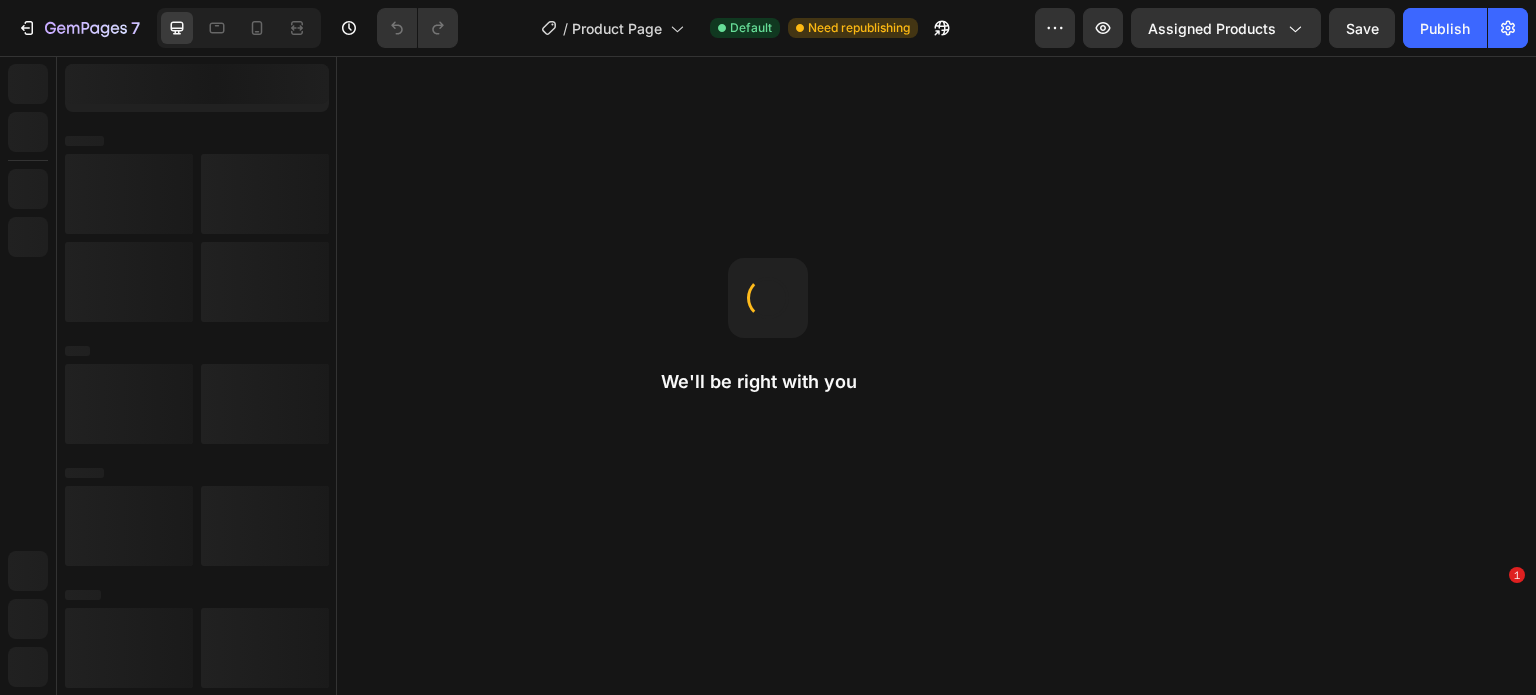 scroll, scrollTop: 0, scrollLeft: 0, axis: both 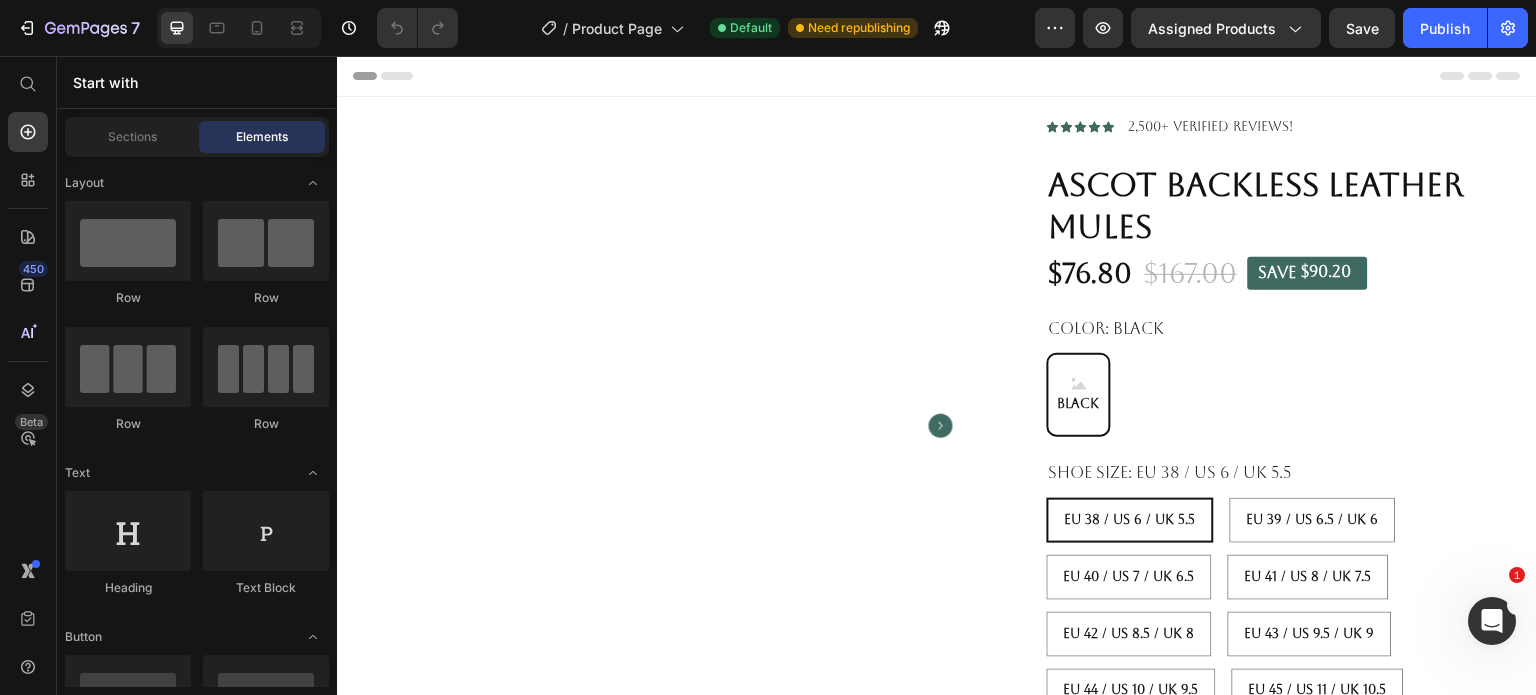 radio on "false" 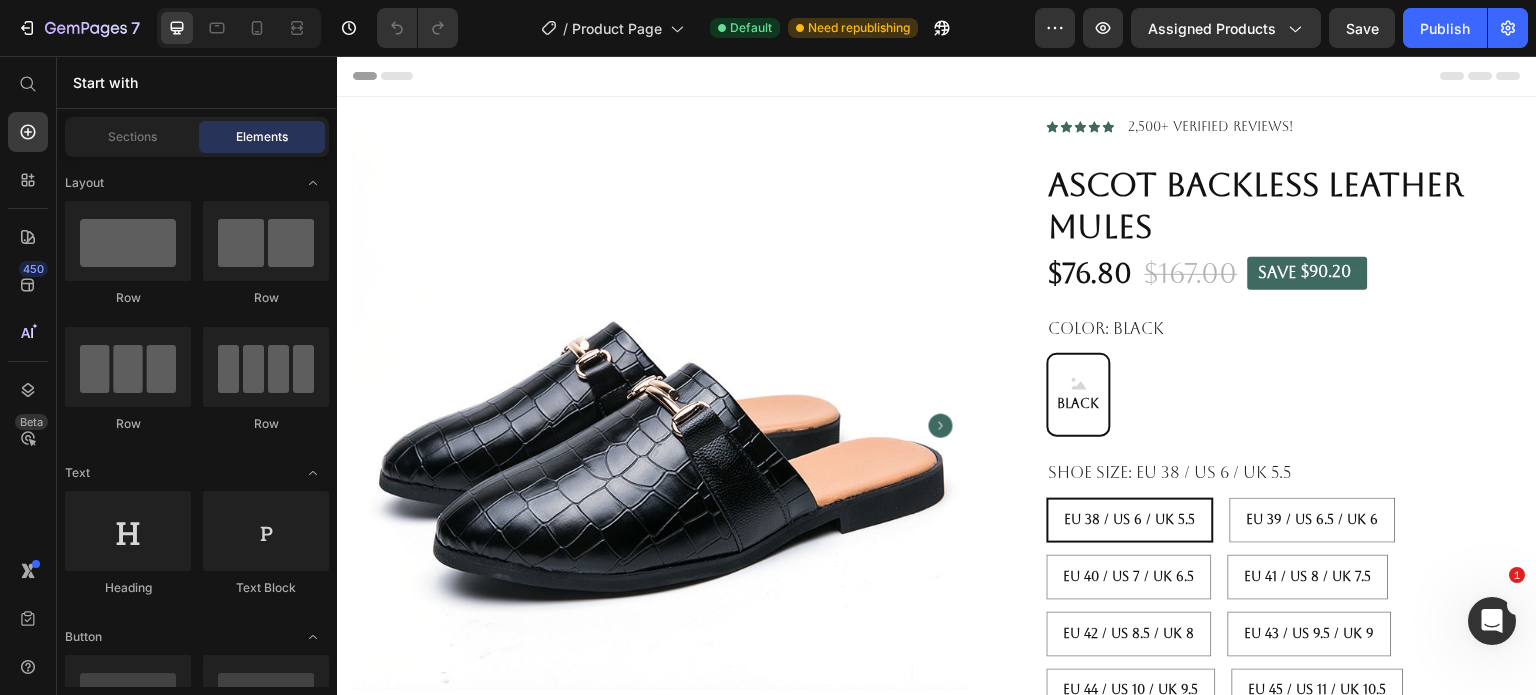 radio on "false" 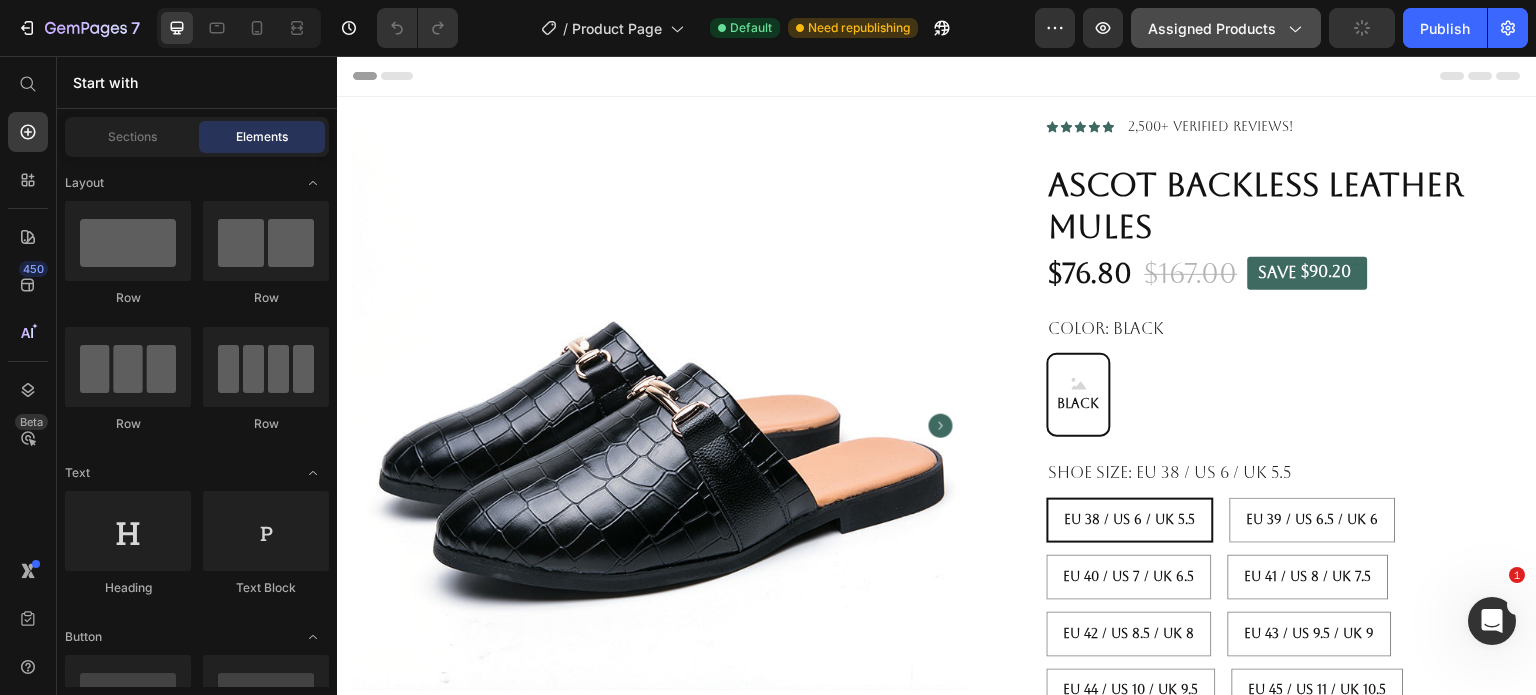 click on "Assigned Products" 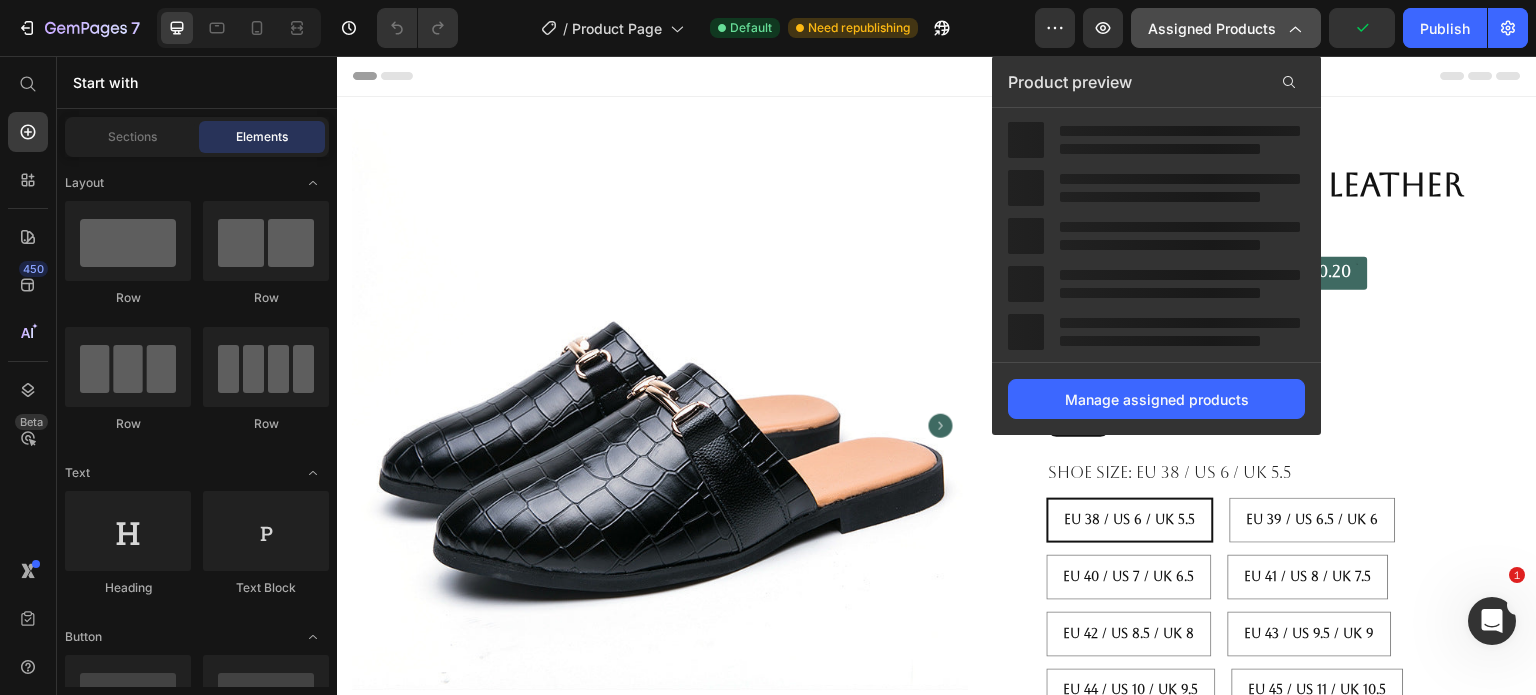 scroll, scrollTop: 0, scrollLeft: 0, axis: both 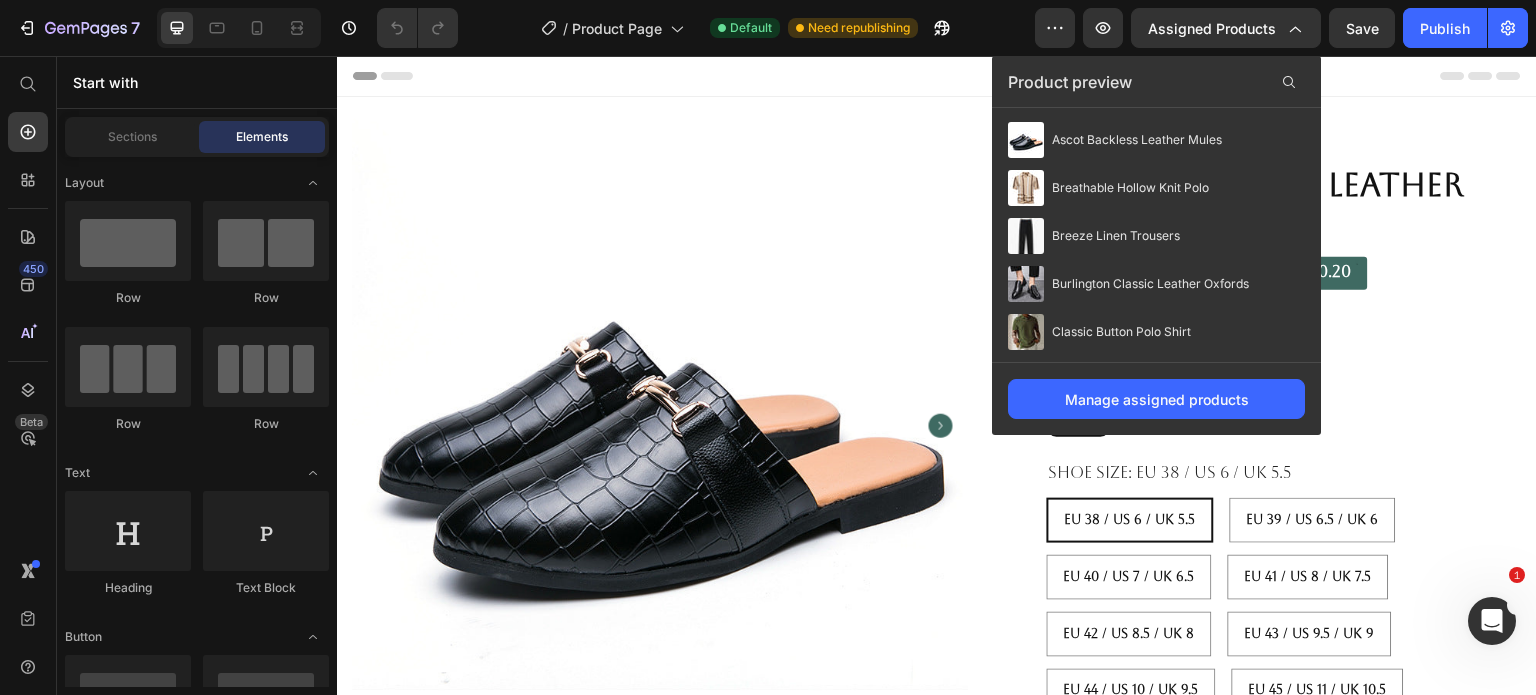 click on "Header" at bounding box center (937, 76) 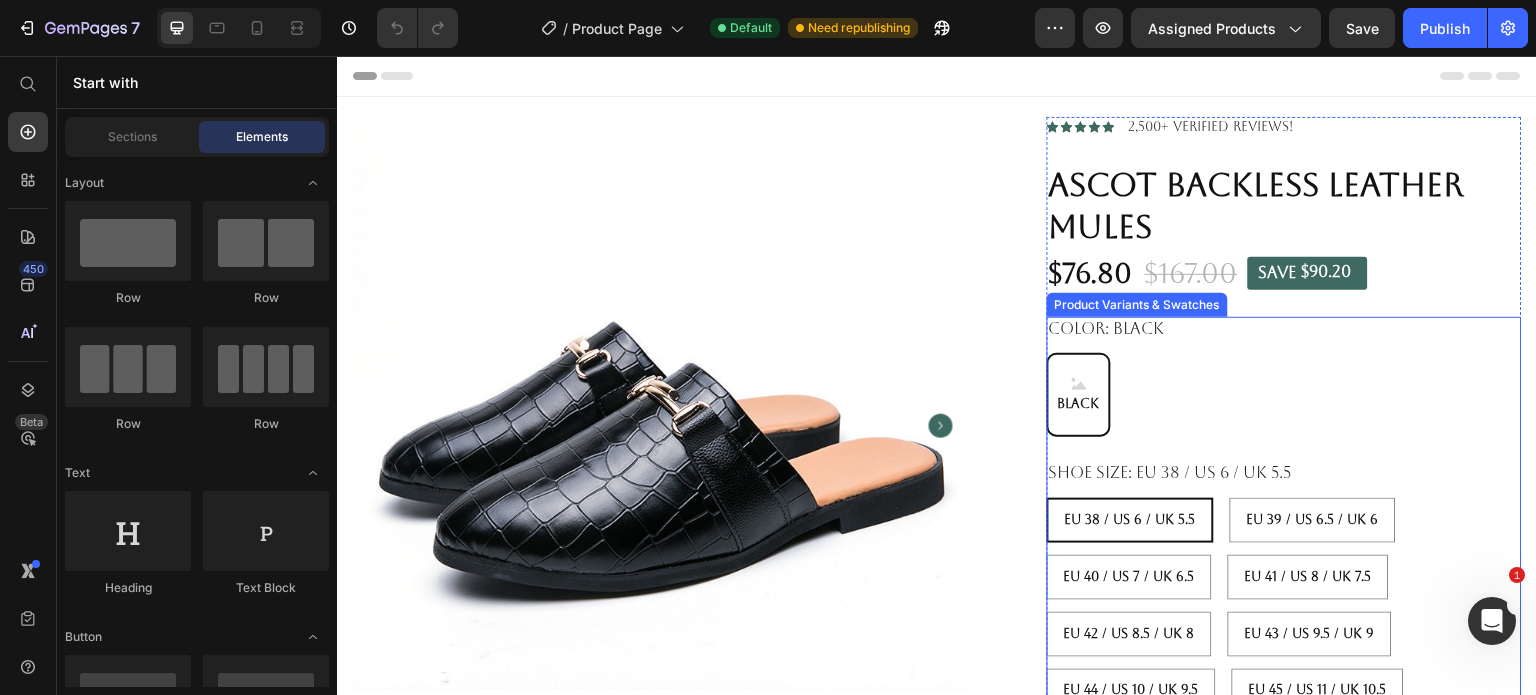 click on "Black Black Black" at bounding box center [1284, 395] 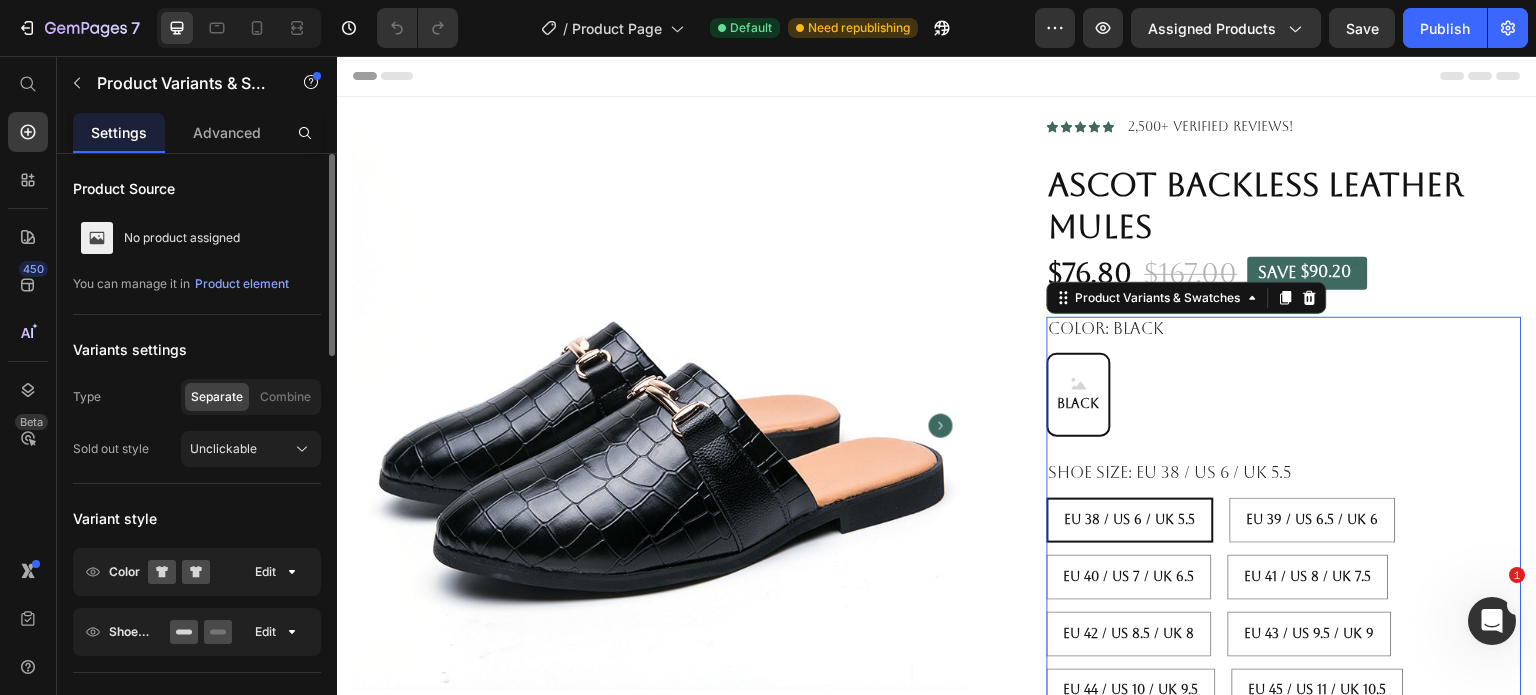 scroll, scrollTop: 200, scrollLeft: 0, axis: vertical 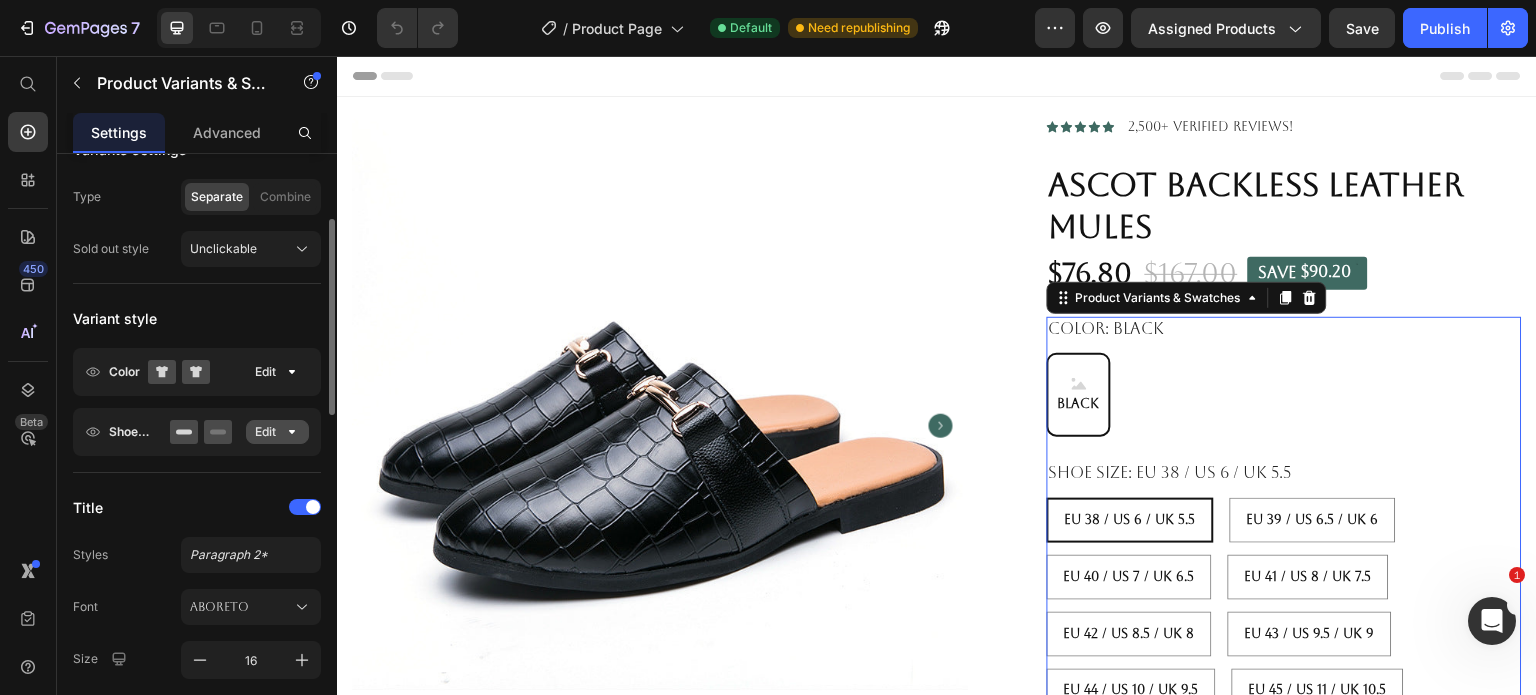 click on "Edit" 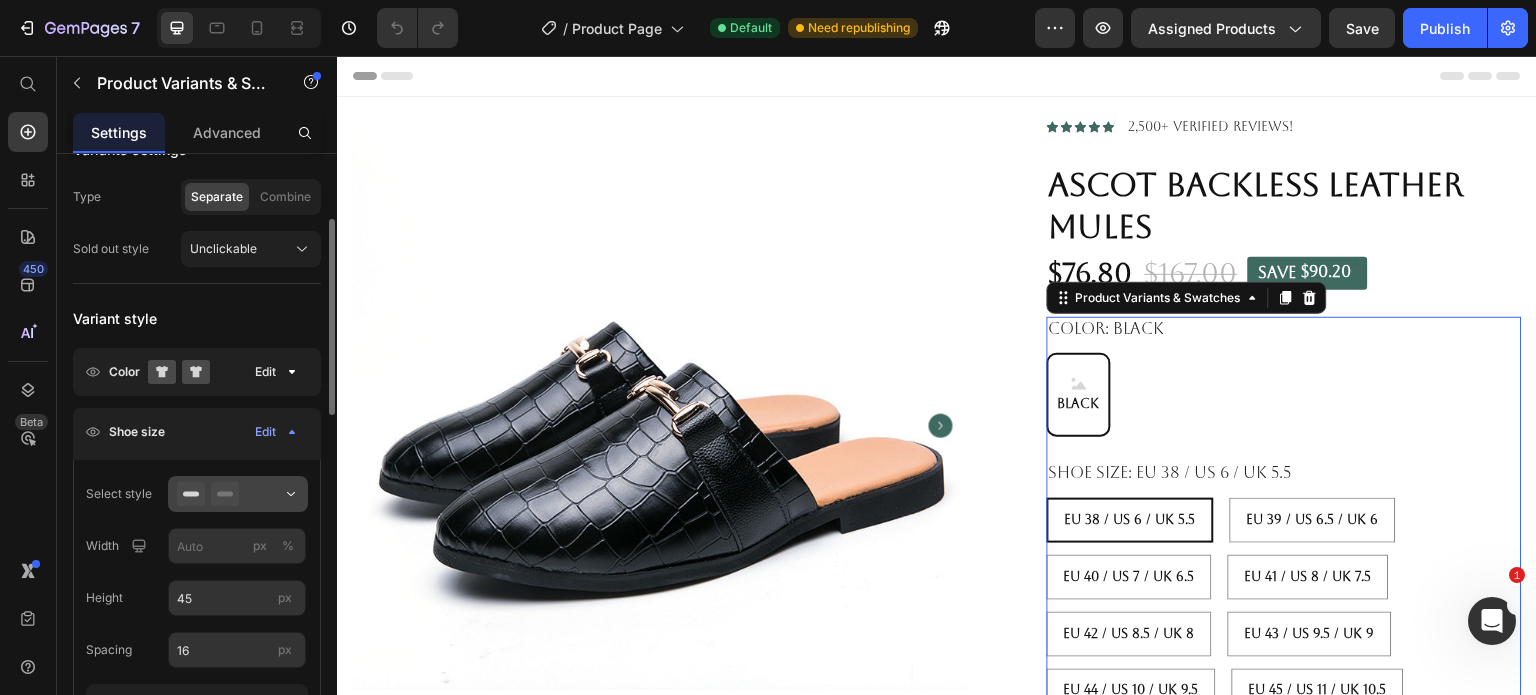 click at bounding box center (238, 494) 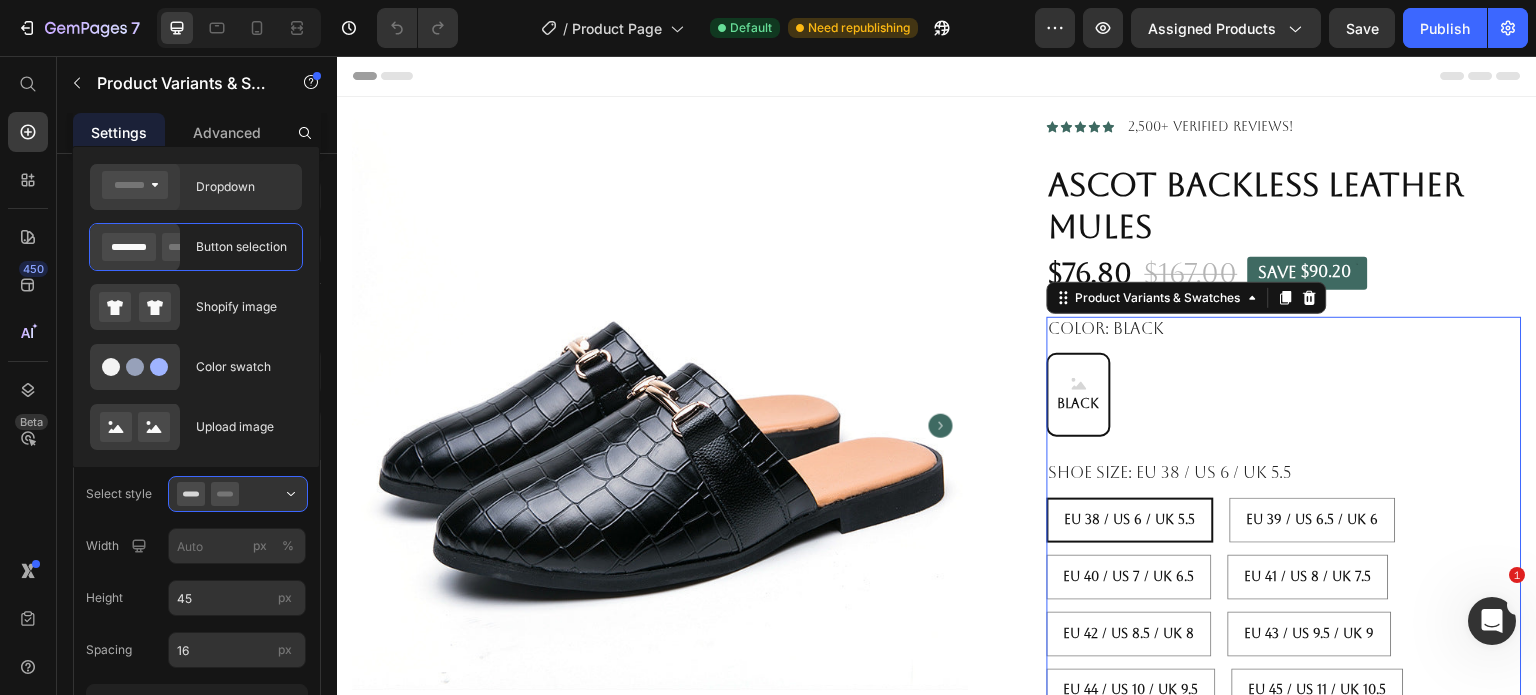 click on "Dropdown" at bounding box center [243, 187] 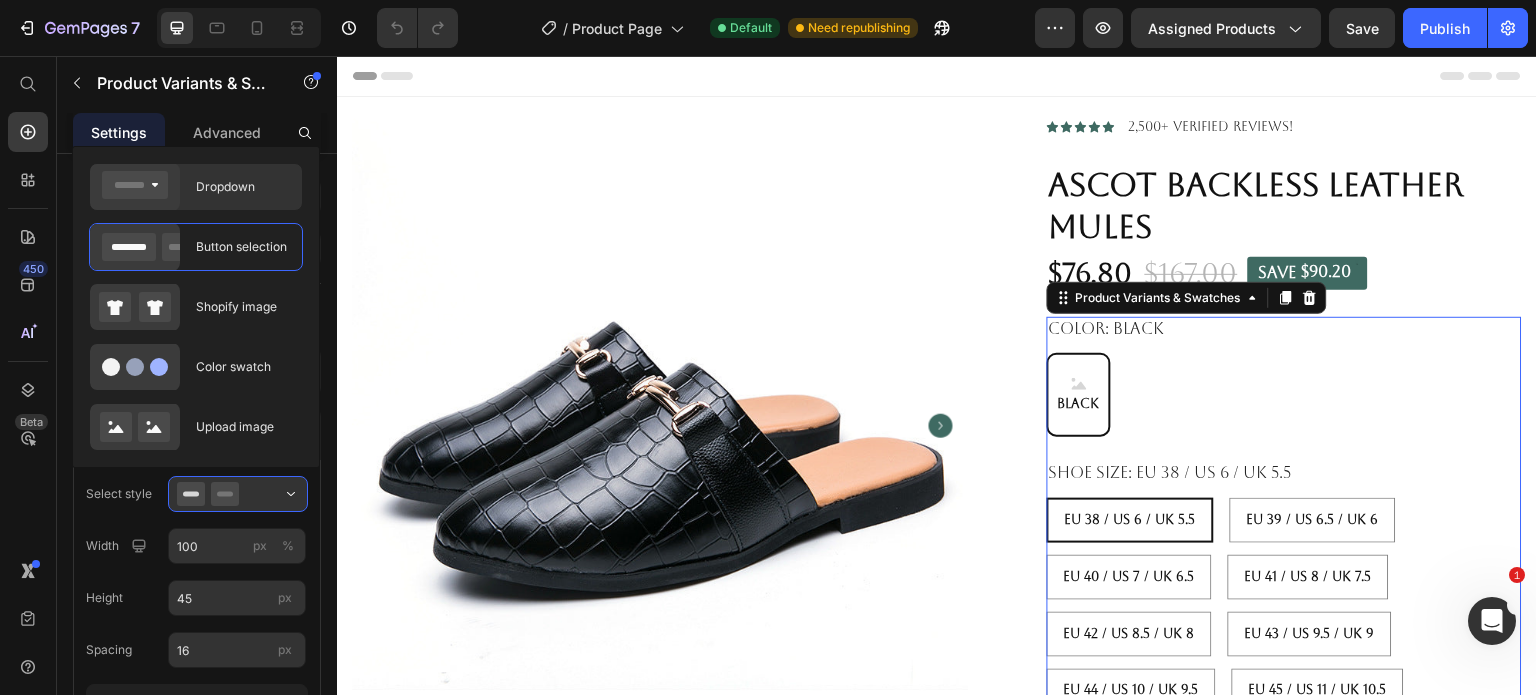 radio on "true" 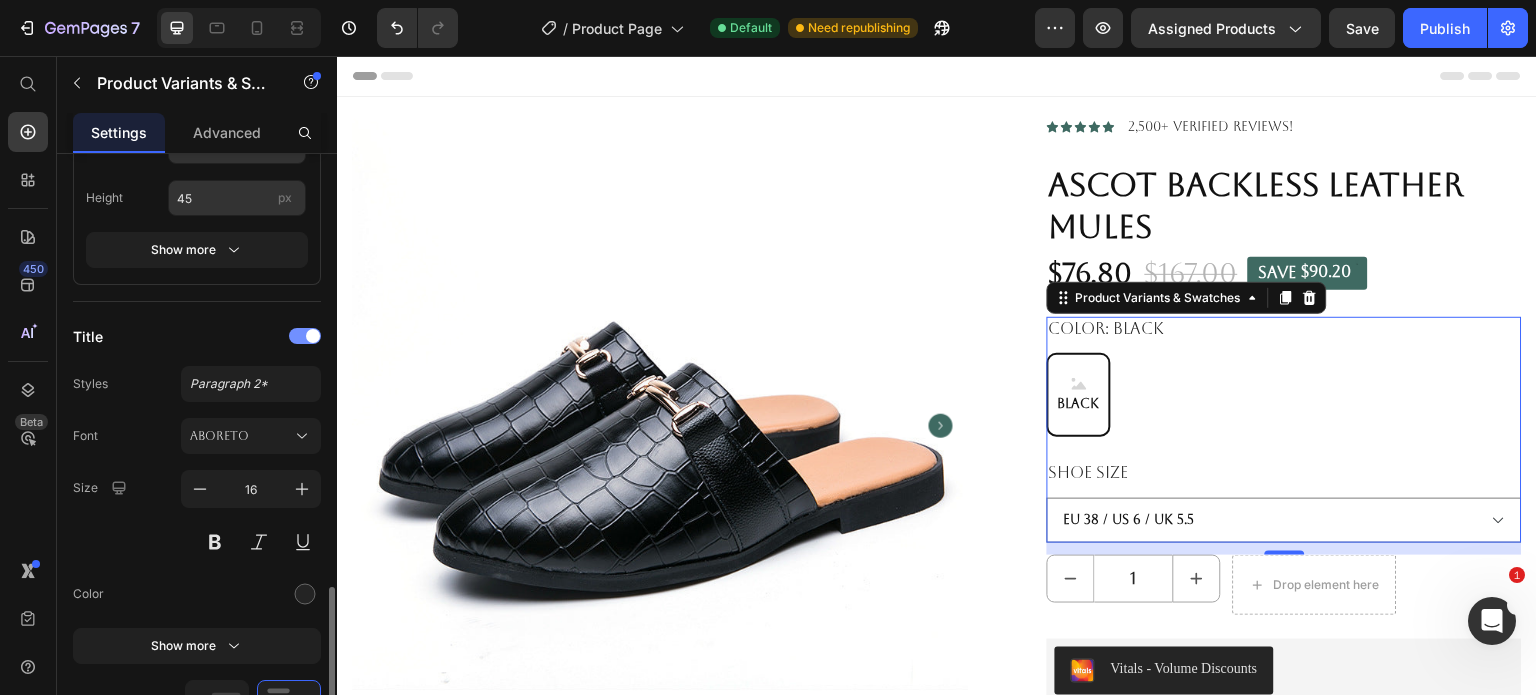 scroll, scrollTop: 800, scrollLeft: 0, axis: vertical 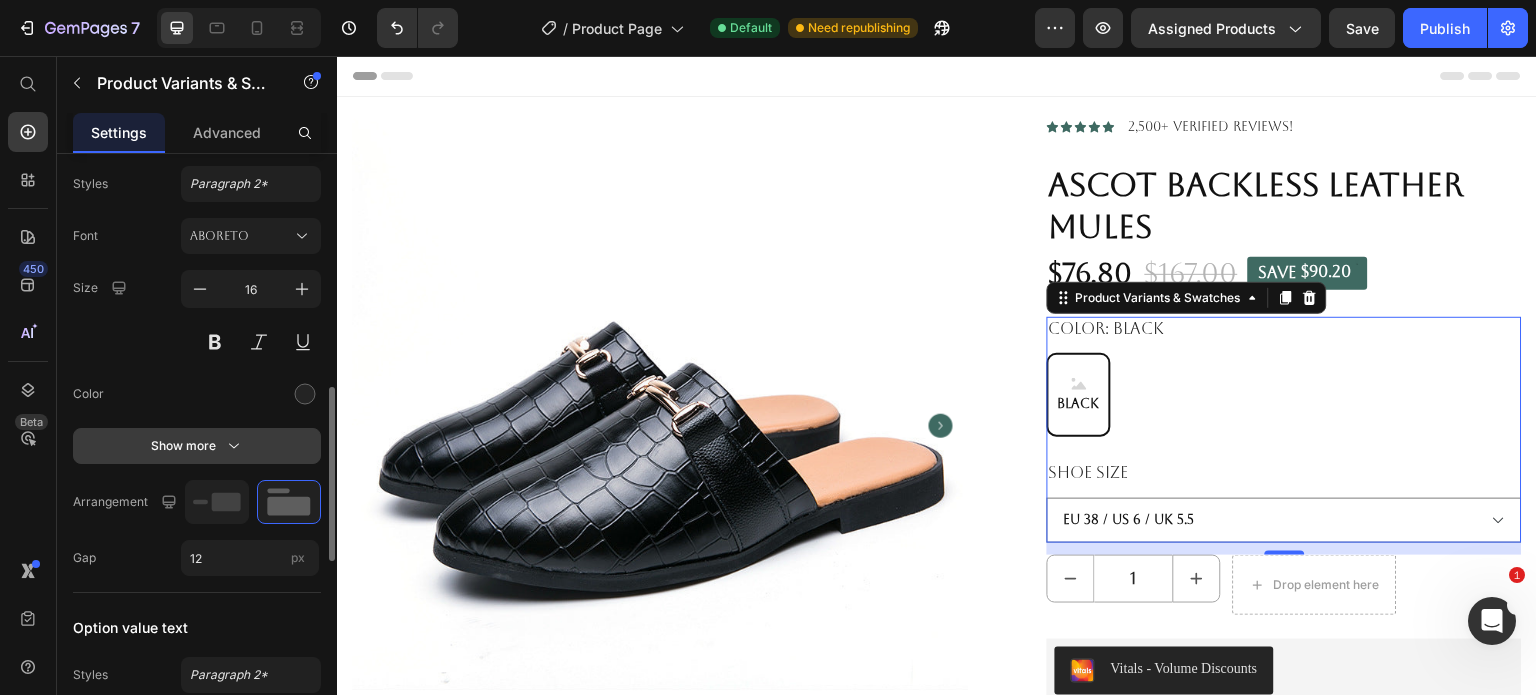 click on "Show more" at bounding box center (197, 446) 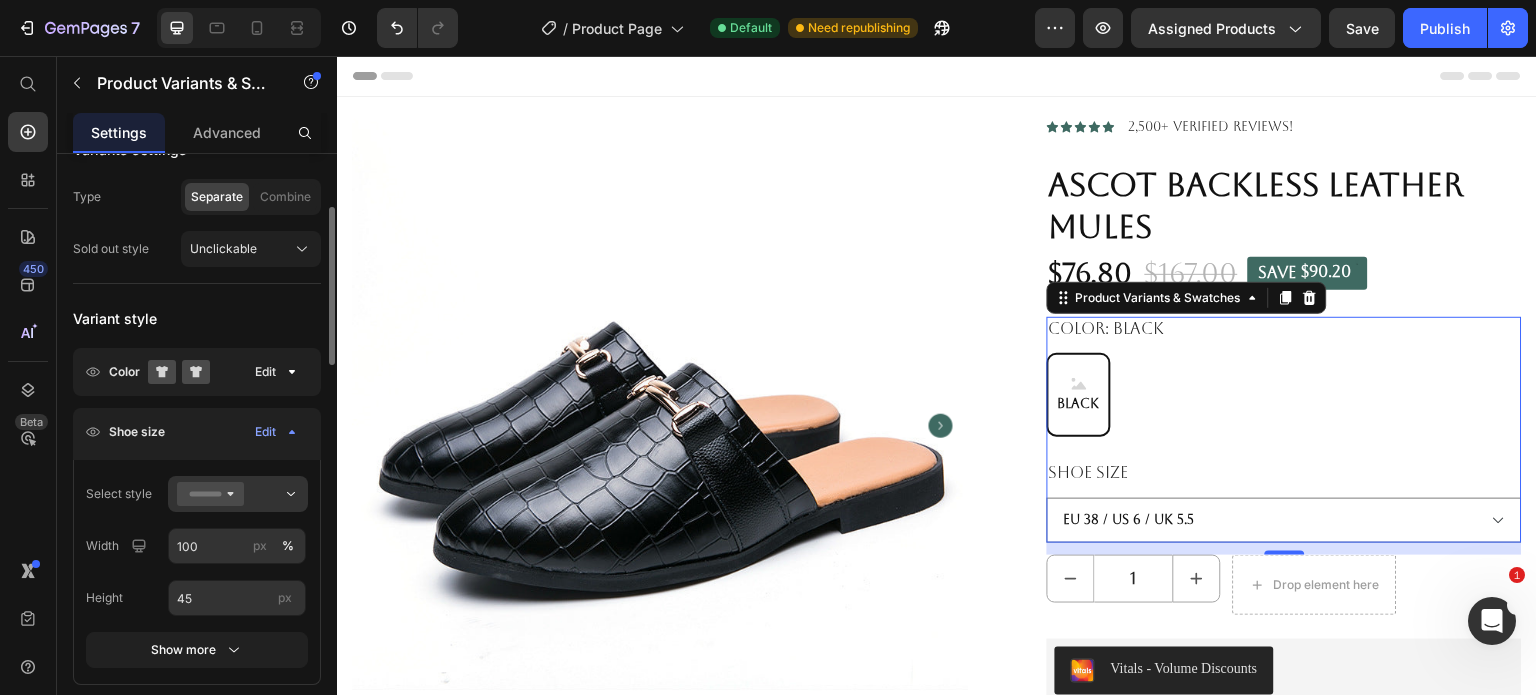 scroll, scrollTop: 0, scrollLeft: 0, axis: both 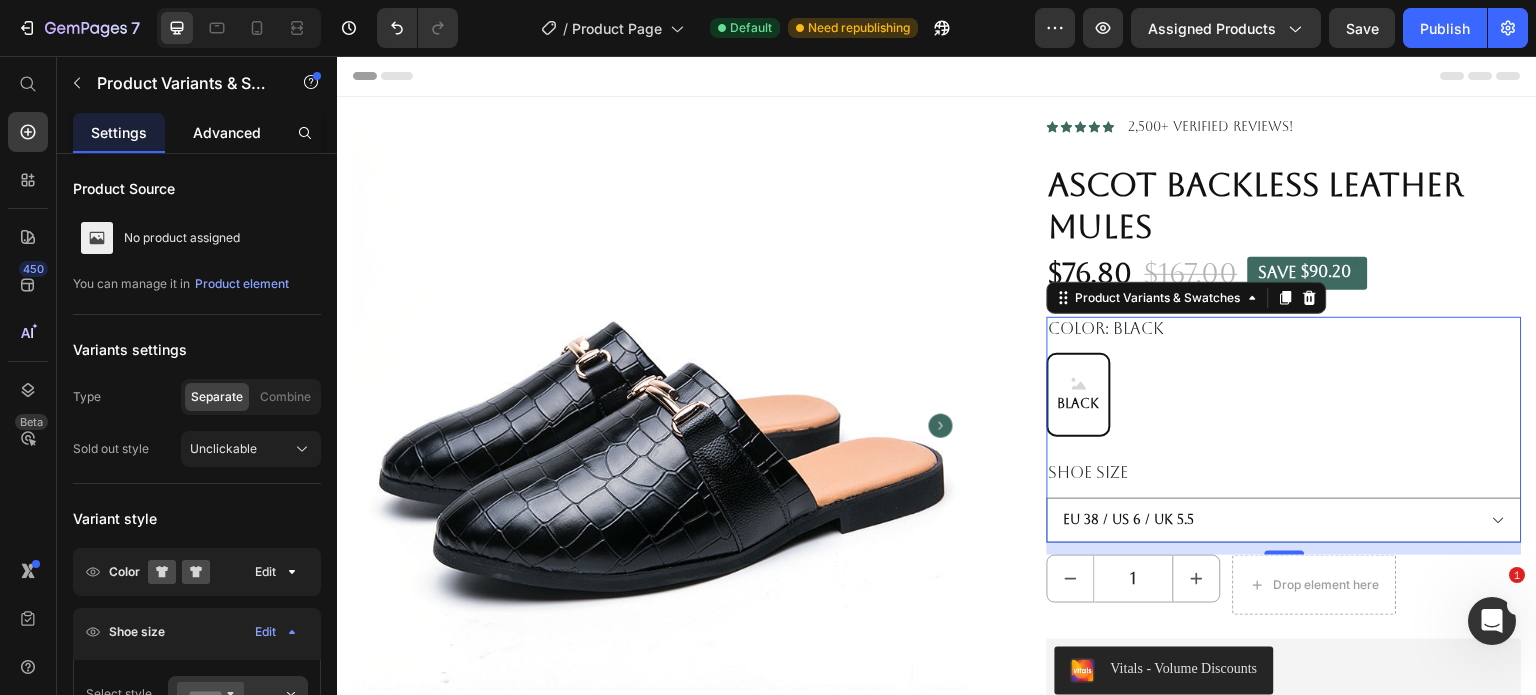click on "Advanced" at bounding box center [227, 132] 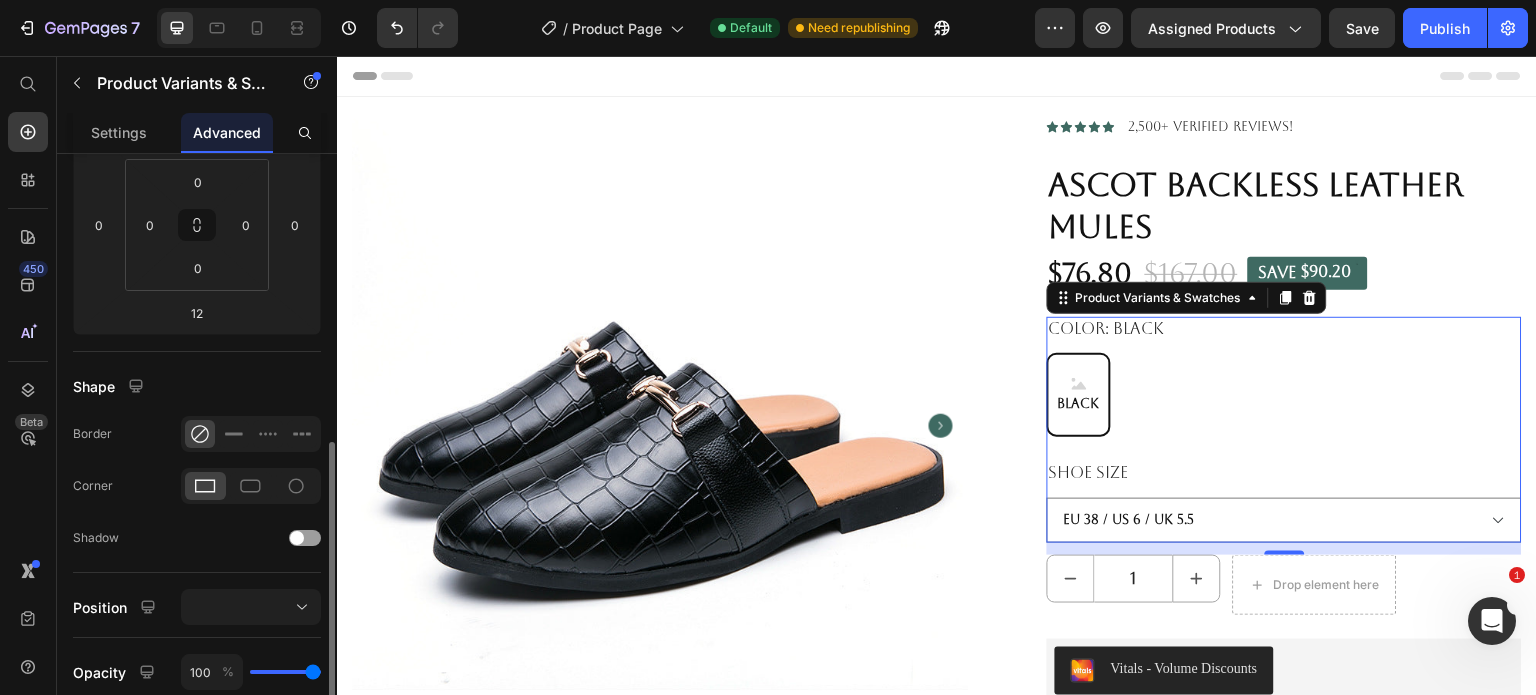 scroll, scrollTop: 400, scrollLeft: 0, axis: vertical 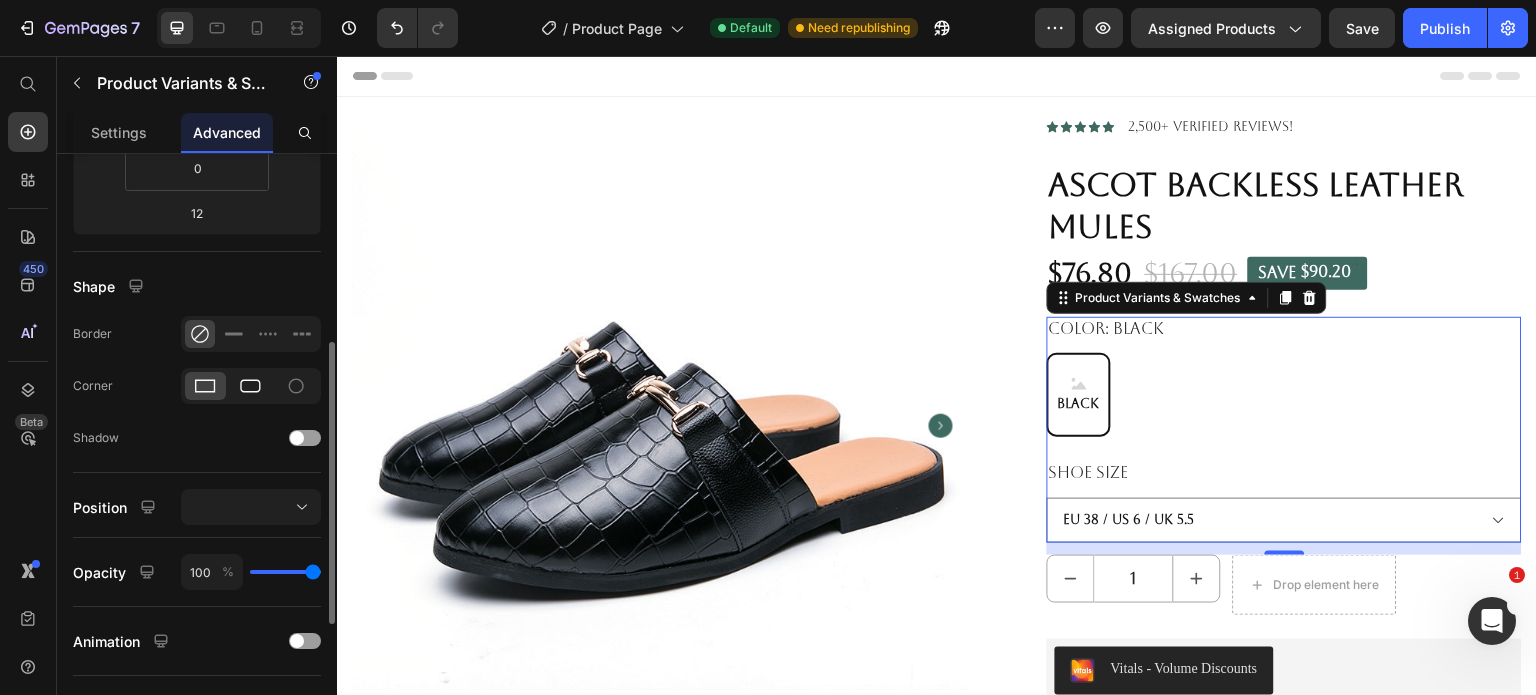 click 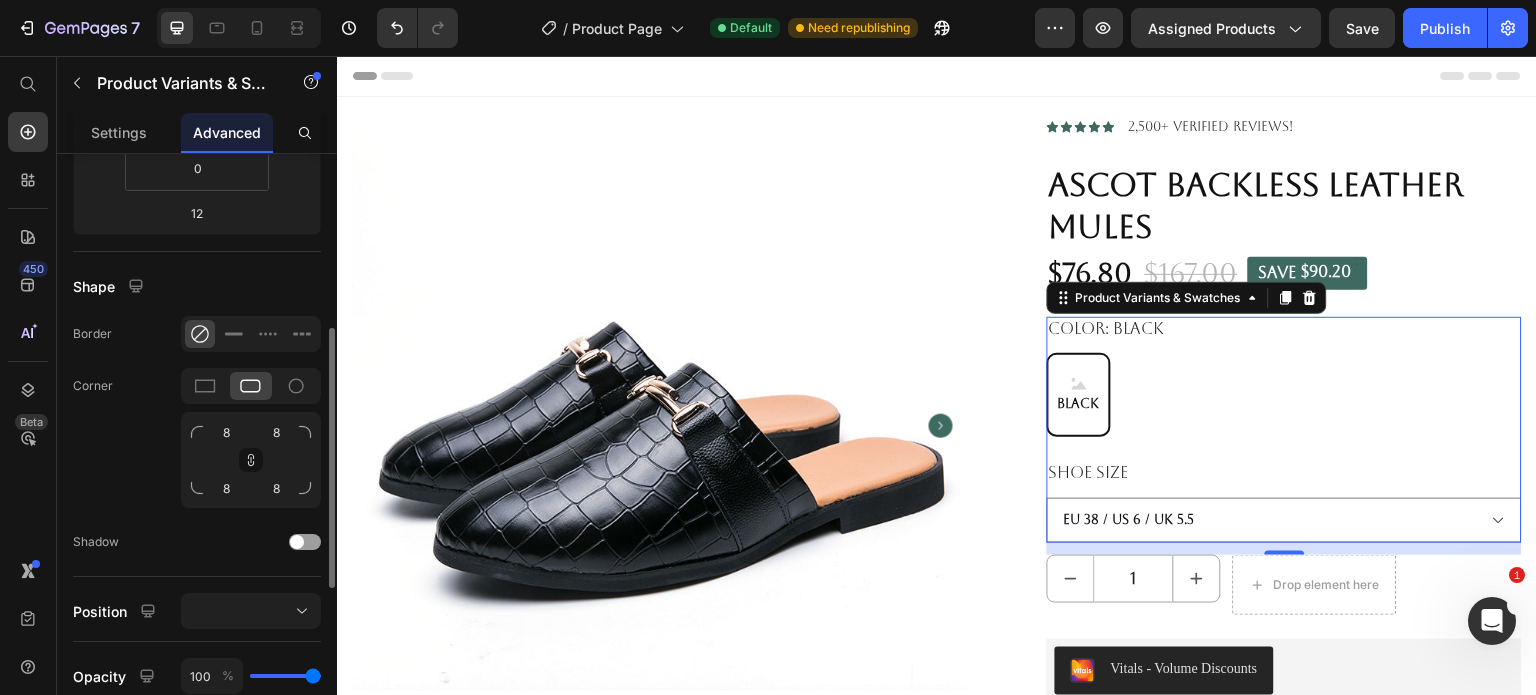click on "Corner 8 8 8 8" 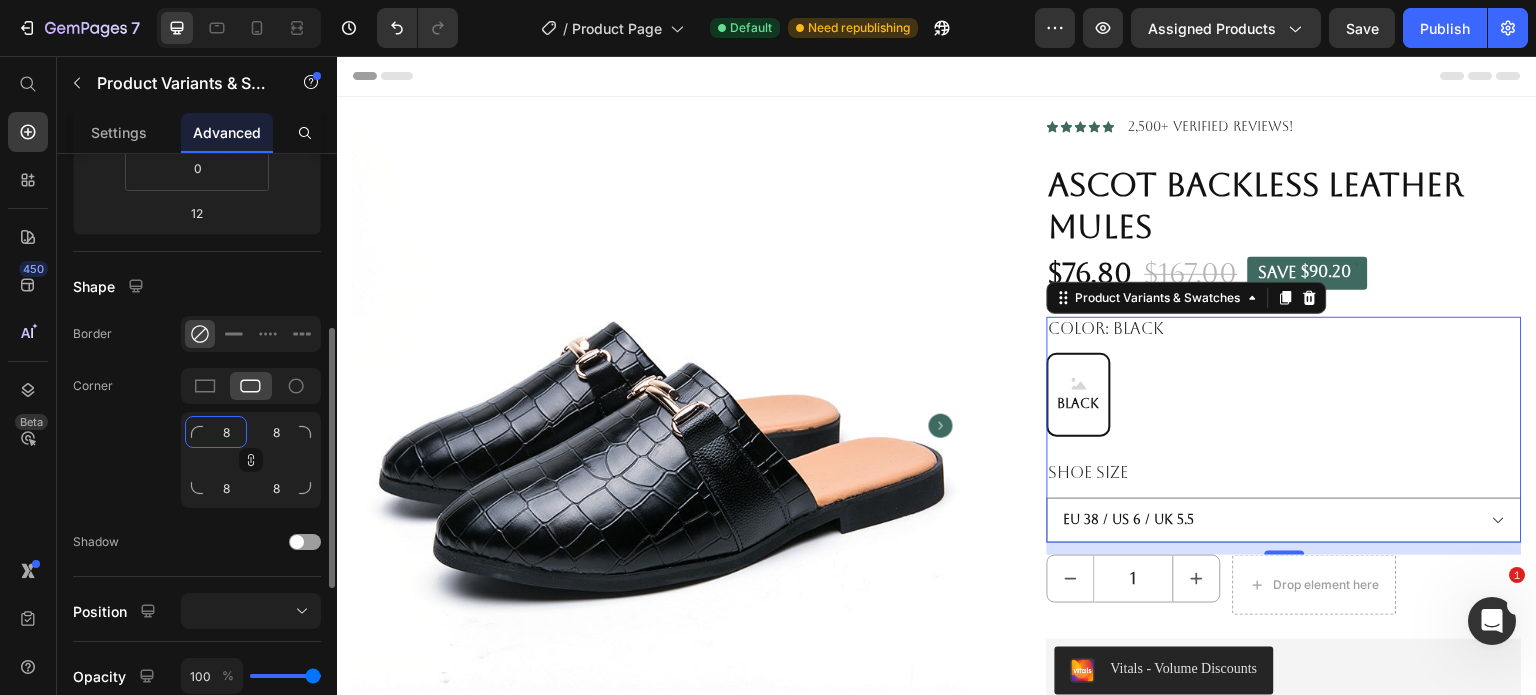 click on "8" 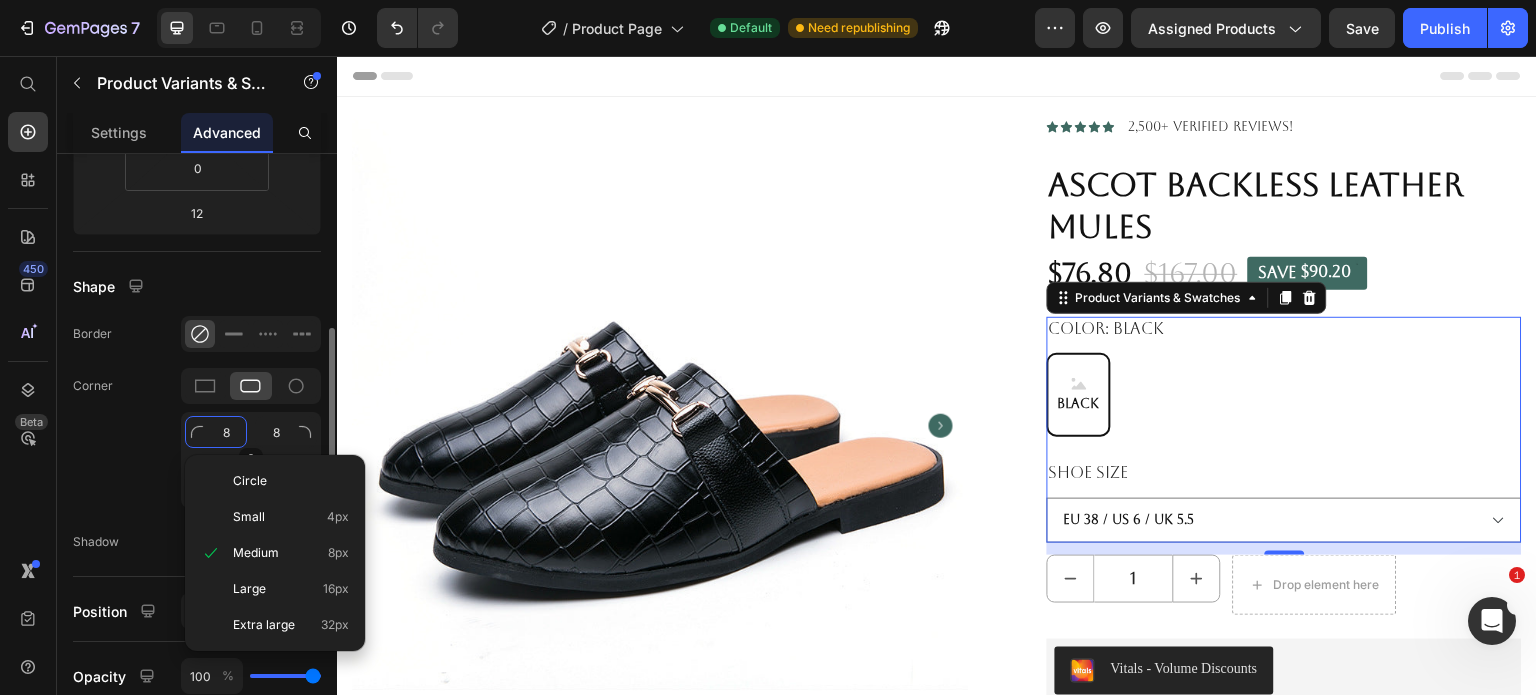 type on "3" 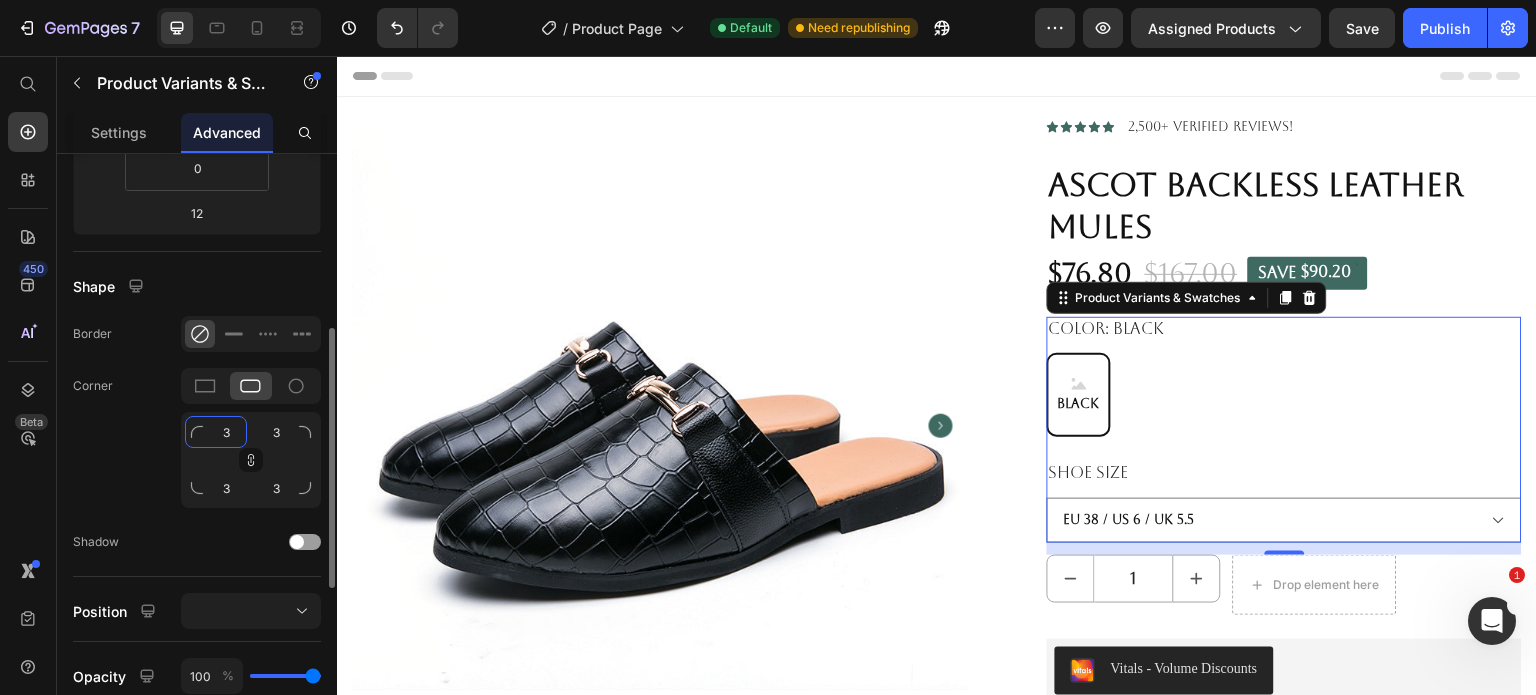 drag, startPoint x: 231, startPoint y: 424, endPoint x: 219, endPoint y: 426, distance: 12.165525 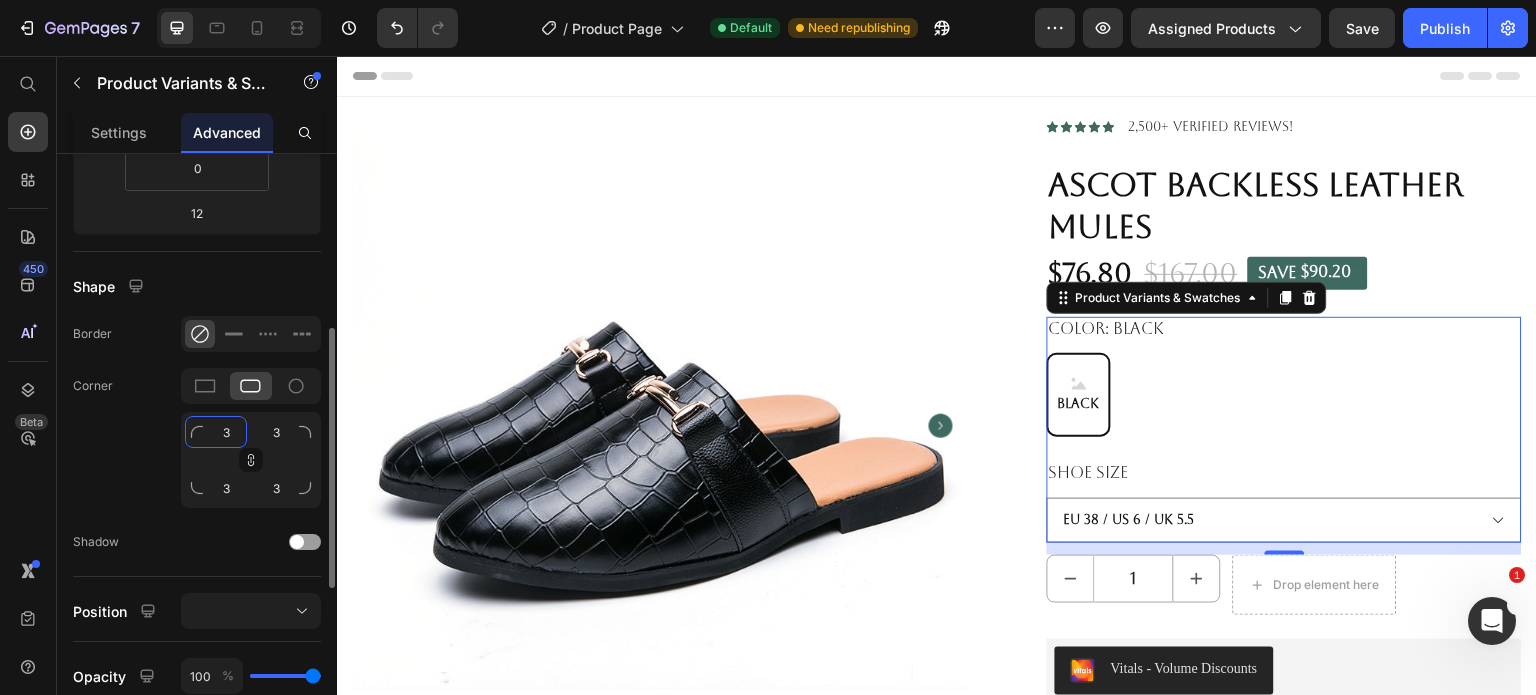click on "3" 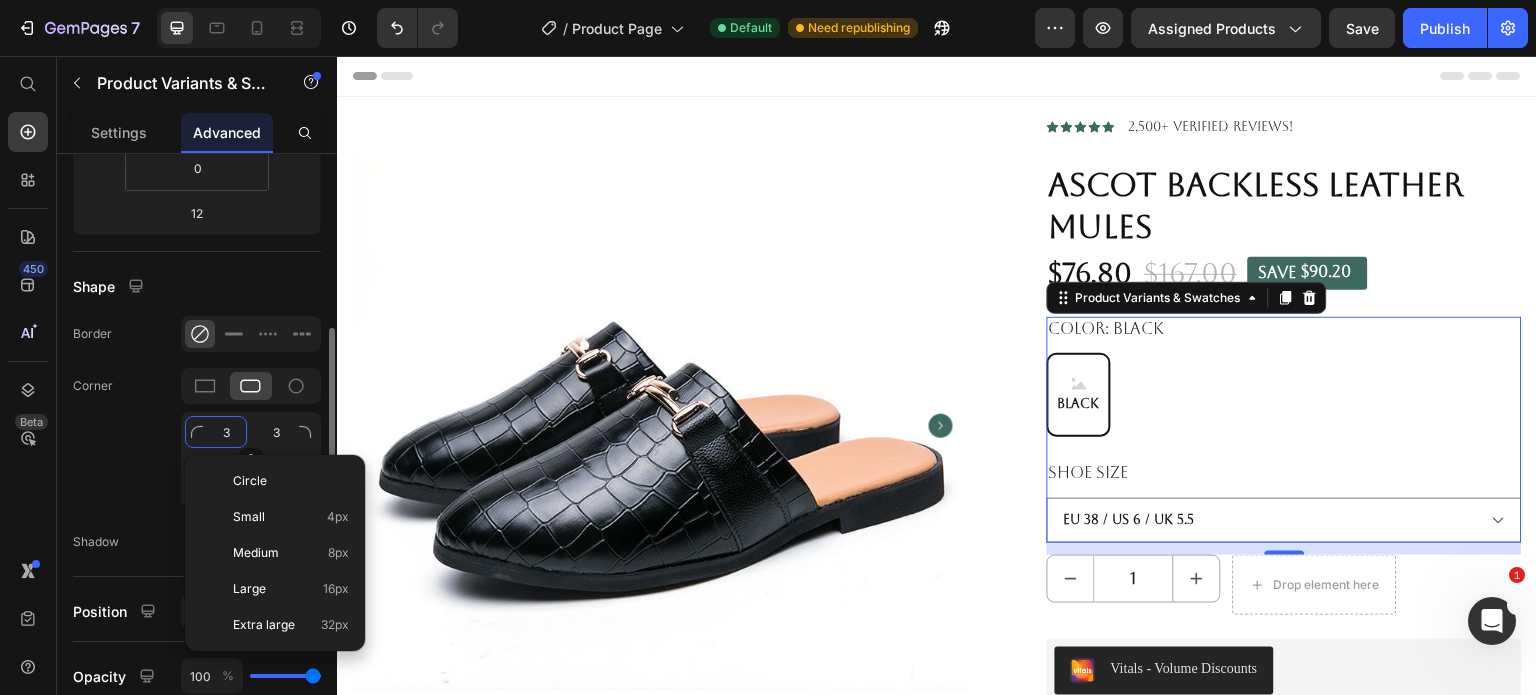 type on "8" 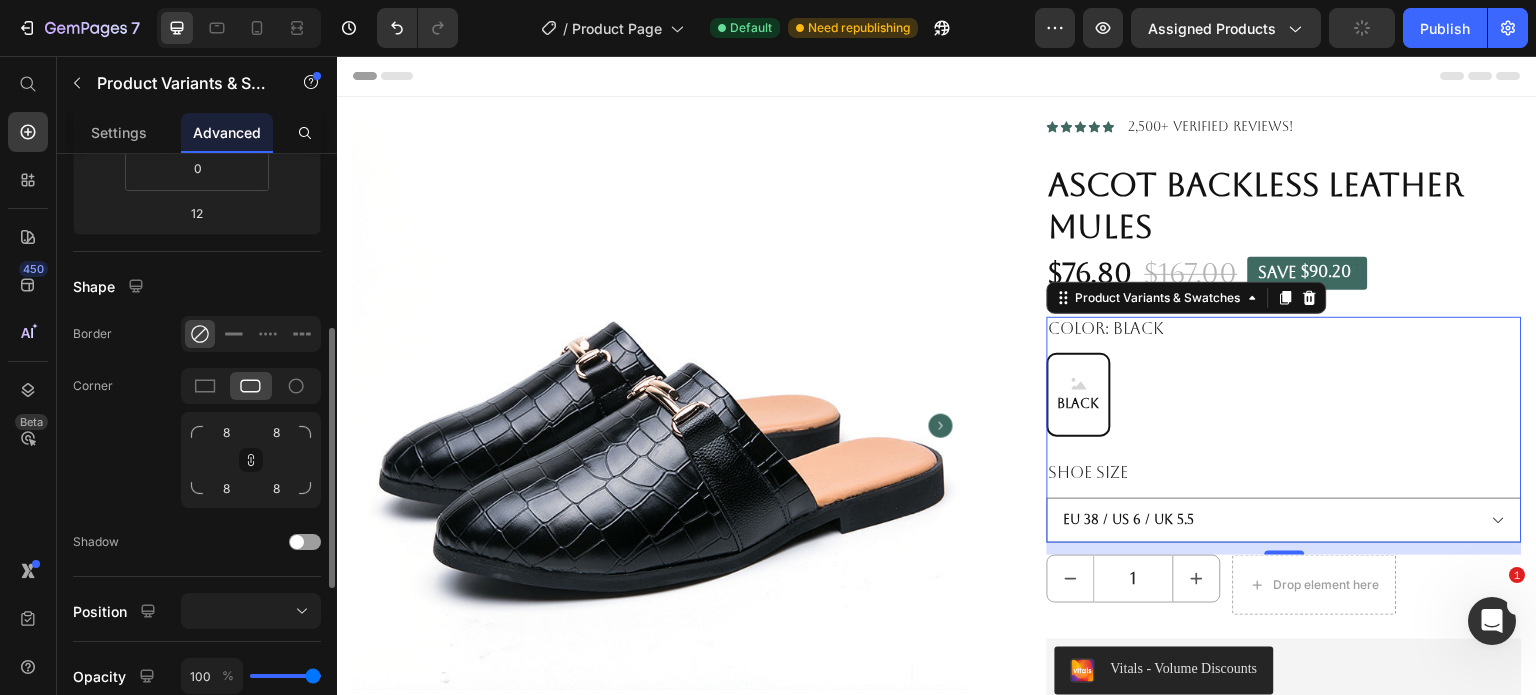 click on "Corner 8 8 8 8" 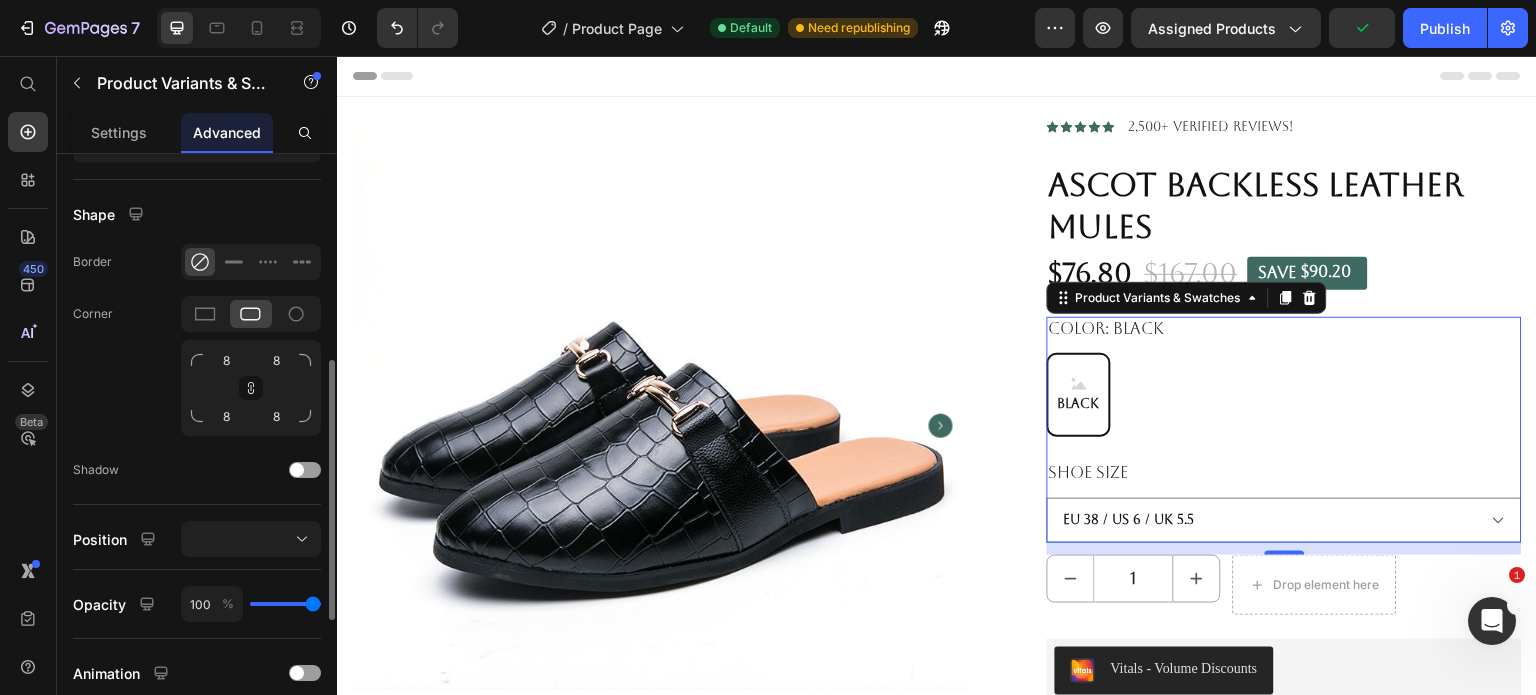 scroll, scrollTop: 372, scrollLeft: 0, axis: vertical 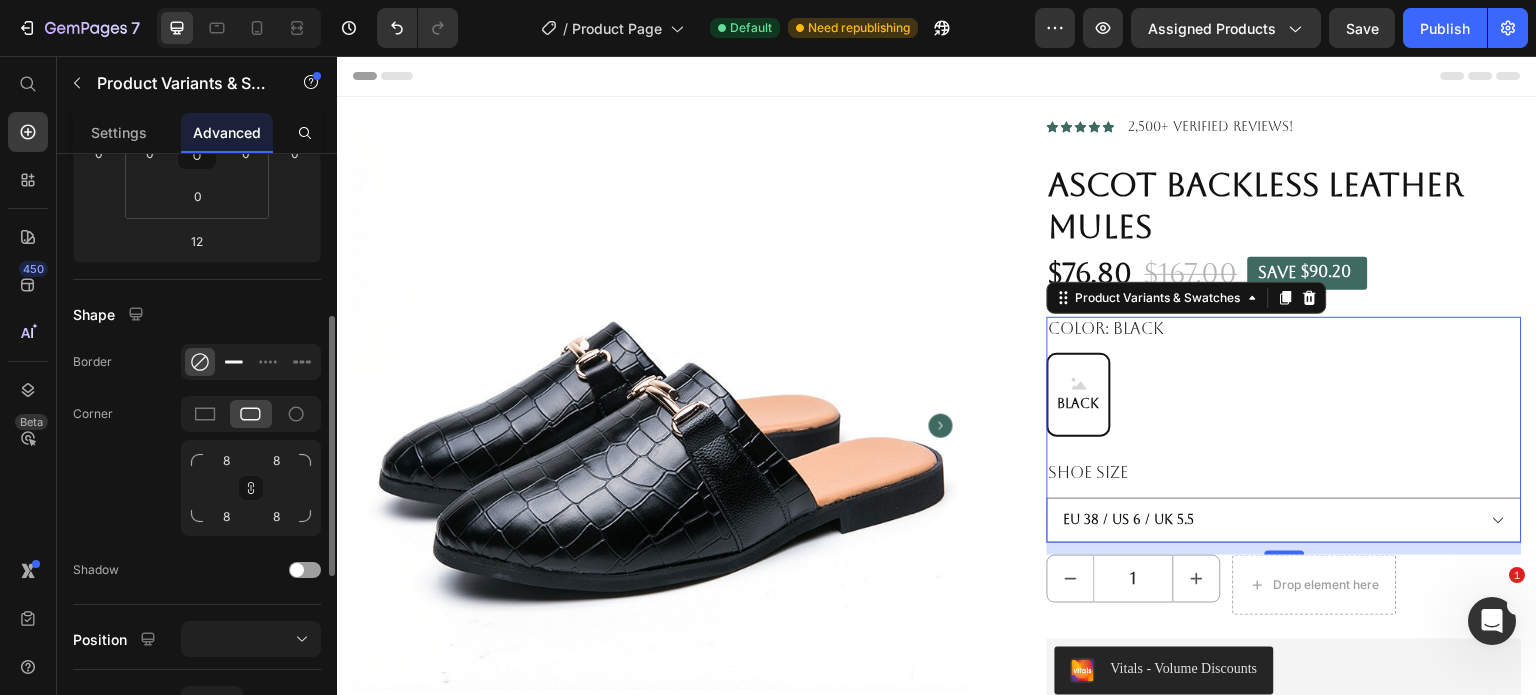 click 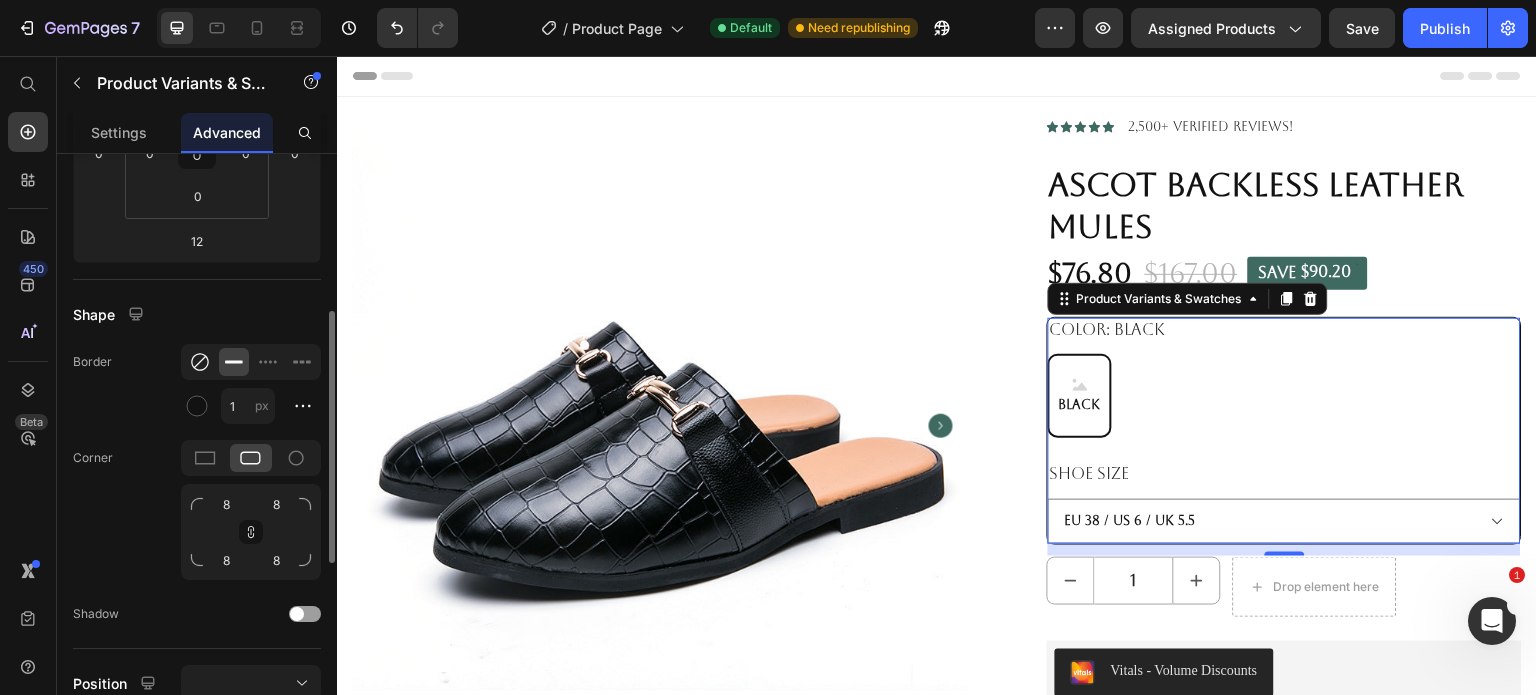 click 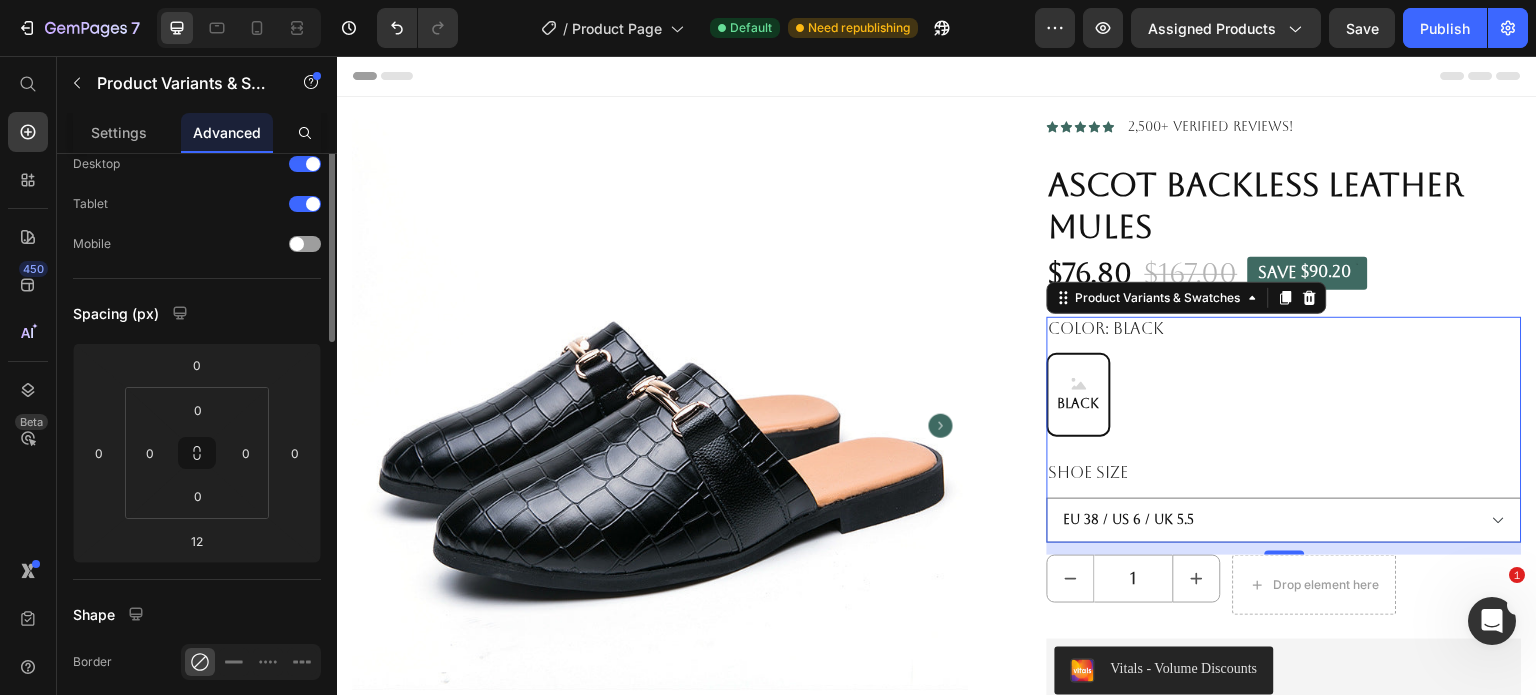 scroll, scrollTop: 0, scrollLeft: 0, axis: both 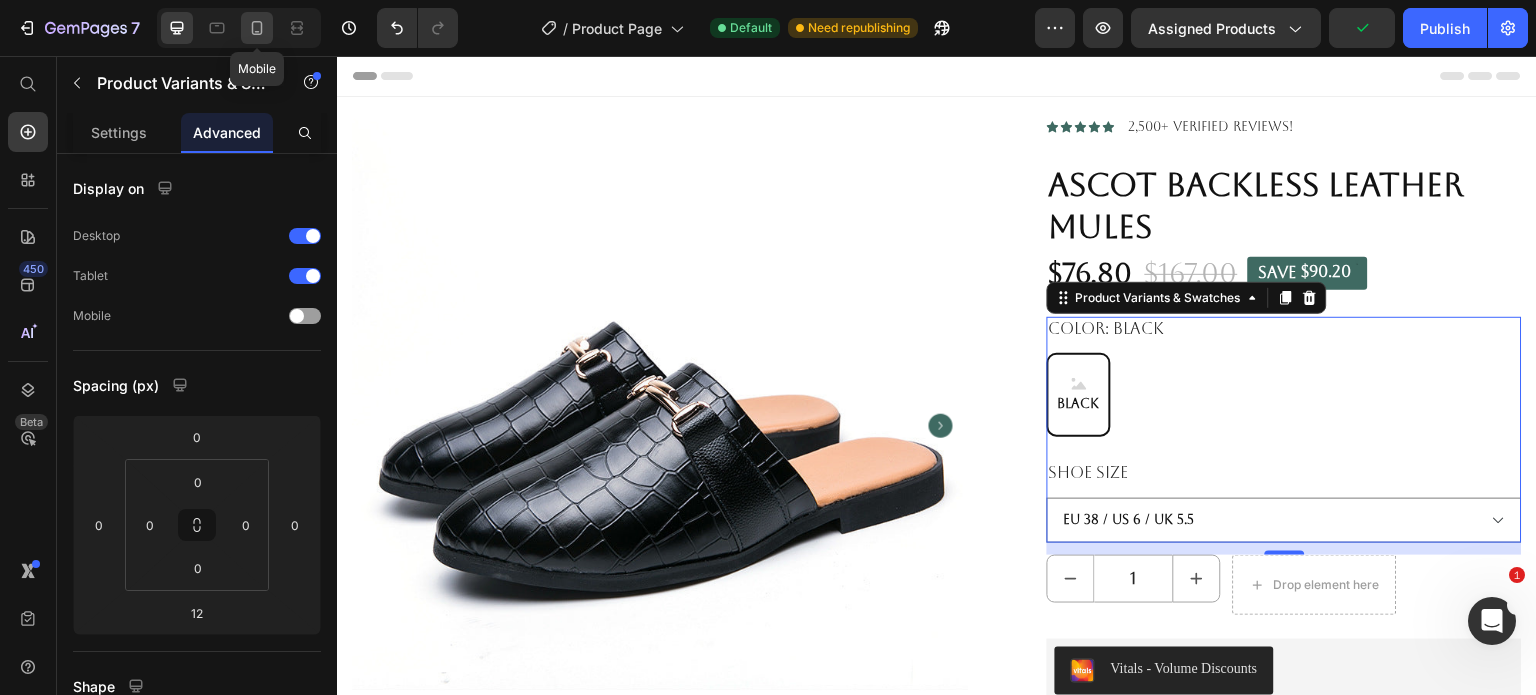 click 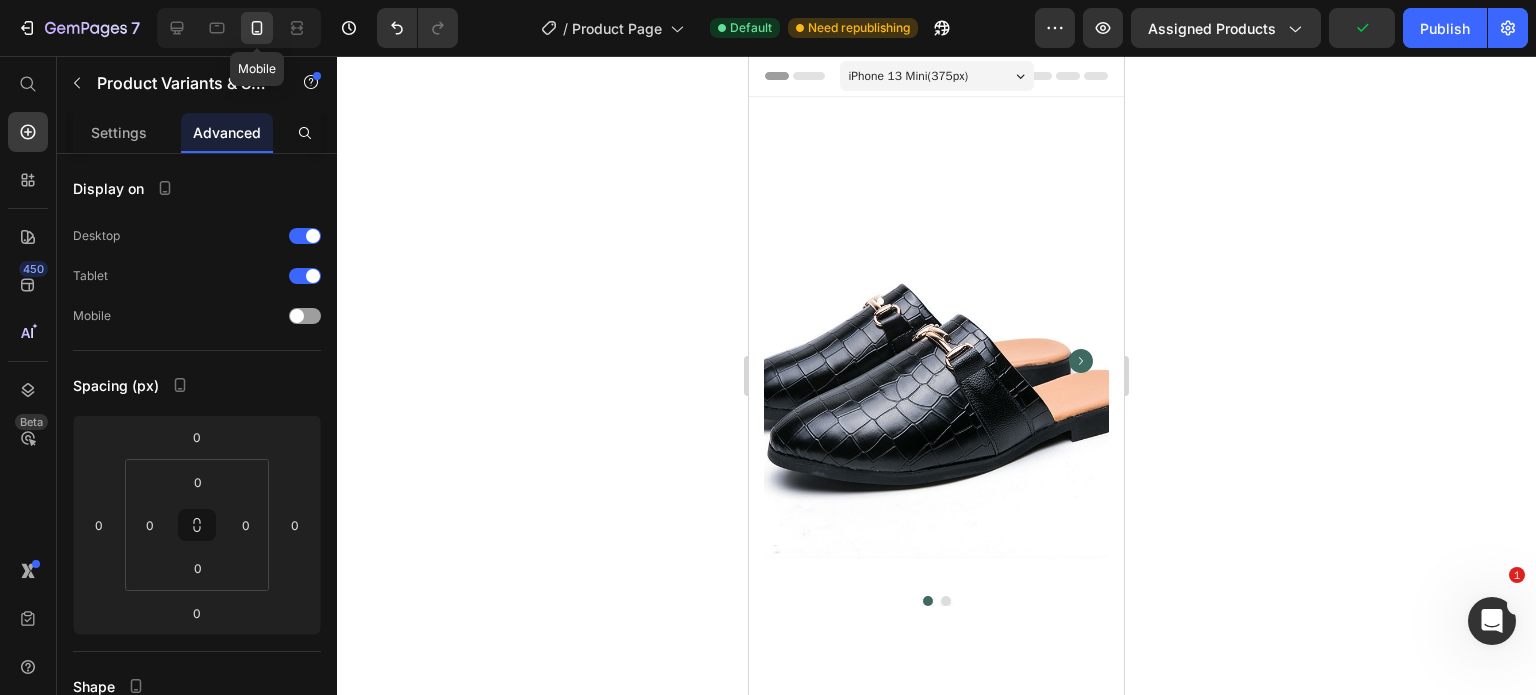 radio on "true" 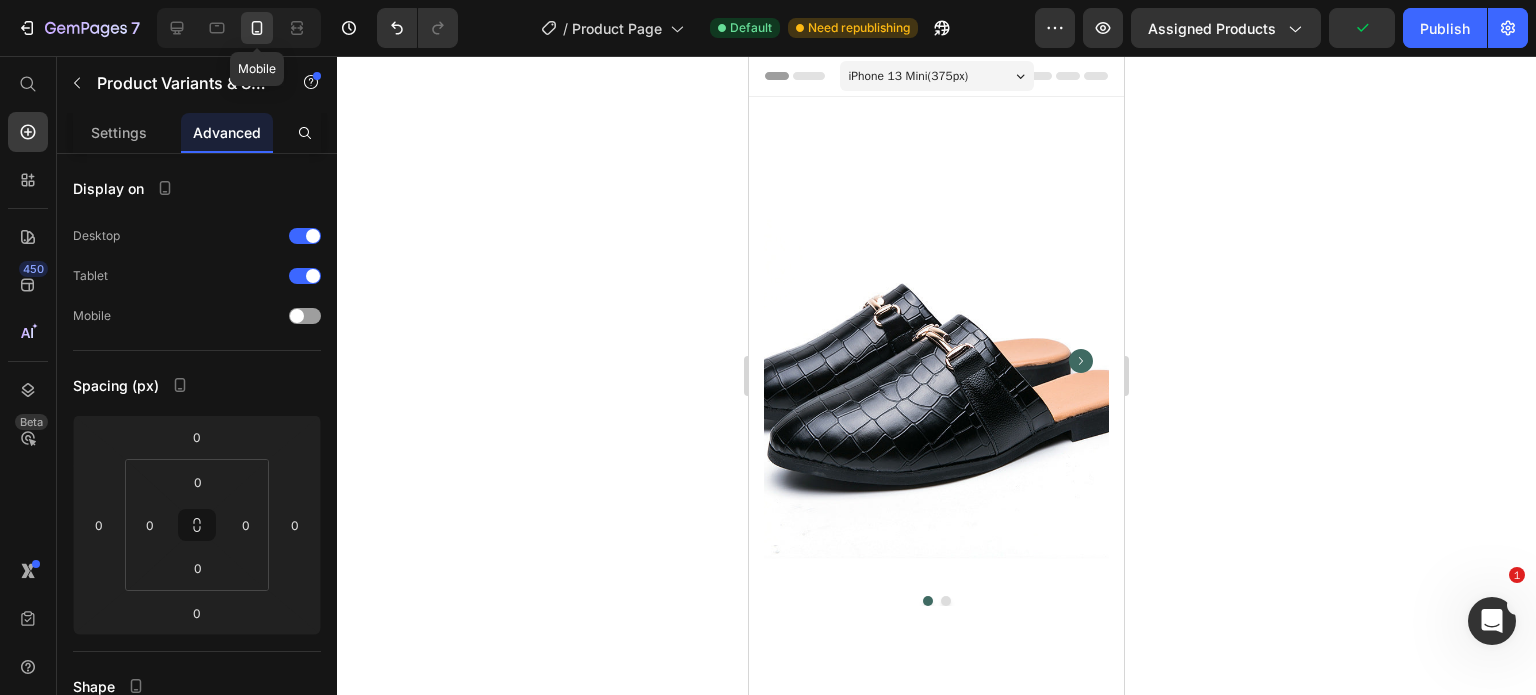 radio on "true" 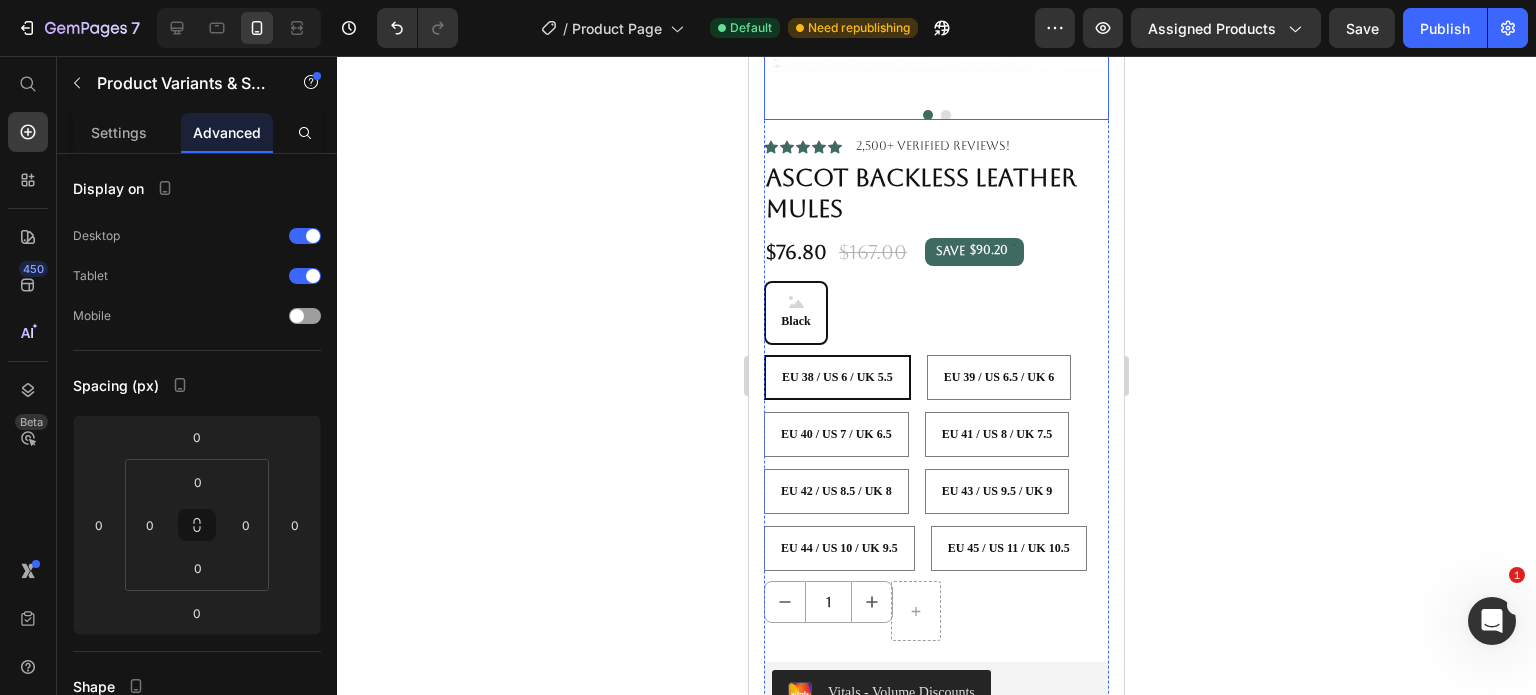 scroll, scrollTop: 500, scrollLeft: 0, axis: vertical 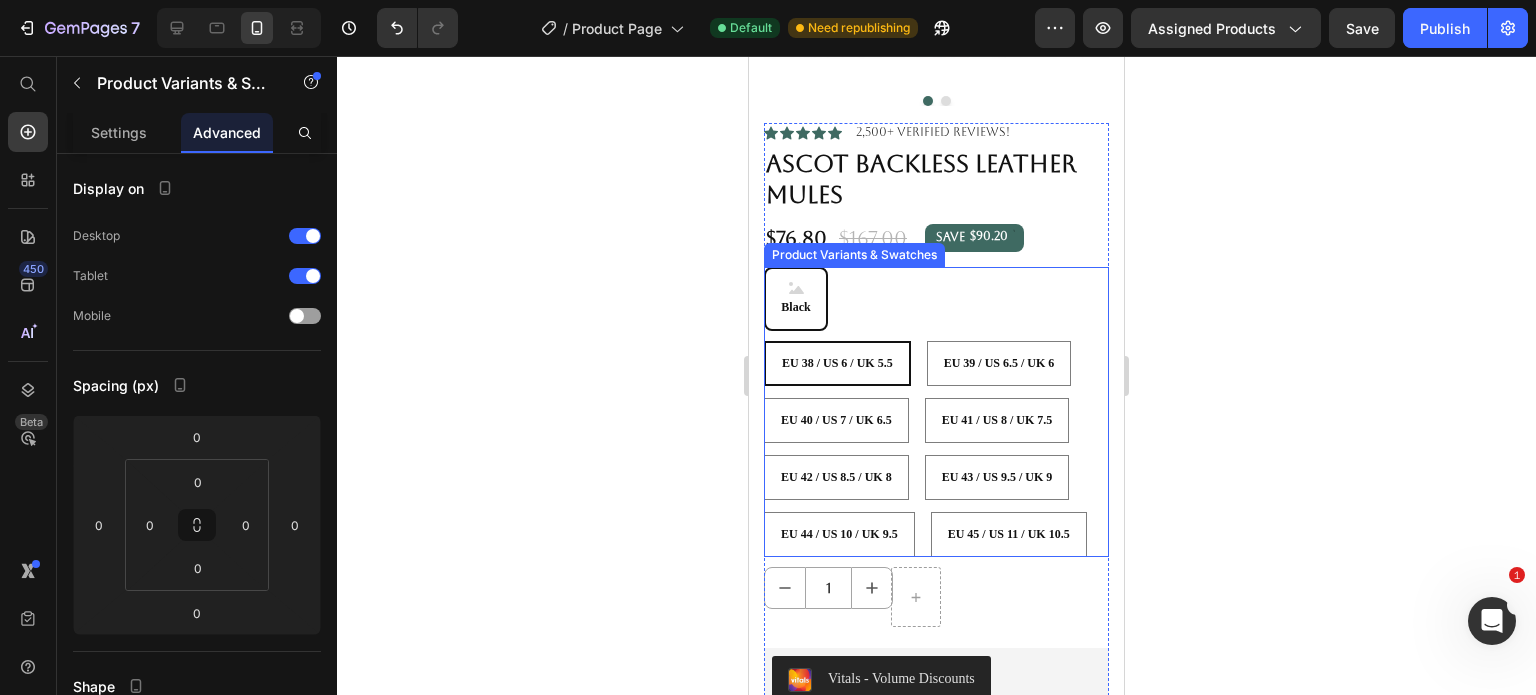 click on "Black Black Black" at bounding box center [936, 299] 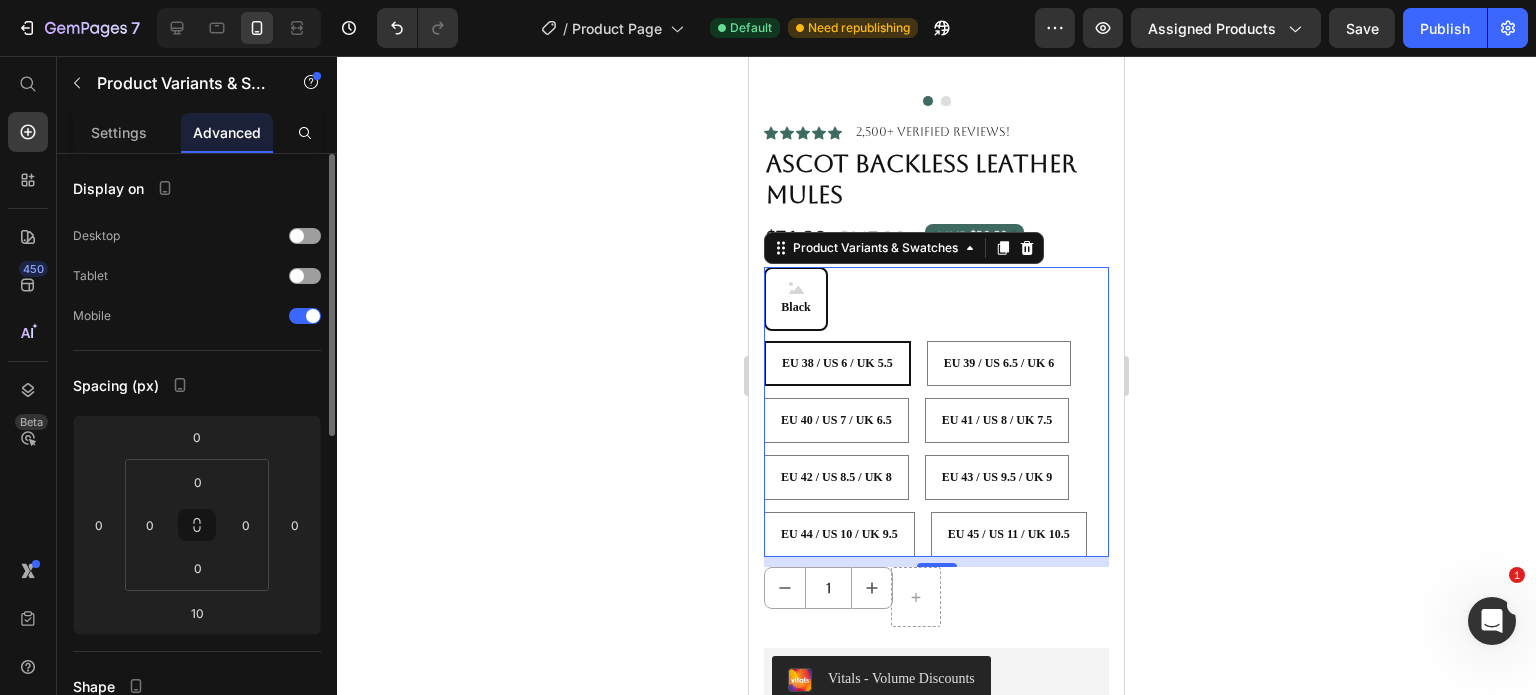 scroll, scrollTop: 200, scrollLeft: 0, axis: vertical 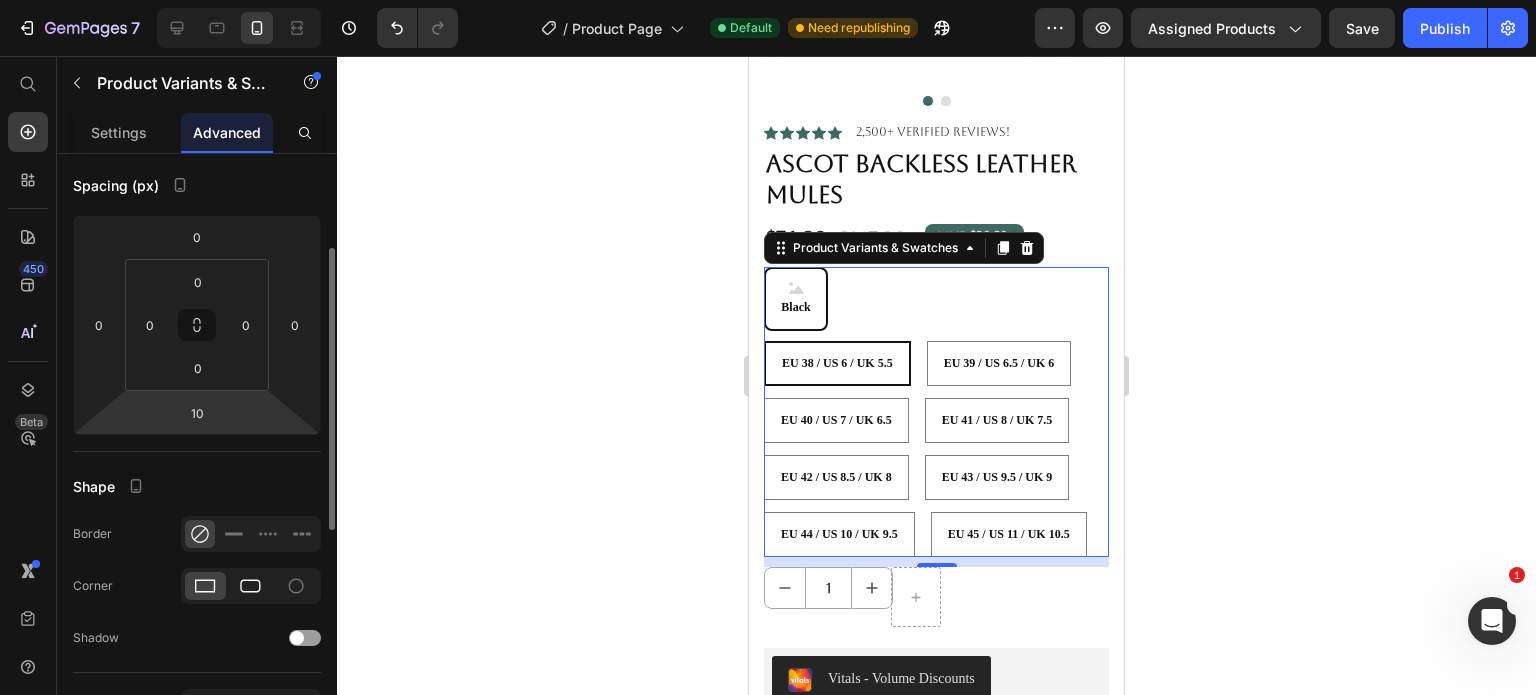 click 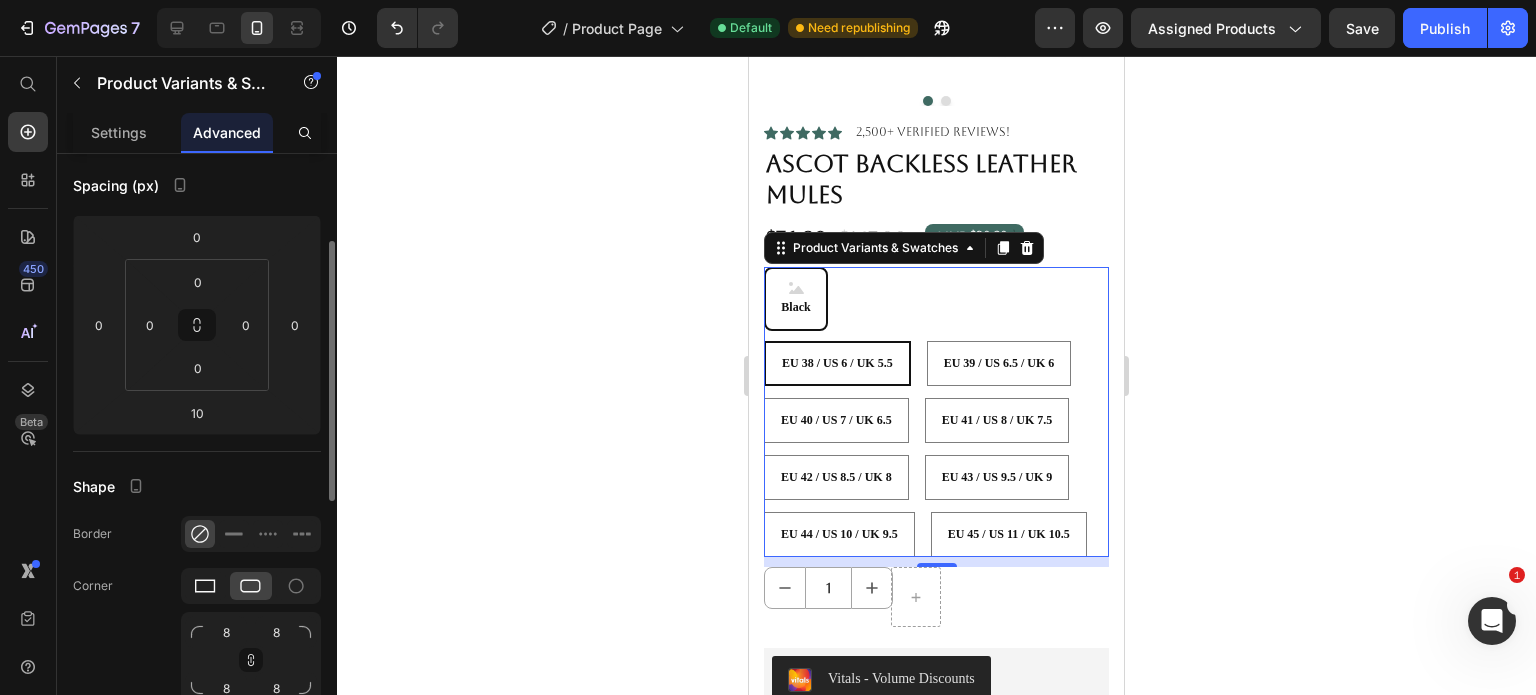 click 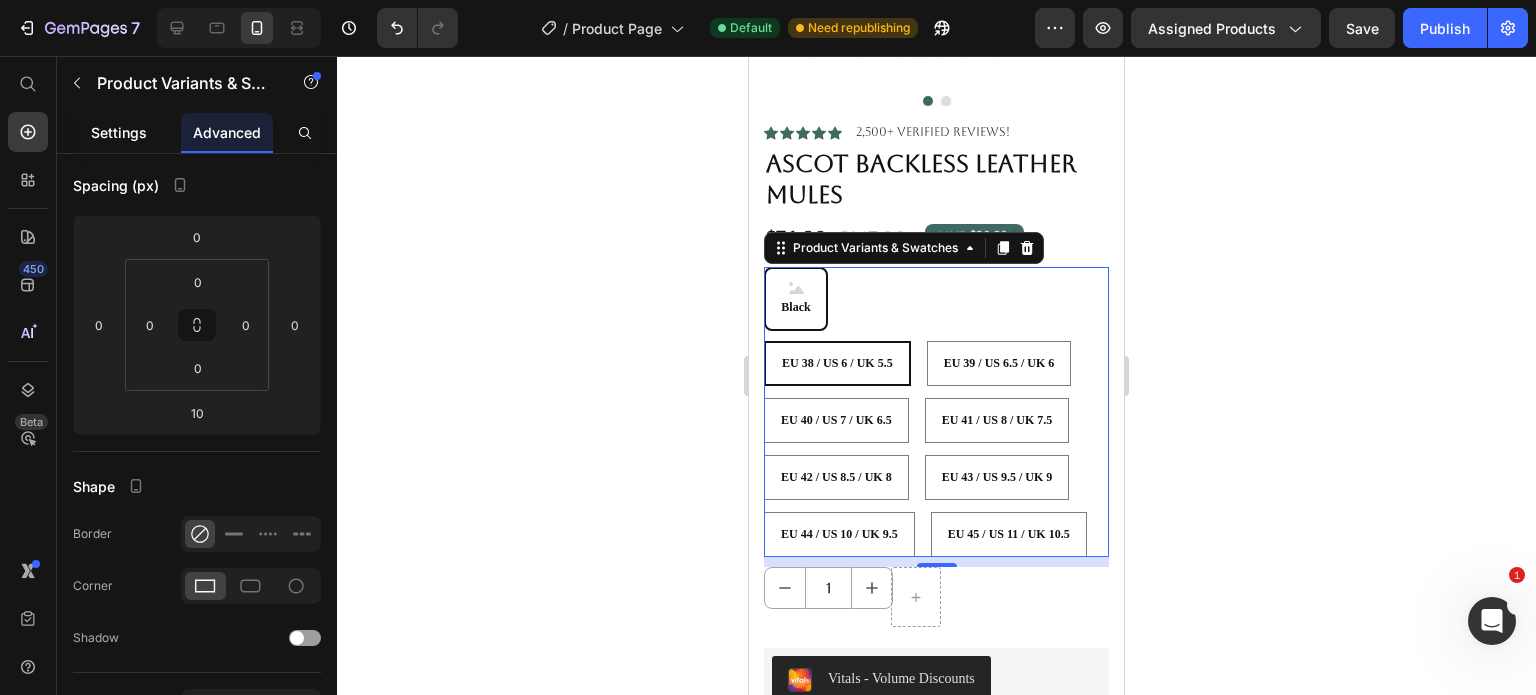 click on "Settings" at bounding box center [119, 132] 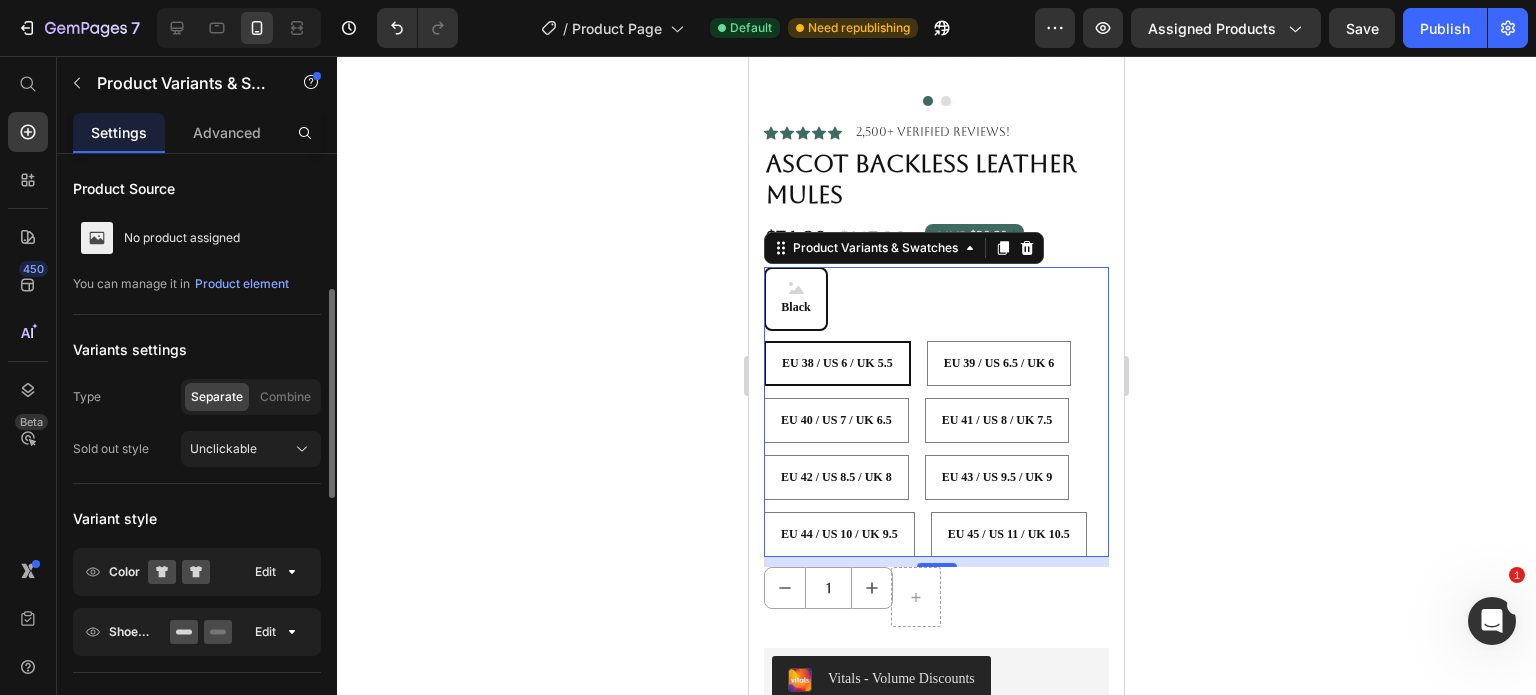 scroll, scrollTop: 200, scrollLeft: 0, axis: vertical 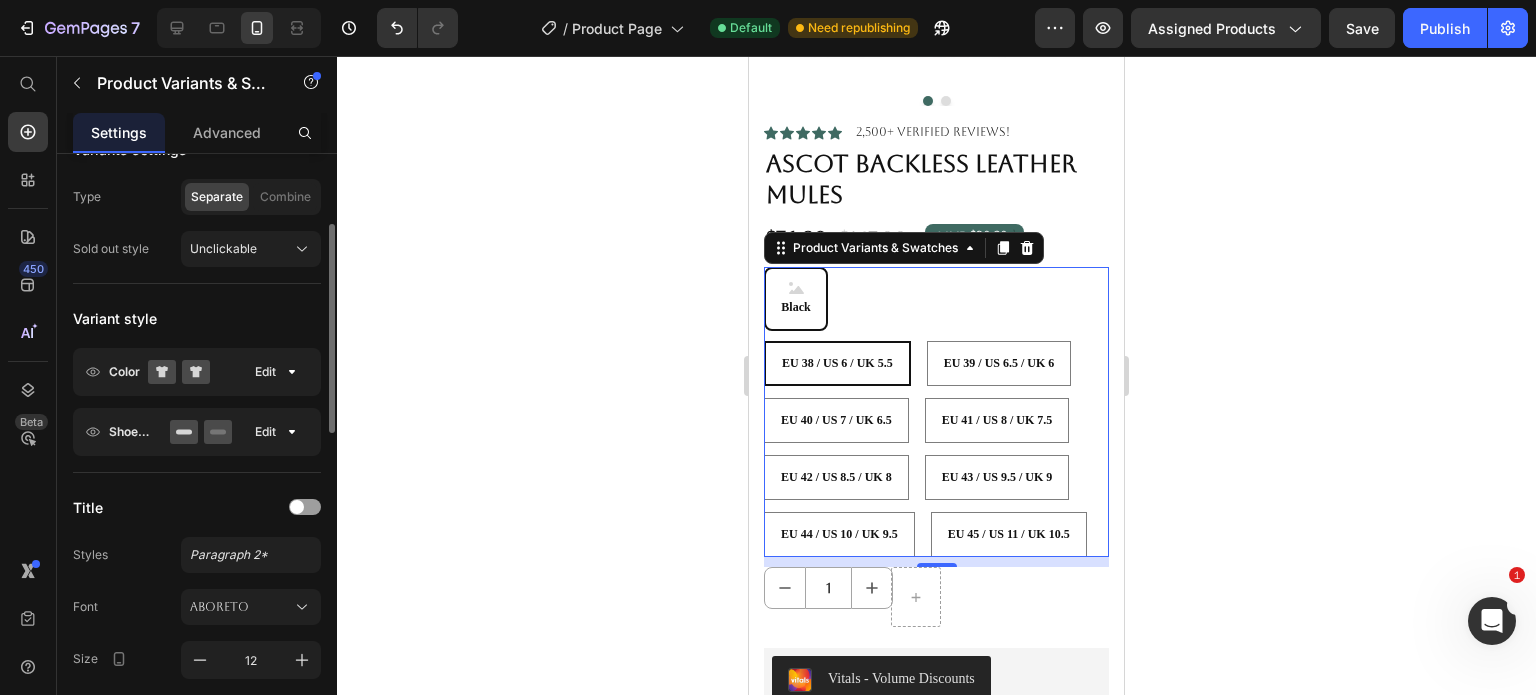 click on "Shoe size Edit" 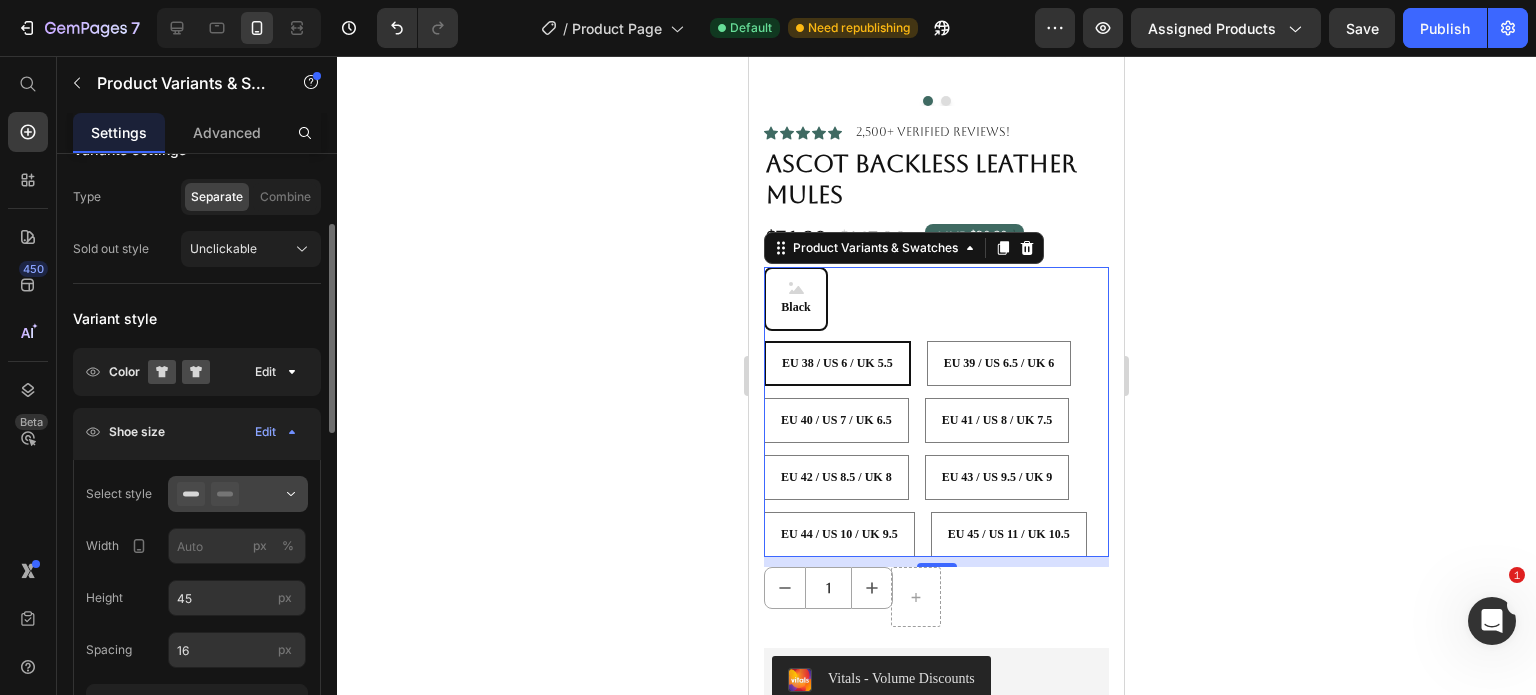 click at bounding box center [238, 494] 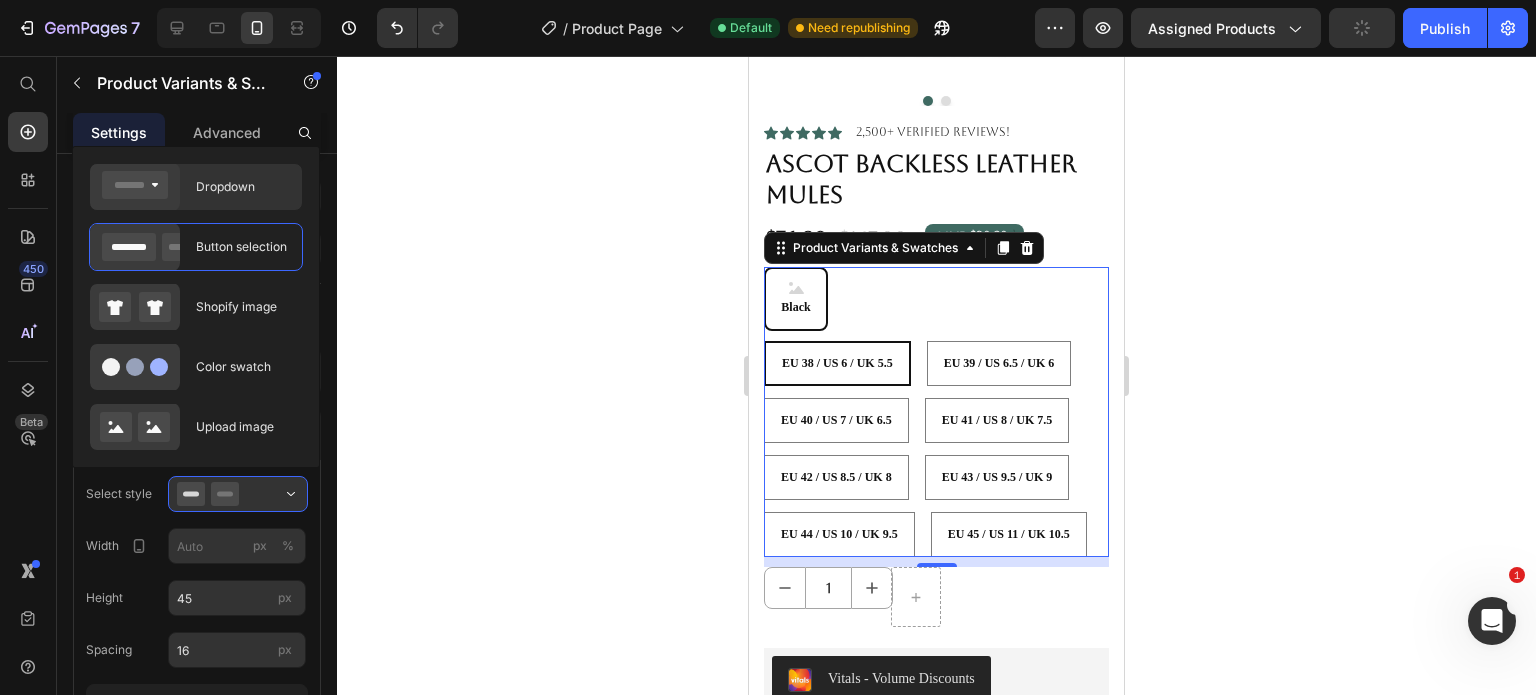 click on "Dropdown" at bounding box center [243, 187] 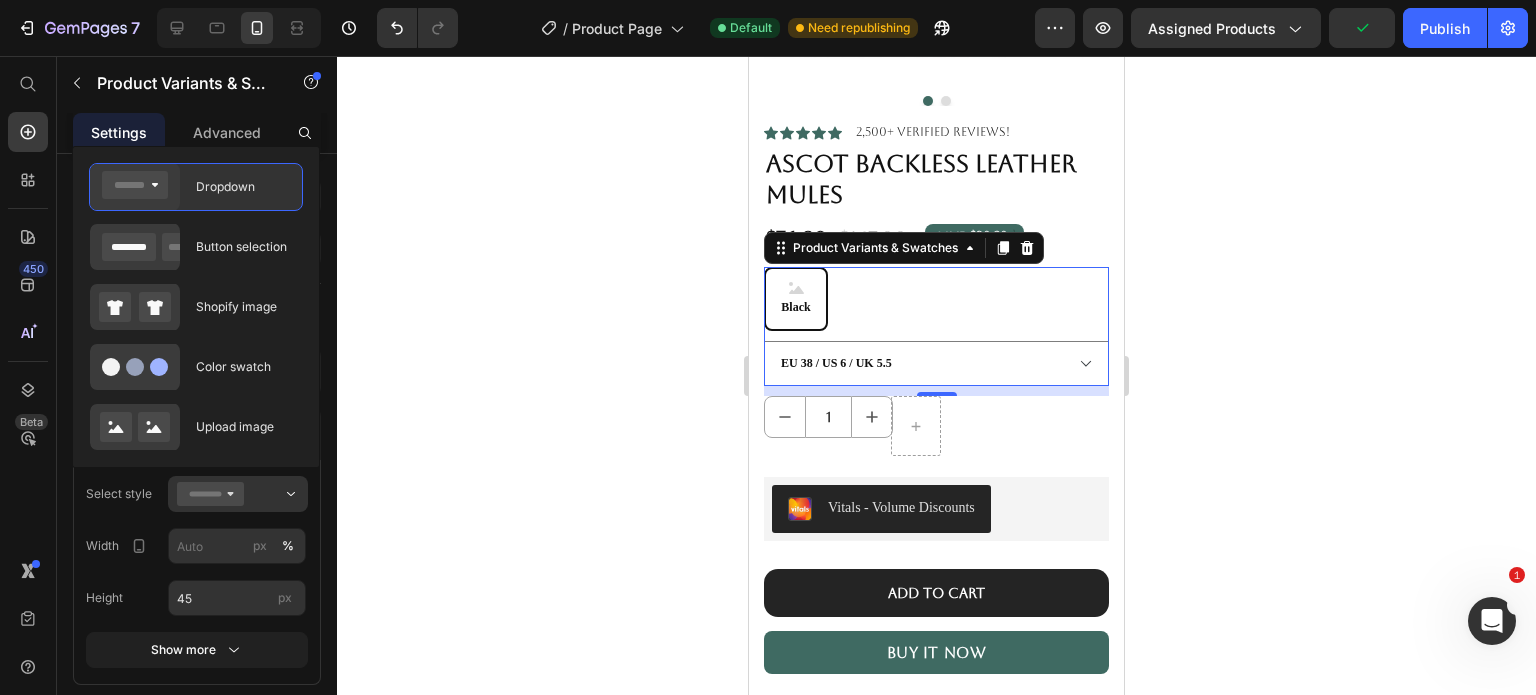 type on "100" 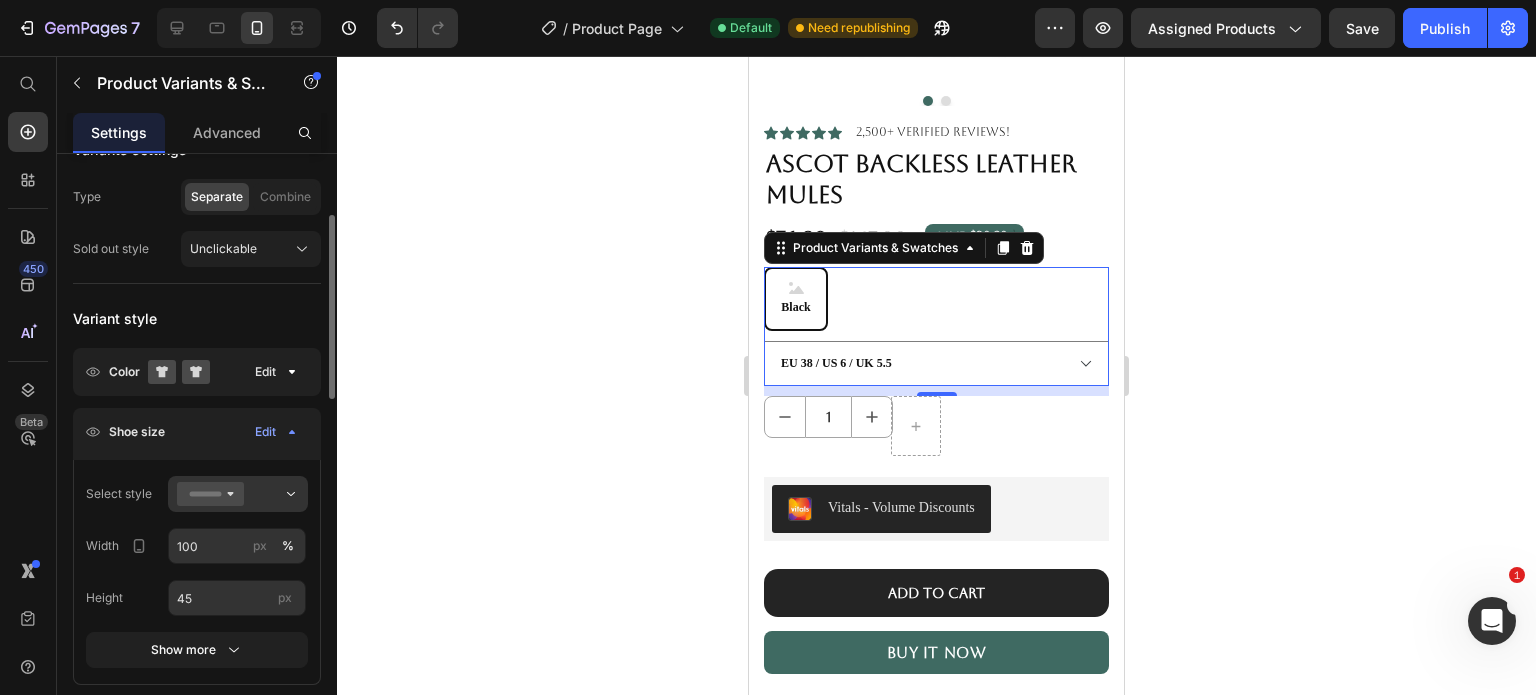 scroll, scrollTop: 300, scrollLeft: 0, axis: vertical 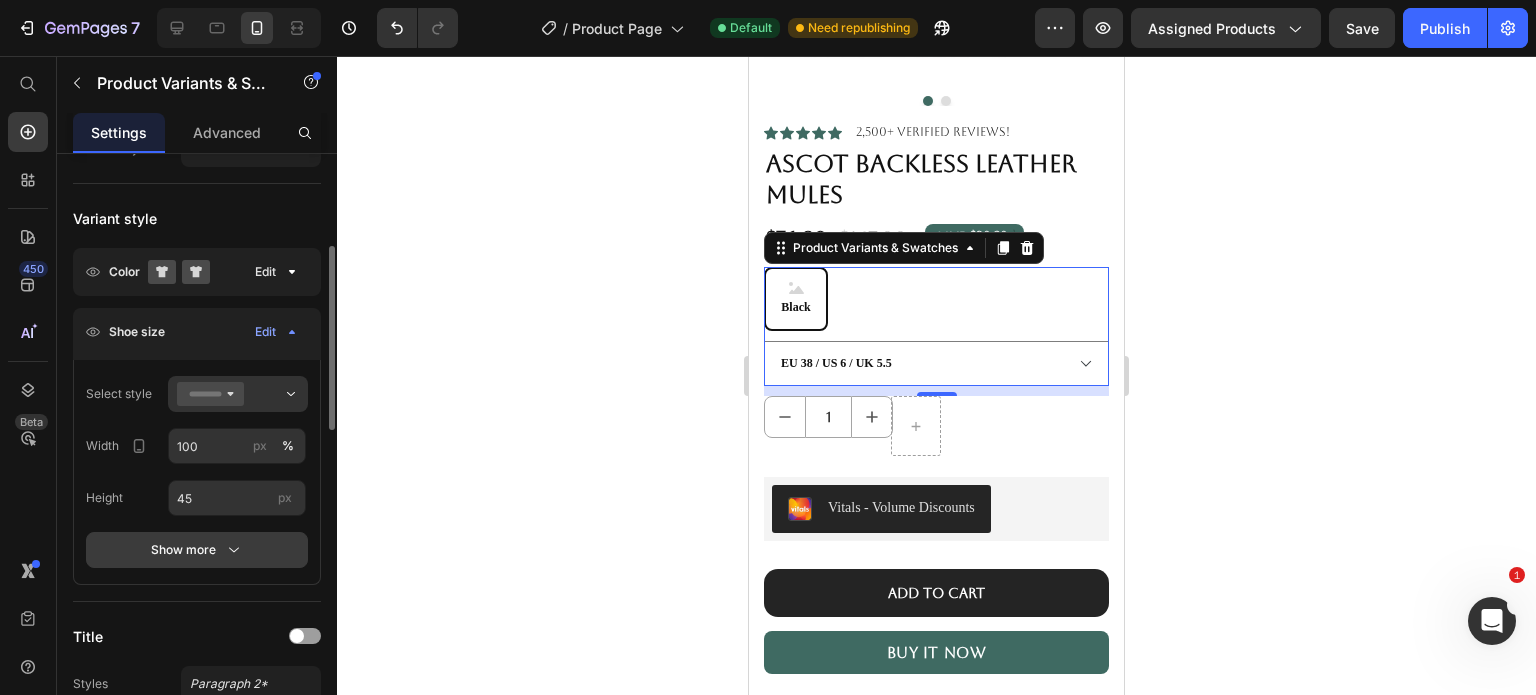 click on "Show more" at bounding box center (197, 550) 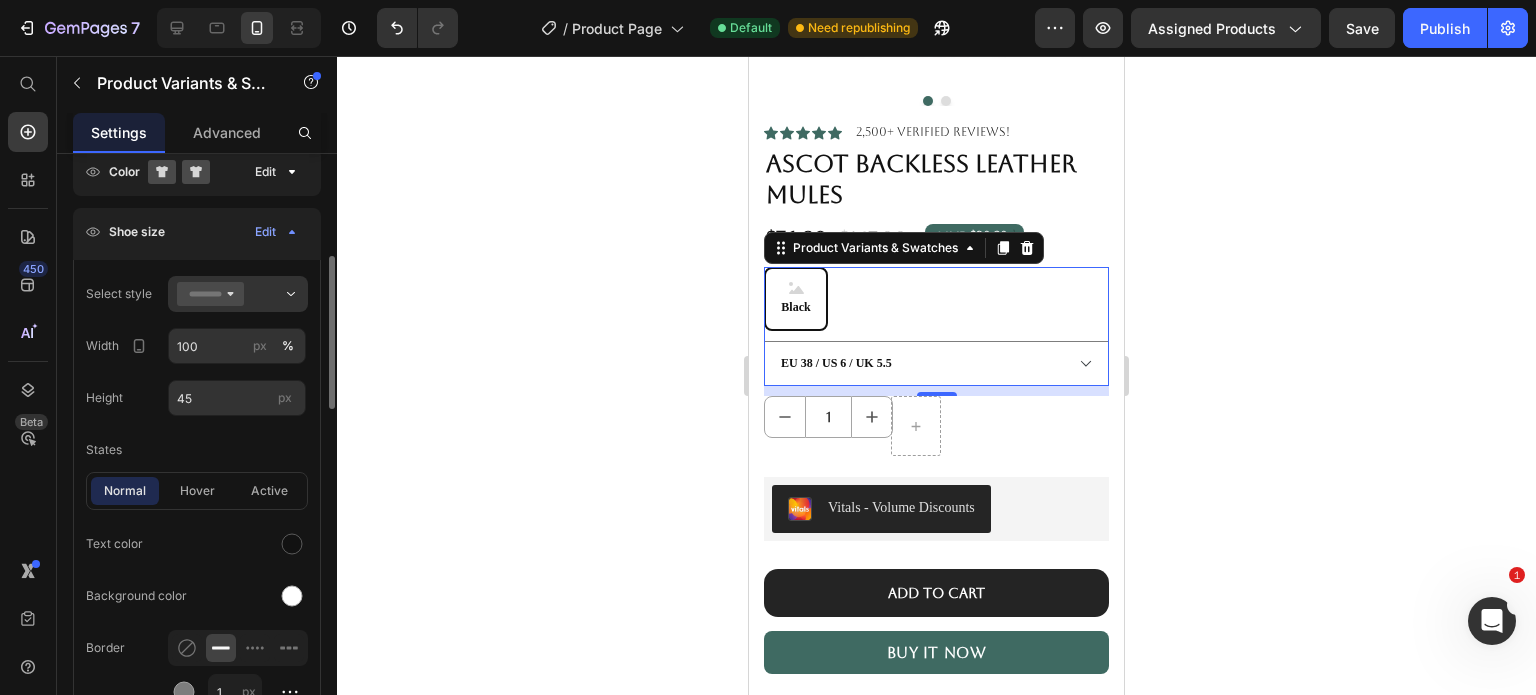 scroll, scrollTop: 500, scrollLeft: 0, axis: vertical 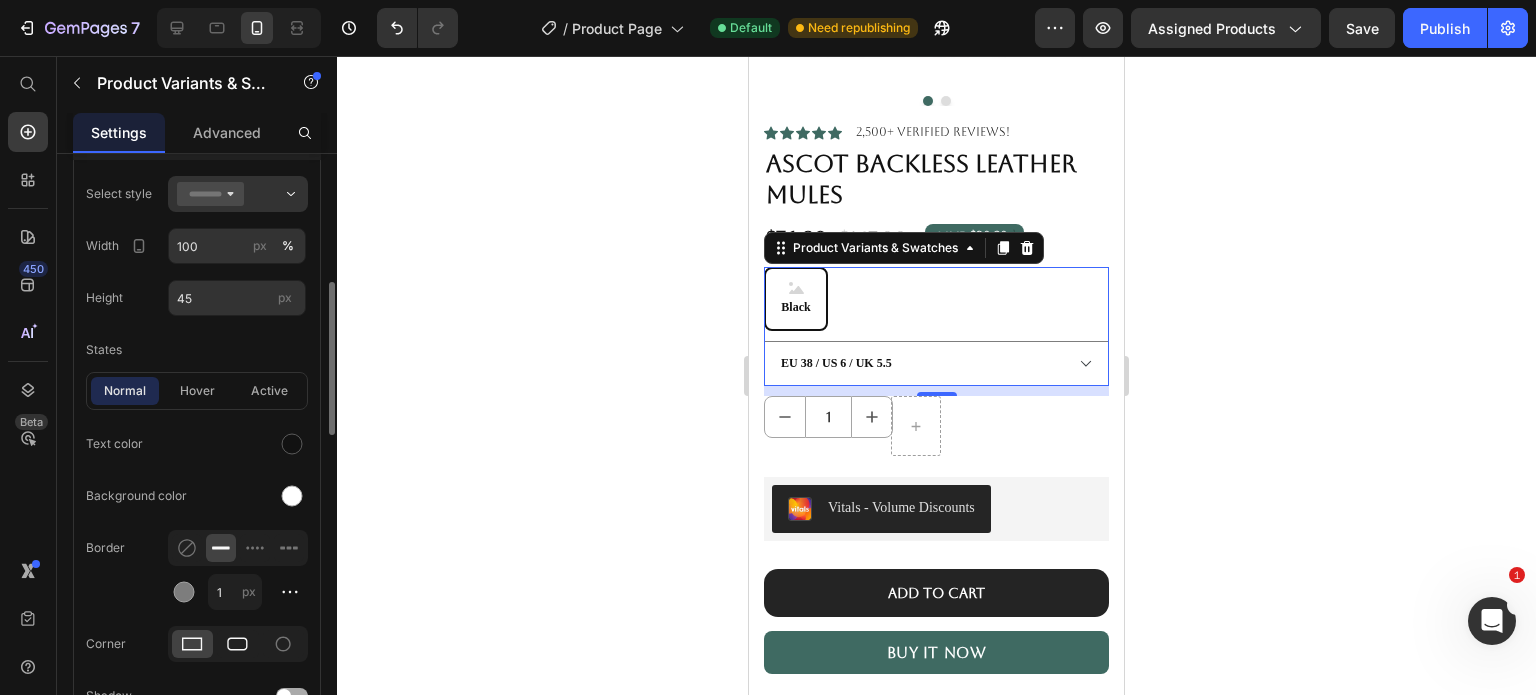 click 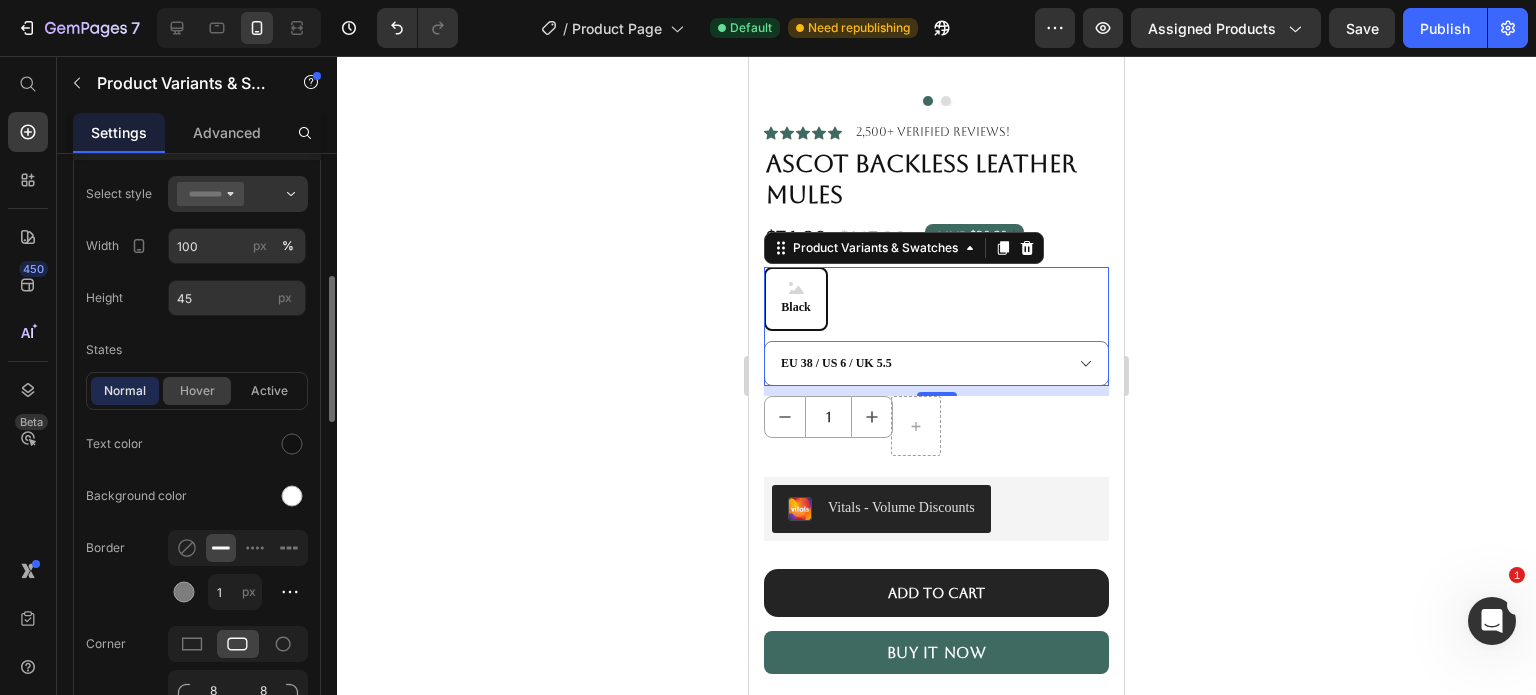 click on "hover" at bounding box center (197, 391) 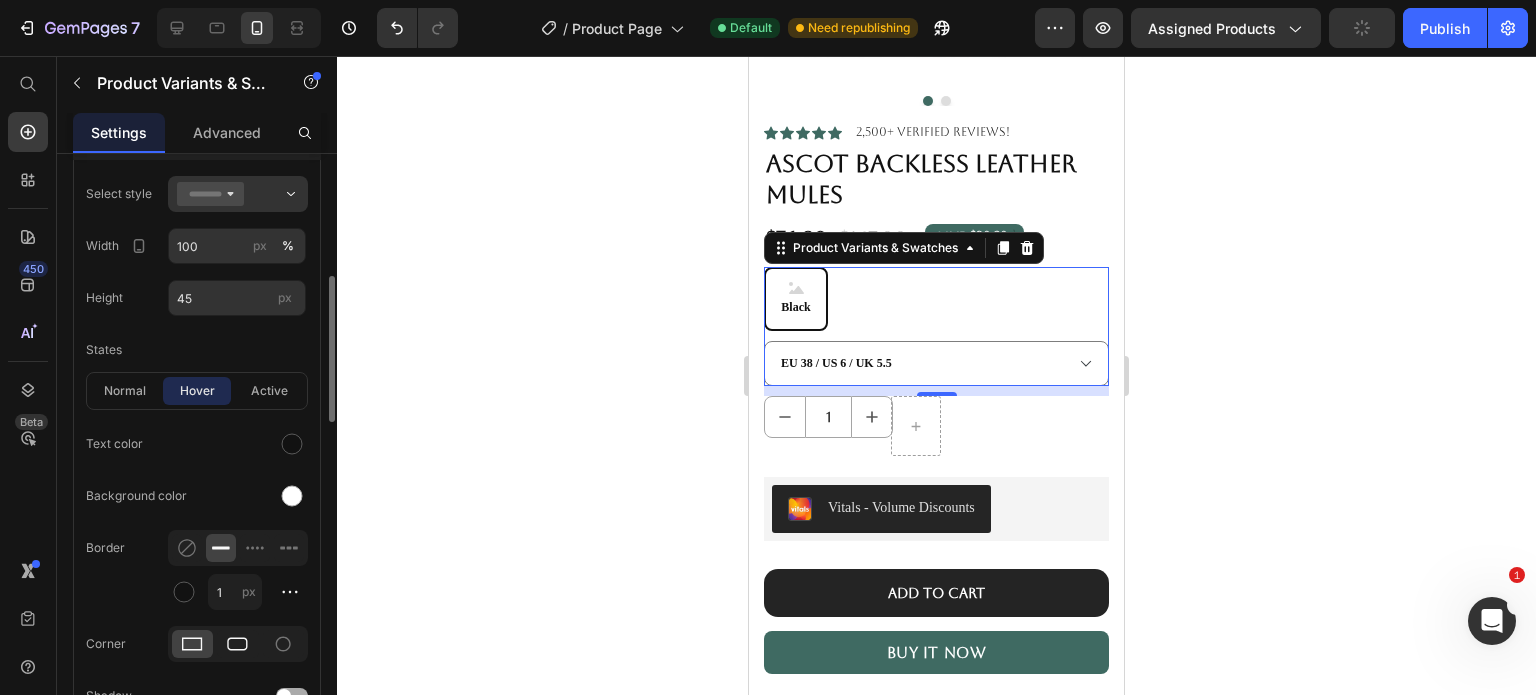 click 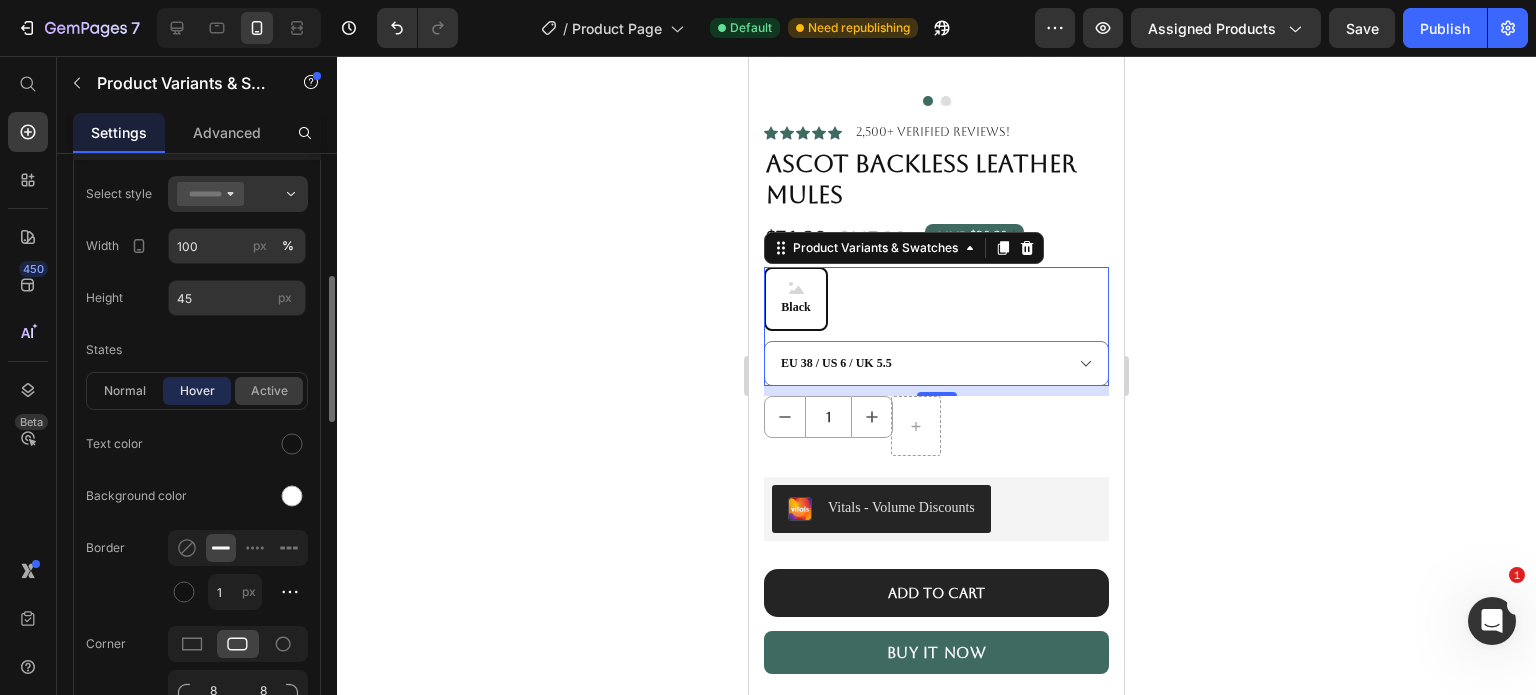 click on "active" at bounding box center [269, 391] 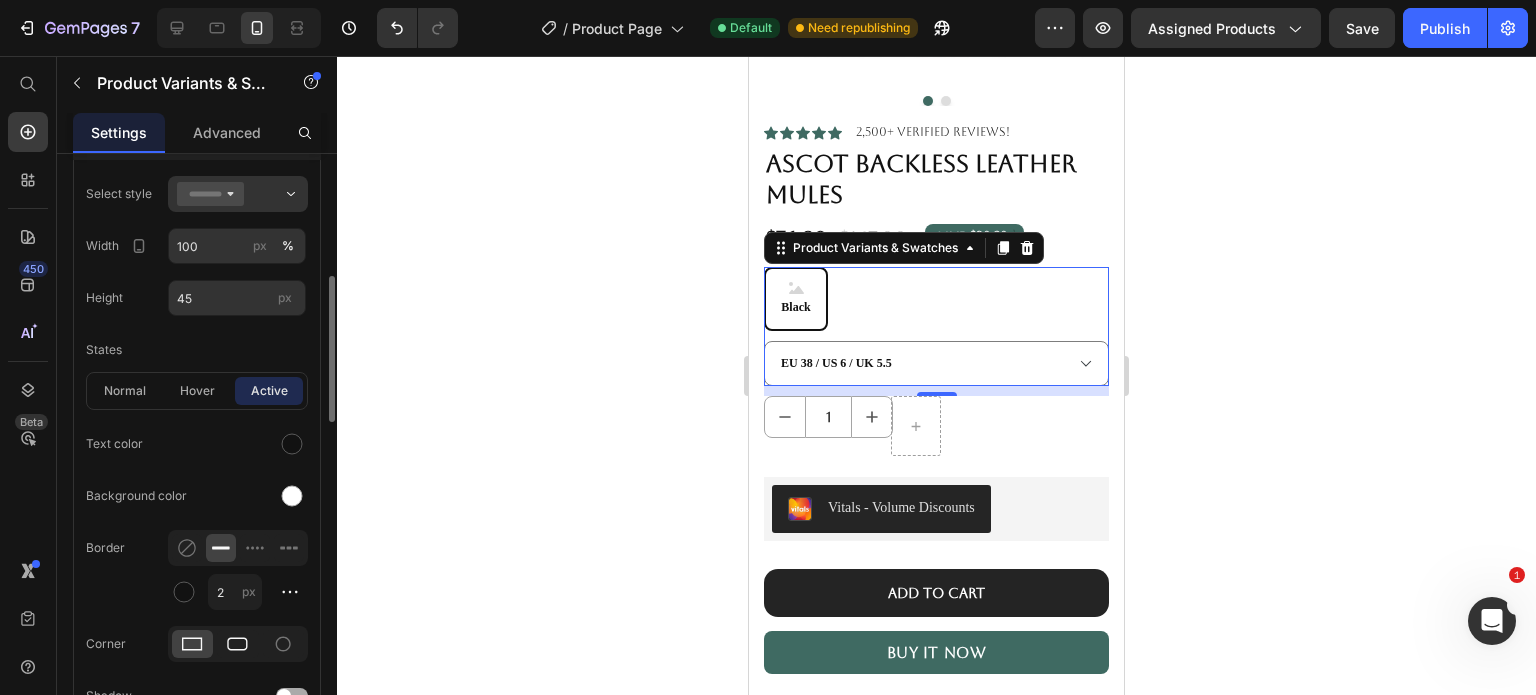 click 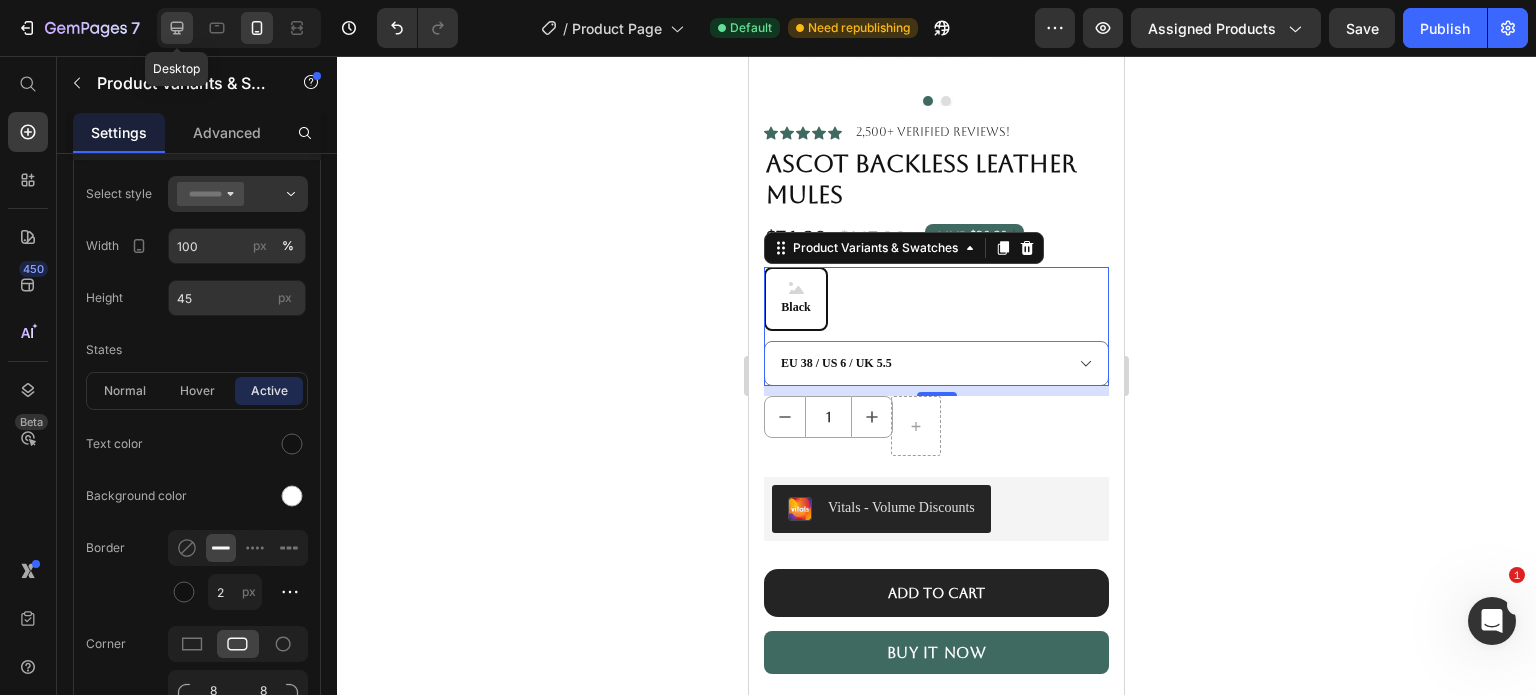 click 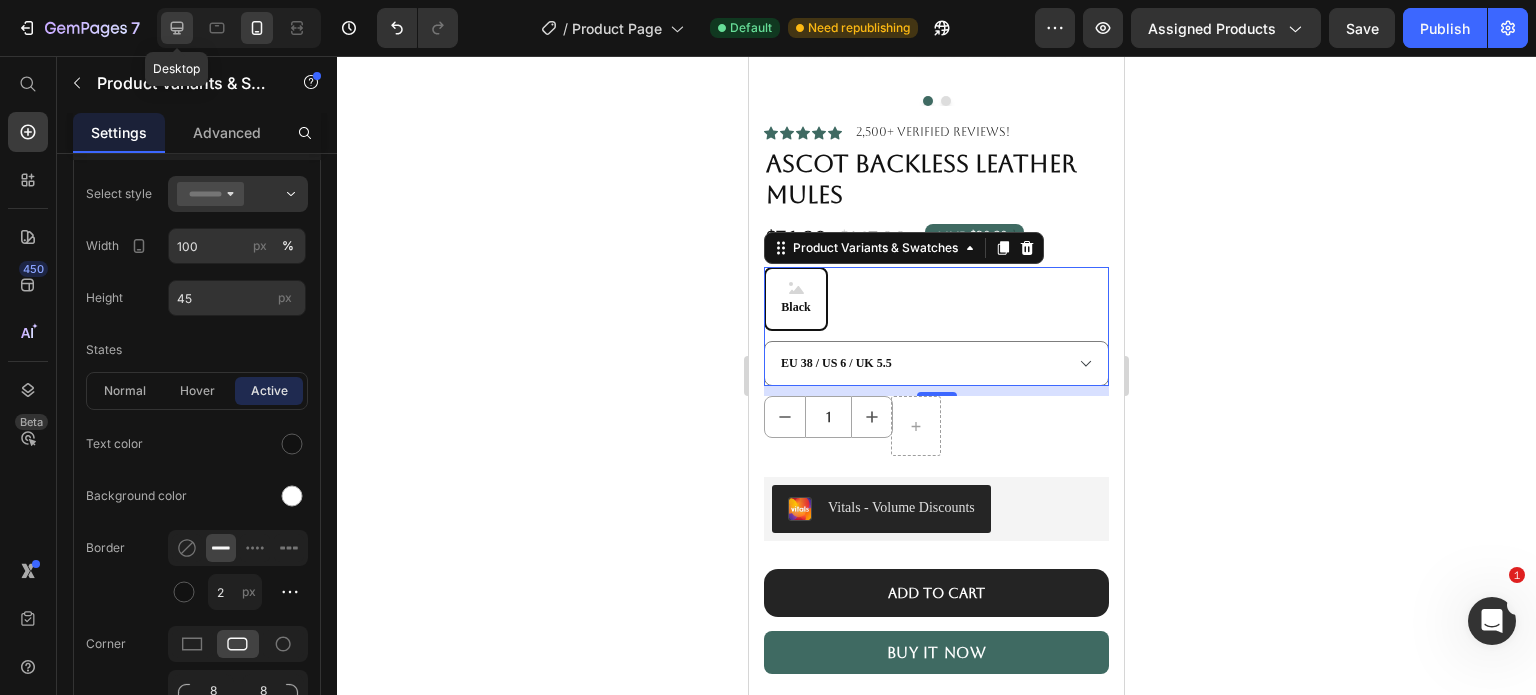 type on "16" 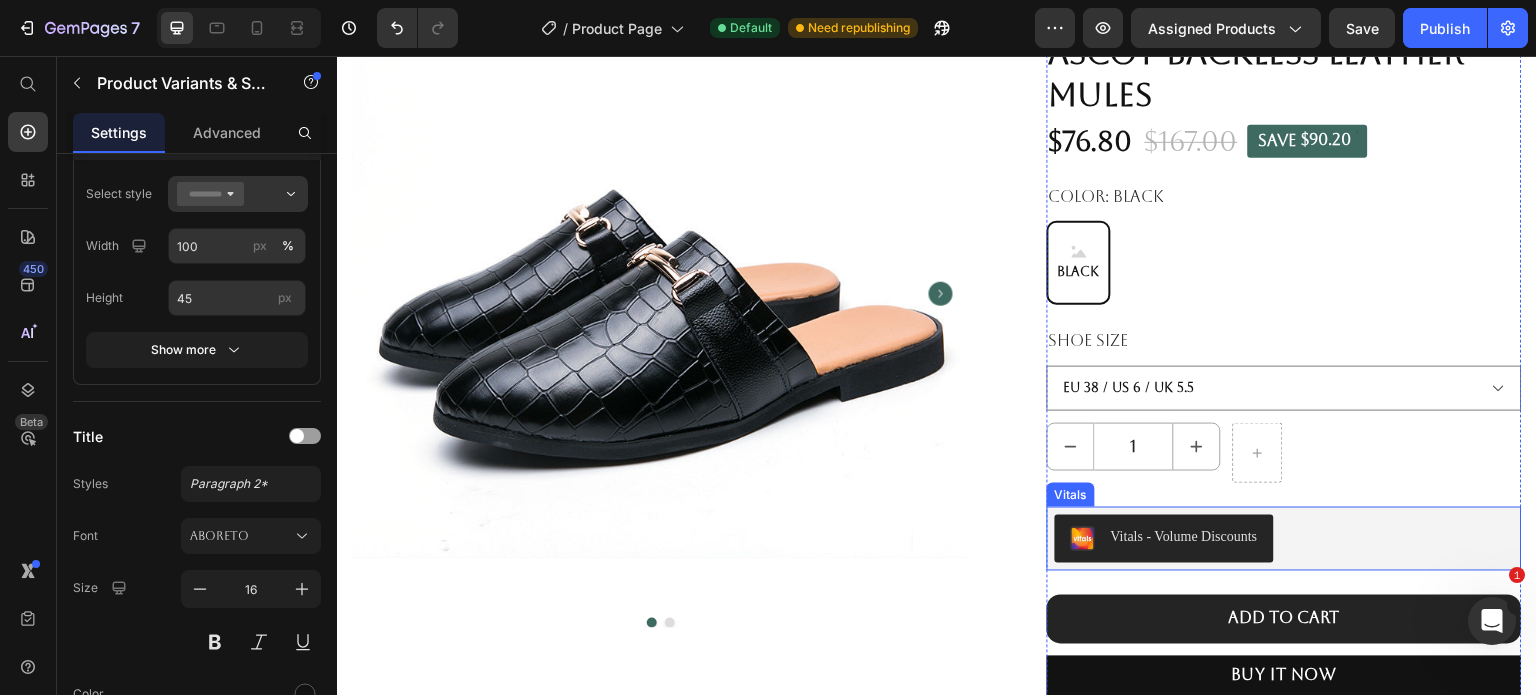 scroll, scrollTop: 129, scrollLeft: 0, axis: vertical 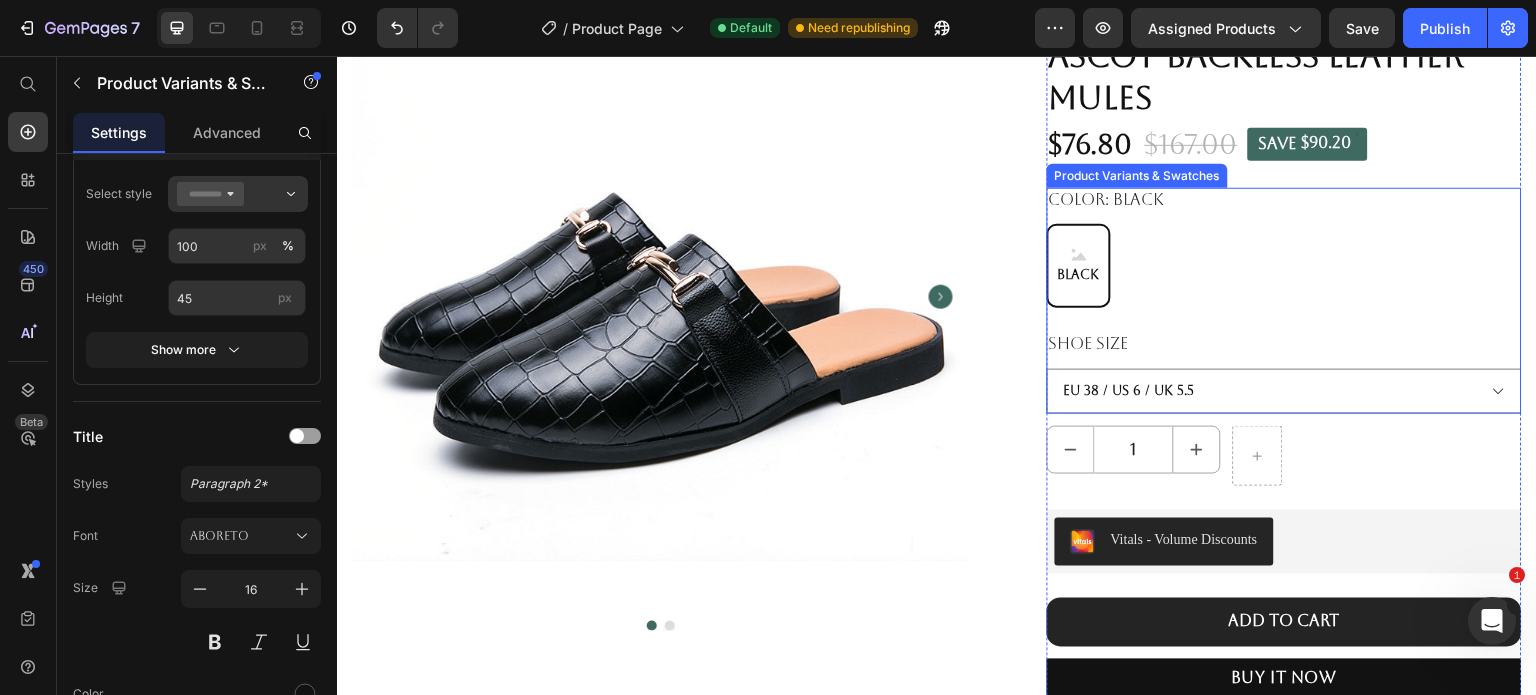 click on "Shoe size EU 38 / US 6 / UK 5.5 EU 39 / US 6.5 / UK 6 EU 40 / US 7 / UK 6.5 EU 41 / US 8 / UK 7.5 EU 42 / US 8.5 / UK 8 EU 43 / US 9.5 / UK 9 EU 44 / US 10 / UK 9.5 EU 45 / US 11 / UK 10.5" at bounding box center [1284, 373] 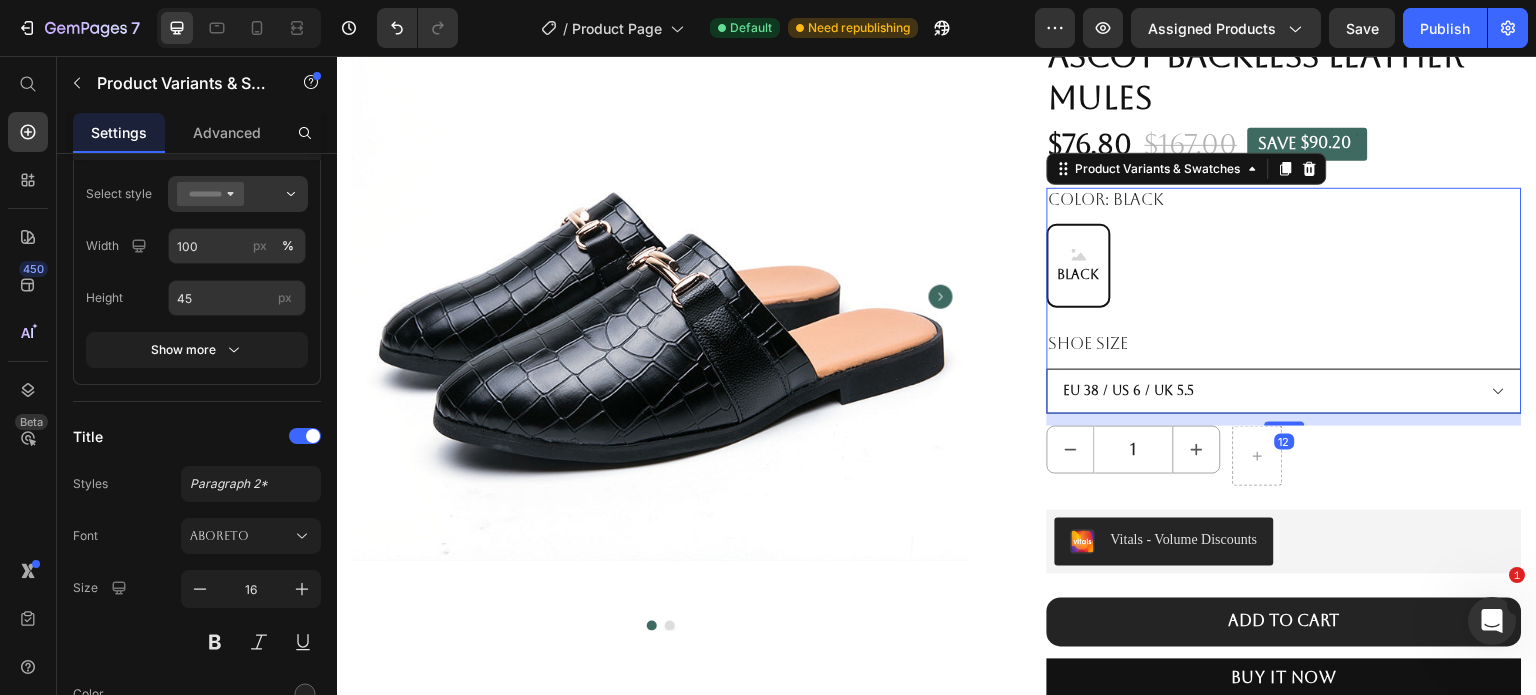 click on "EU 38 / US 6 / UK 5.5 EU 39 / US 6.5 / UK 6 EU 40 / US 7 / UK 6.5 EU 41 / US 8 / UK 7.5 EU 42 / US 8.5 / UK 8 EU 43 / US 9.5 / UK 9 EU 44 / US 10 / UK 9.5 EU 45 / US 11 / UK 10.5" at bounding box center (1284, 391) 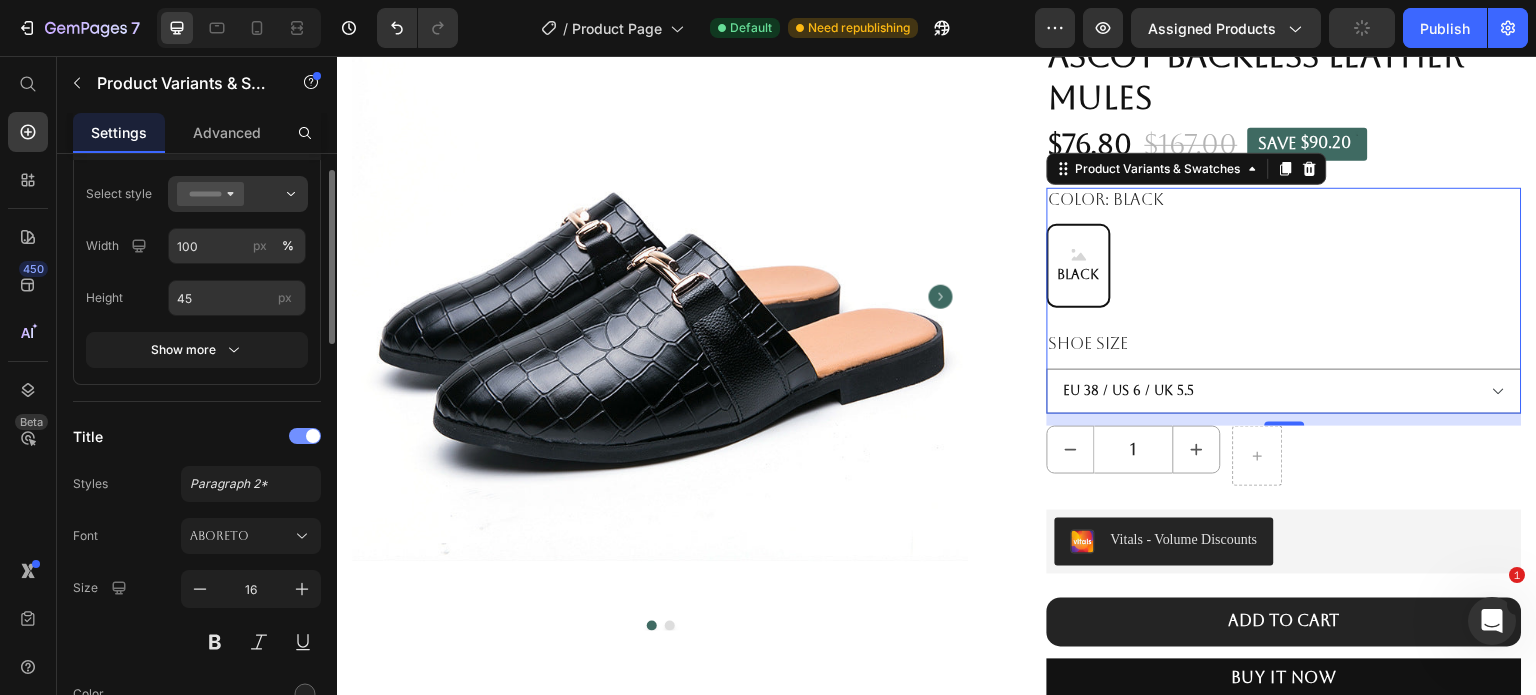 scroll, scrollTop: 300, scrollLeft: 0, axis: vertical 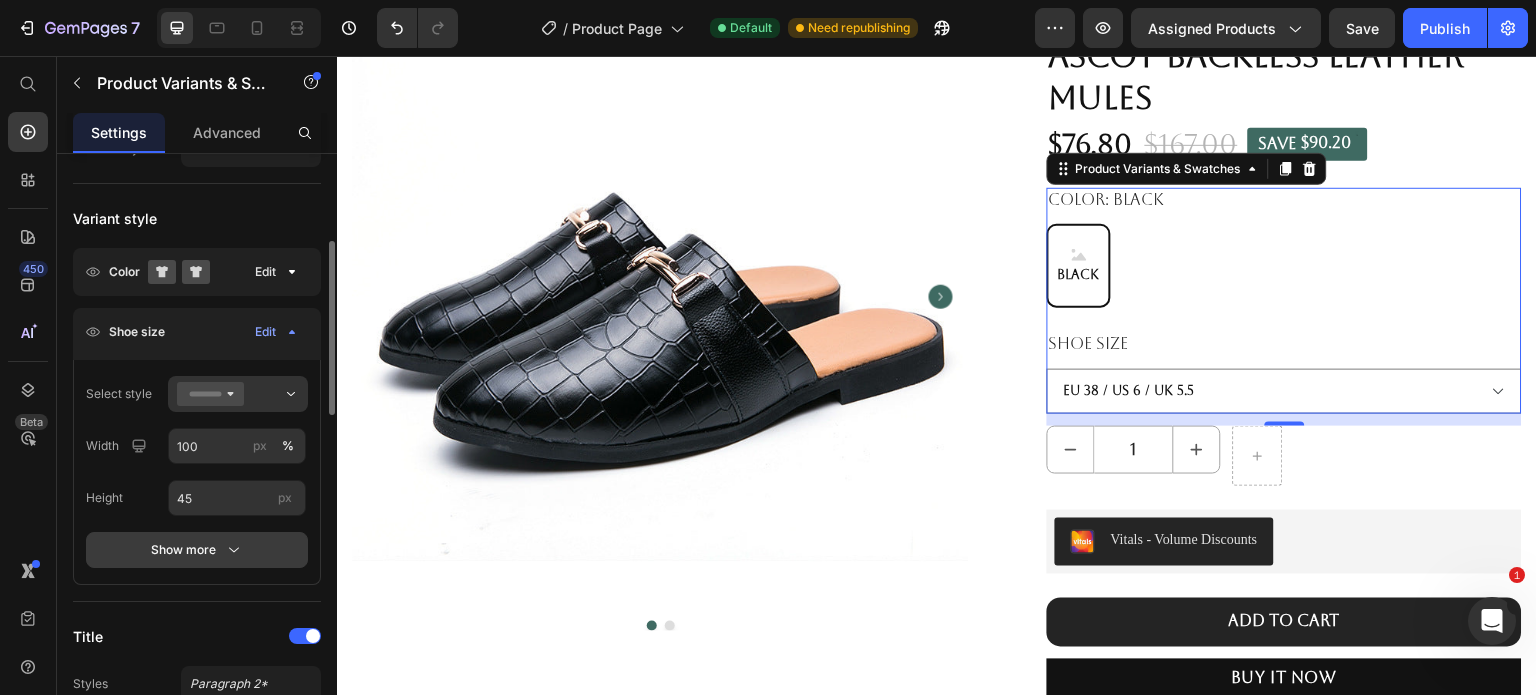 click on "Show more" at bounding box center (197, 550) 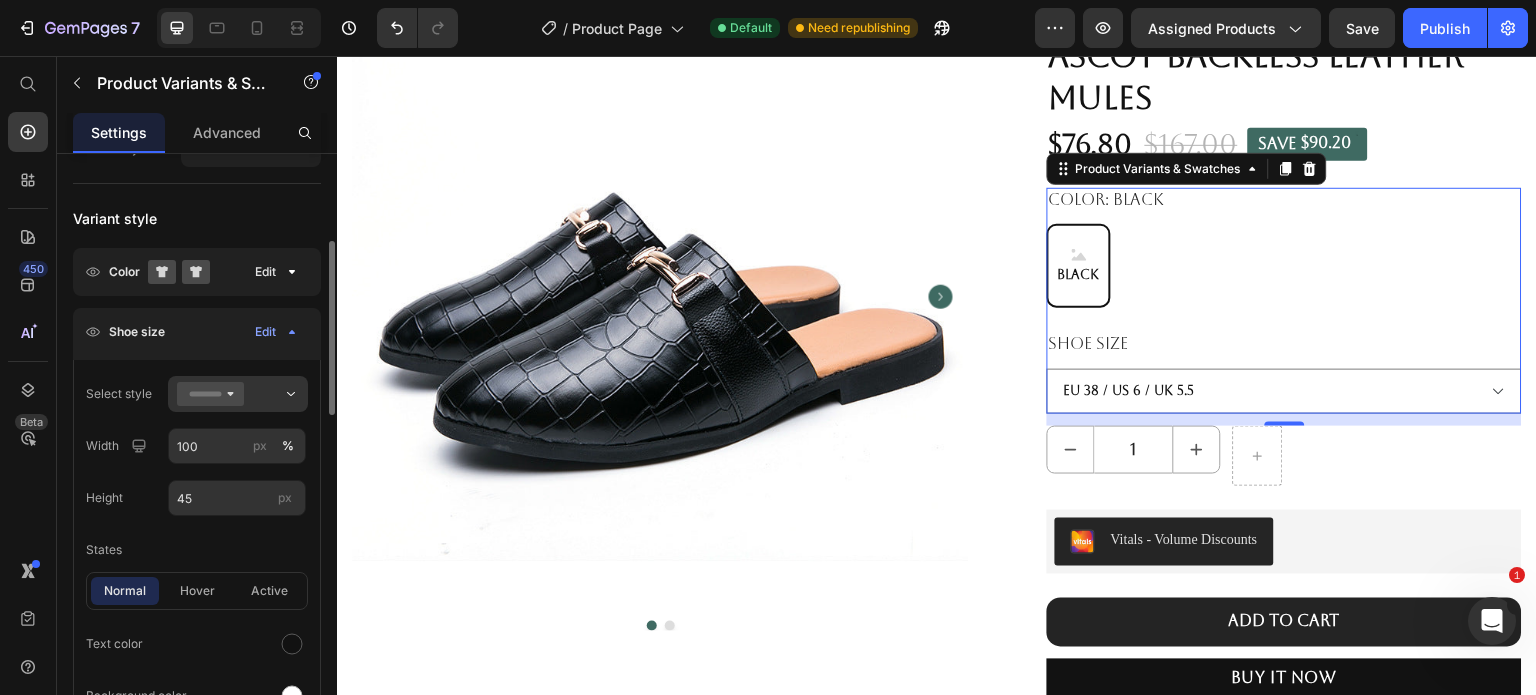 scroll, scrollTop: 500, scrollLeft: 0, axis: vertical 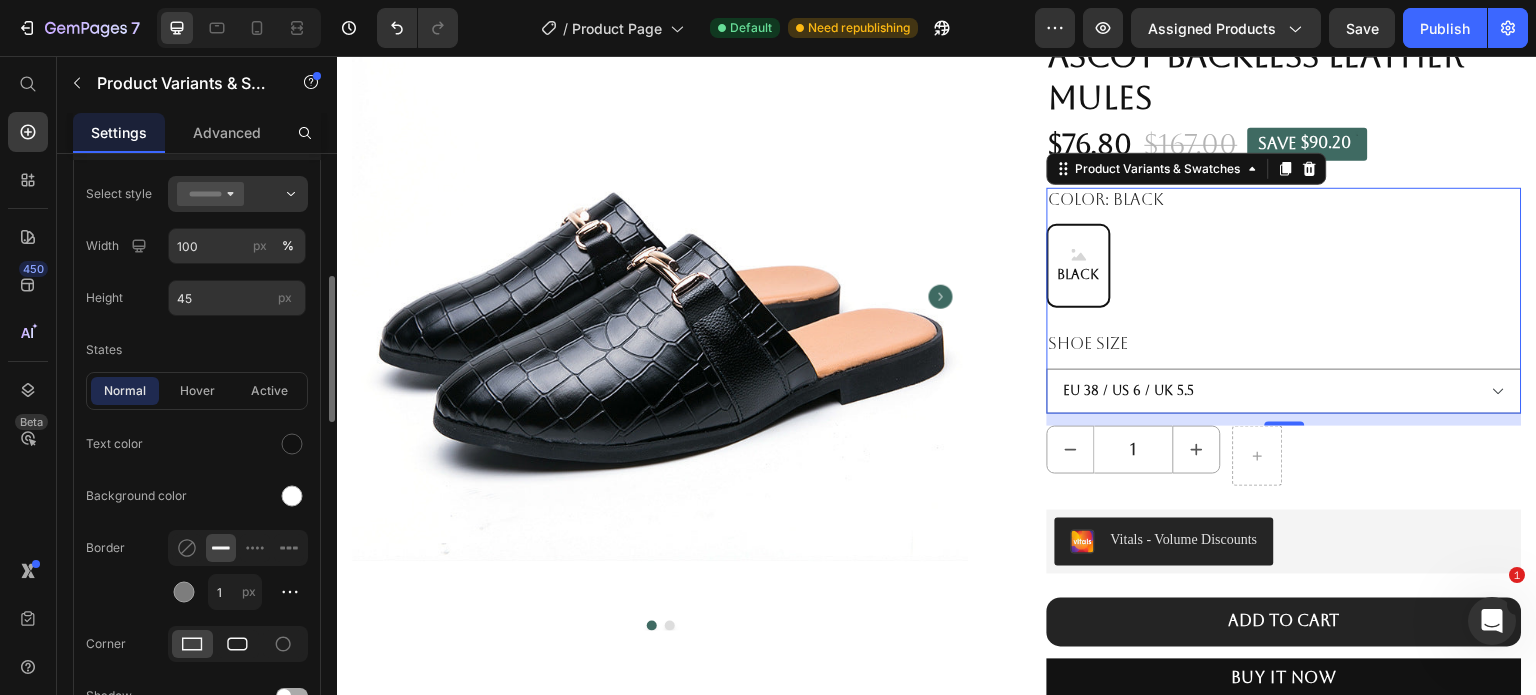 click 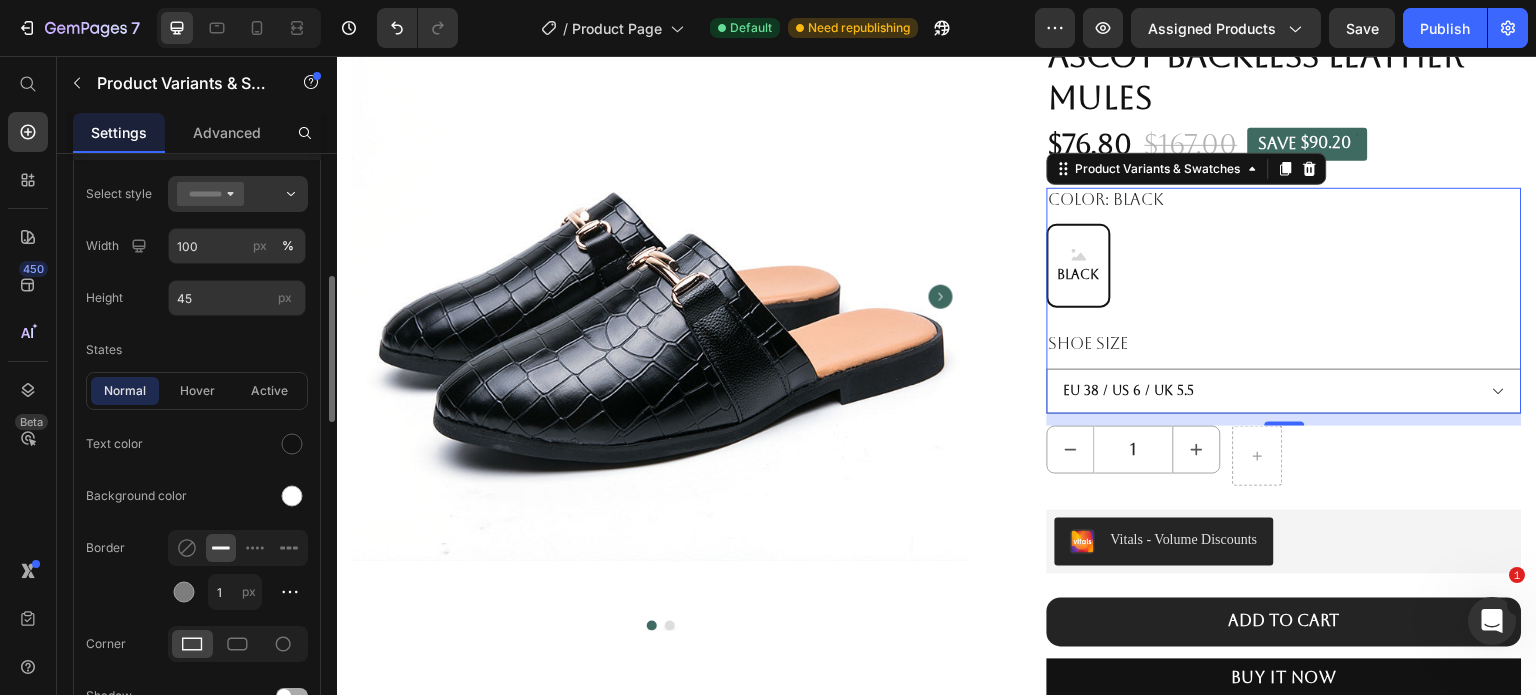 radio on "true" 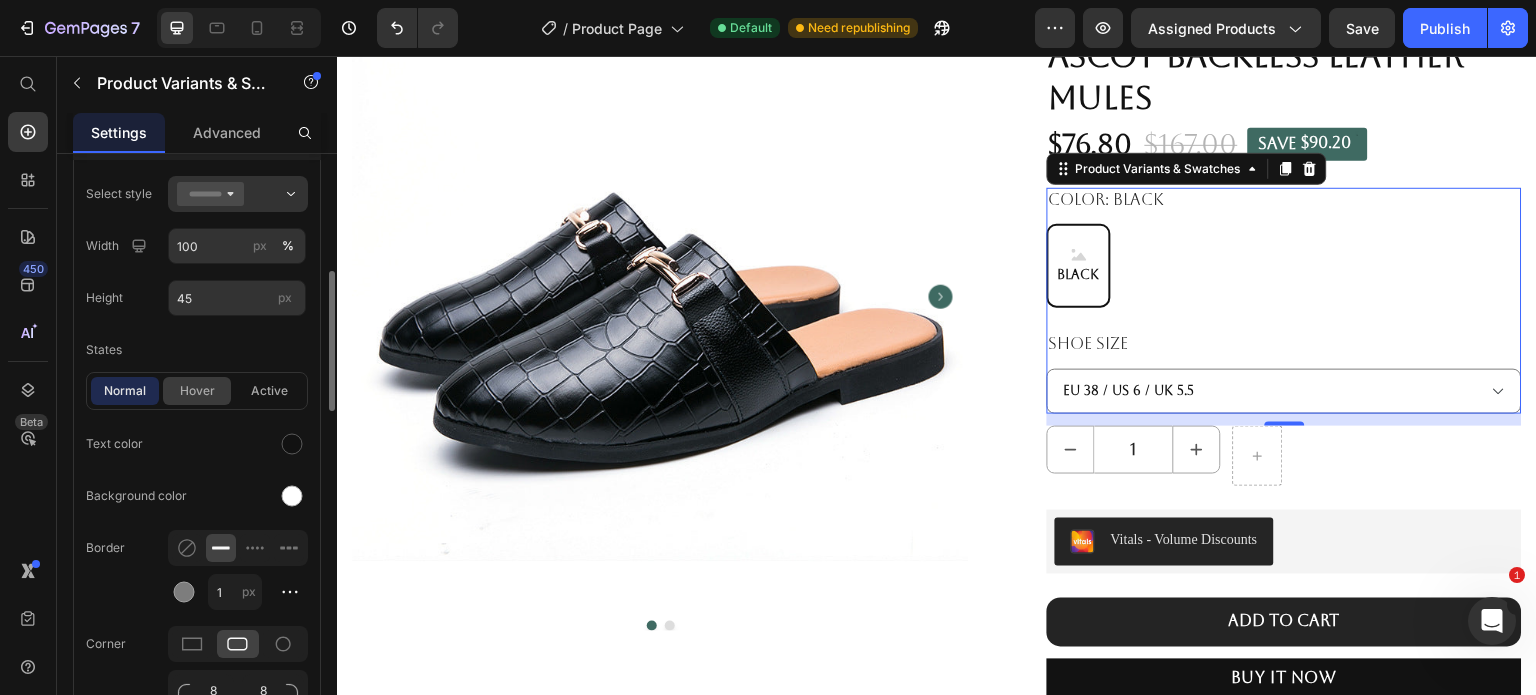 click on "hover" at bounding box center [197, 391] 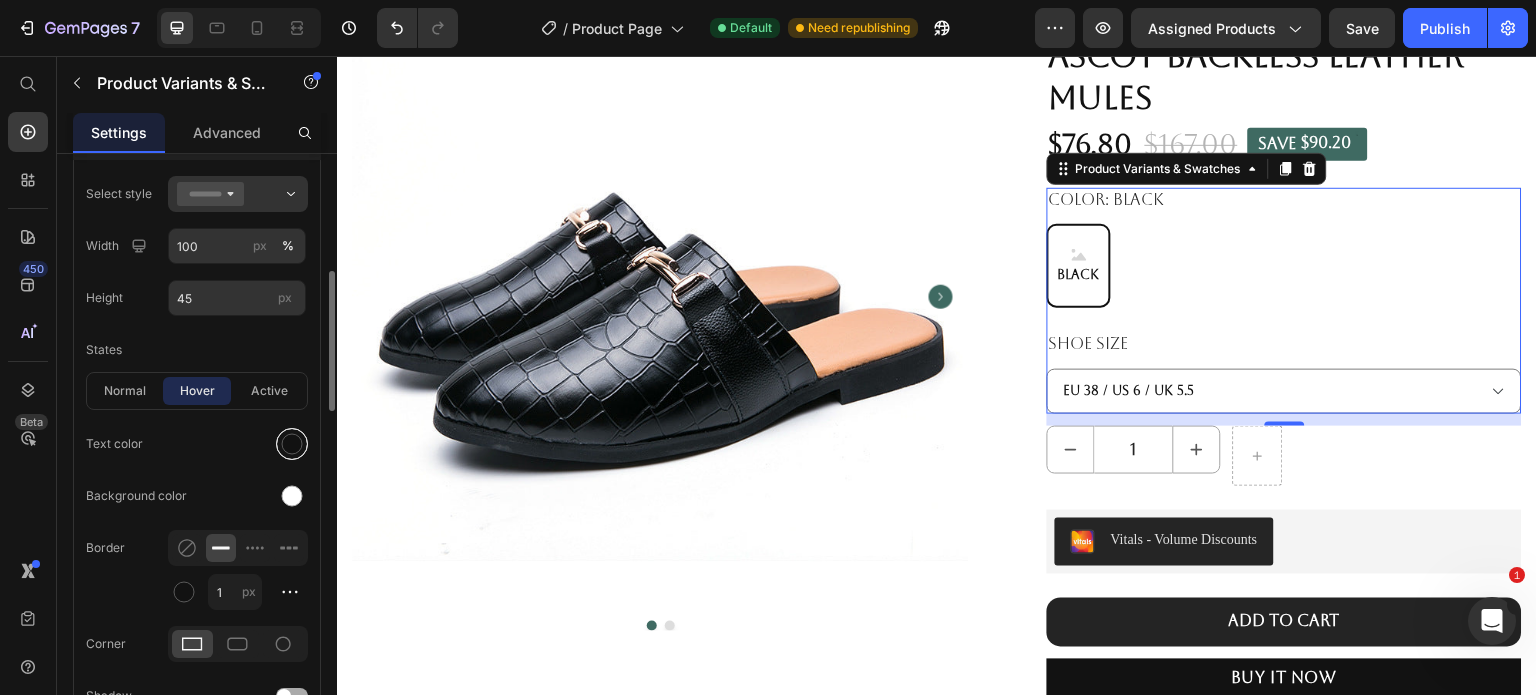 drag, startPoint x: 236, startPoint y: 639, endPoint x: 279, endPoint y: 435, distance: 208.48262 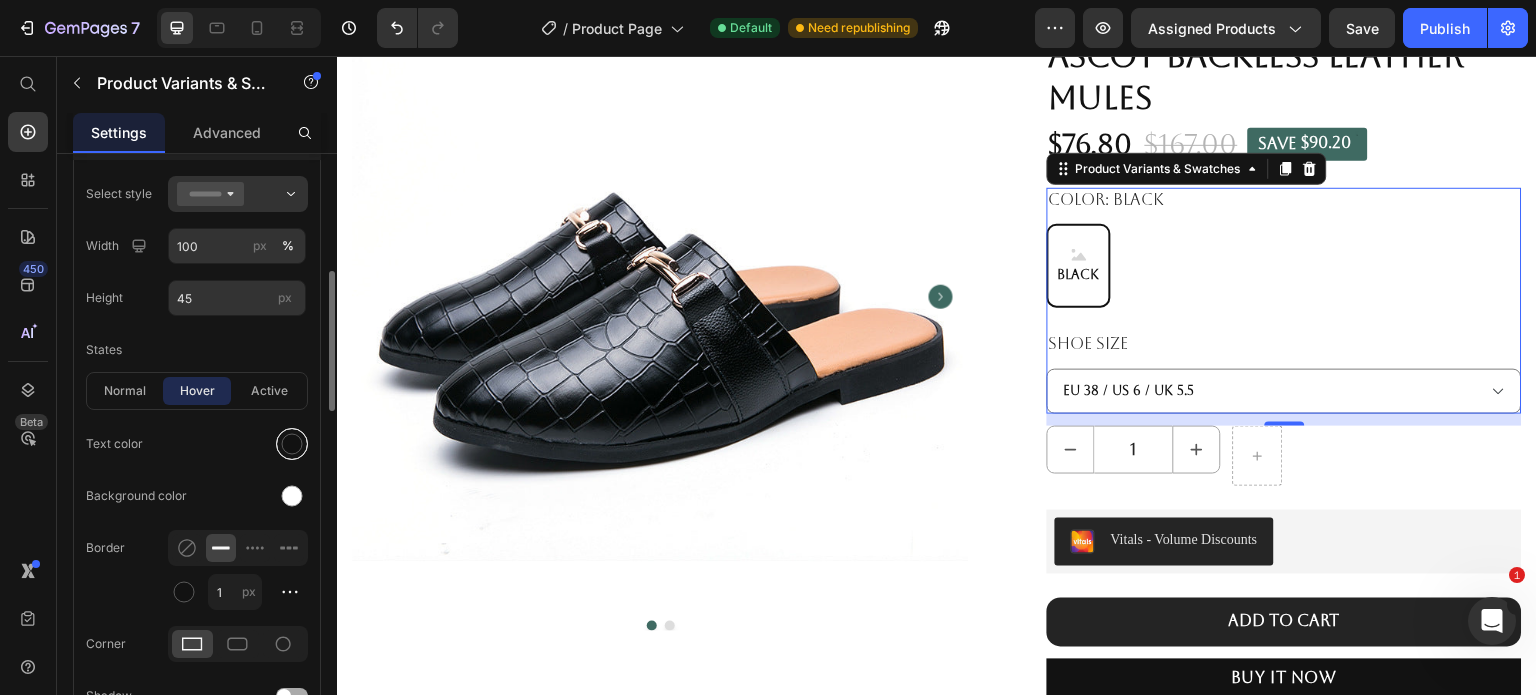 click 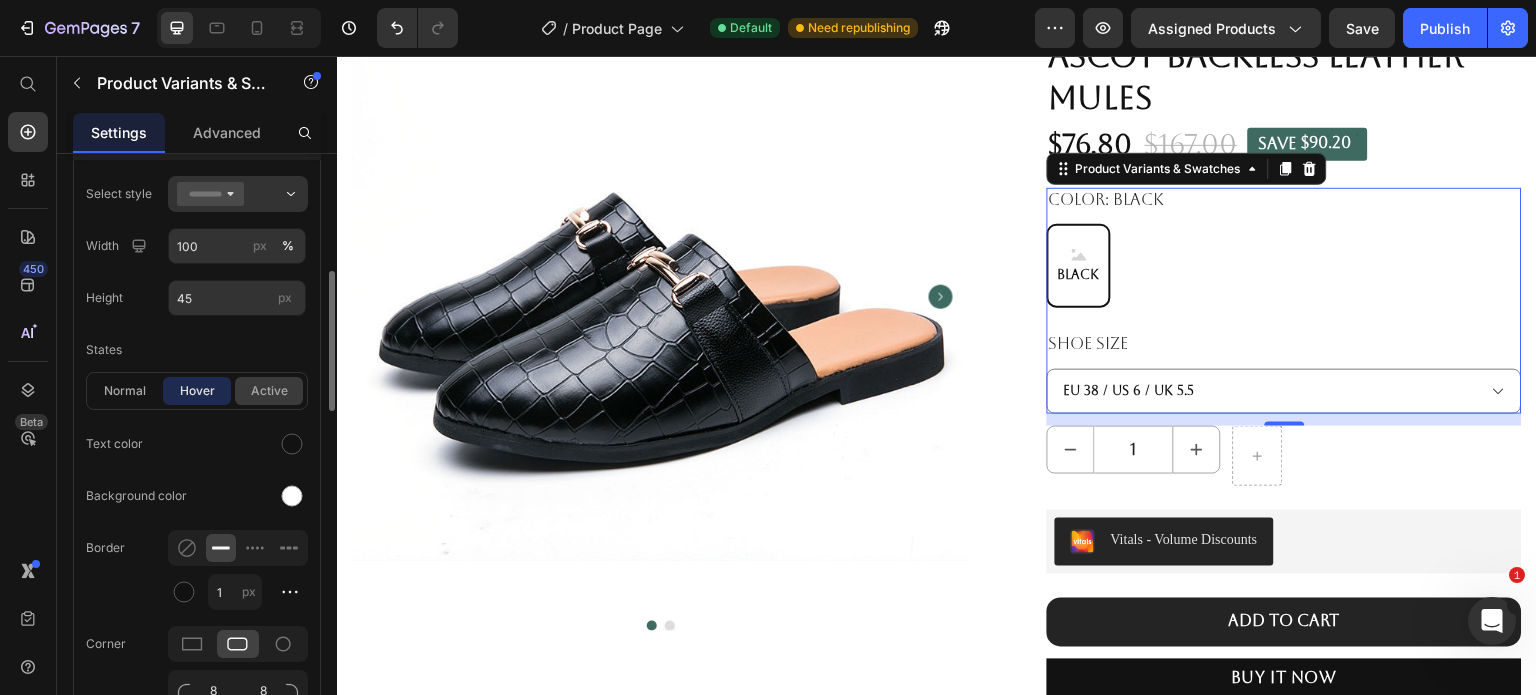 click on "active" at bounding box center [269, 391] 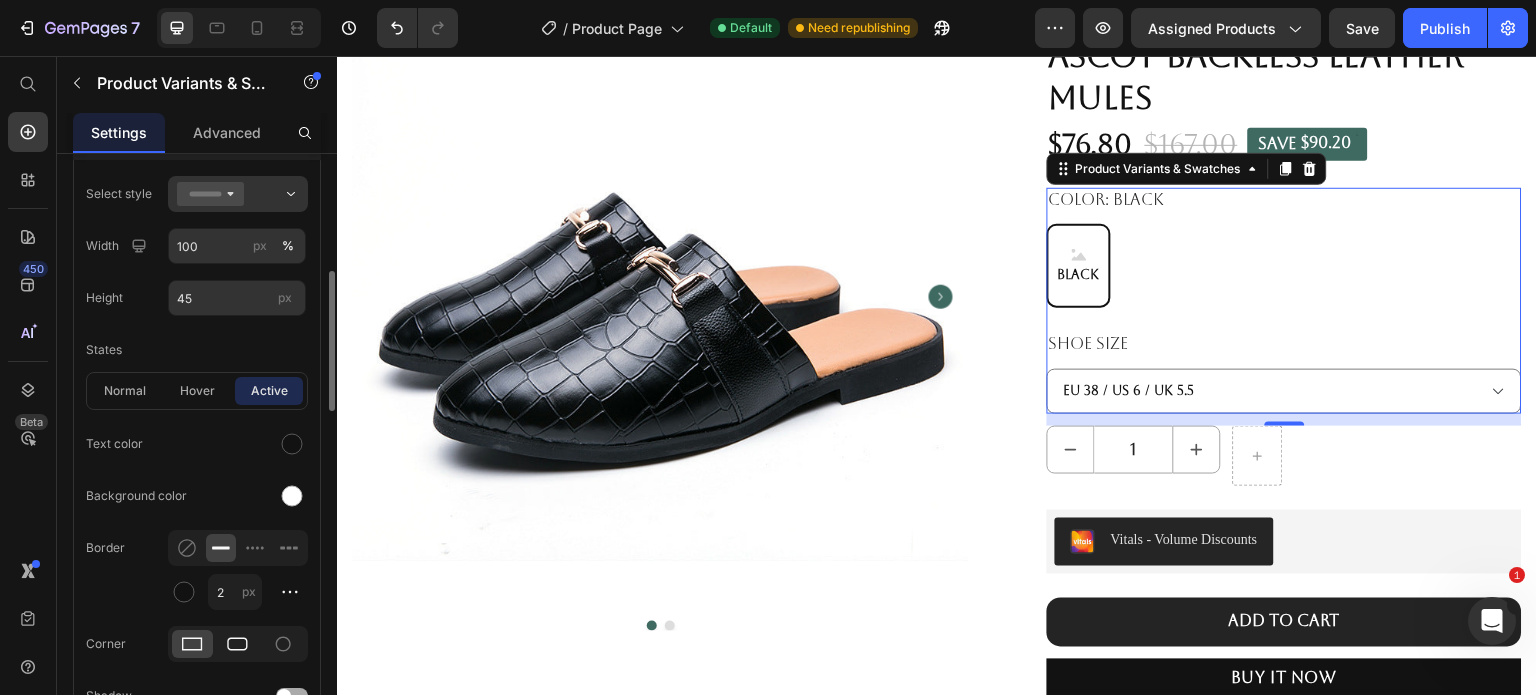 click 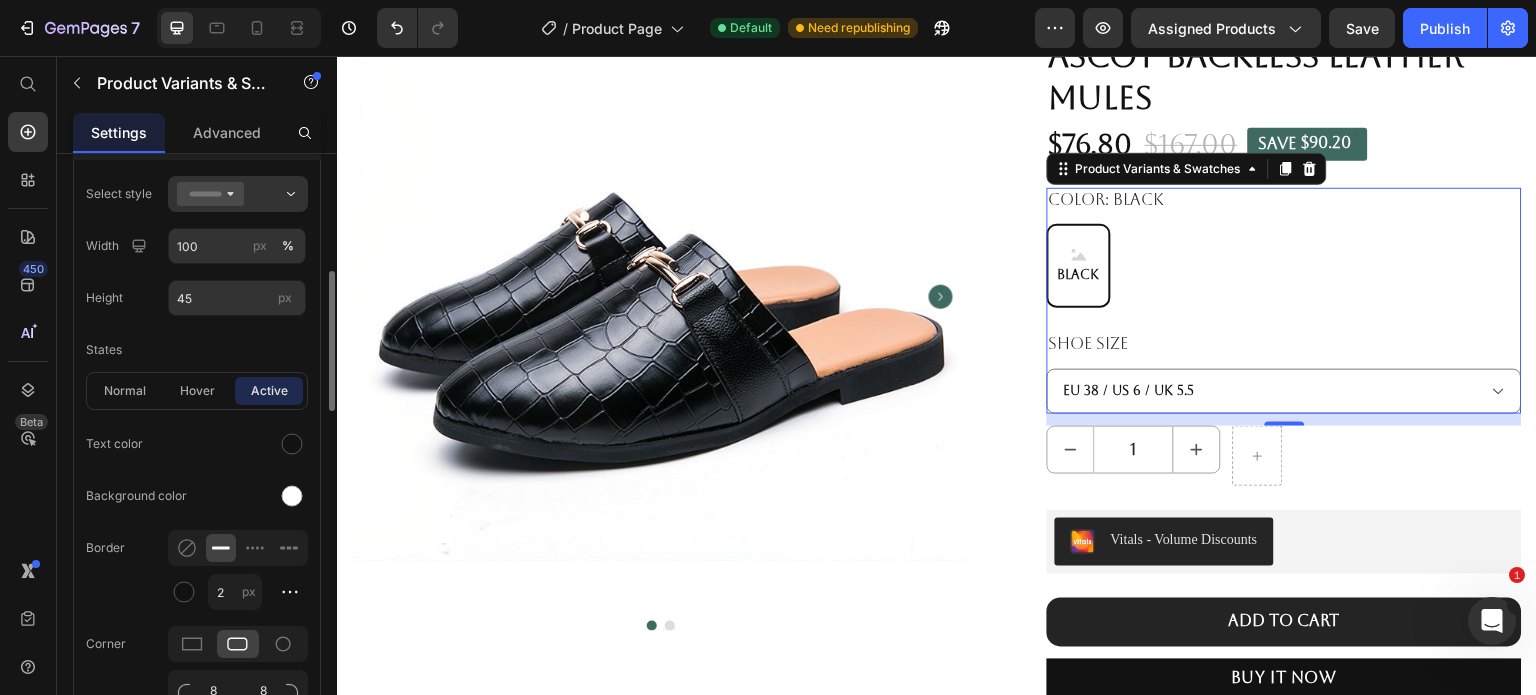 click on "Border 2 px" at bounding box center (197, 570) 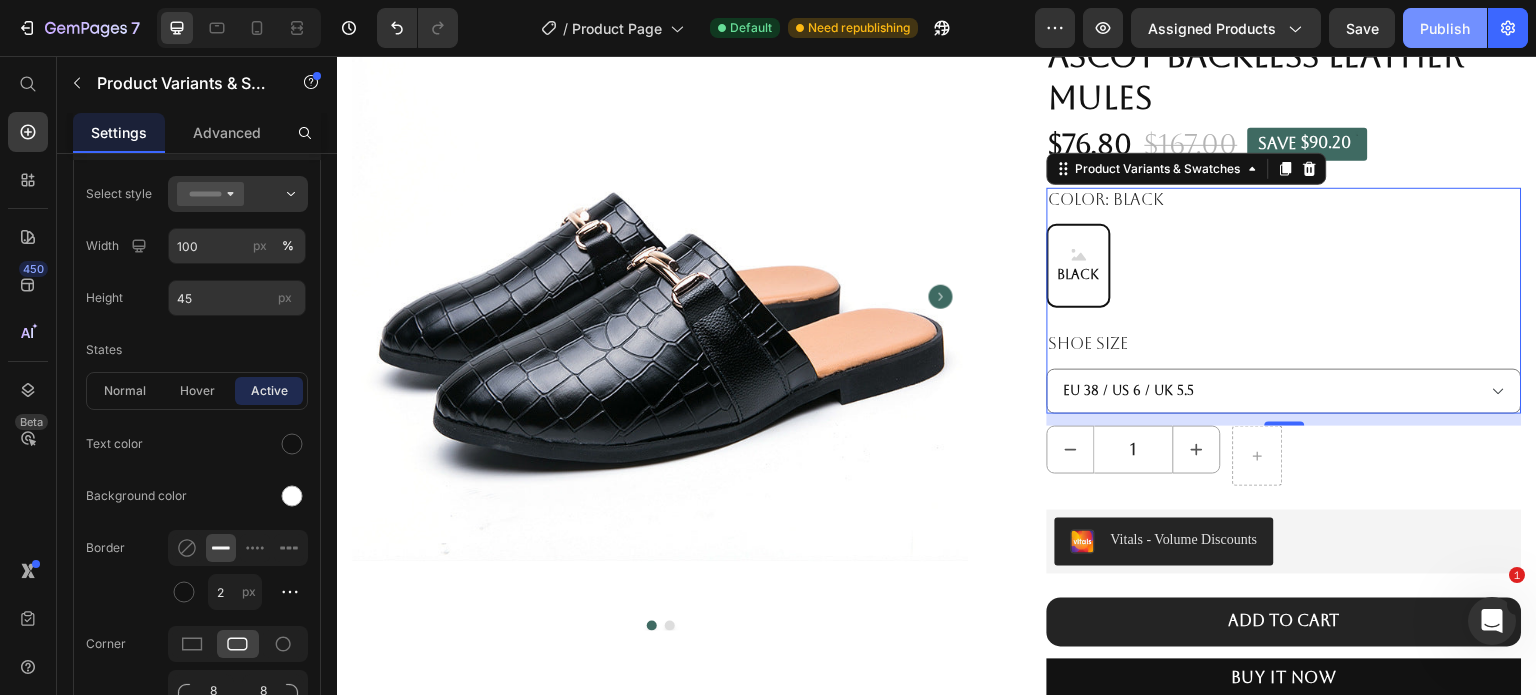 click on "Publish" at bounding box center [1445, 28] 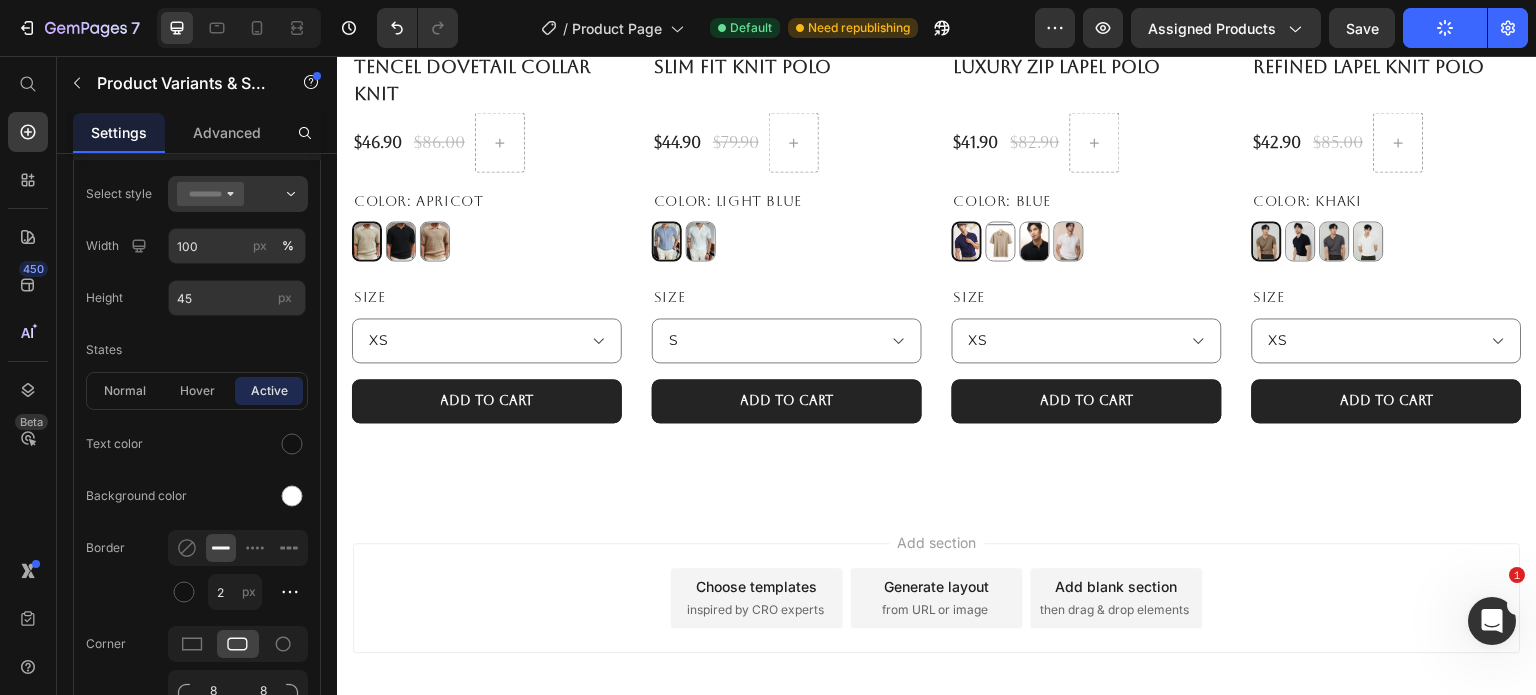 scroll, scrollTop: 1686, scrollLeft: 0, axis: vertical 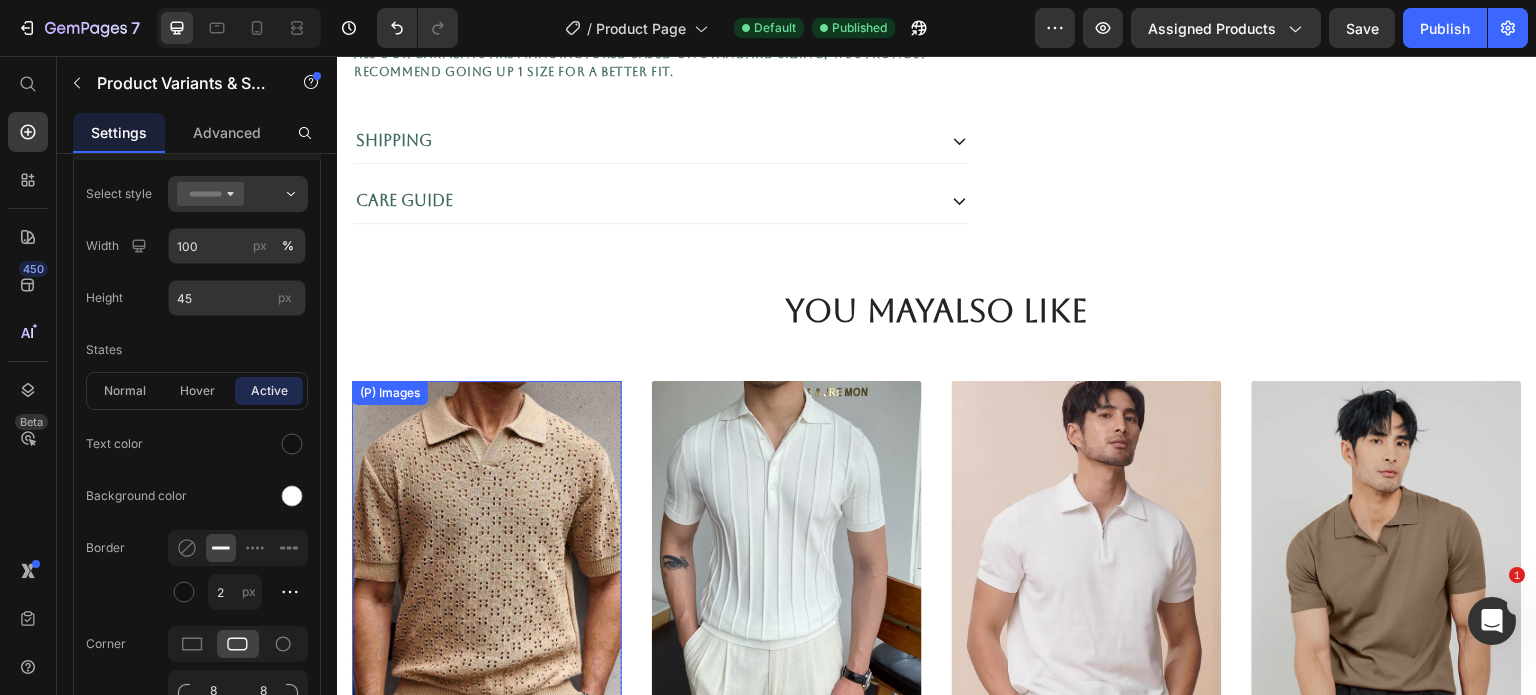 click at bounding box center [487, 561] 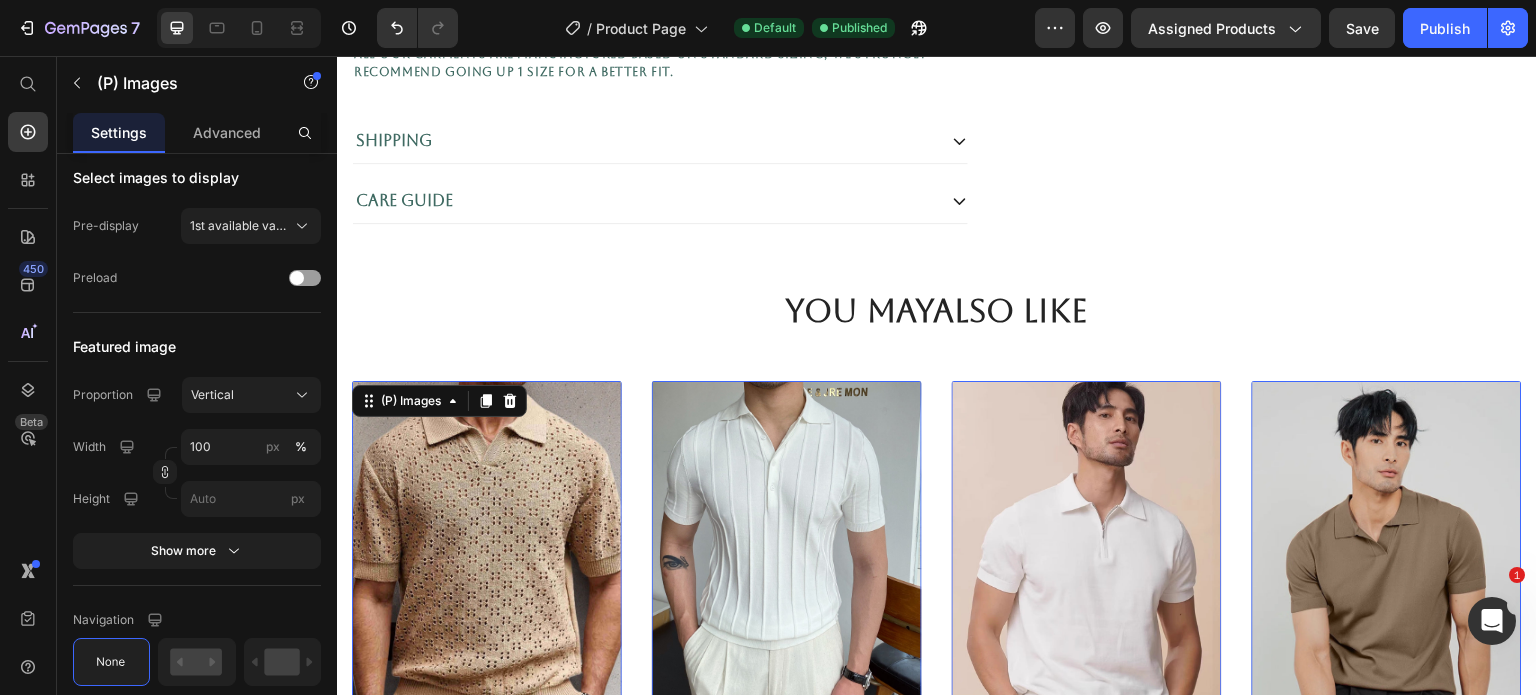 scroll, scrollTop: 0, scrollLeft: 0, axis: both 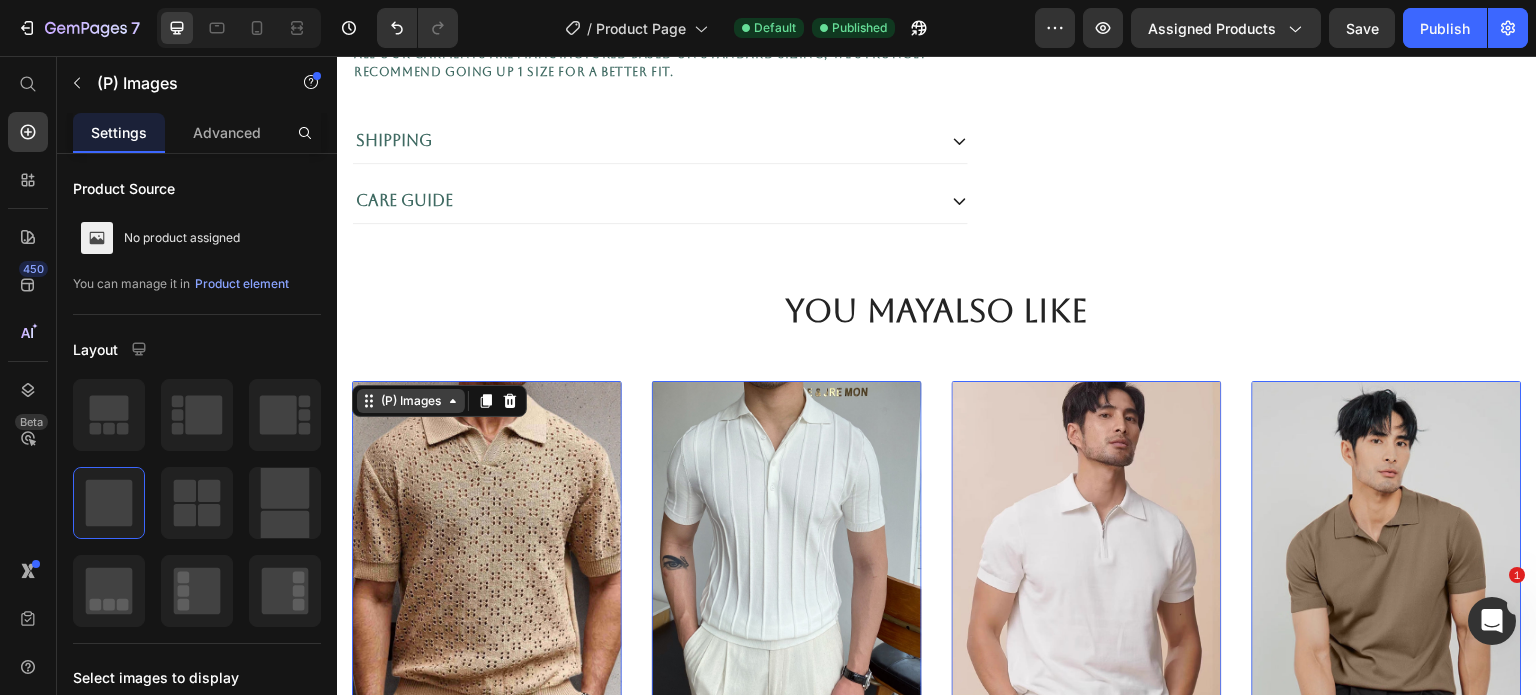 click on "(P) Images" at bounding box center [411, 401] 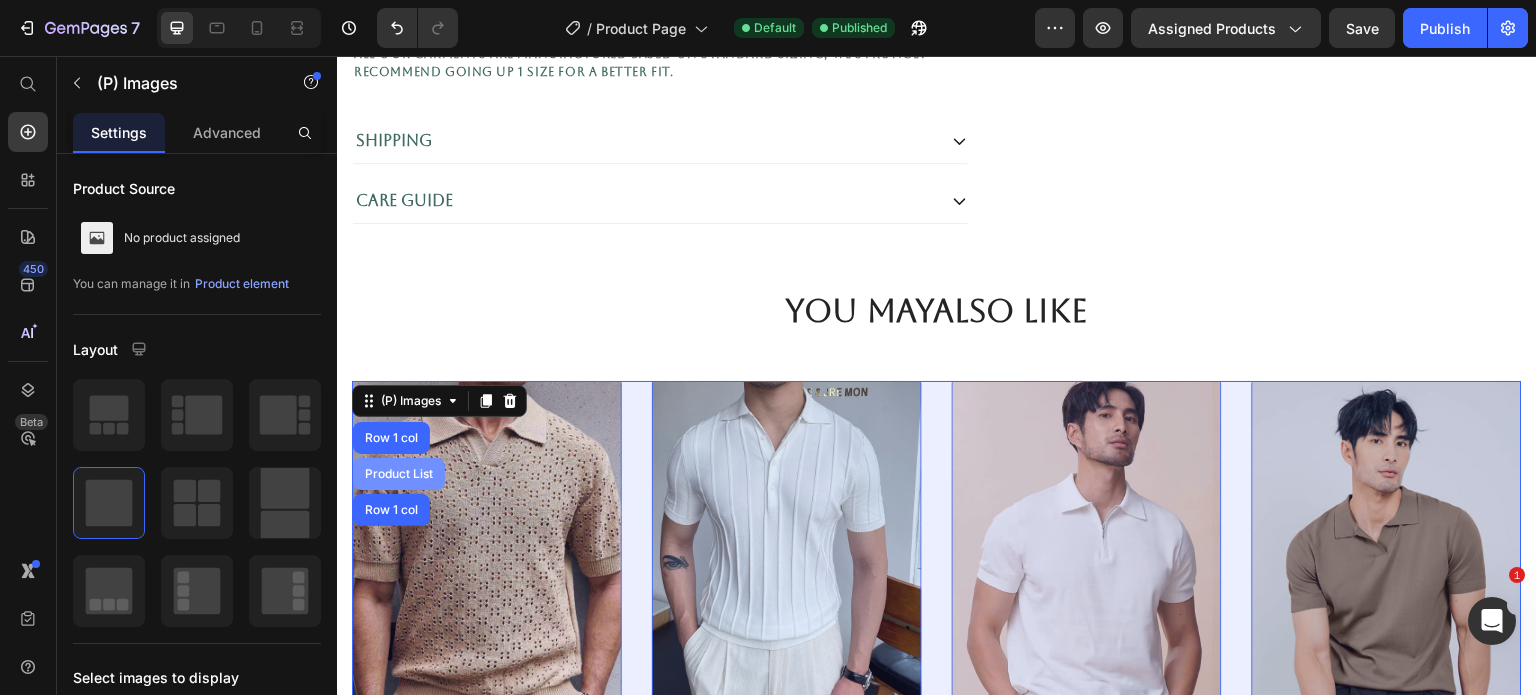 click on "Product List" at bounding box center [399, 474] 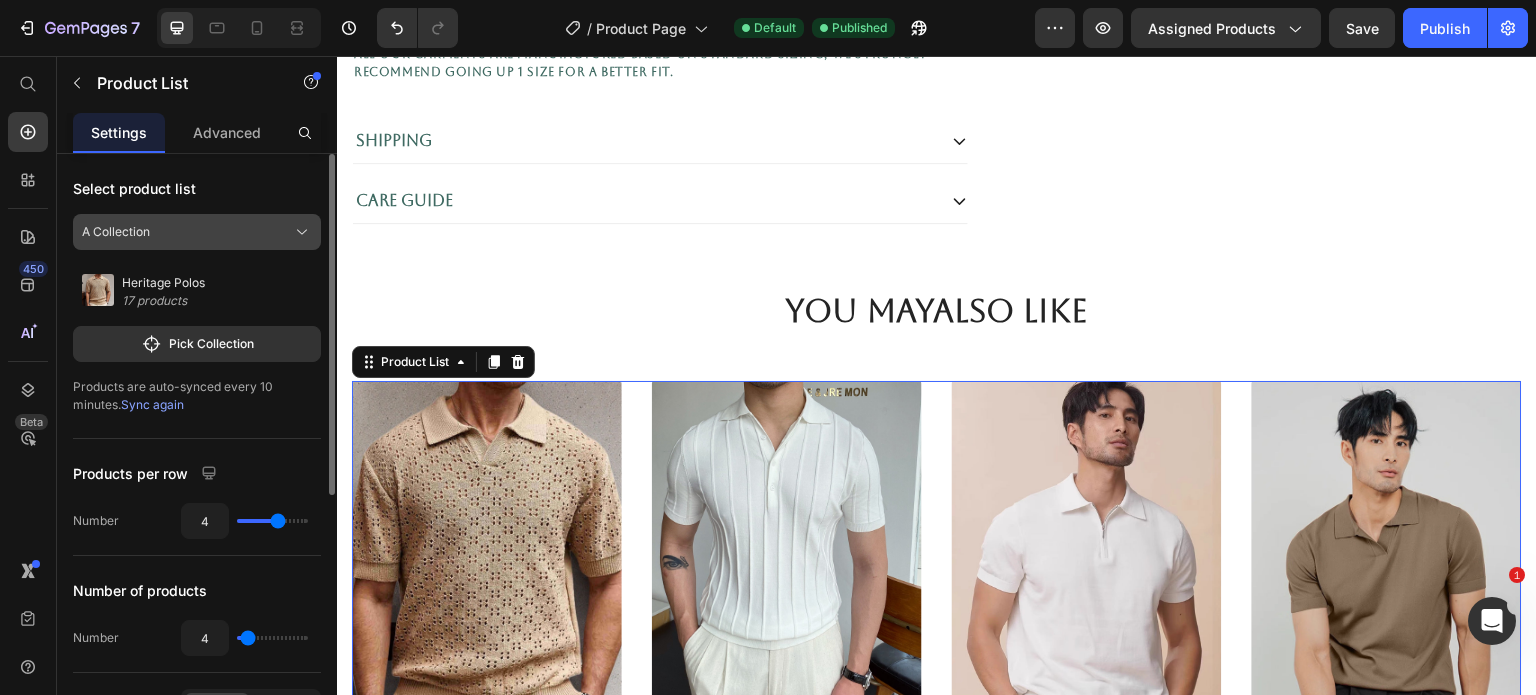 click on "A Collection" 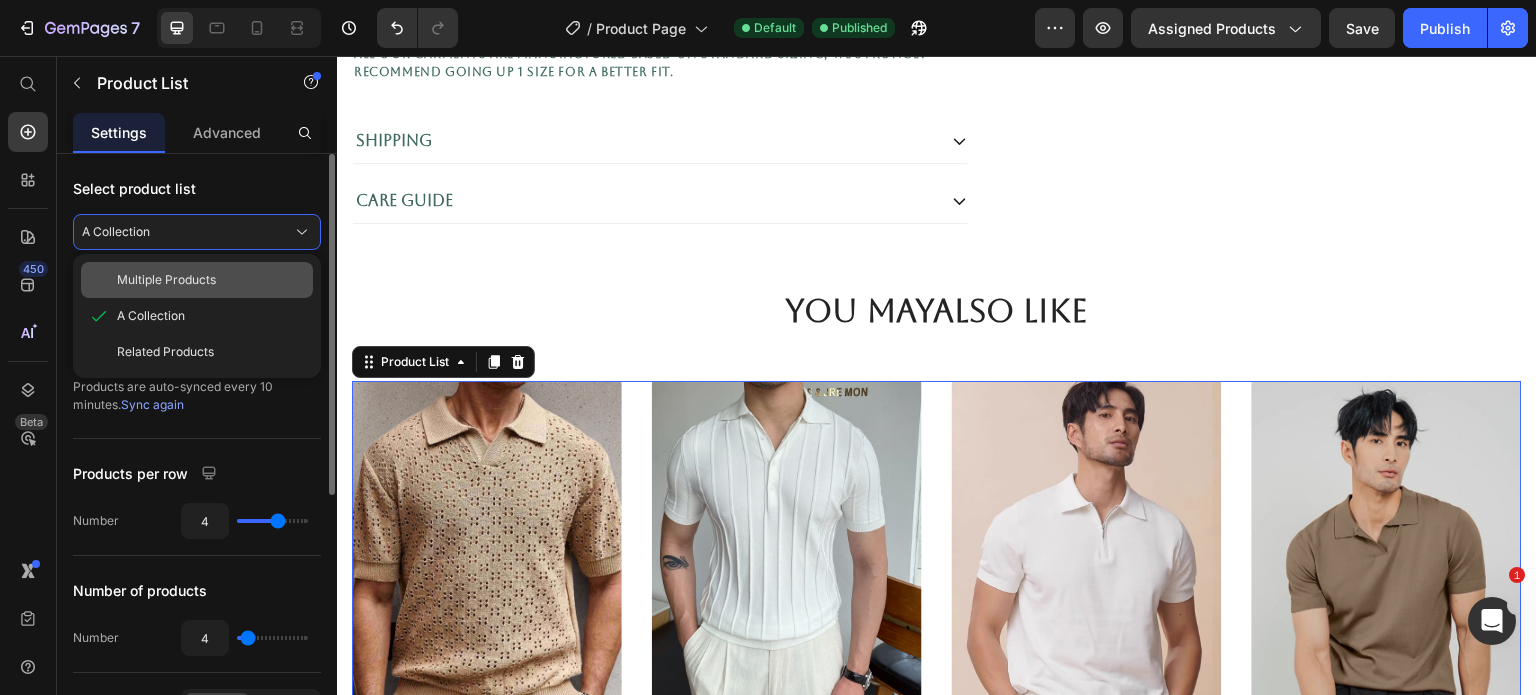 click on "Multiple Products" at bounding box center (166, 280) 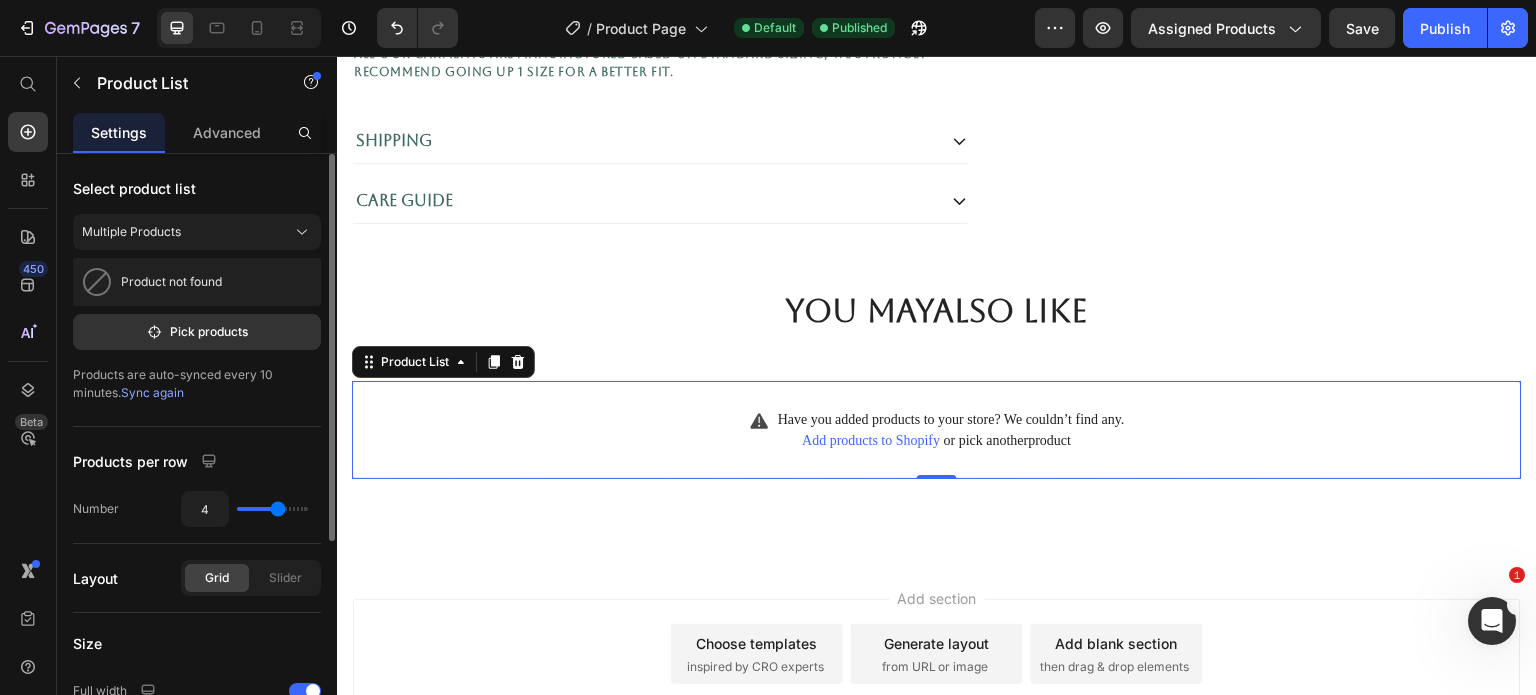 click on "Product not found" at bounding box center (197, 282) 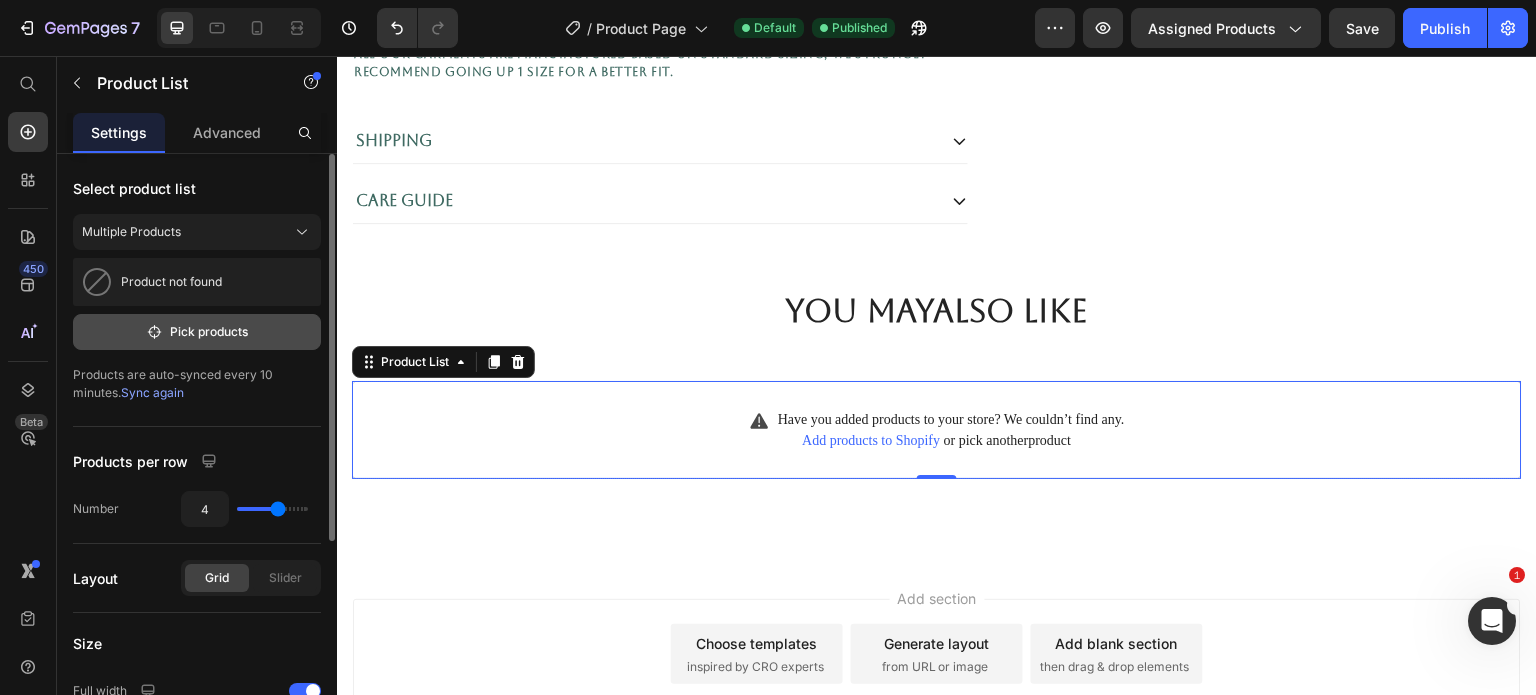 click on "Pick products" at bounding box center [197, 332] 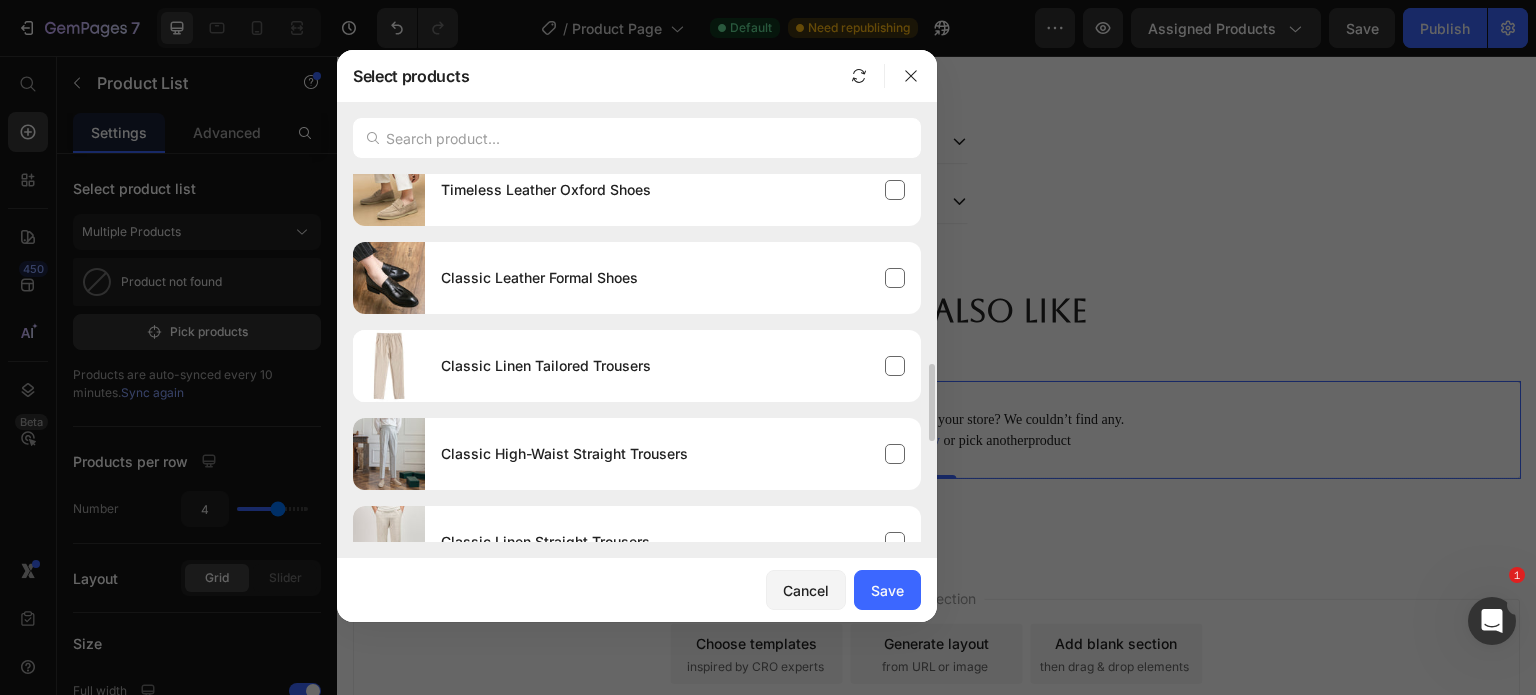 scroll, scrollTop: 1000, scrollLeft: 0, axis: vertical 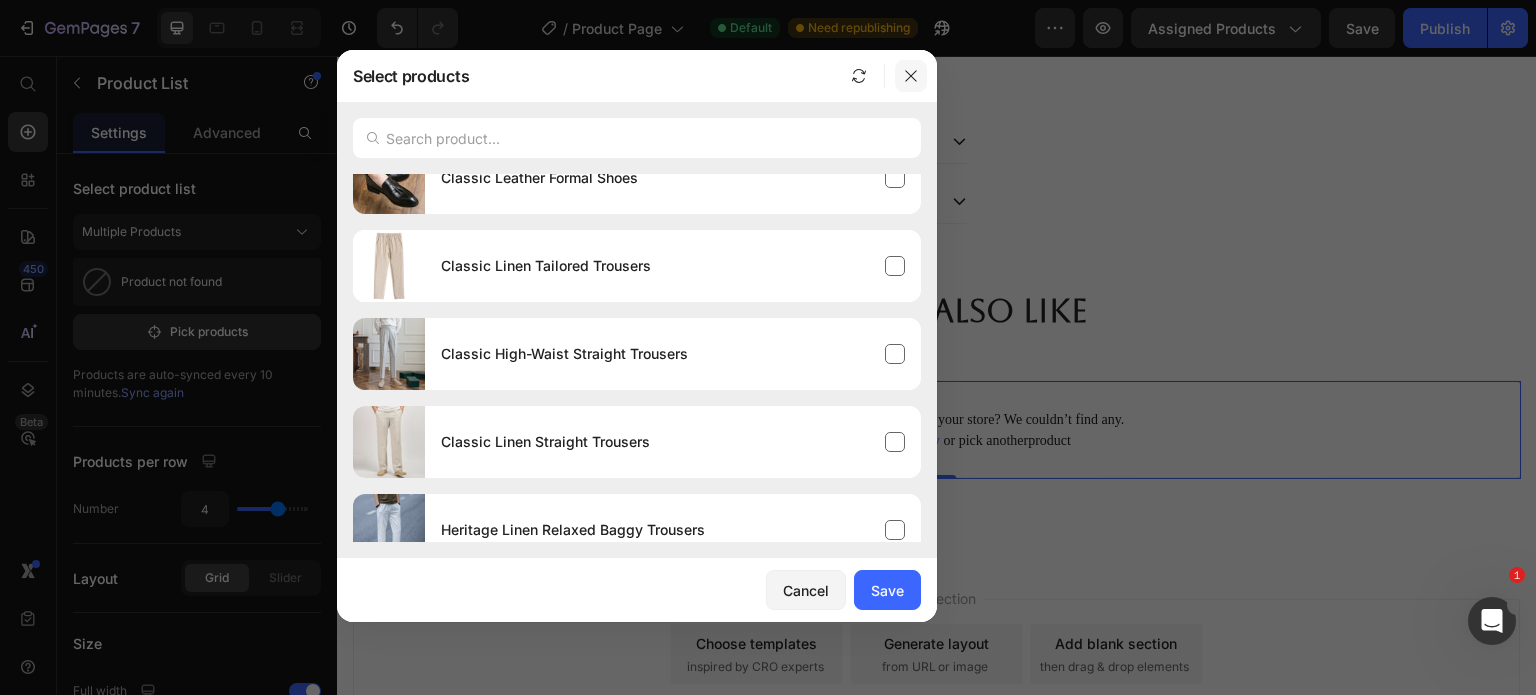 click 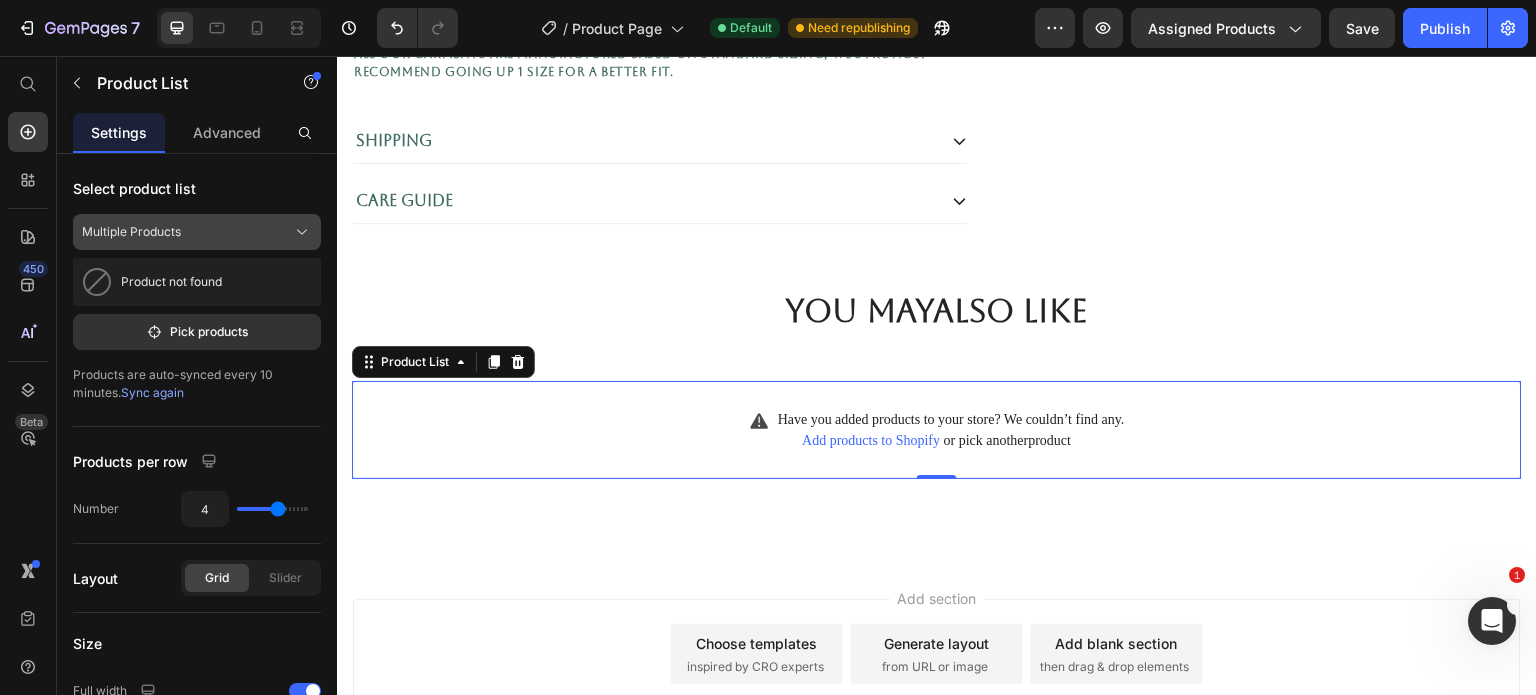 click on "Multiple Products" 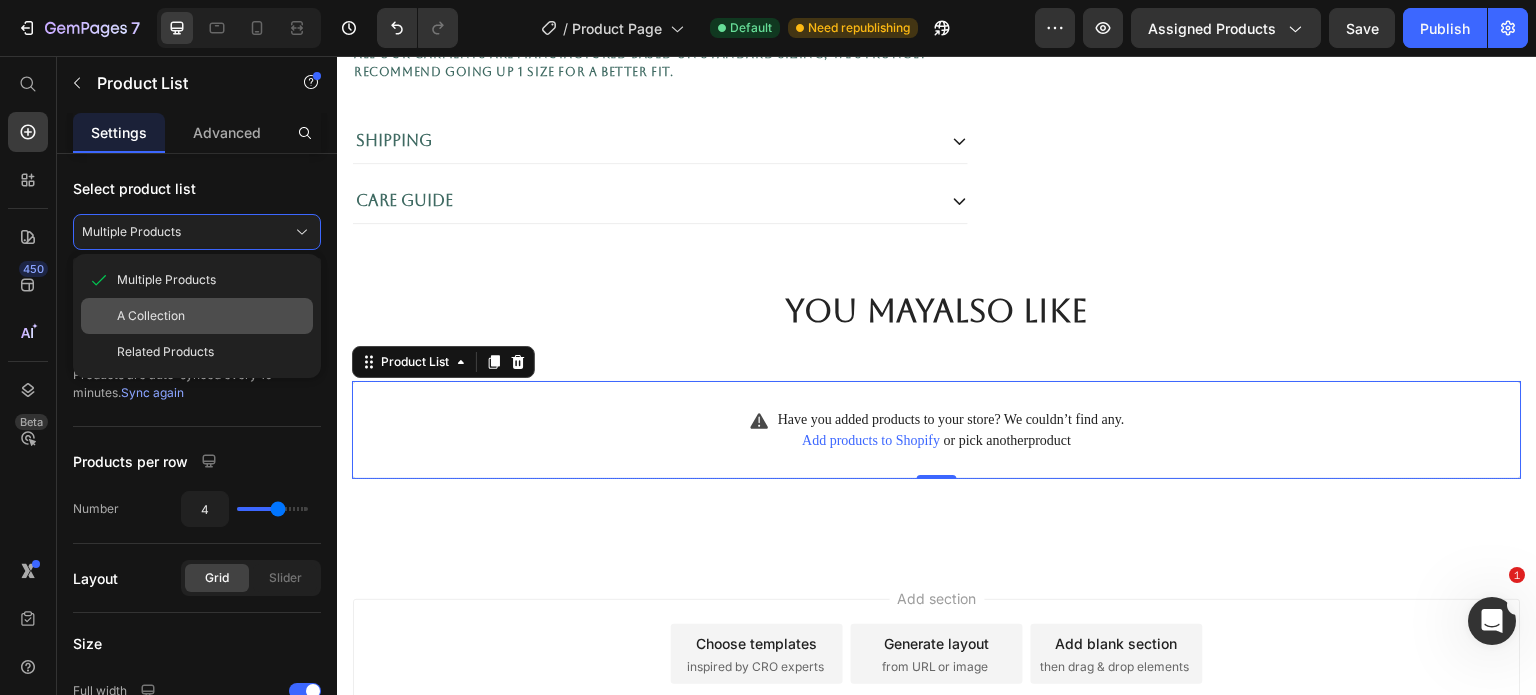 click on "A Collection" at bounding box center (211, 316) 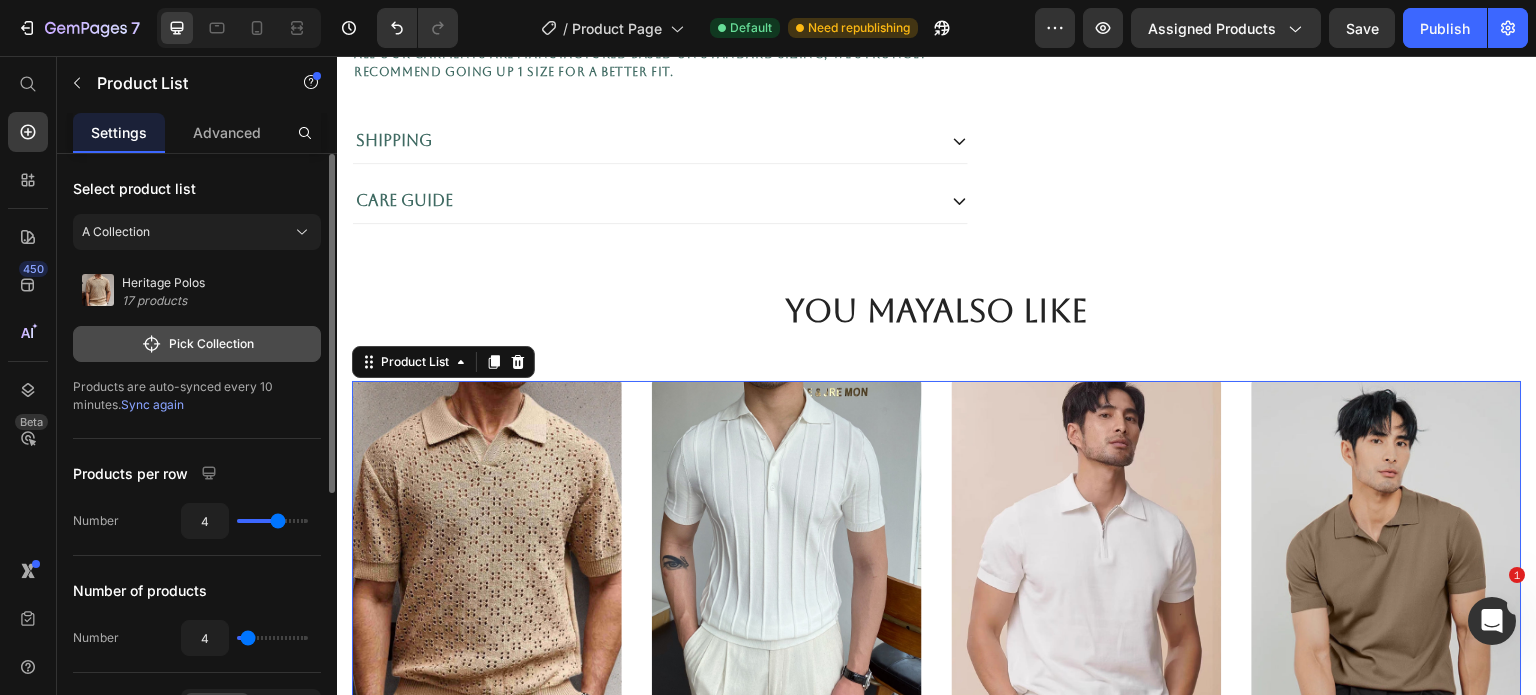 click on "Pick Collection" at bounding box center [197, 344] 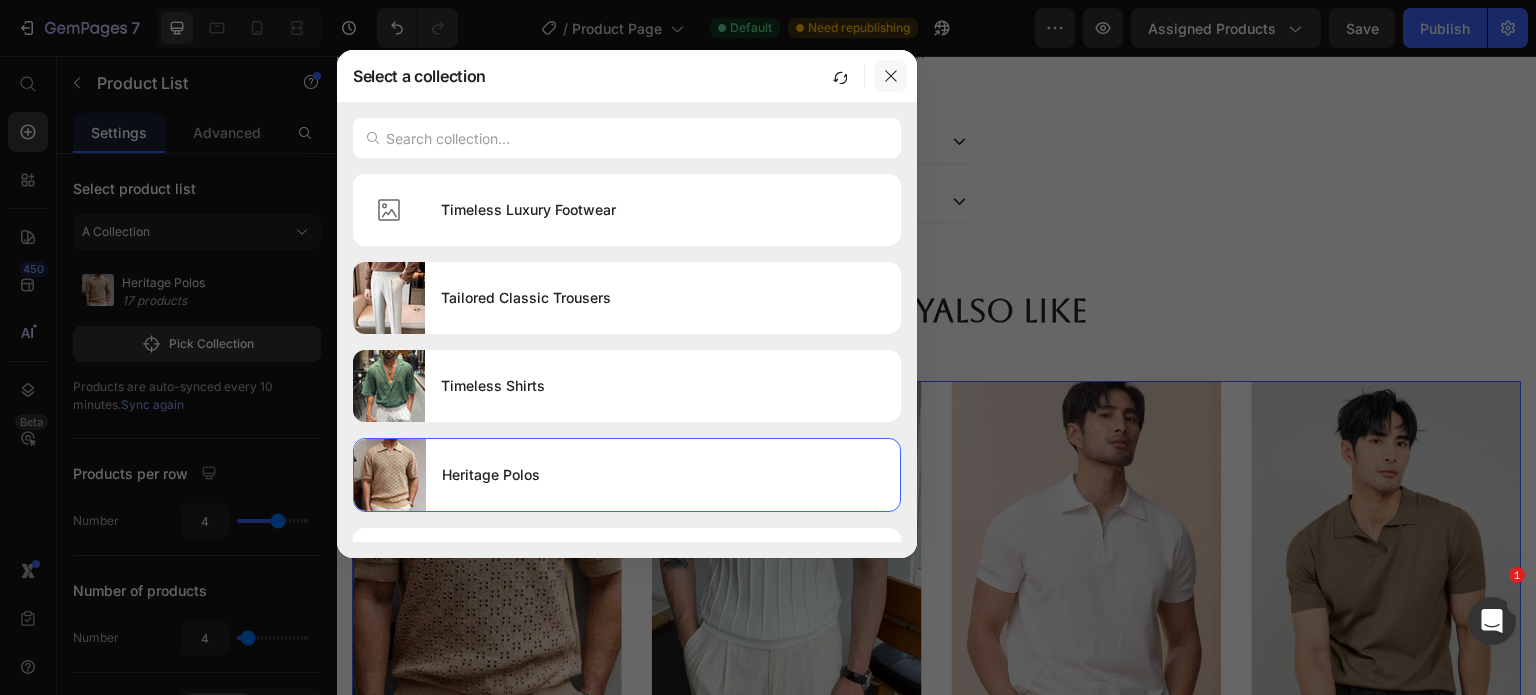 click 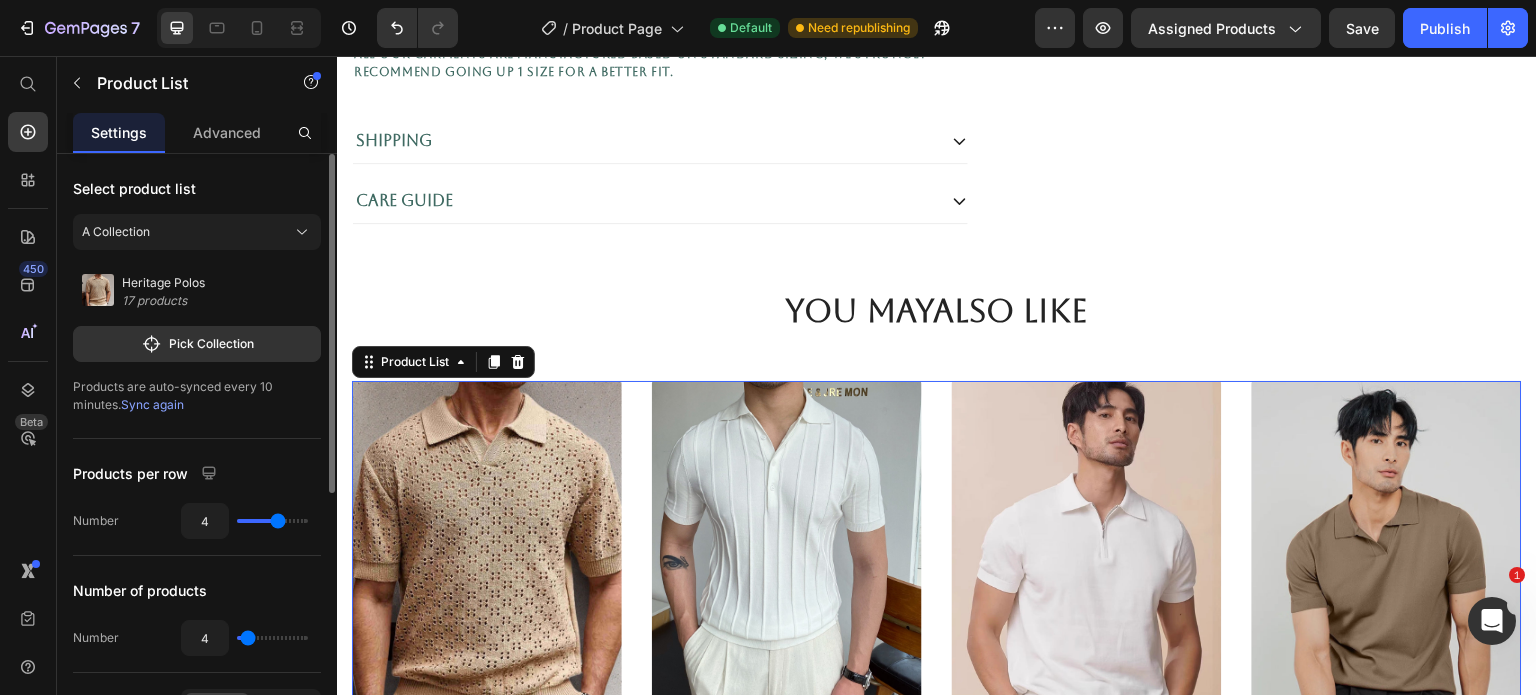 click on "Sync again" at bounding box center [152, 404] 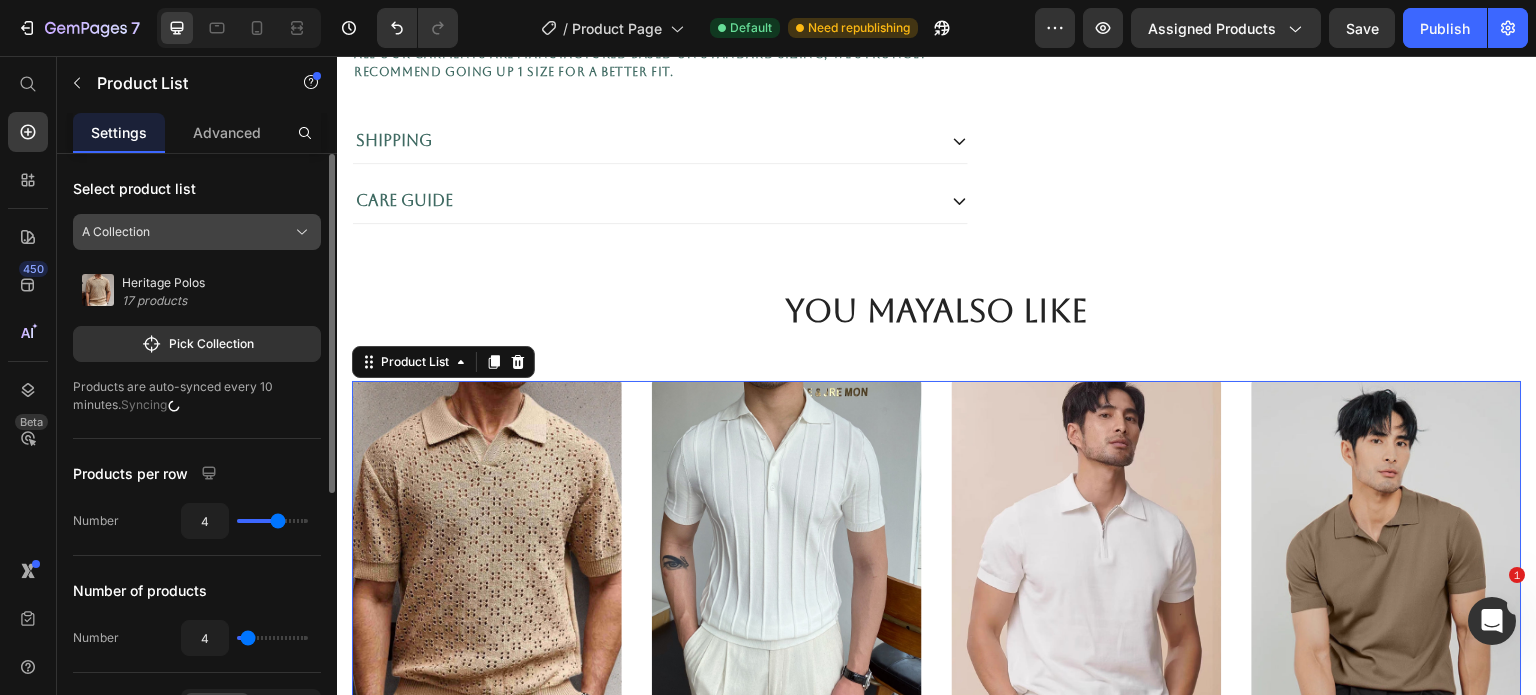 click on "A Collection" 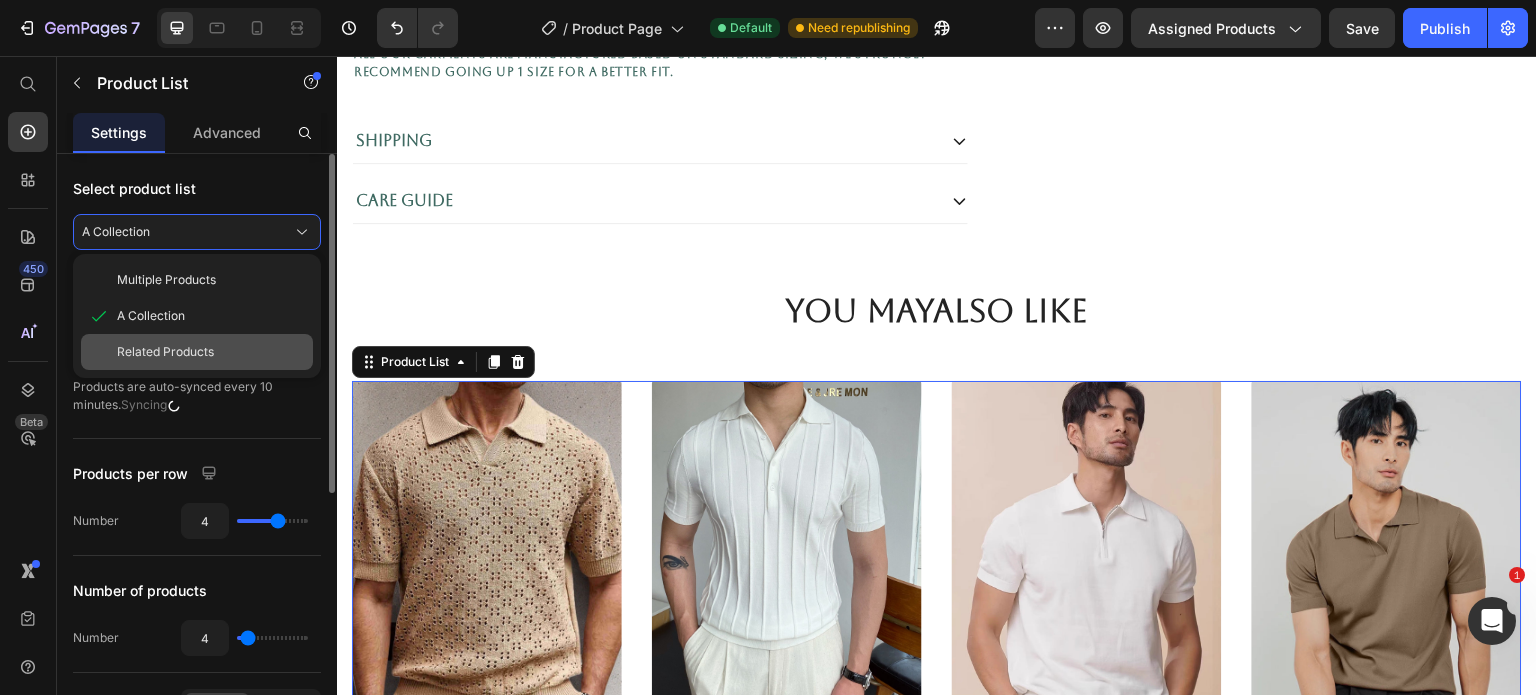 click on "Related Products" 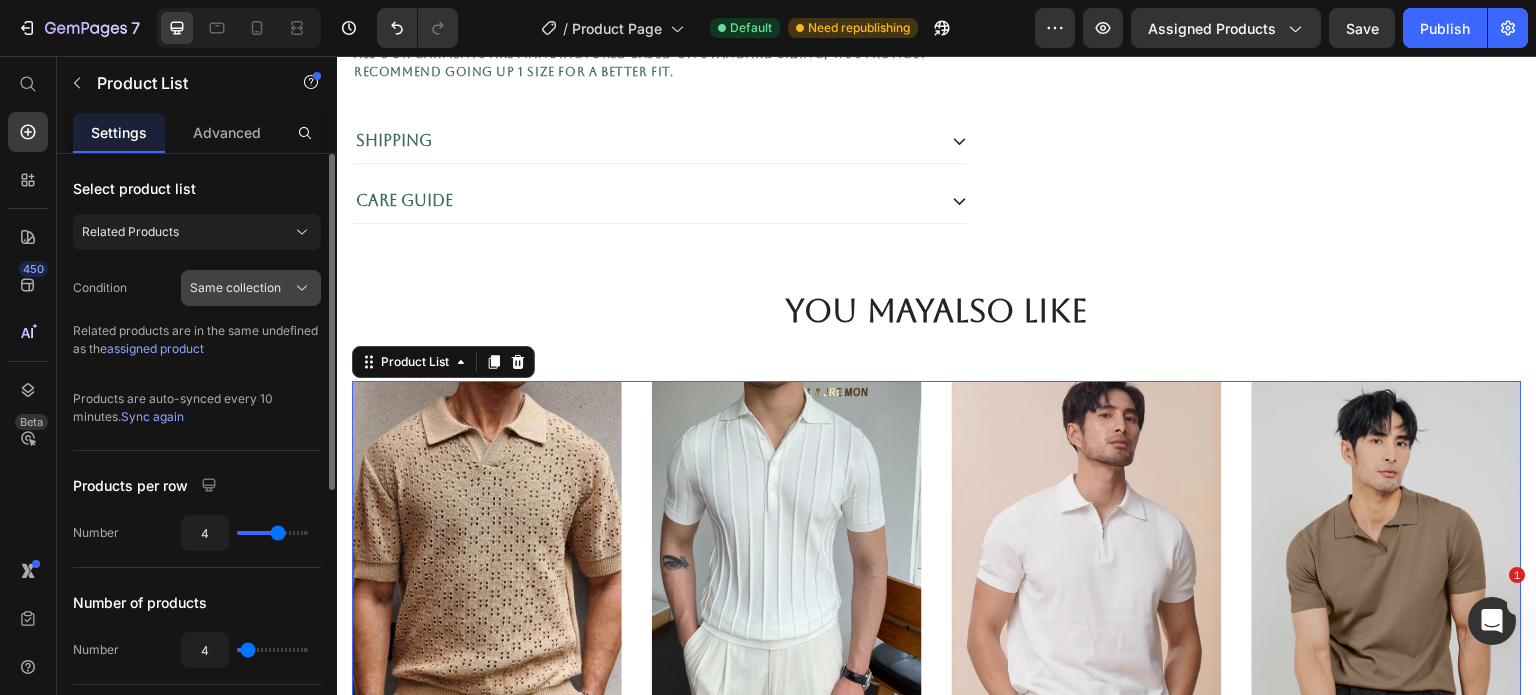 click on "Same collection" at bounding box center [235, 288] 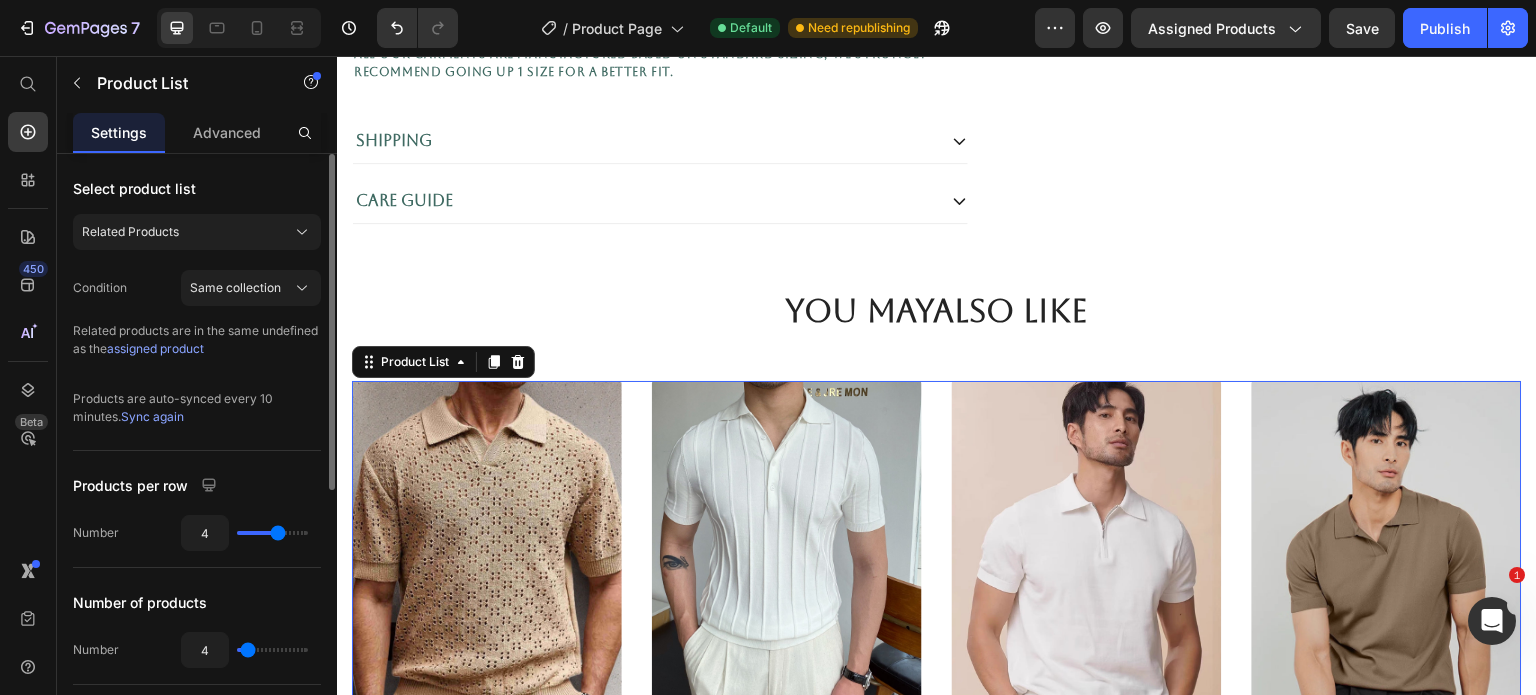 click on "Condition Same collection" at bounding box center [197, 288] 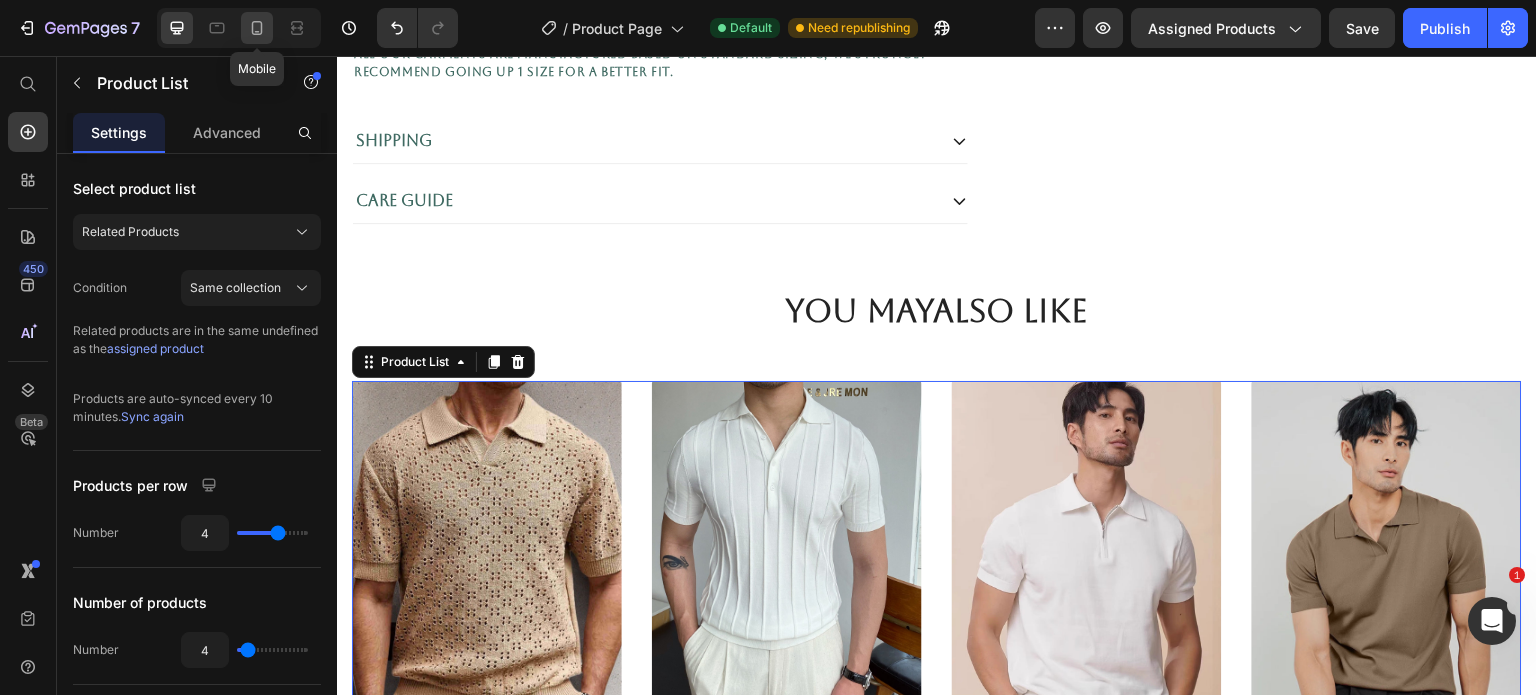 click 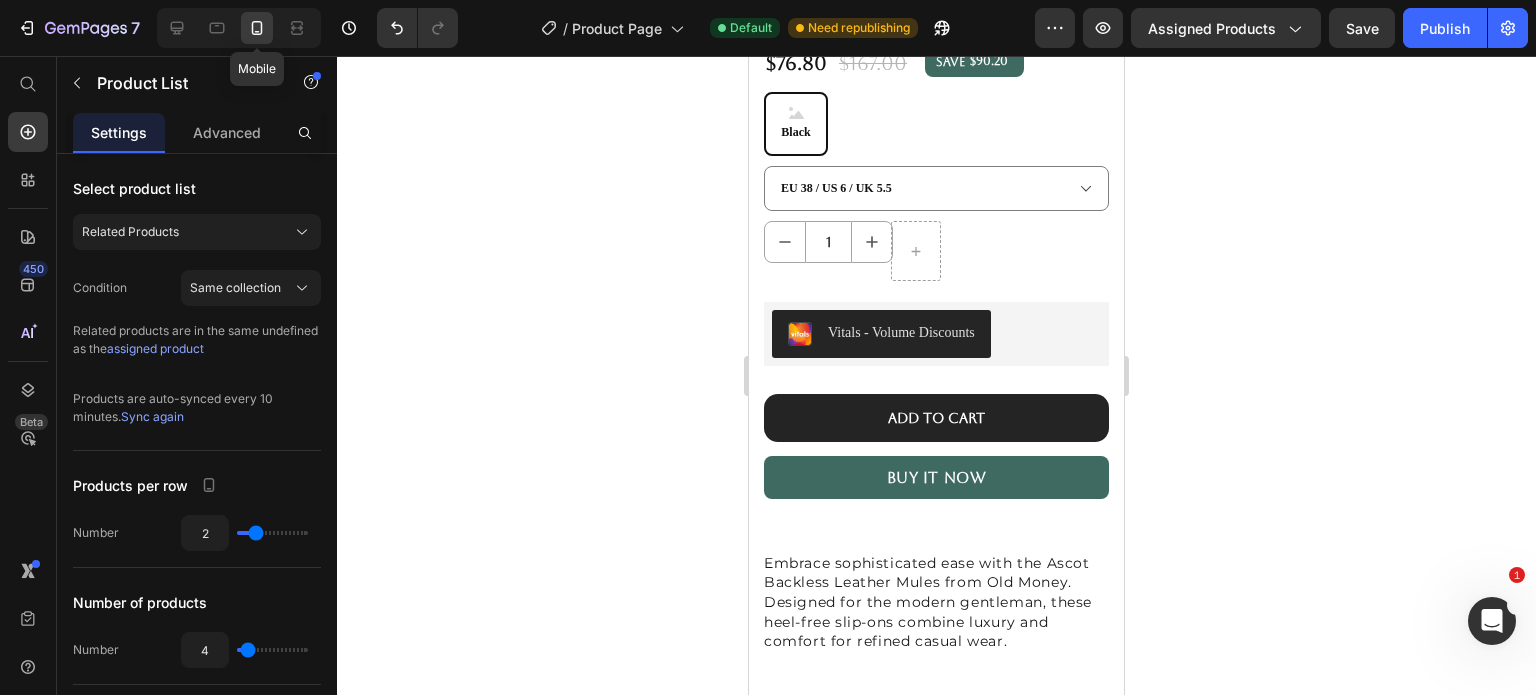 radio on "true" 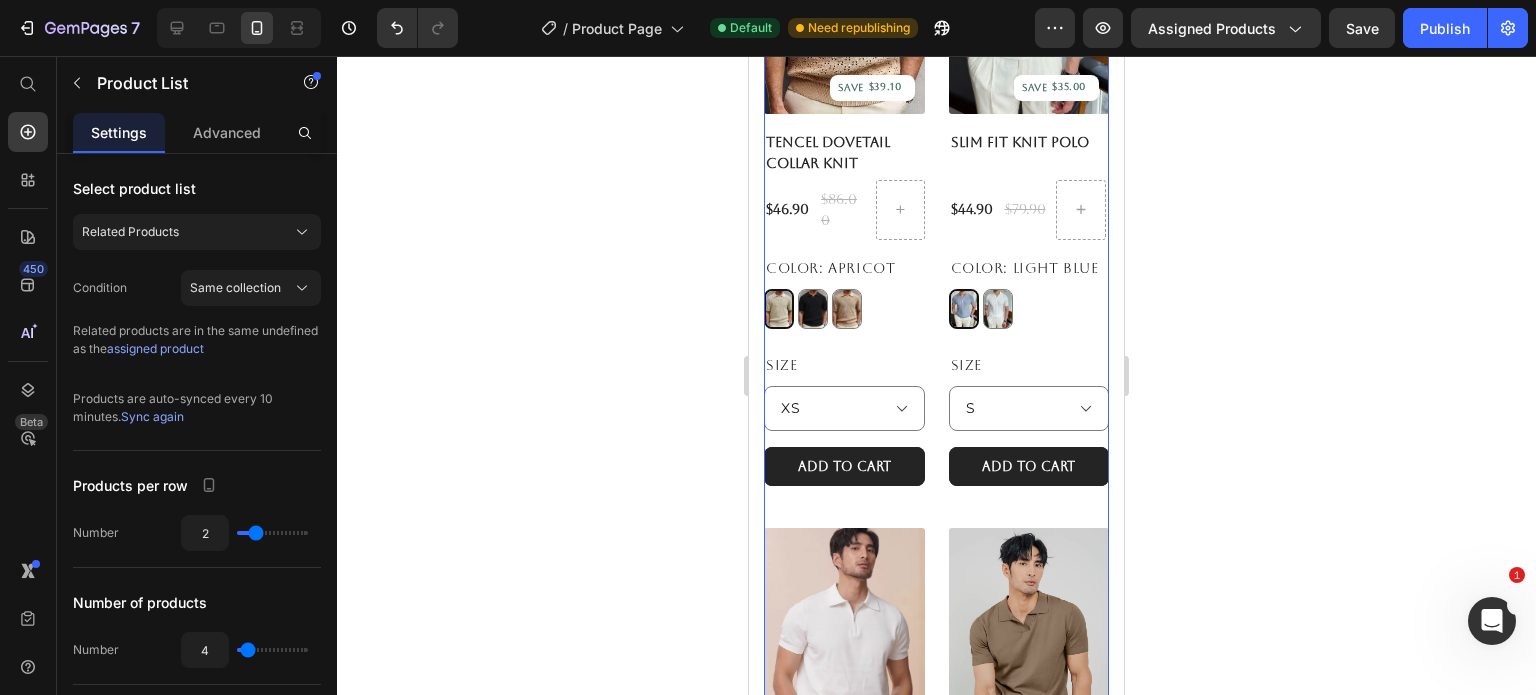 scroll, scrollTop: 1391, scrollLeft: 0, axis: vertical 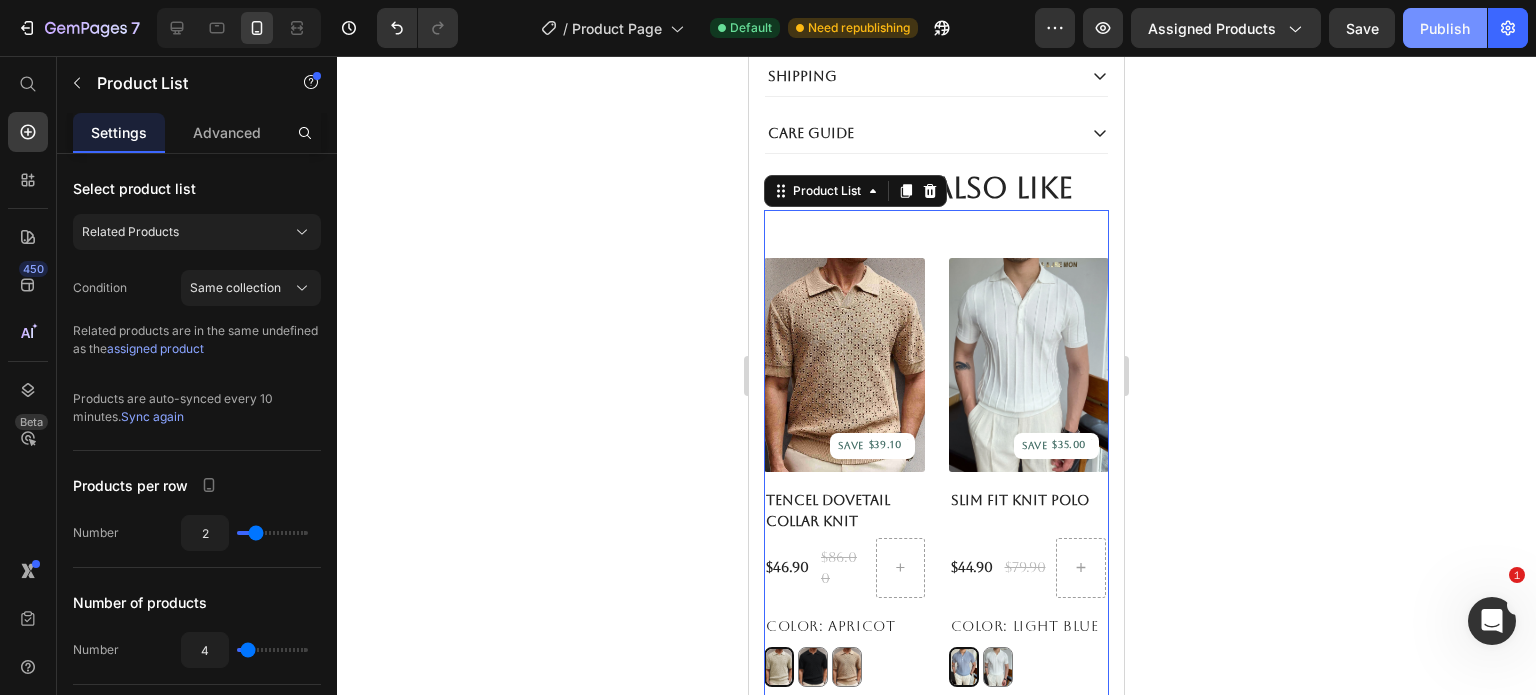click on "Publish" at bounding box center (1445, 28) 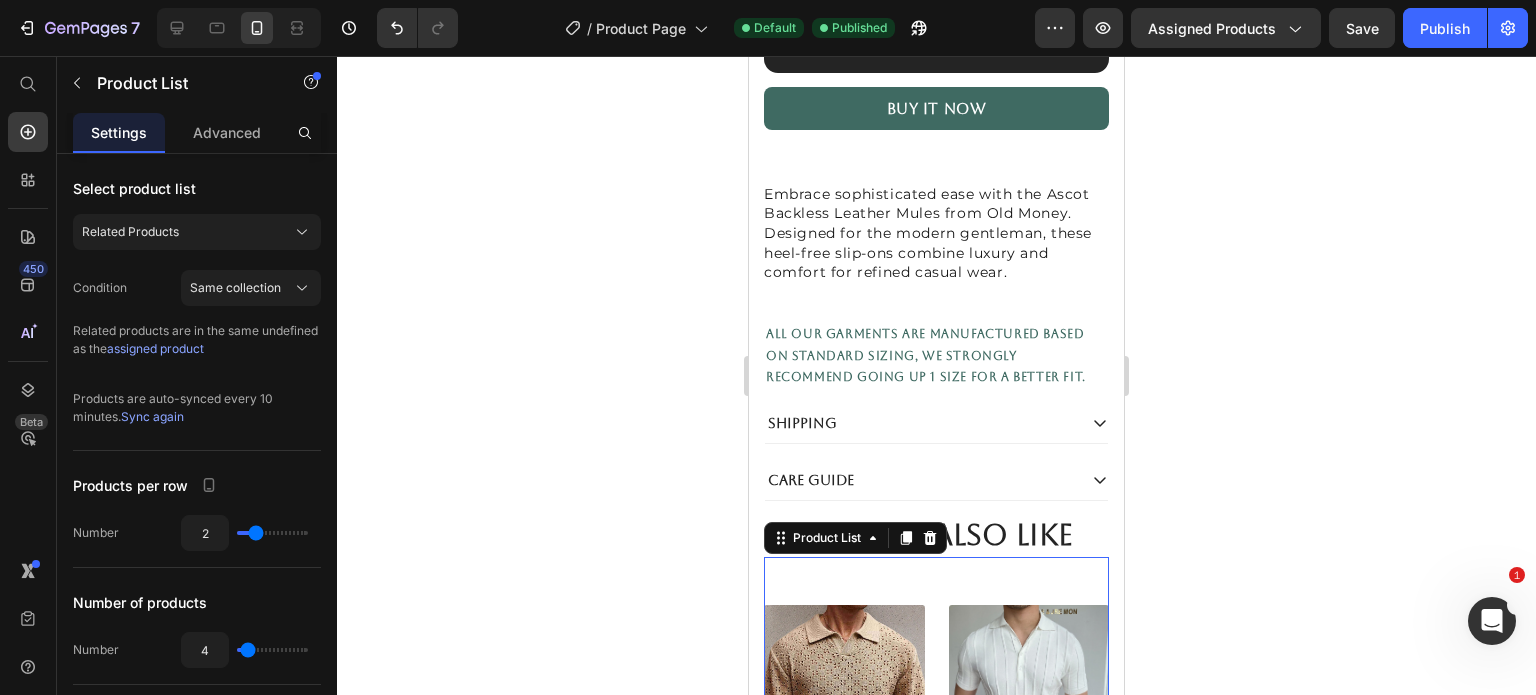 scroll, scrollTop: 0, scrollLeft: 0, axis: both 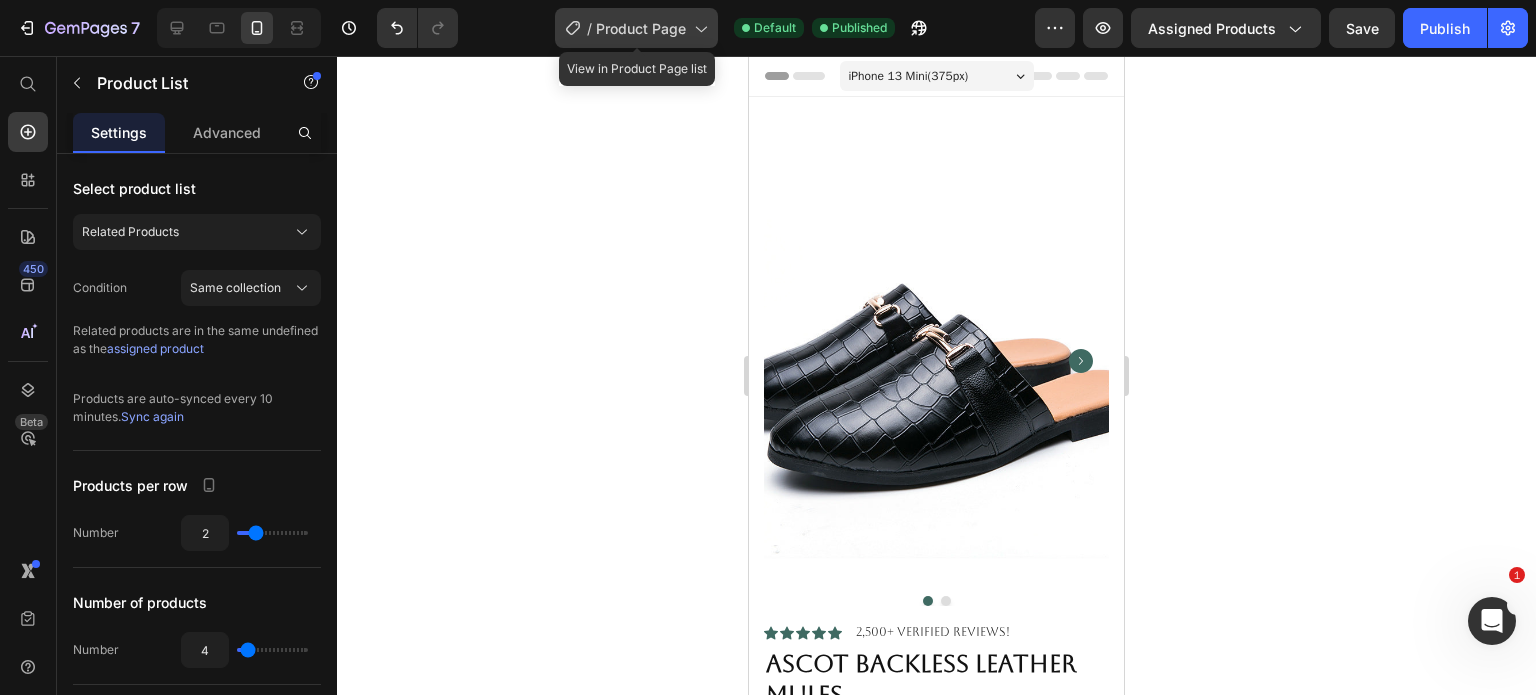 click on "Product Page" at bounding box center (641, 28) 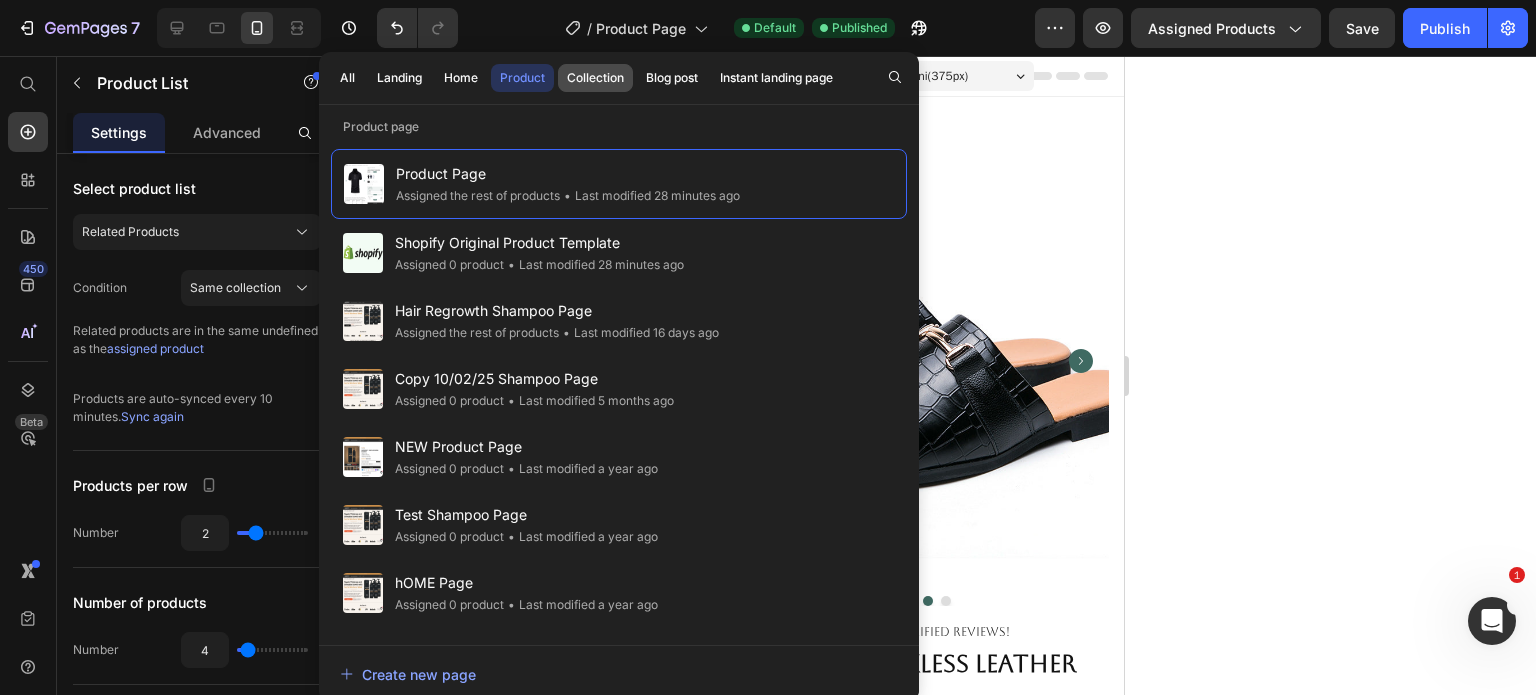 click on "Collection" at bounding box center (595, 78) 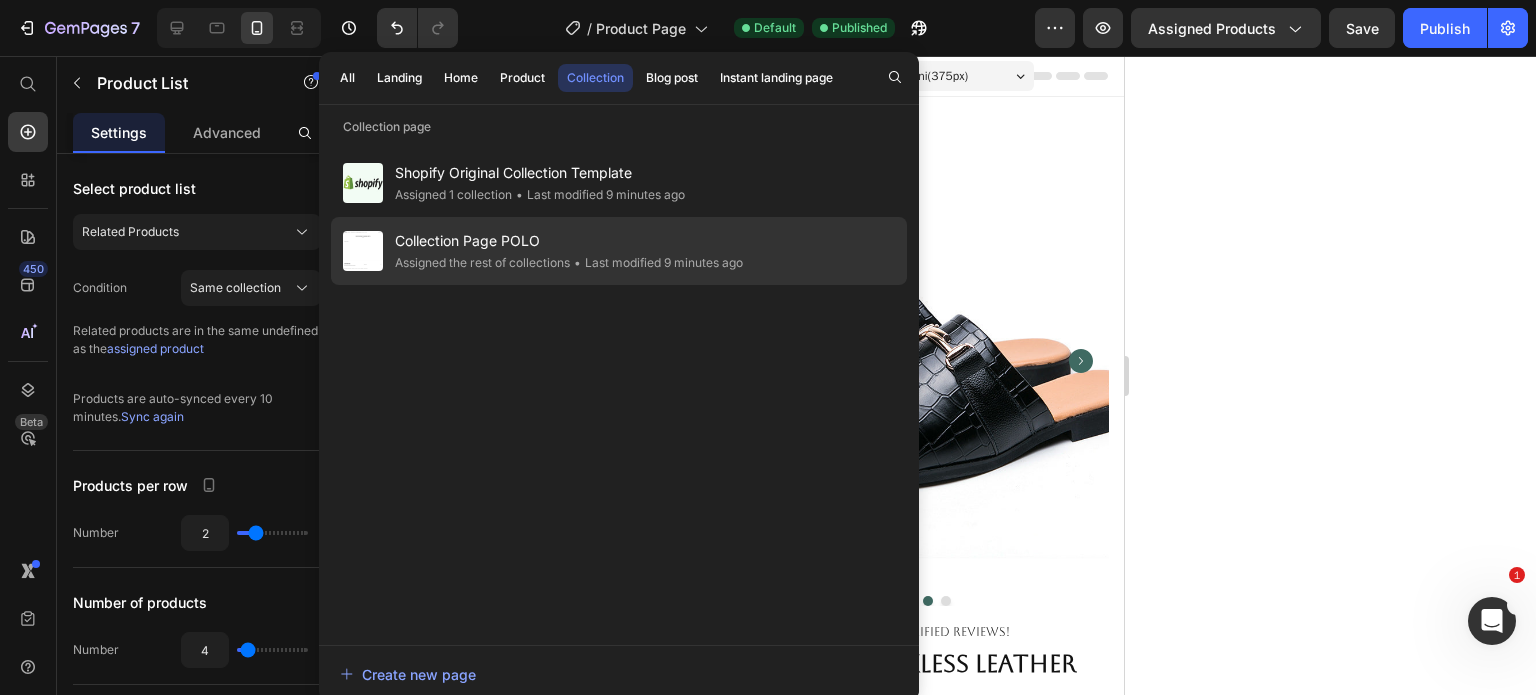 click on "Collection Page POLO Assigned the rest of collections • Last modified 9 minutes ago" 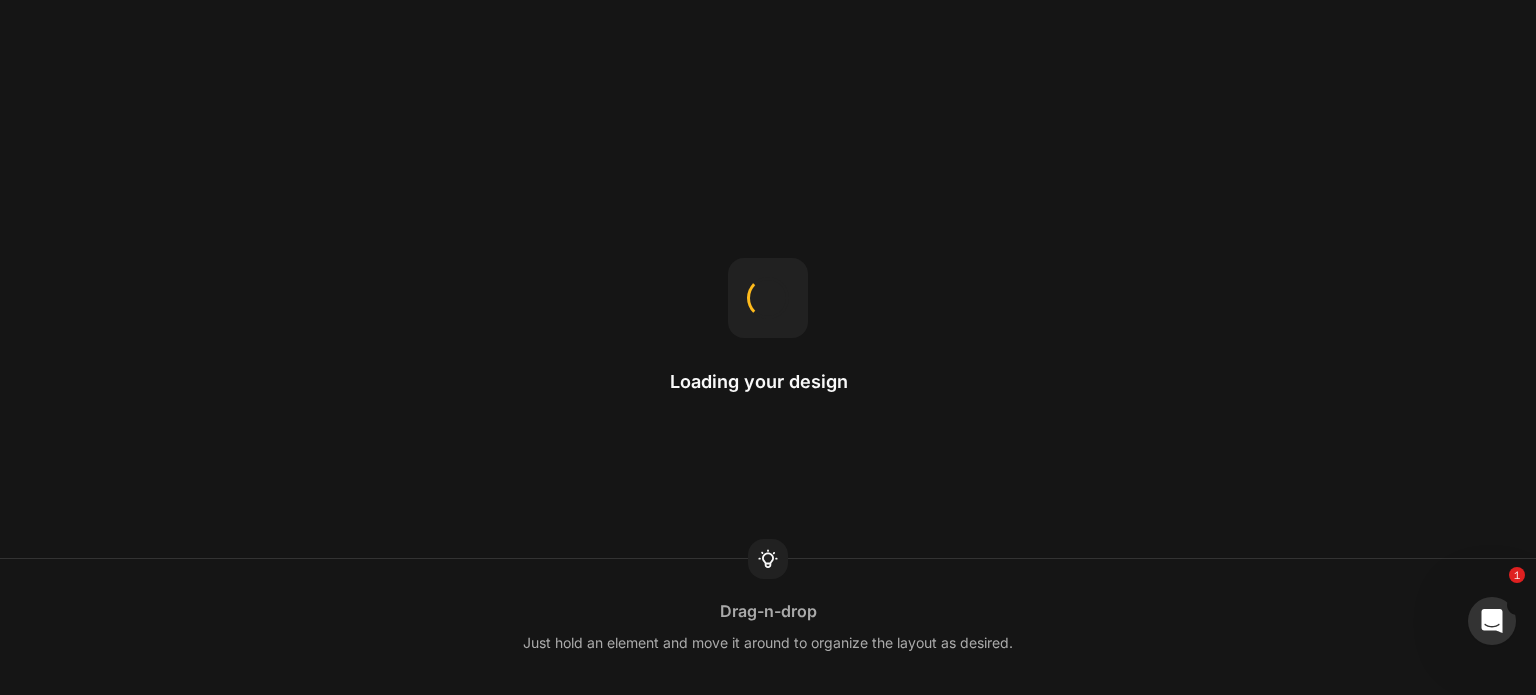 scroll, scrollTop: 0, scrollLeft: 0, axis: both 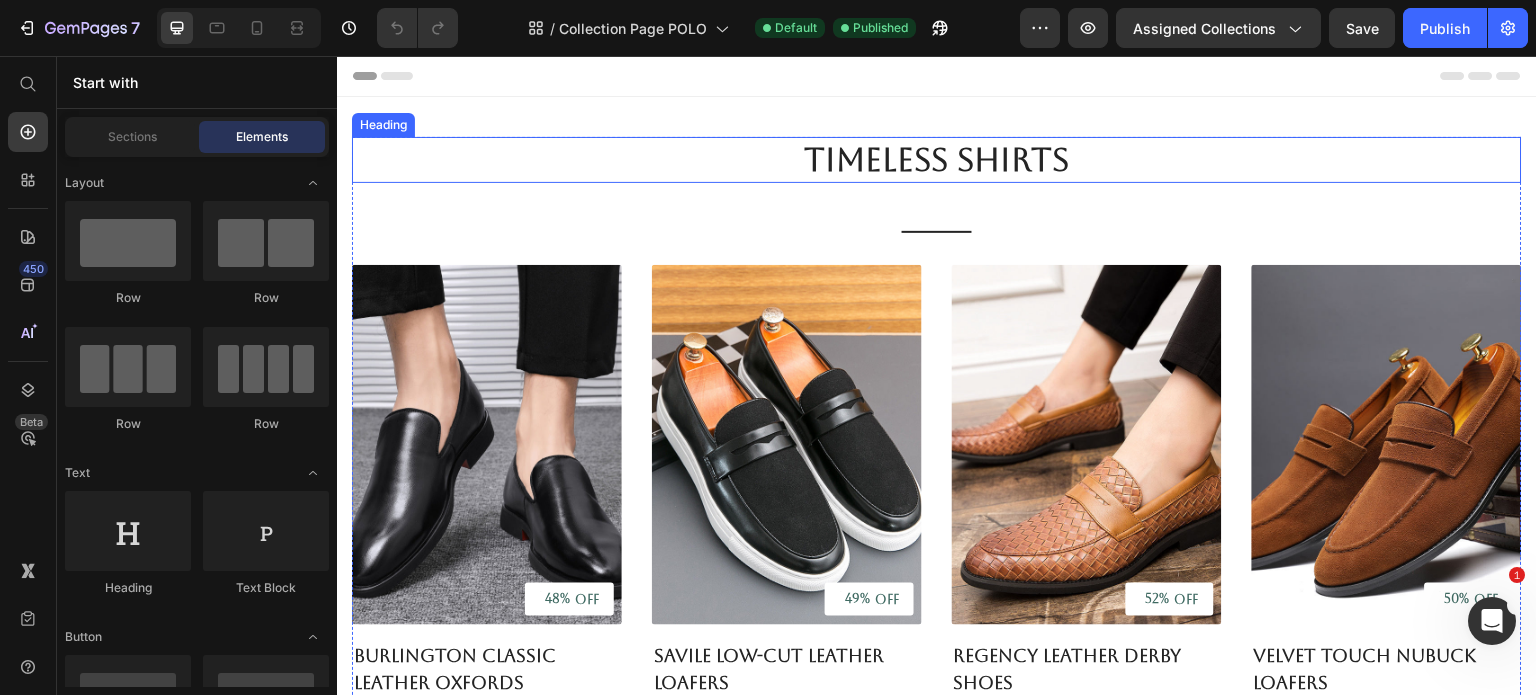 click on "Timeless Shirts" at bounding box center (937, 160) 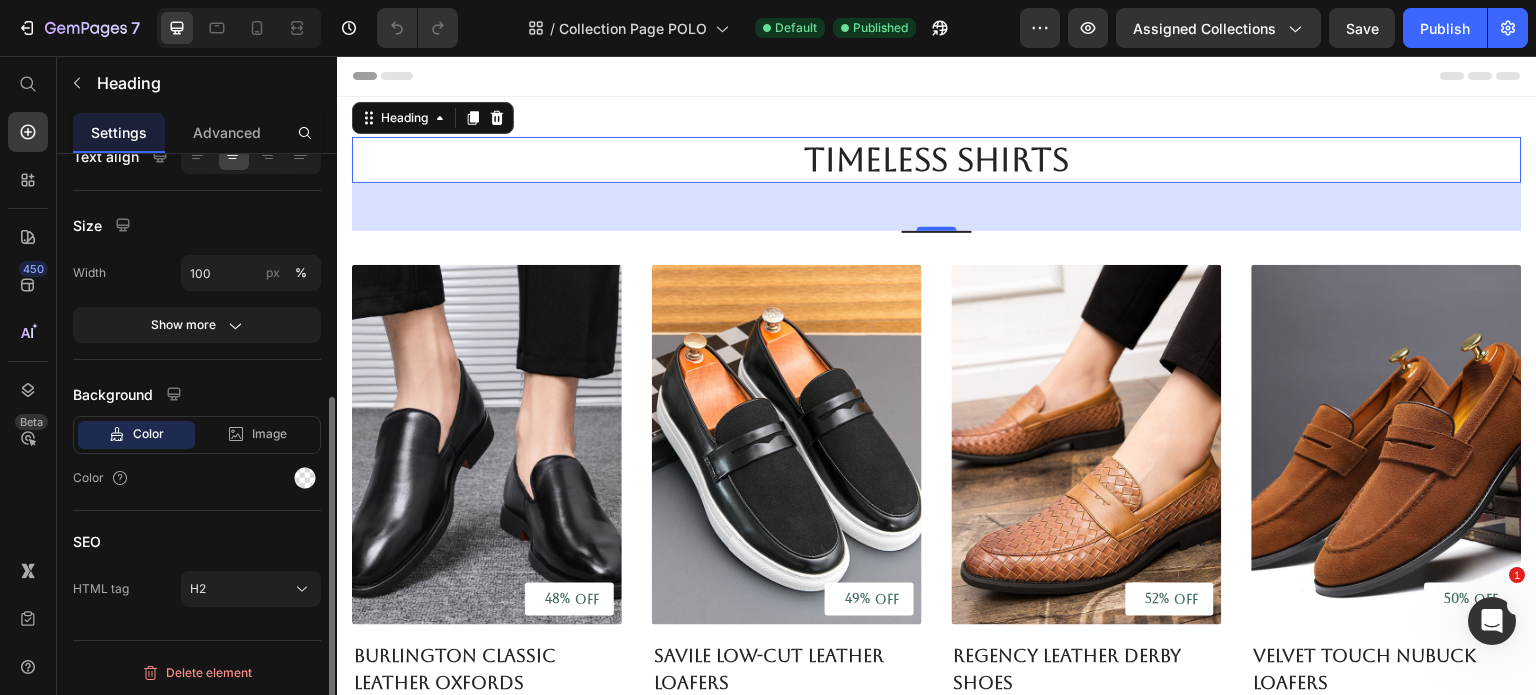 scroll, scrollTop: 0, scrollLeft: 0, axis: both 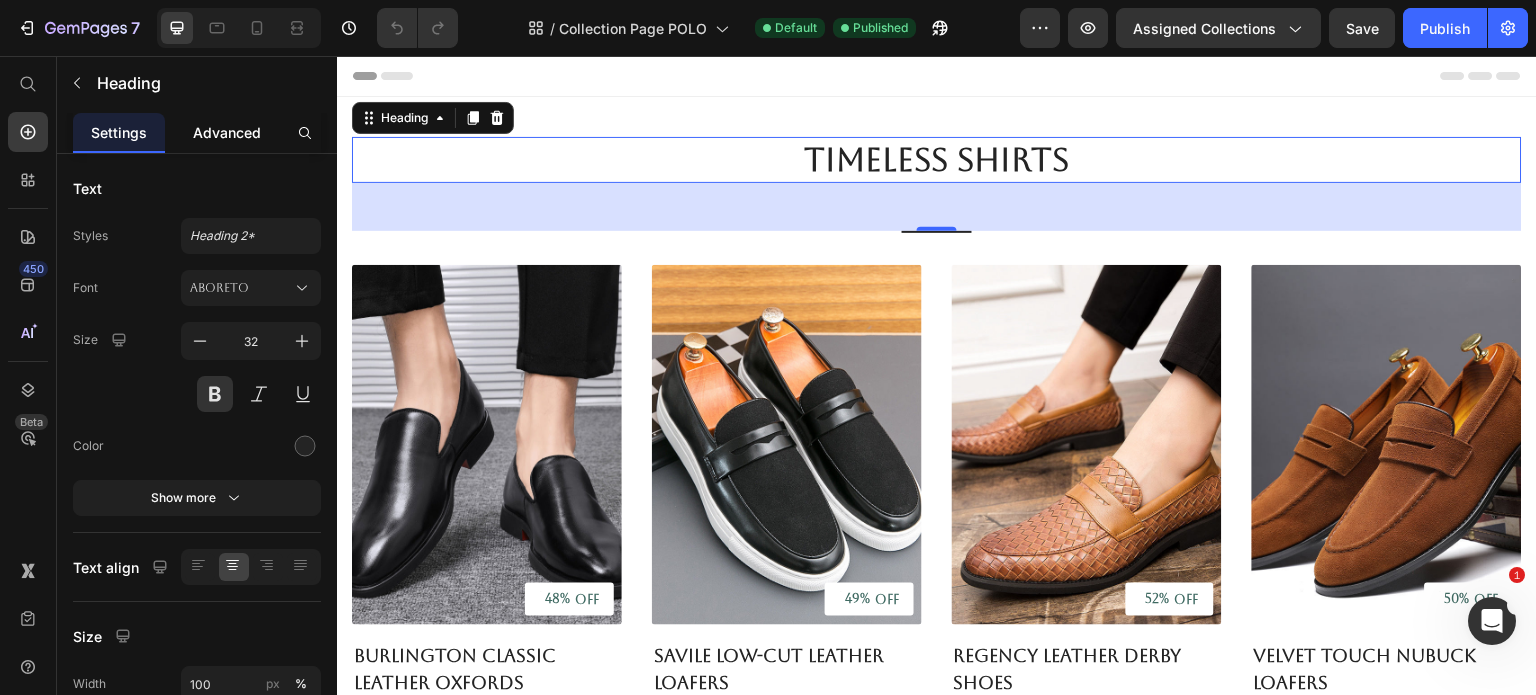 click on "Advanced" at bounding box center [227, 132] 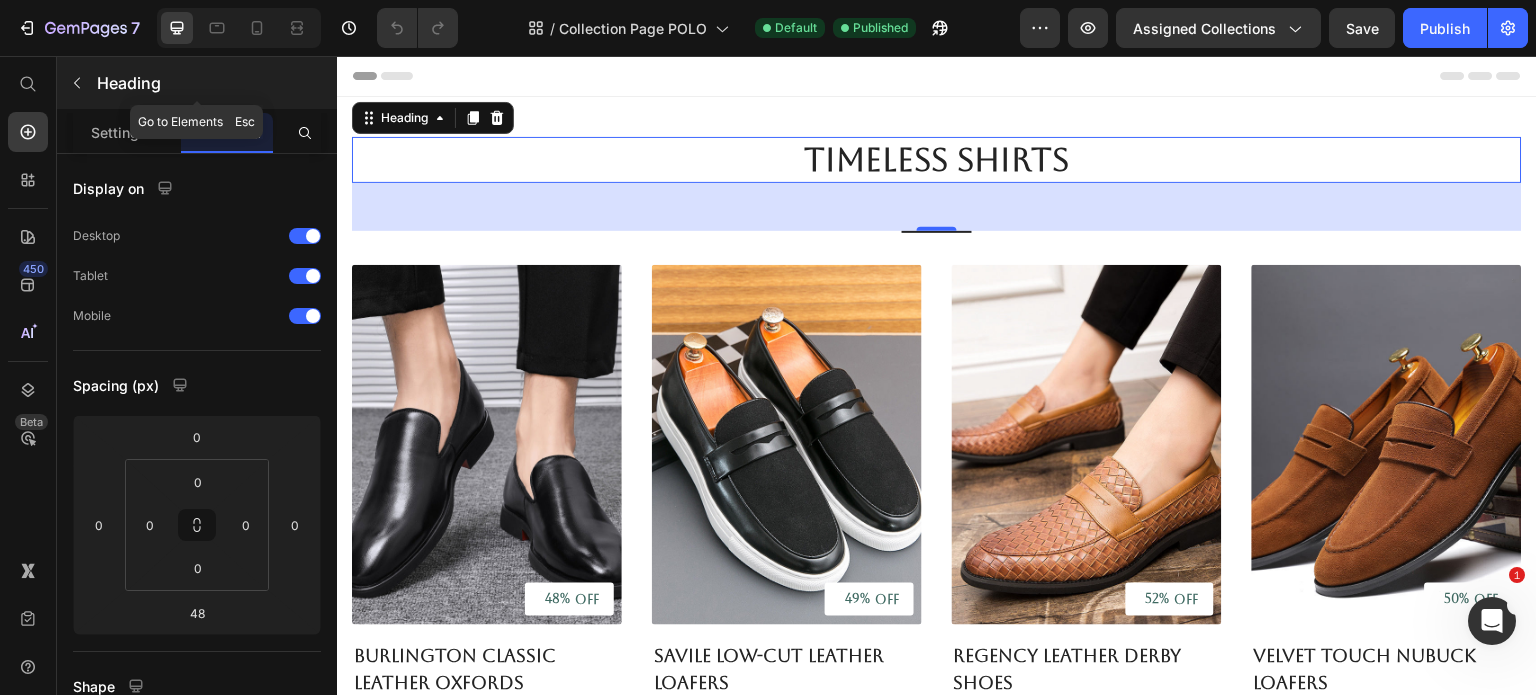 click 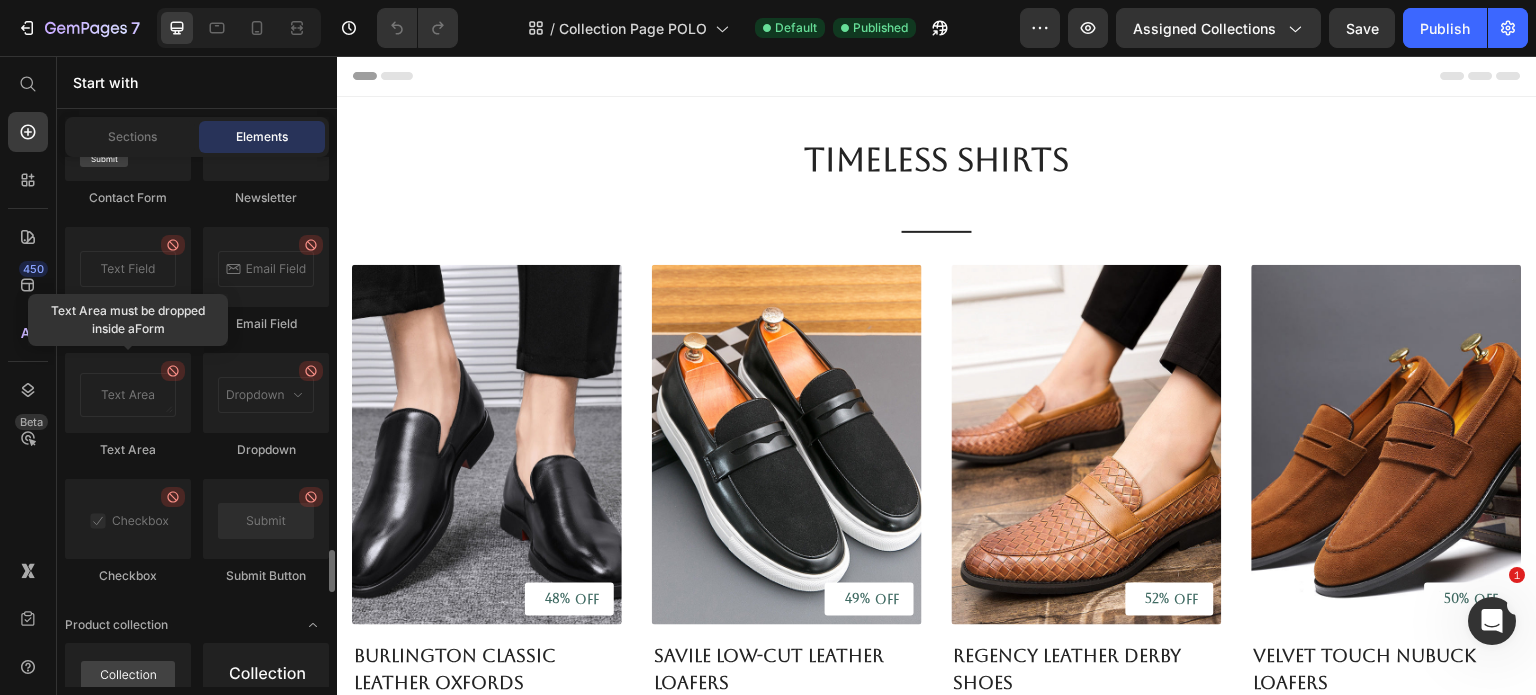 scroll, scrollTop: 5100, scrollLeft: 0, axis: vertical 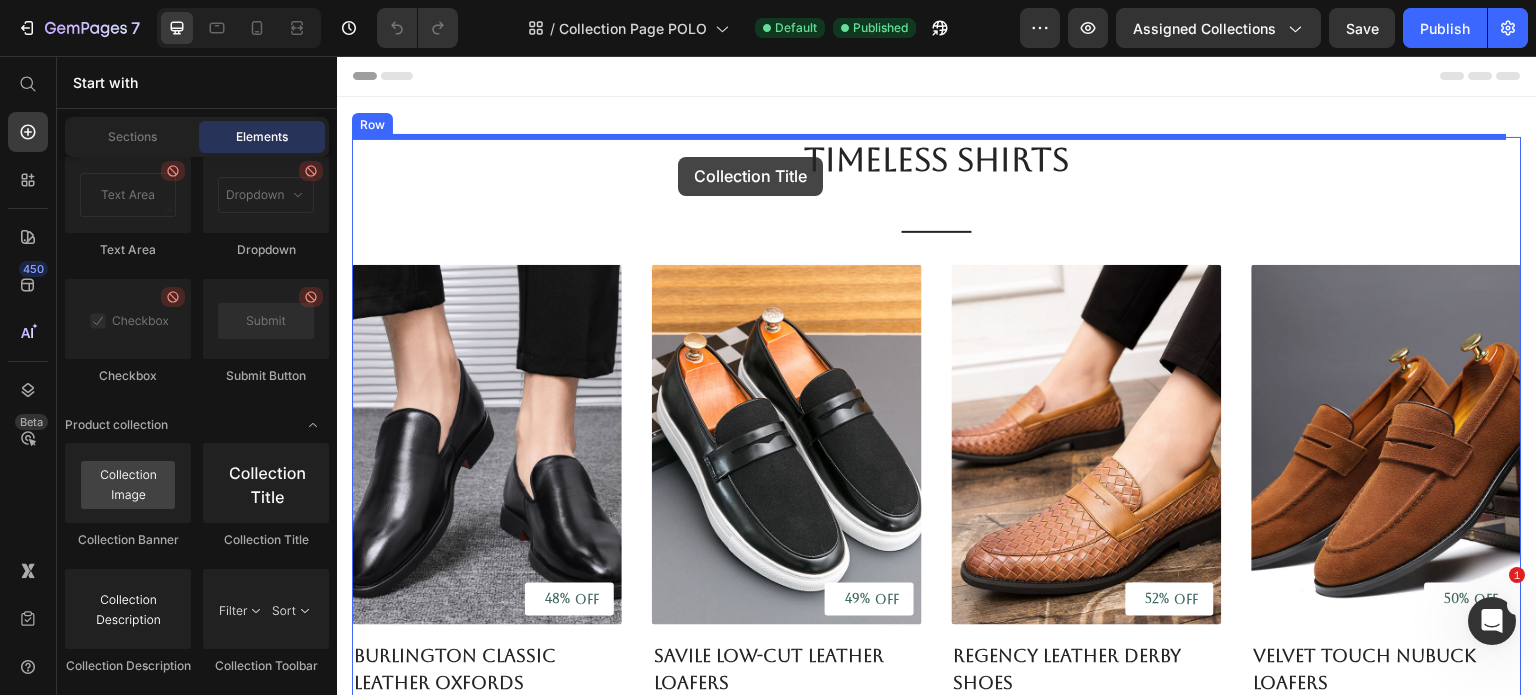 drag, startPoint x: 612, startPoint y: 544, endPoint x: 678, endPoint y: 157, distance: 392.58755 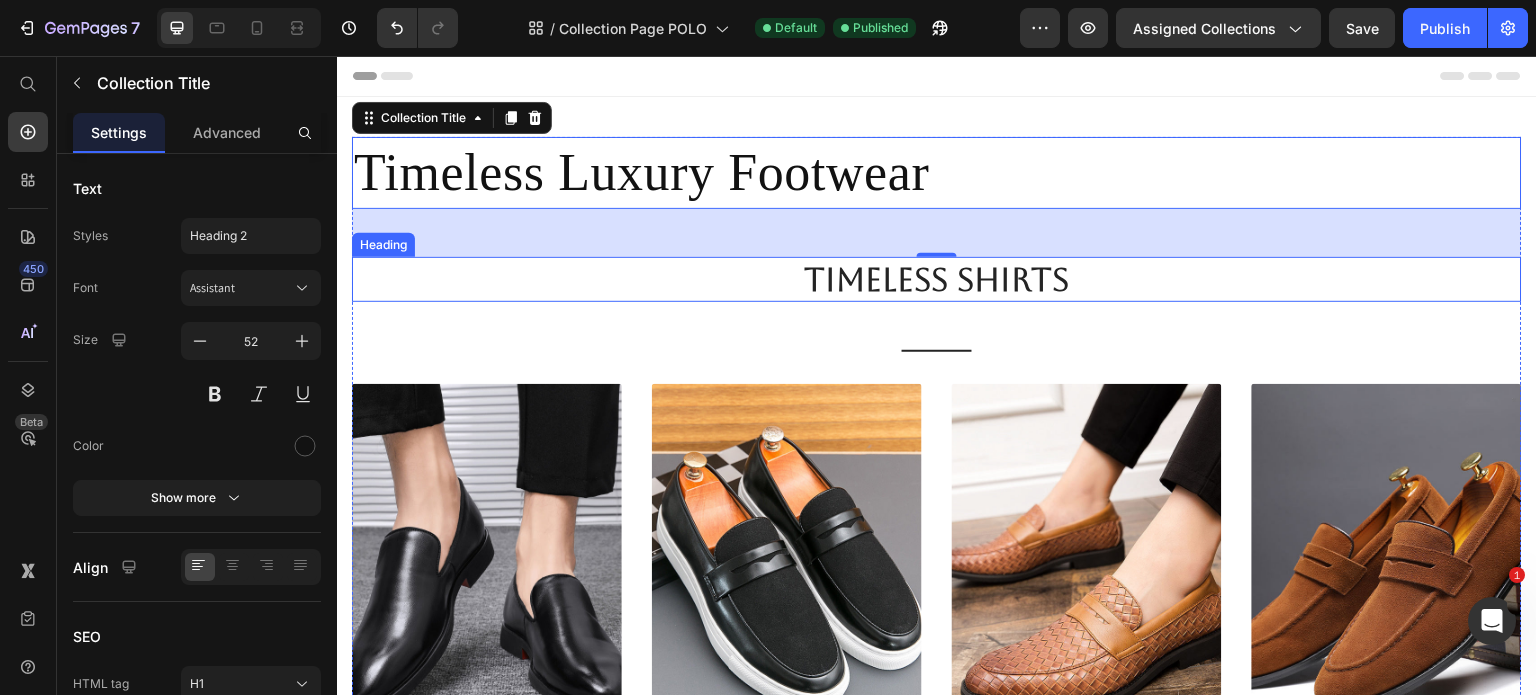 click on "Timeless Shirts" at bounding box center [937, 280] 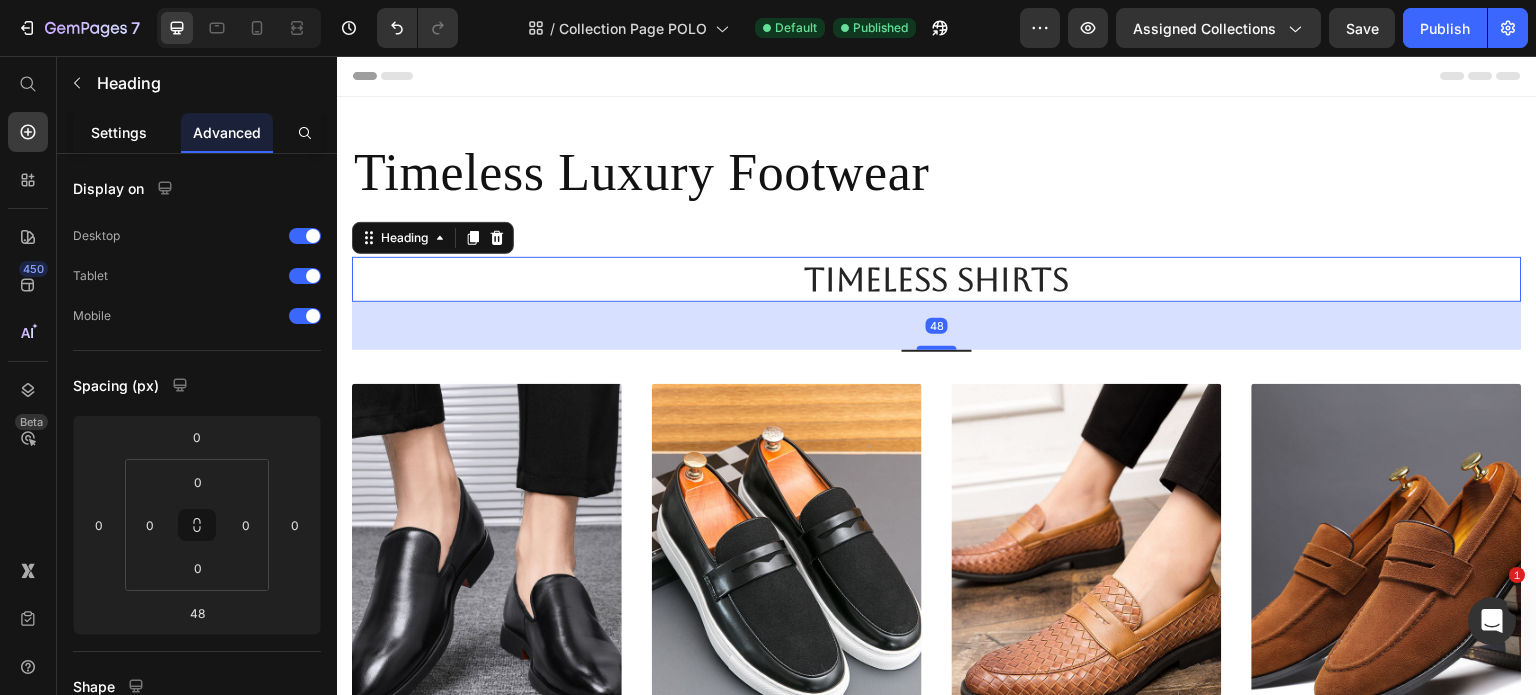 click on "Settings" 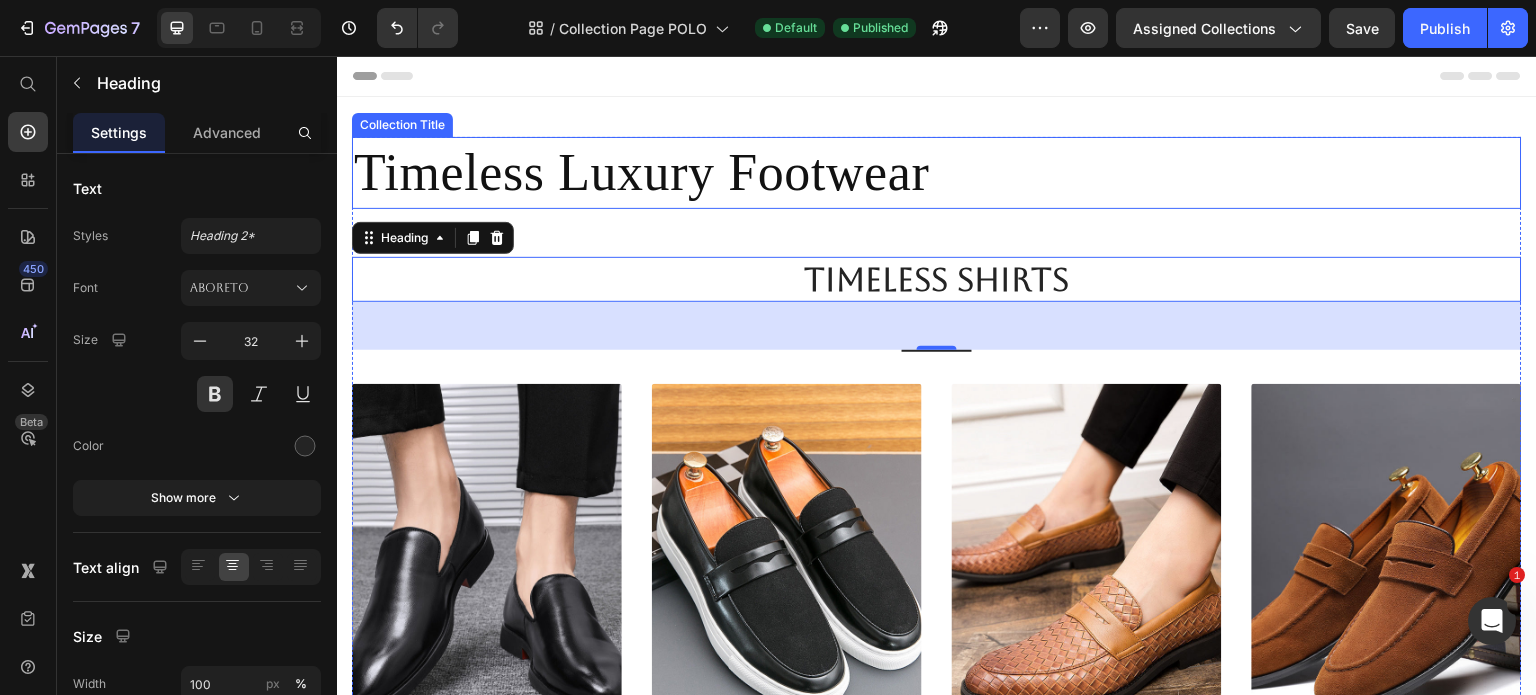 click on "Timeless Luxury Footwear" at bounding box center (937, 173) 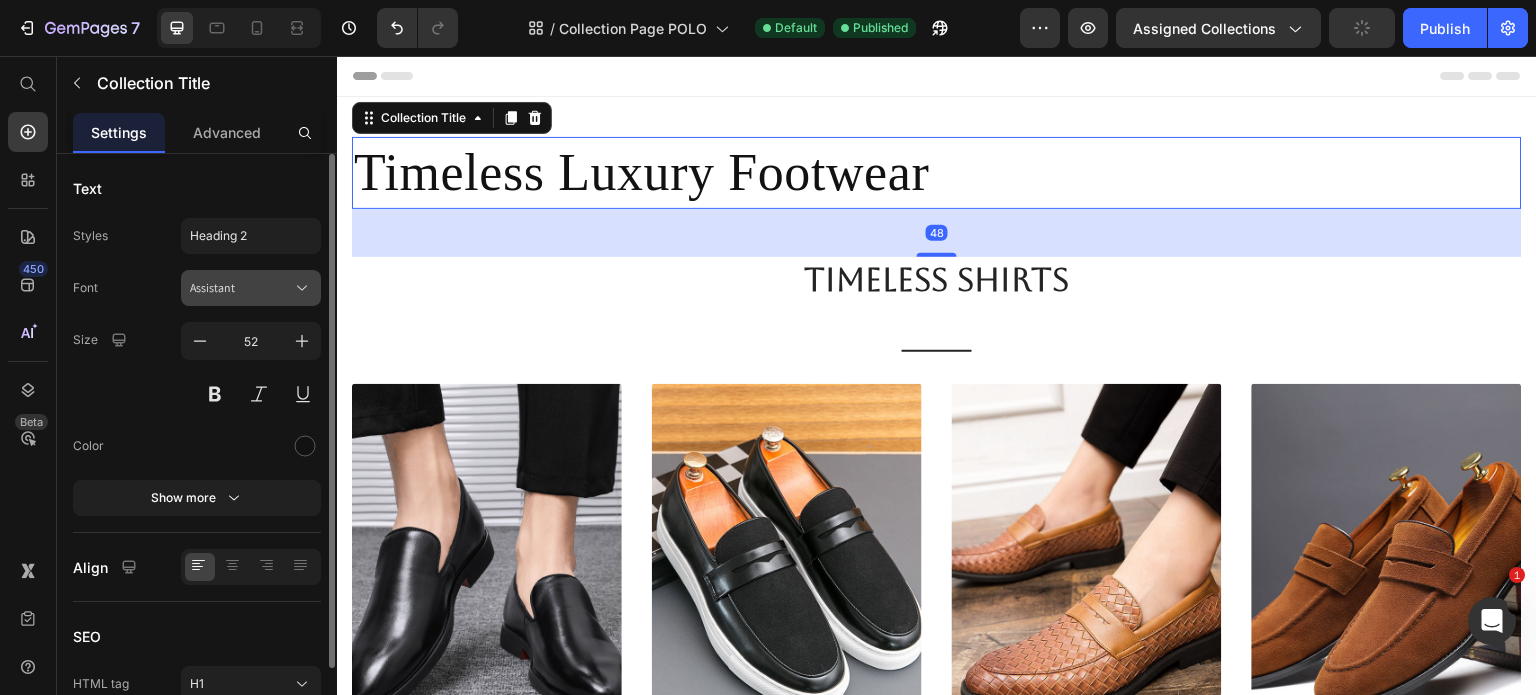 click on "Assistant" at bounding box center [241, 288] 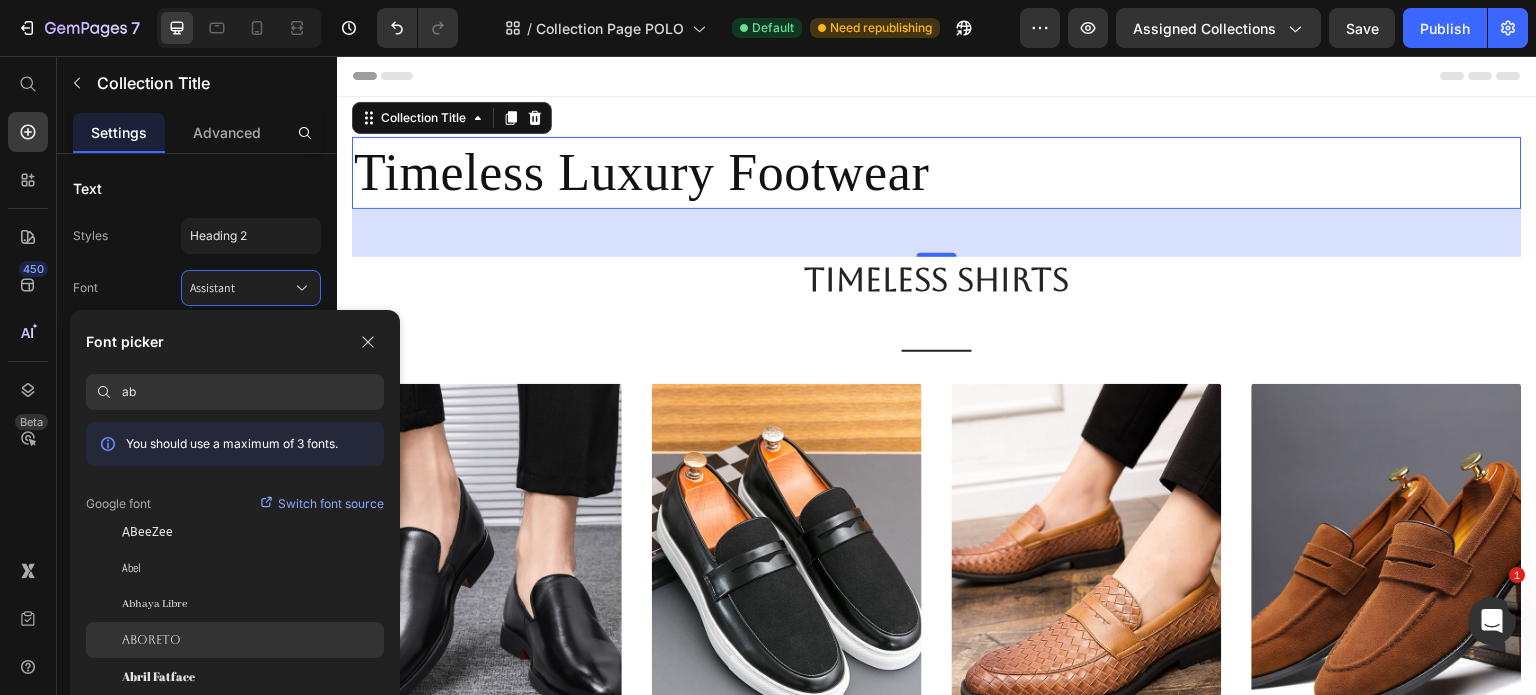 type on "ab" 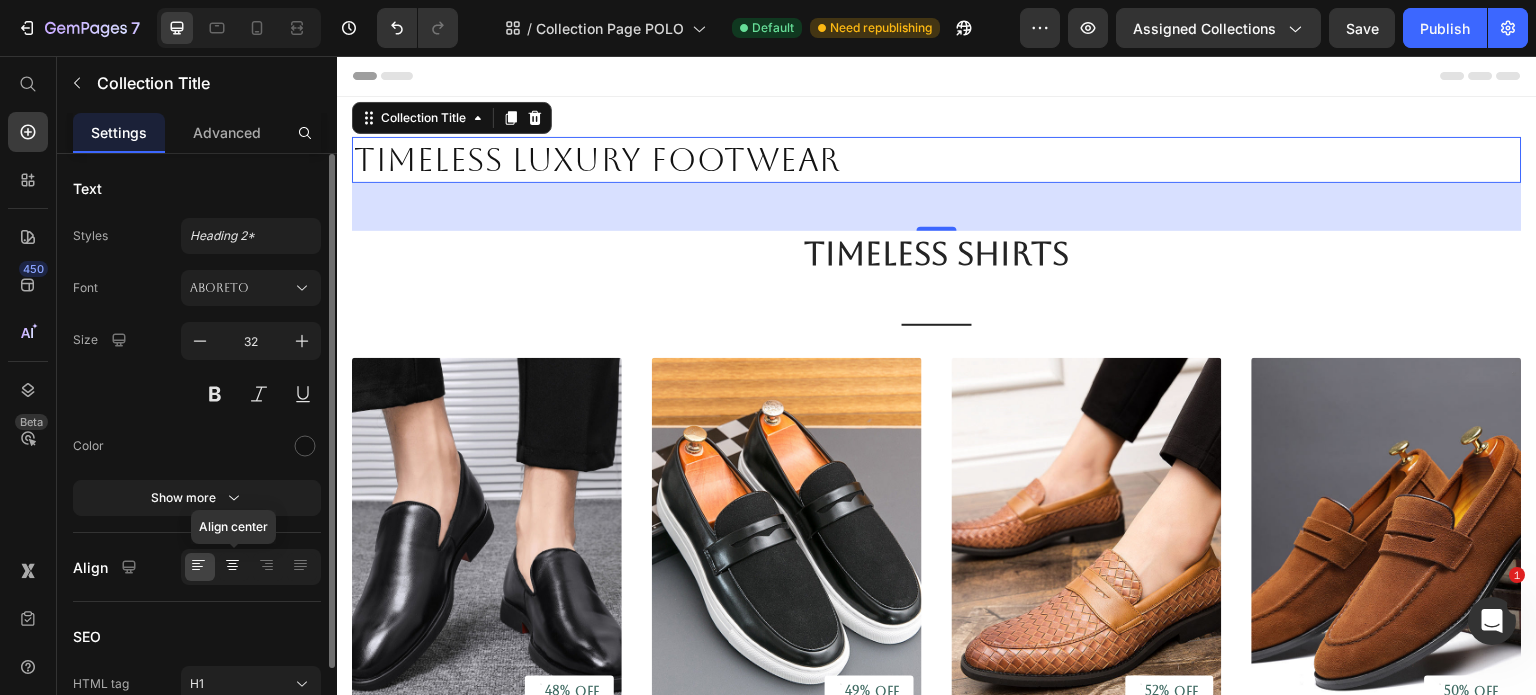 click 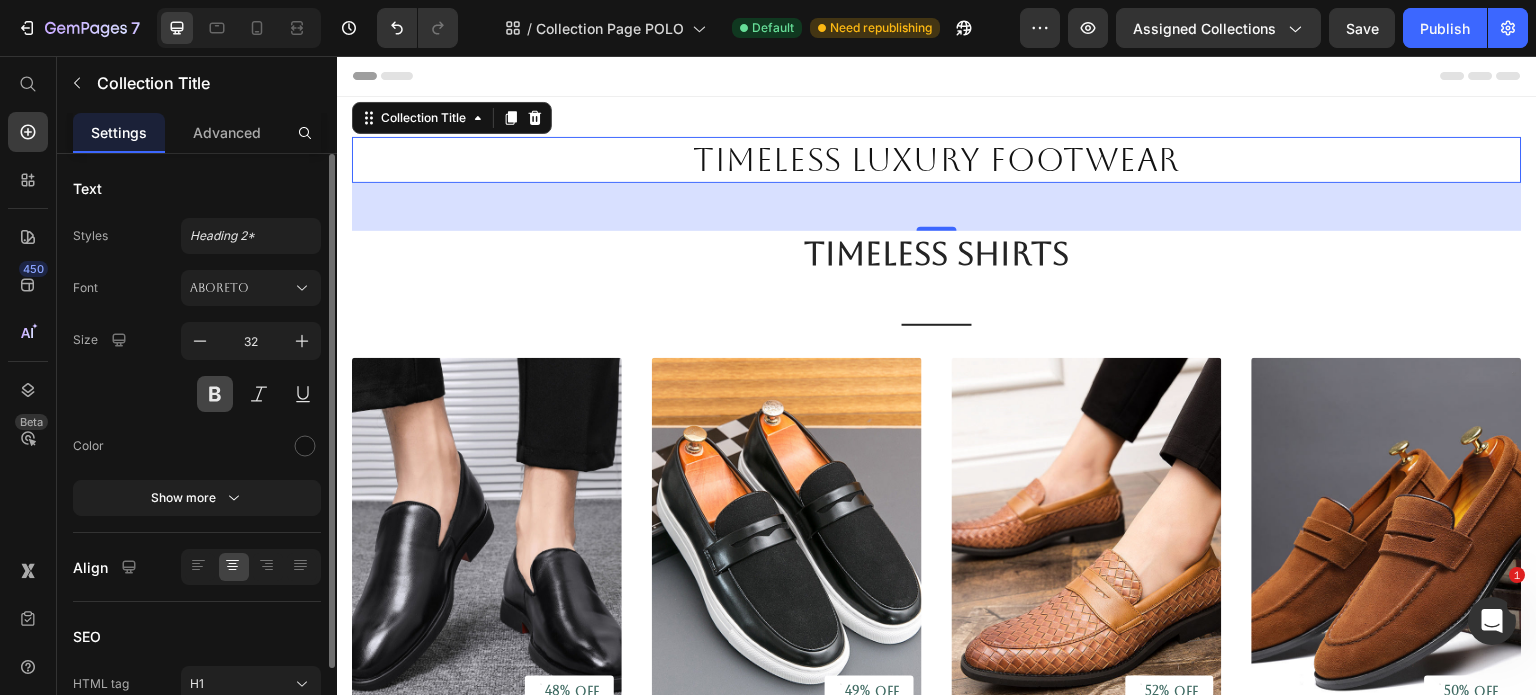 click at bounding box center [215, 394] 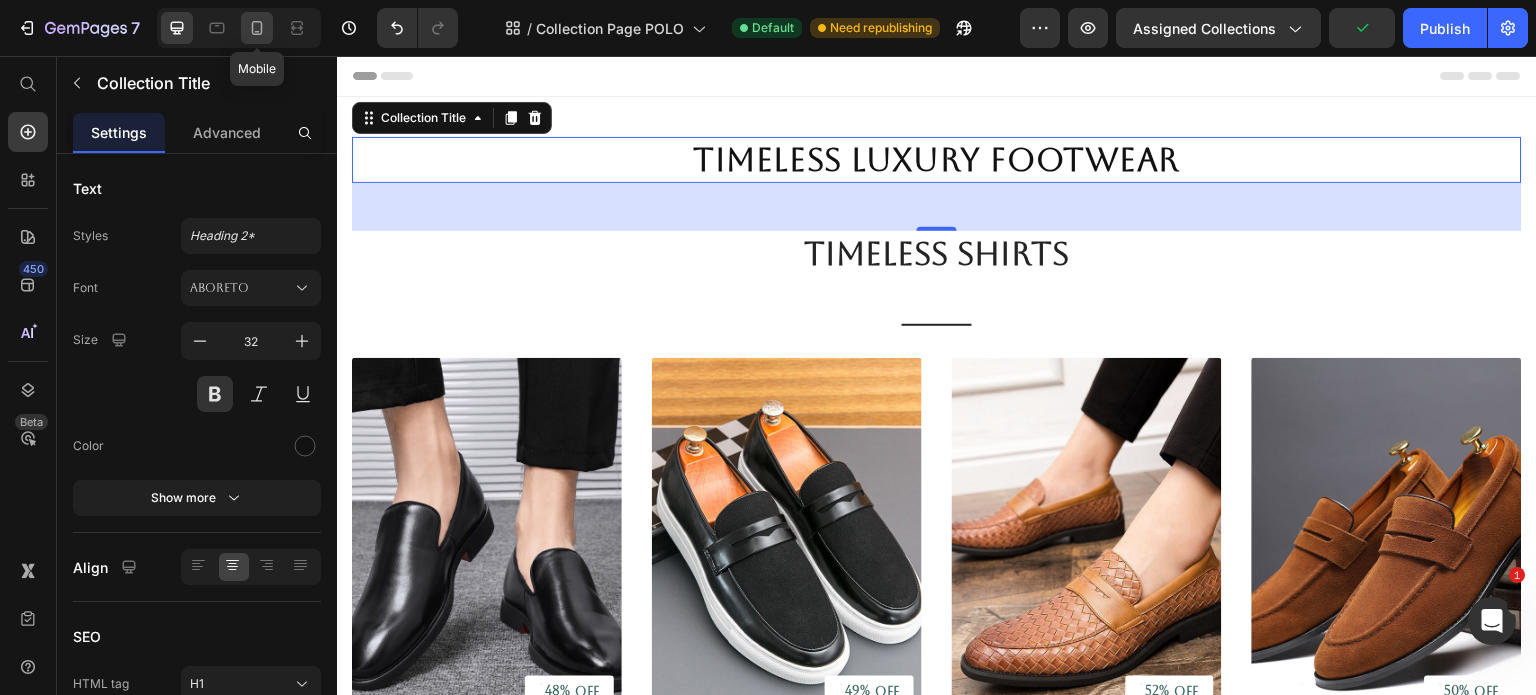 click 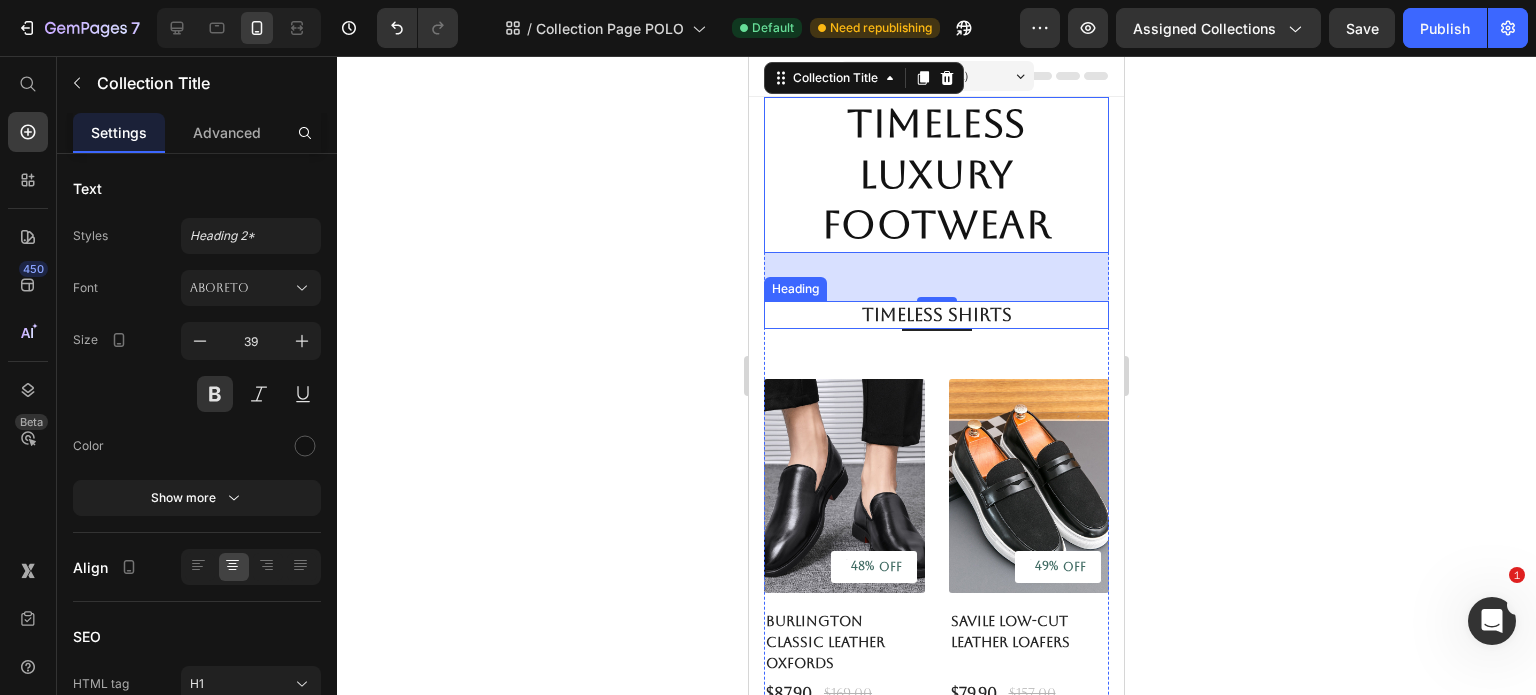 click on "Timeless Shirts" at bounding box center [936, 314] 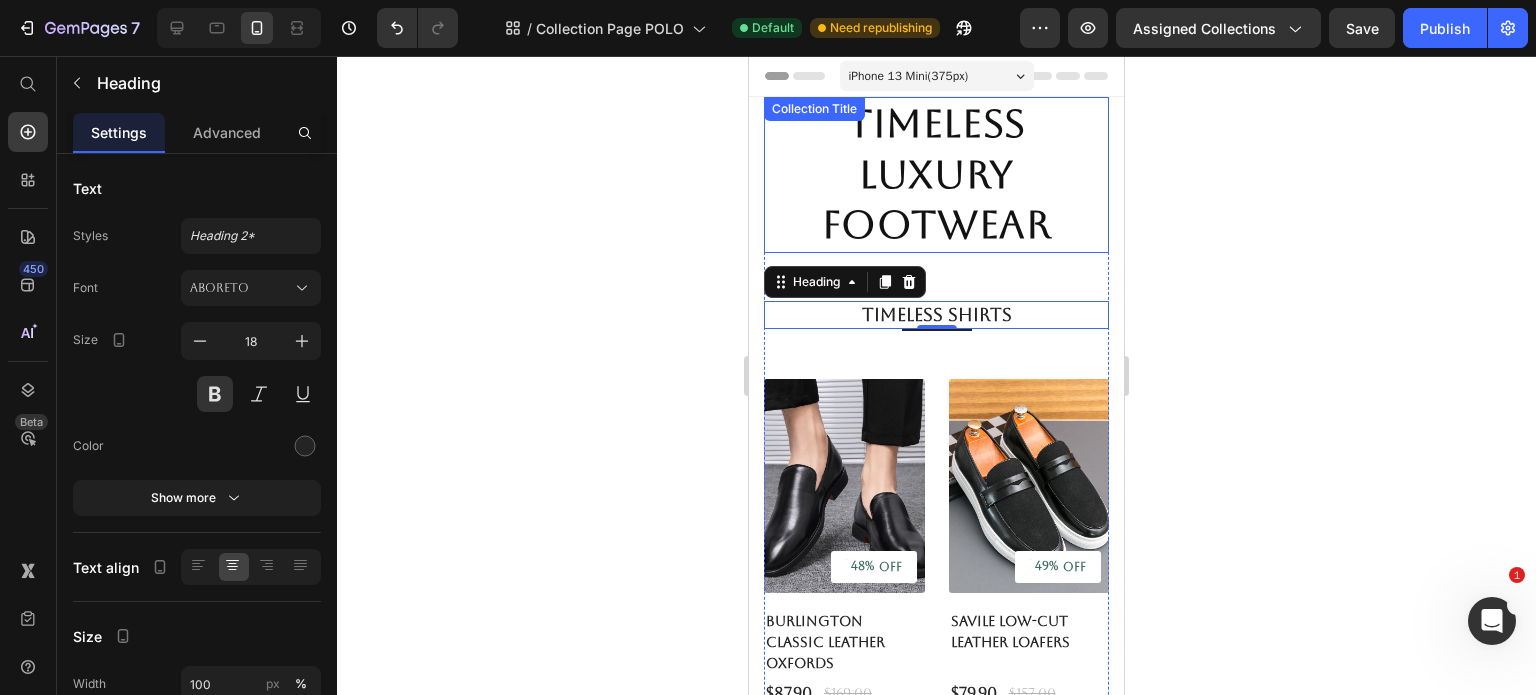 click on "Timeless Luxury Footwear" at bounding box center [936, 175] 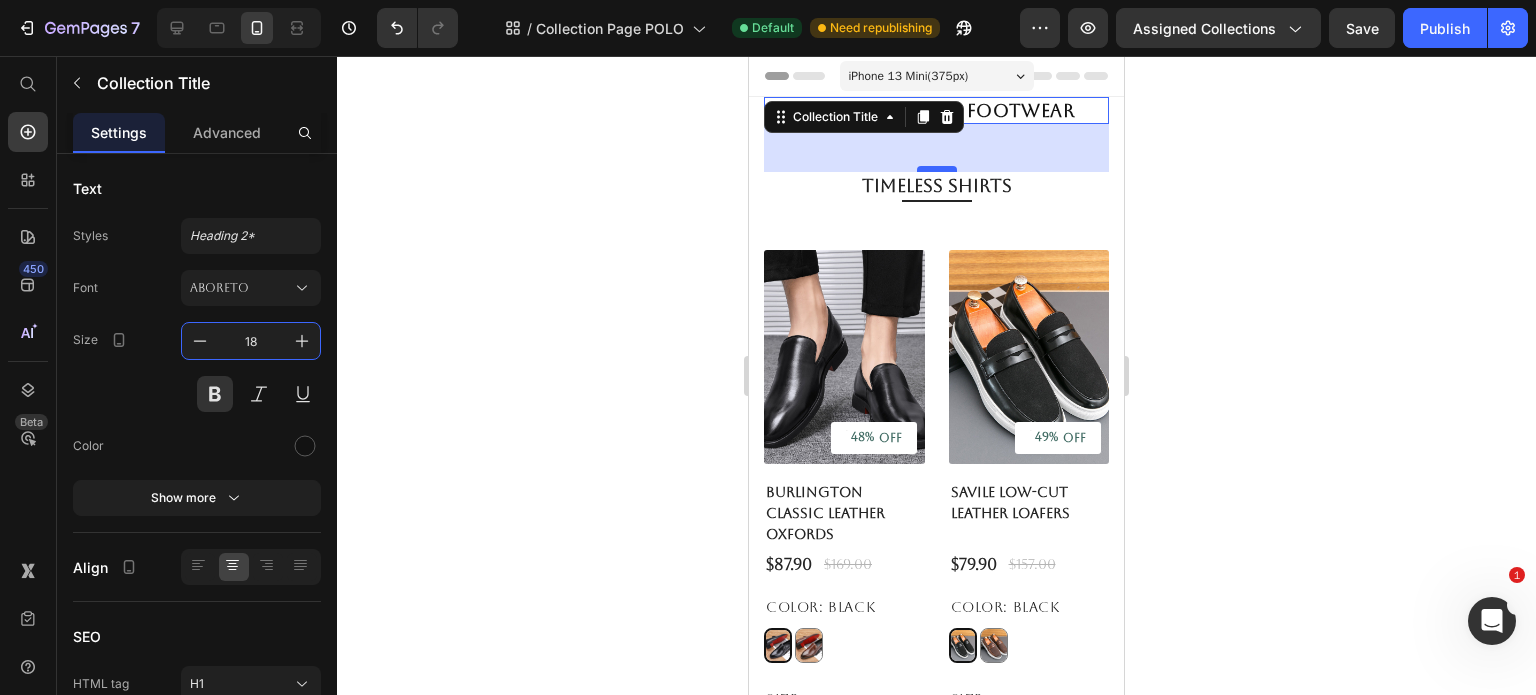 type on "18" 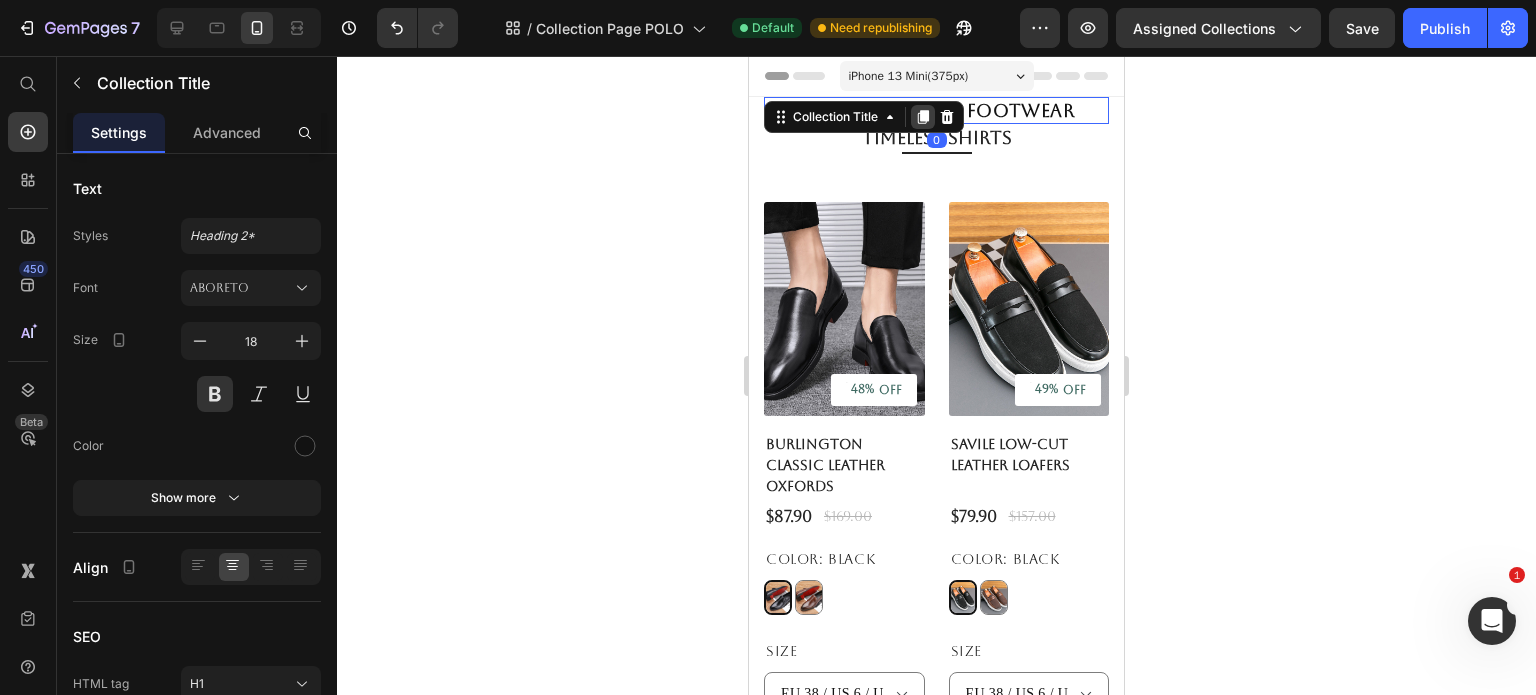 drag, startPoint x: 926, startPoint y: 168, endPoint x: 926, endPoint y: 112, distance: 56 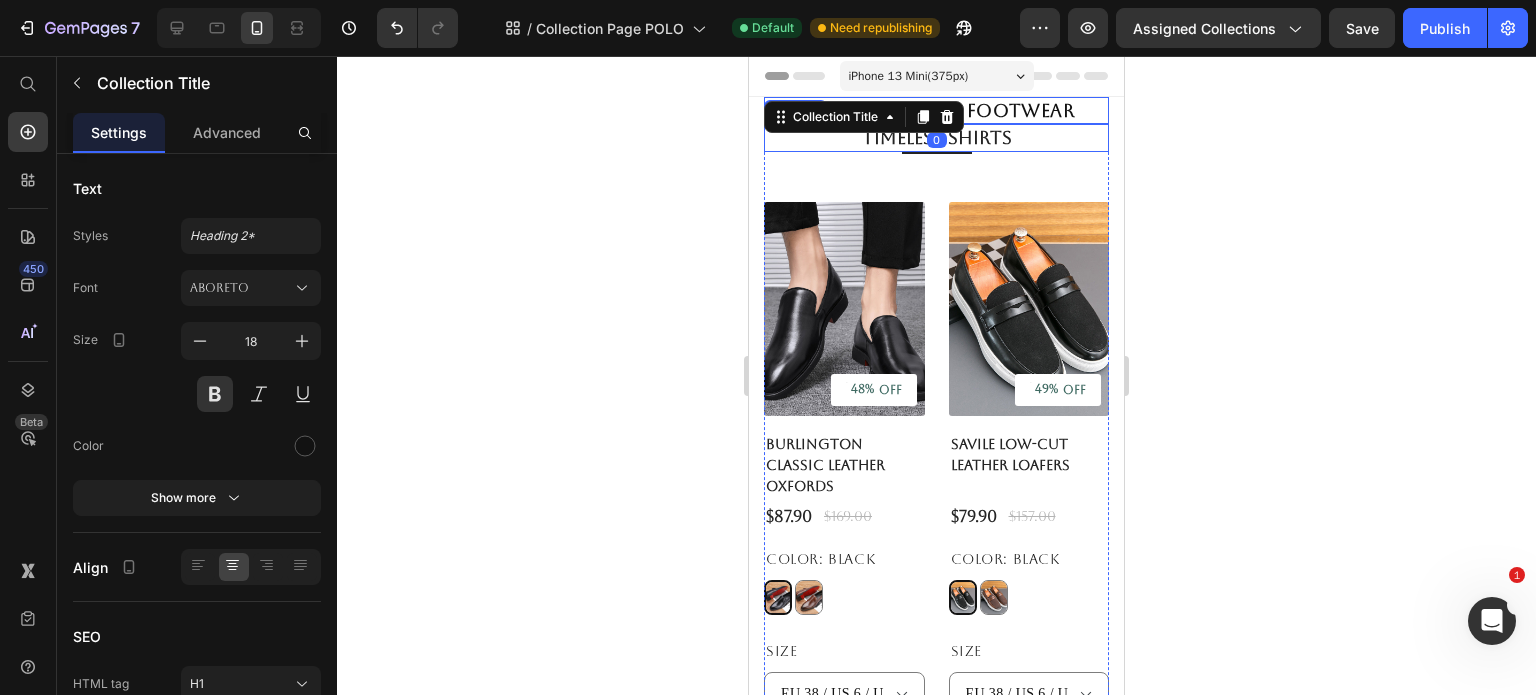 click on "Timeless Shirts" at bounding box center (936, 137) 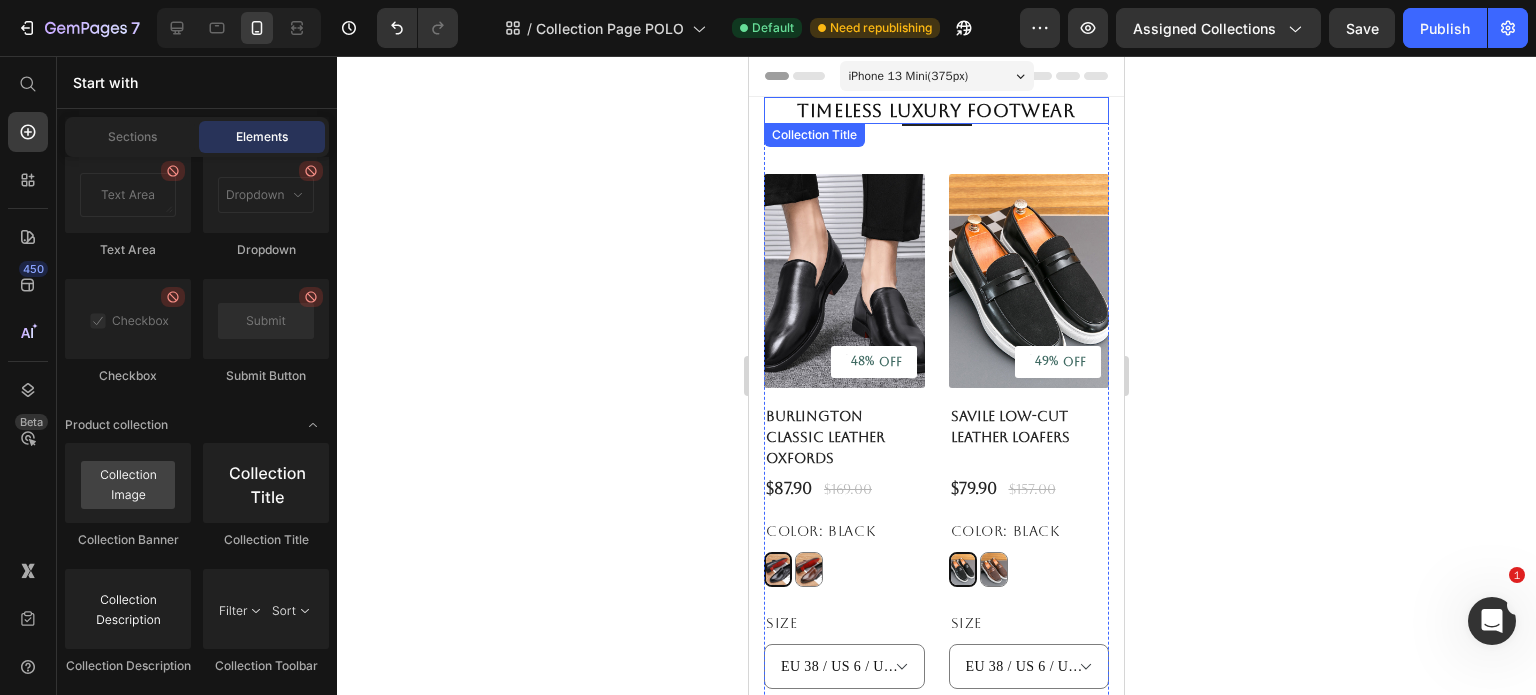 click on "Timeless Luxury Footwear" at bounding box center [936, 110] 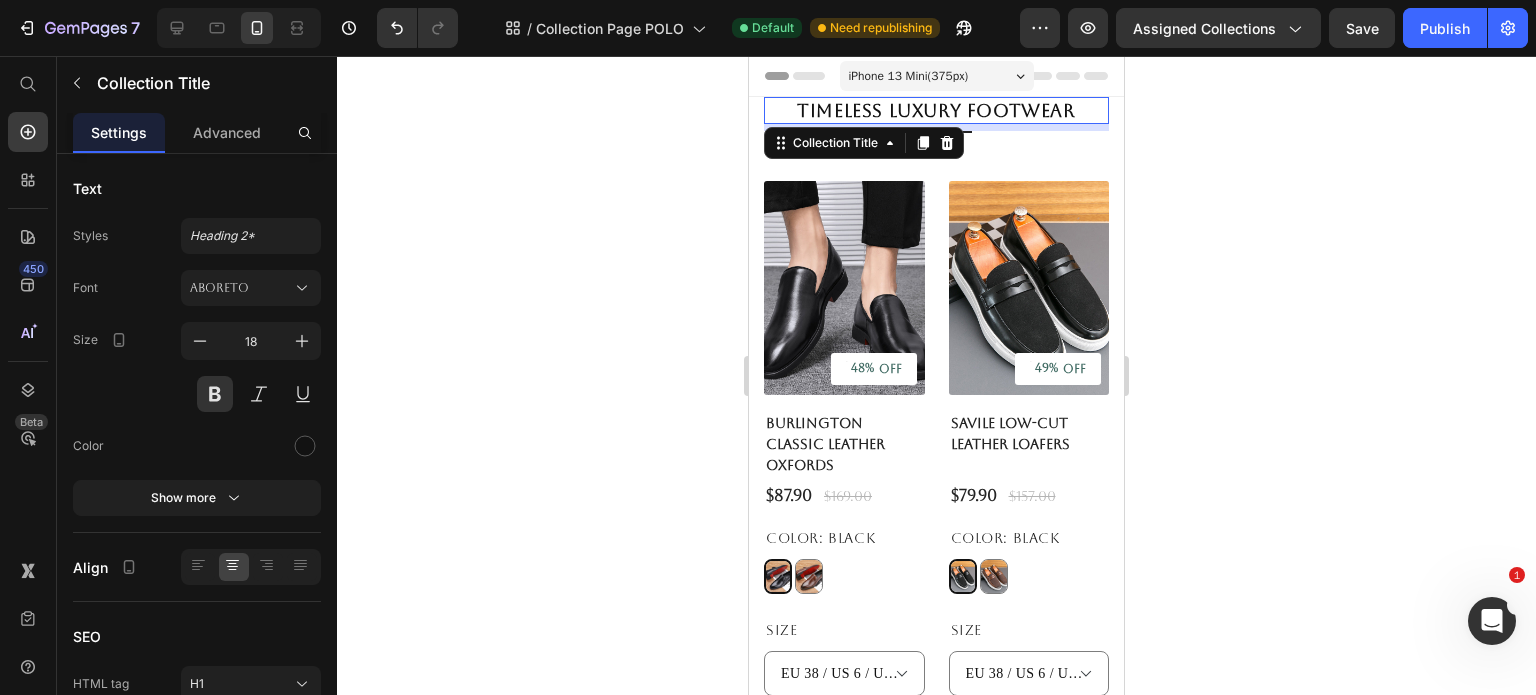 drag, startPoint x: 909, startPoint y: 121, endPoint x: 1033, endPoint y: 223, distance: 160.56151 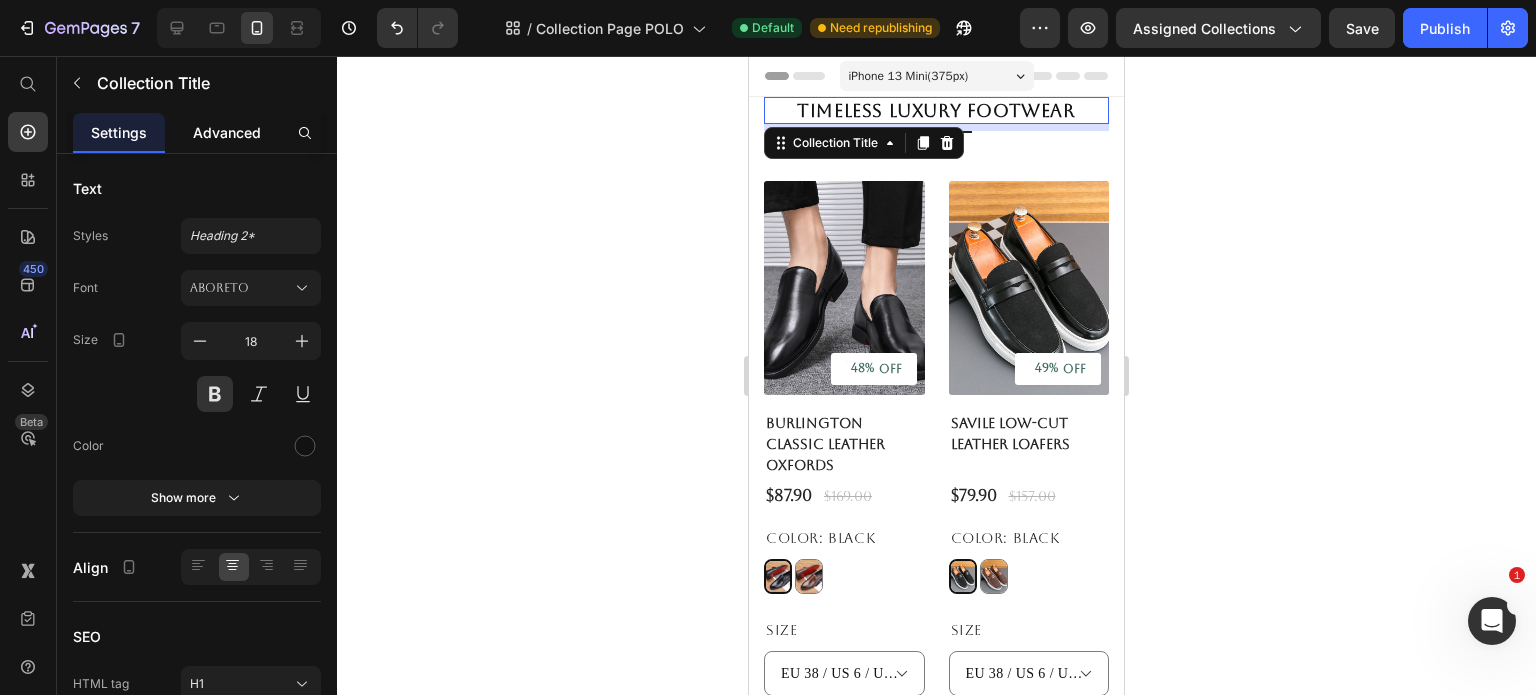 click on "Advanced" at bounding box center [227, 132] 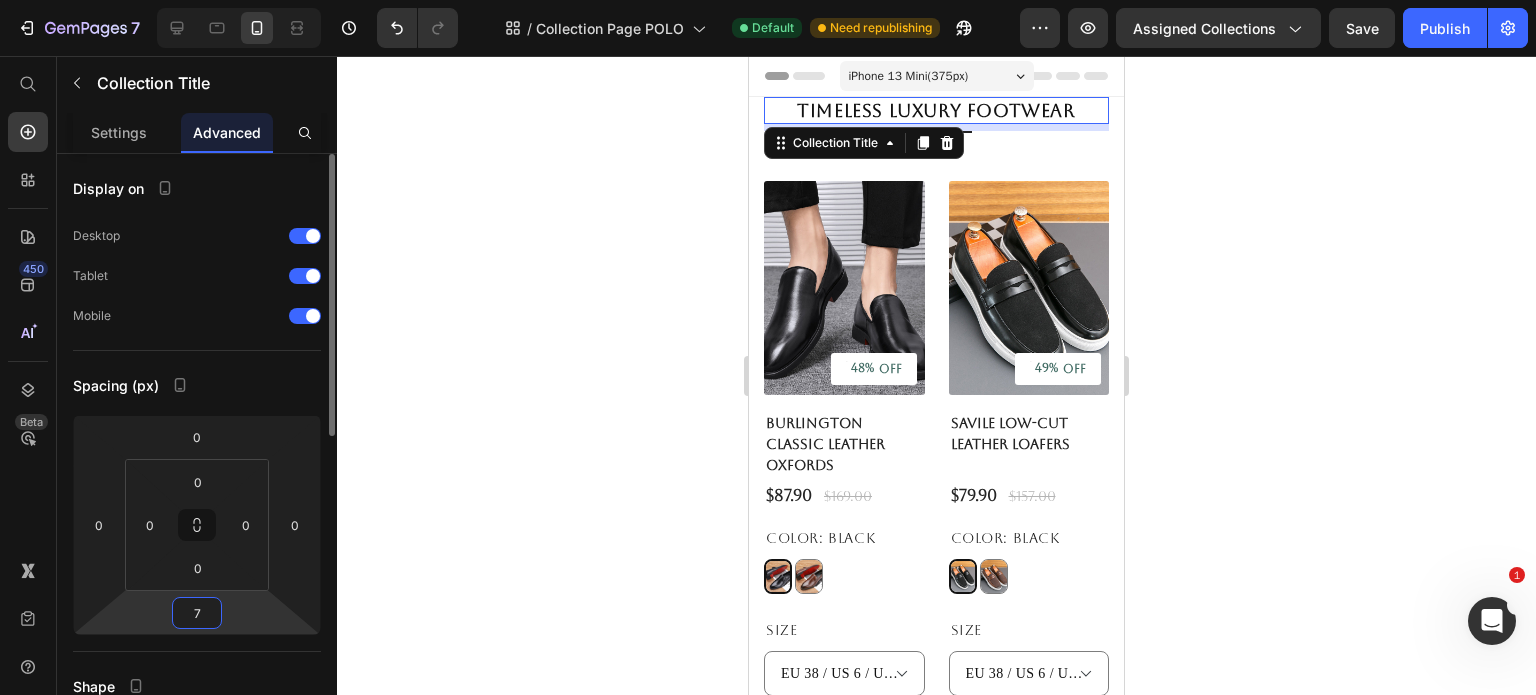 click on "7" at bounding box center [197, 613] 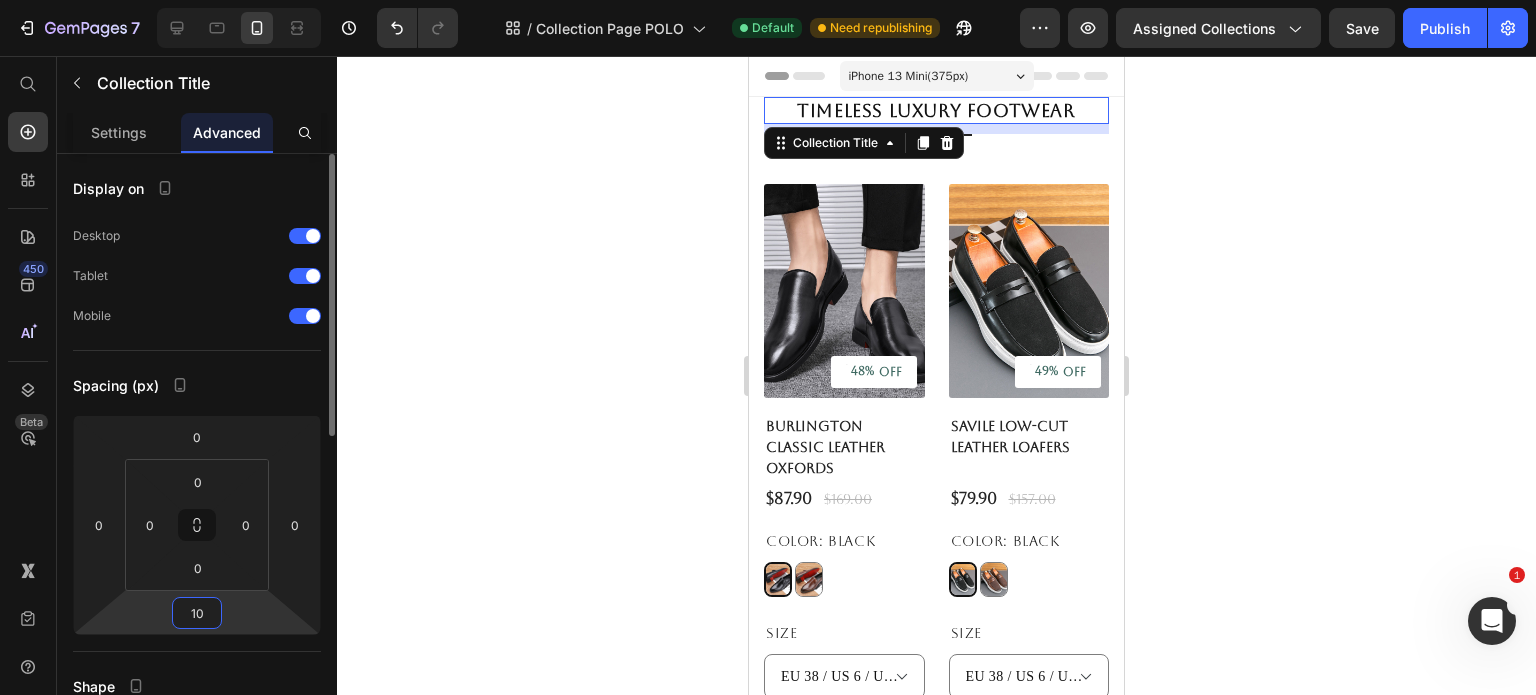 type on "10" 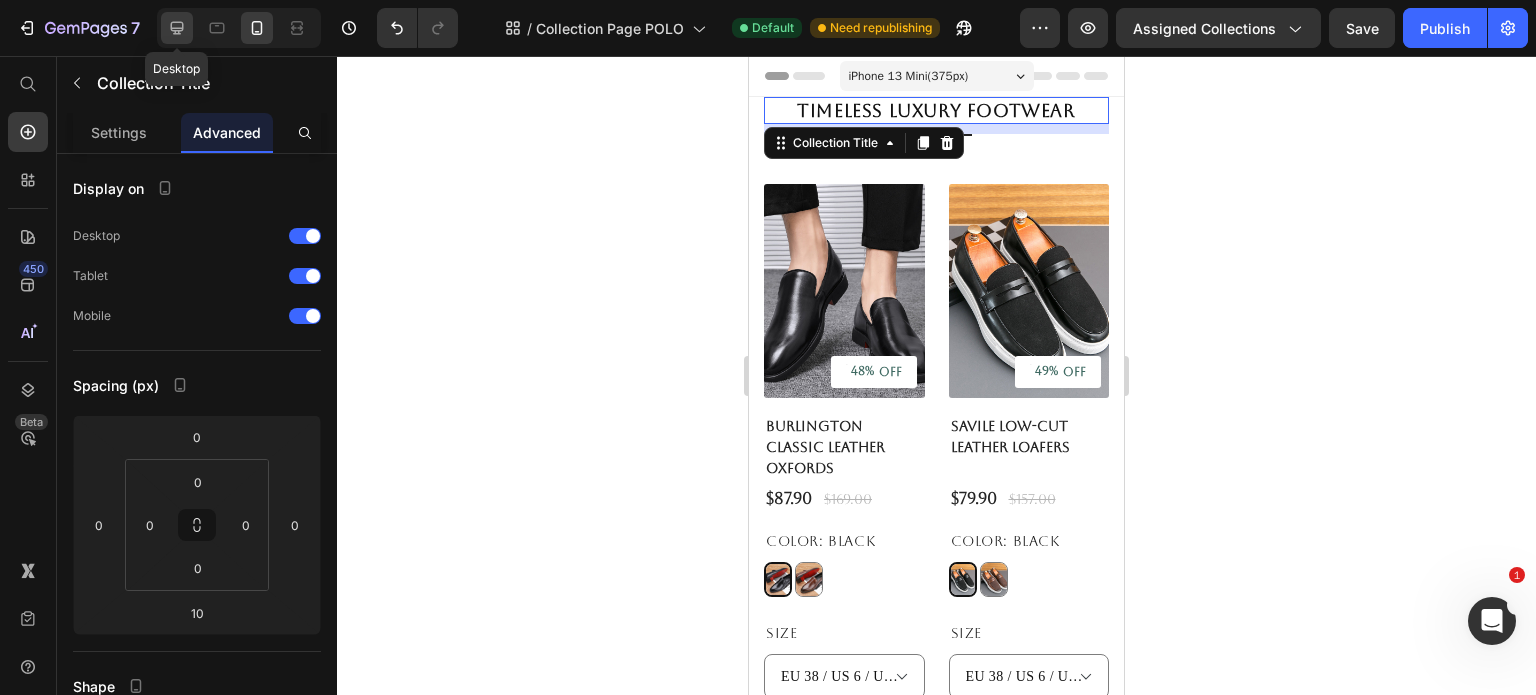 click 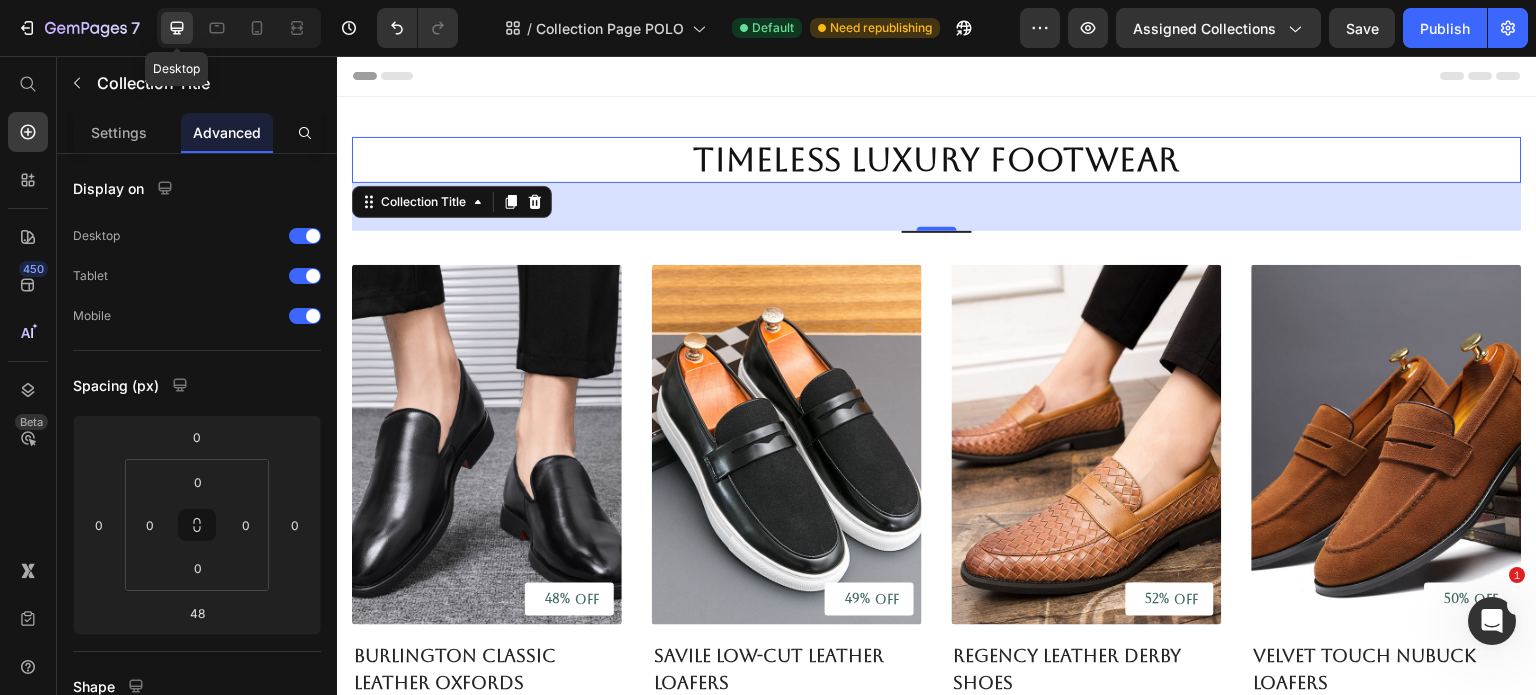 scroll, scrollTop: 10, scrollLeft: 0, axis: vertical 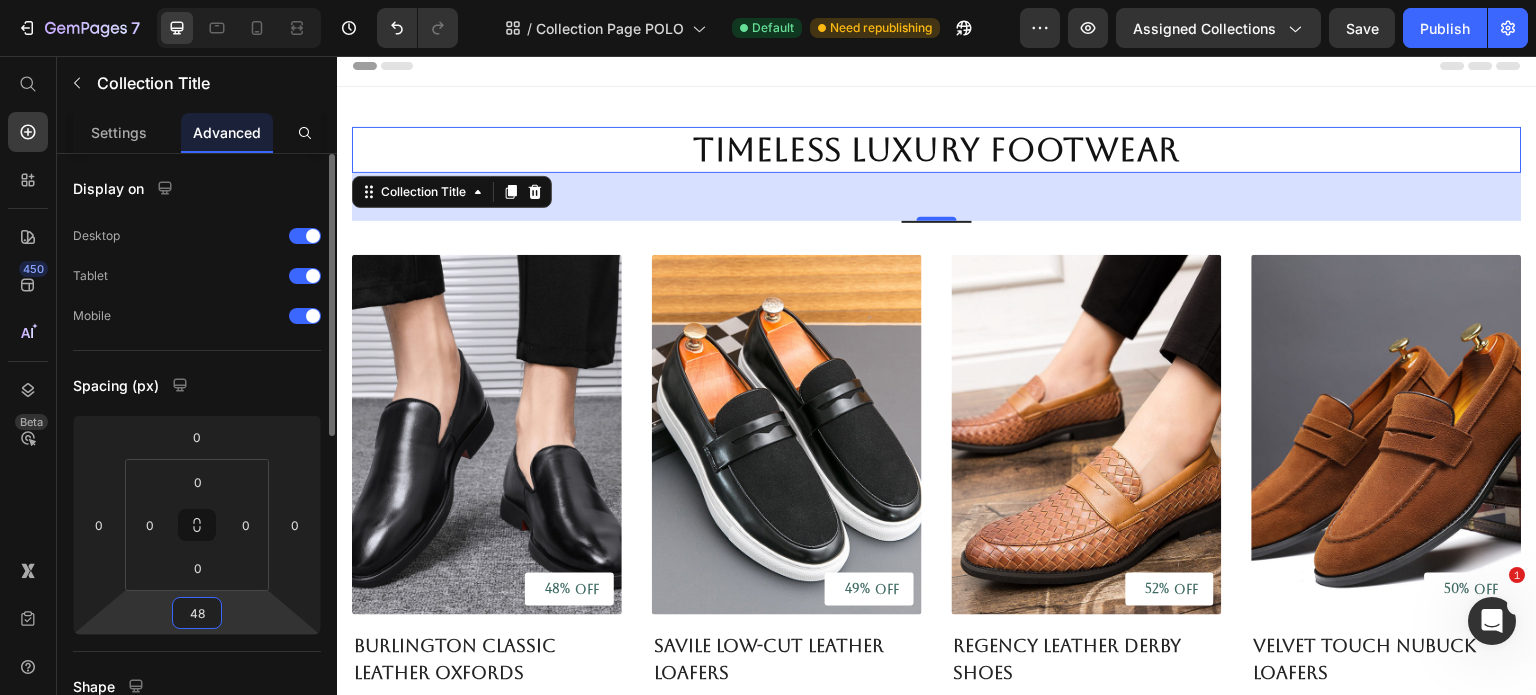 click on "48" at bounding box center (197, 613) 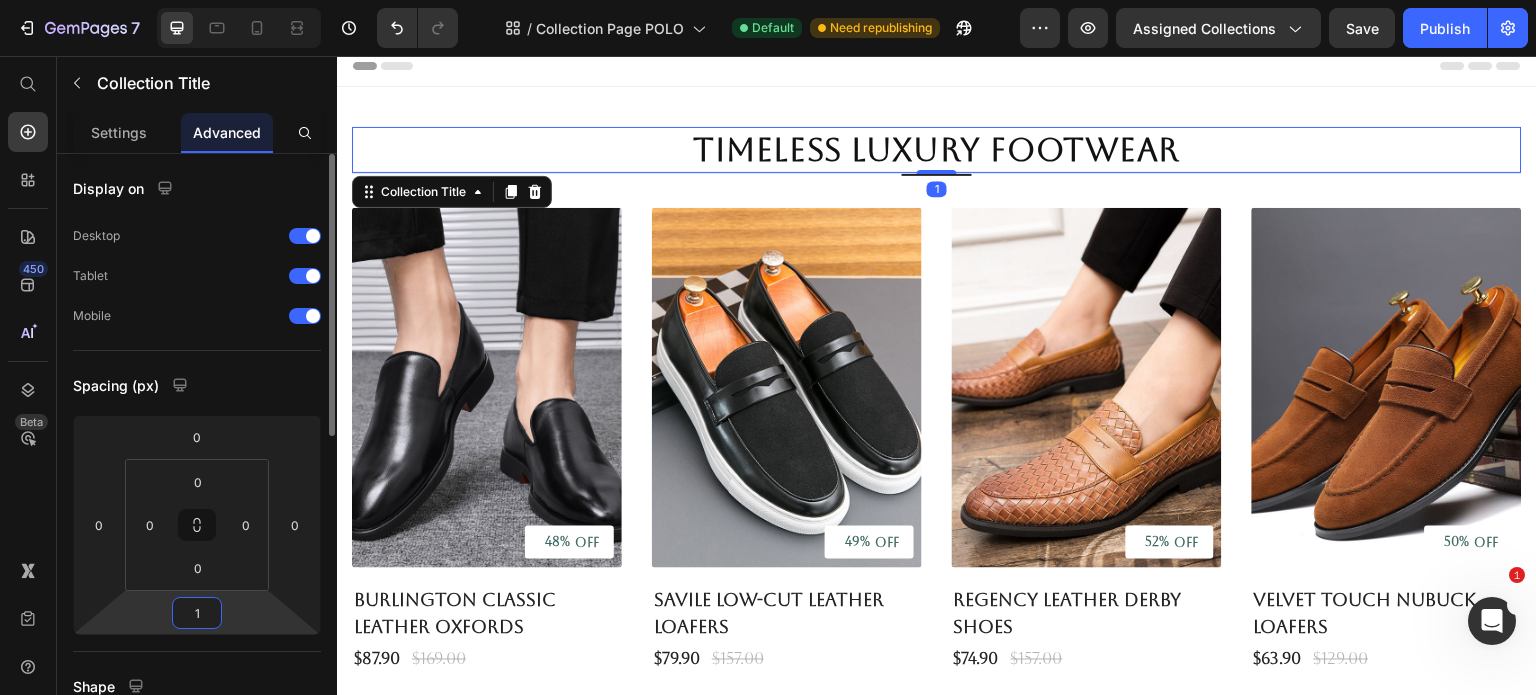type on "10" 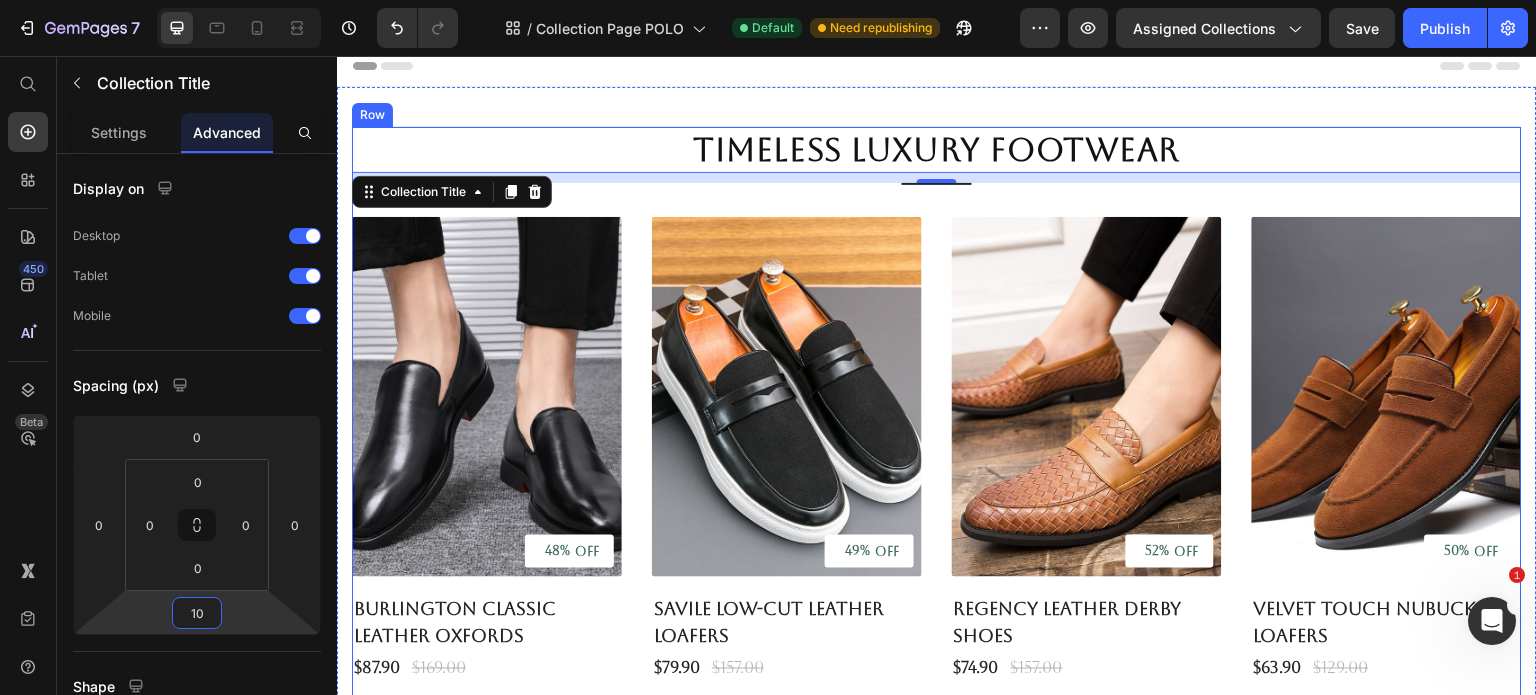 click on "Timeless Luxury Footwear Collection Title   10                Title Line (P) Images 48% off (P) Tag Burlington Classic Leather Oxfords (P) Title $87.90 (P) Price $169.00 (P) Price Row Color: Black Black Black Brown Brown Size EU 38 / US 6 / UK 5.5 EU 39 / US 6.5 / UK 6 EU 40 / US 7 / UK 6.5 EU 41 / US 8 / UK 7.5 EU 42 / US 8.5 / UK 8 EU 43 / US 9.5 / UK 9 EU 44 / US 10 / UK 9.5 EU 45 / US 11 / UK 10.5 Product Variants & Swatches Add To Cart (P) Cart Button Row (P) Images 49% off (P) Tag Savile Low-Cut Leather Loafers (P) Title $79.90 (P) Price $157.00 (P) Price Row Color: Black Black Black Brown Brown Size EU 38 / US 6 / UK 5.5 EU 39 / US 6.5 / UK 6 EU 40 / US 7 / UK 6.5 EU 41 / US 8 / UK 7.5 EU 42 / US 8.5 / UK 8 EU 43 / US 9.5 / UK 9 EU 44 / US 10 / UK 9.5 EU 45 / US 11 / UK 10.5 EU 46 / US 12 / UK 11 EU 47 / US 12.5 / UK 12 Product Variants & Swatches Add To Cart (P) Cart Button Row (P) Images 52% off (P) Tag Regency Leather Derby Shoes (P) Title $74.90 (P) Price $157.00 (P) Price Row Color: Black Black 44" at bounding box center (937, 1468) 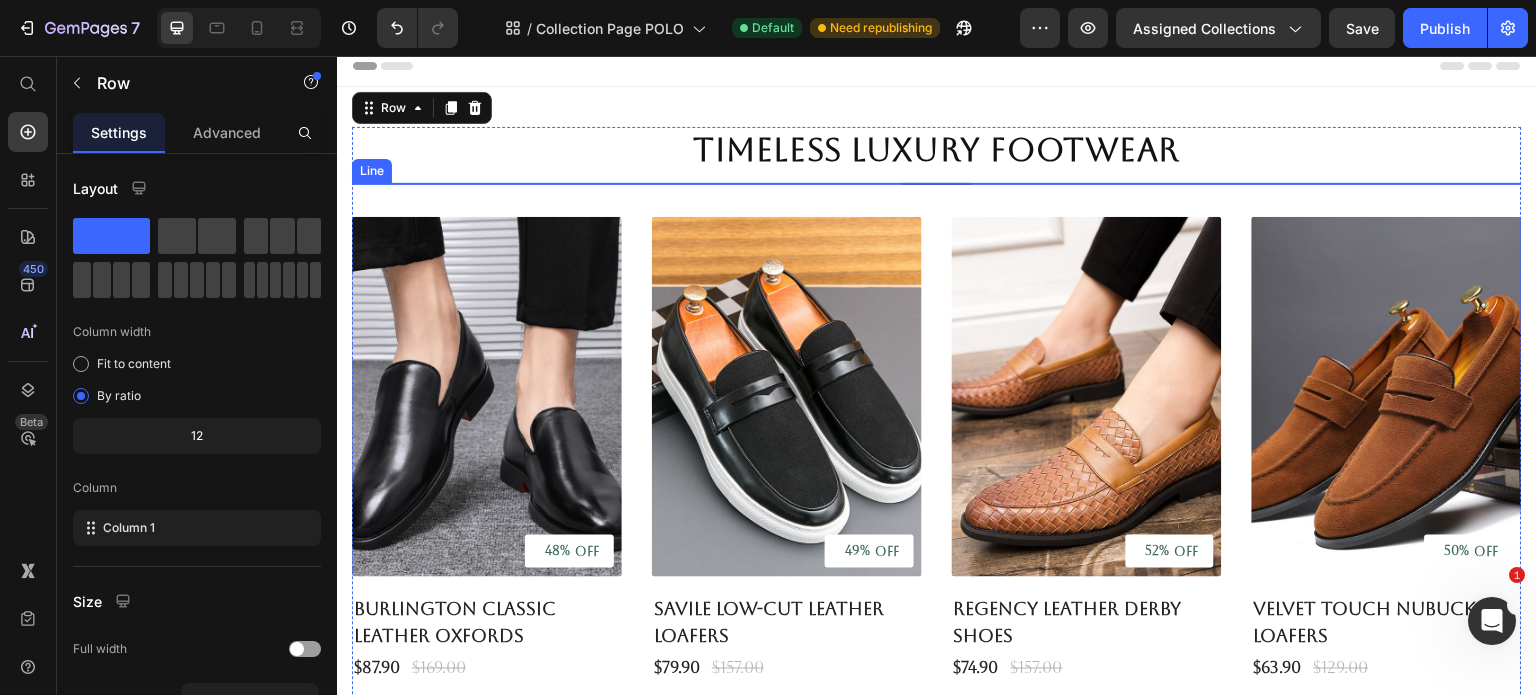 click at bounding box center (937, 184) 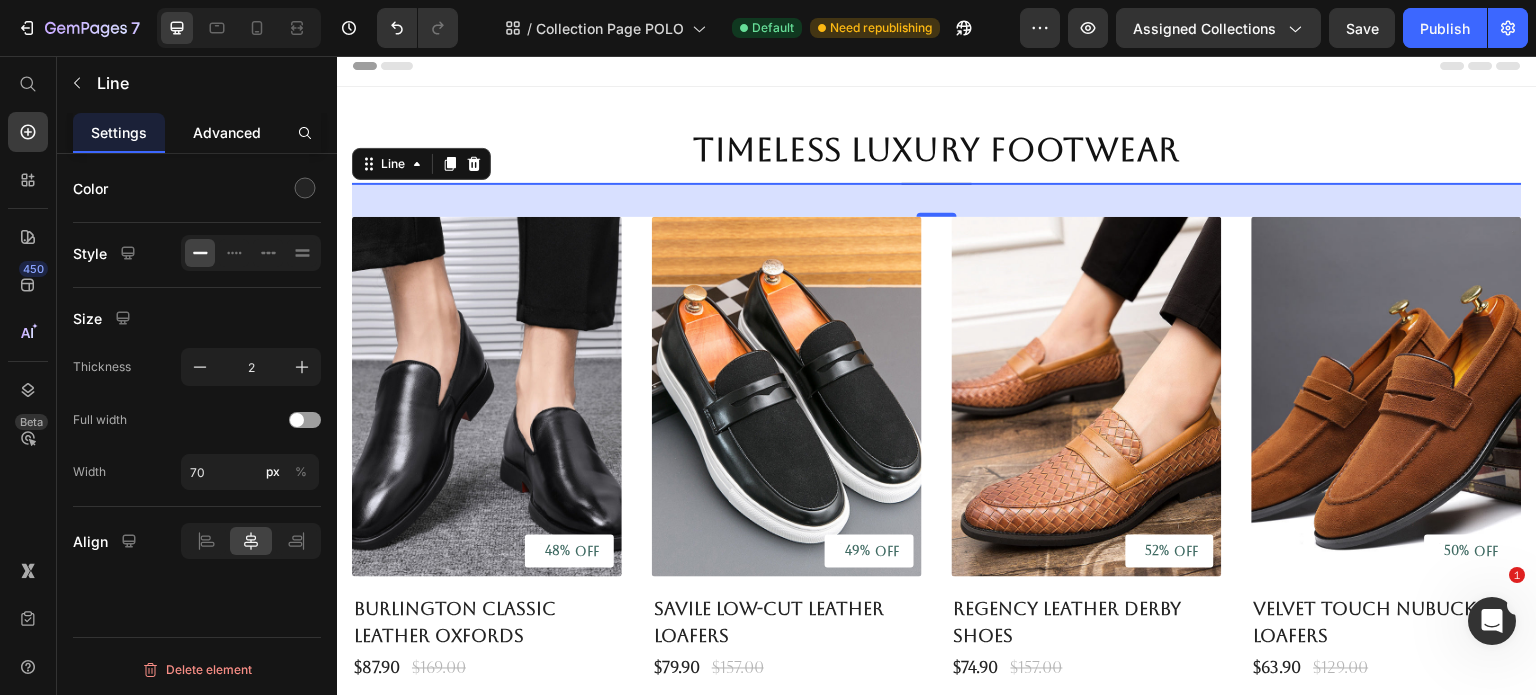click on "Advanced" at bounding box center [227, 132] 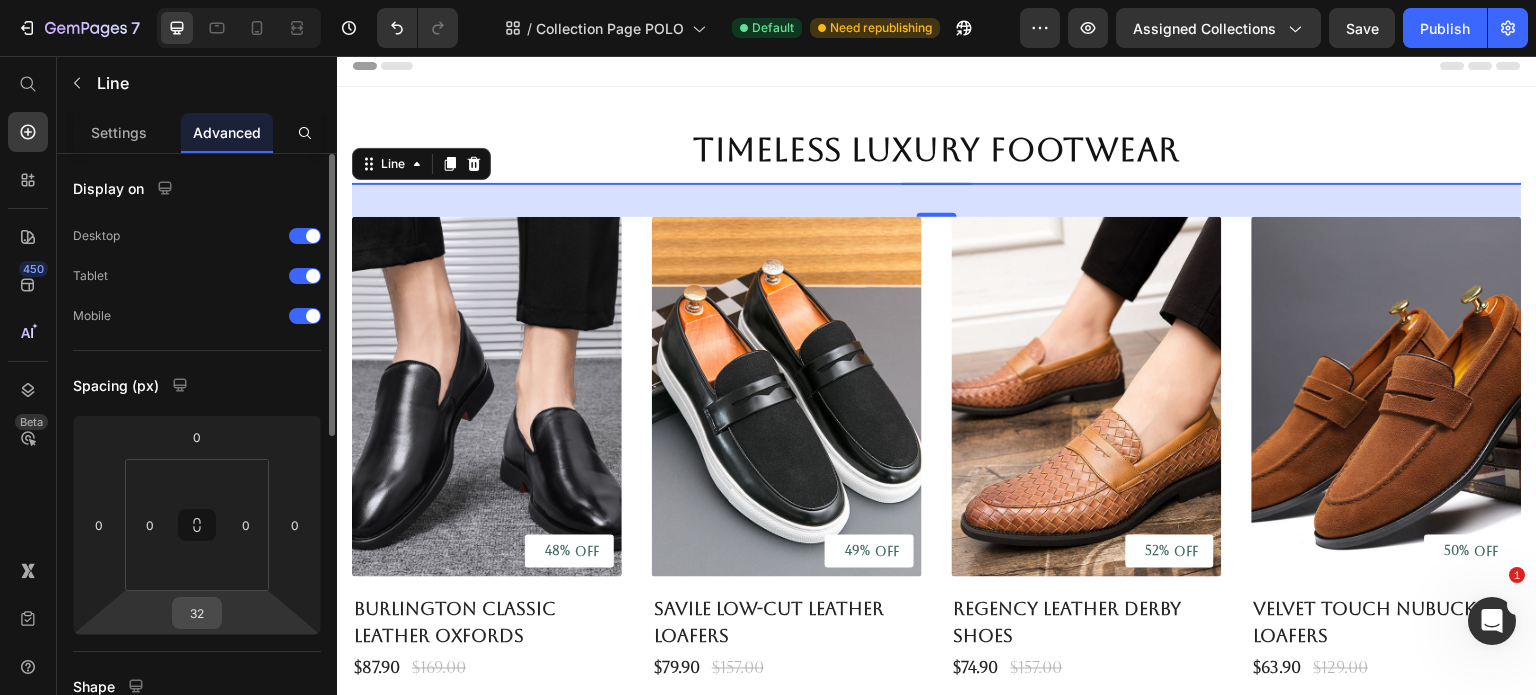 click on "32" at bounding box center (197, 613) 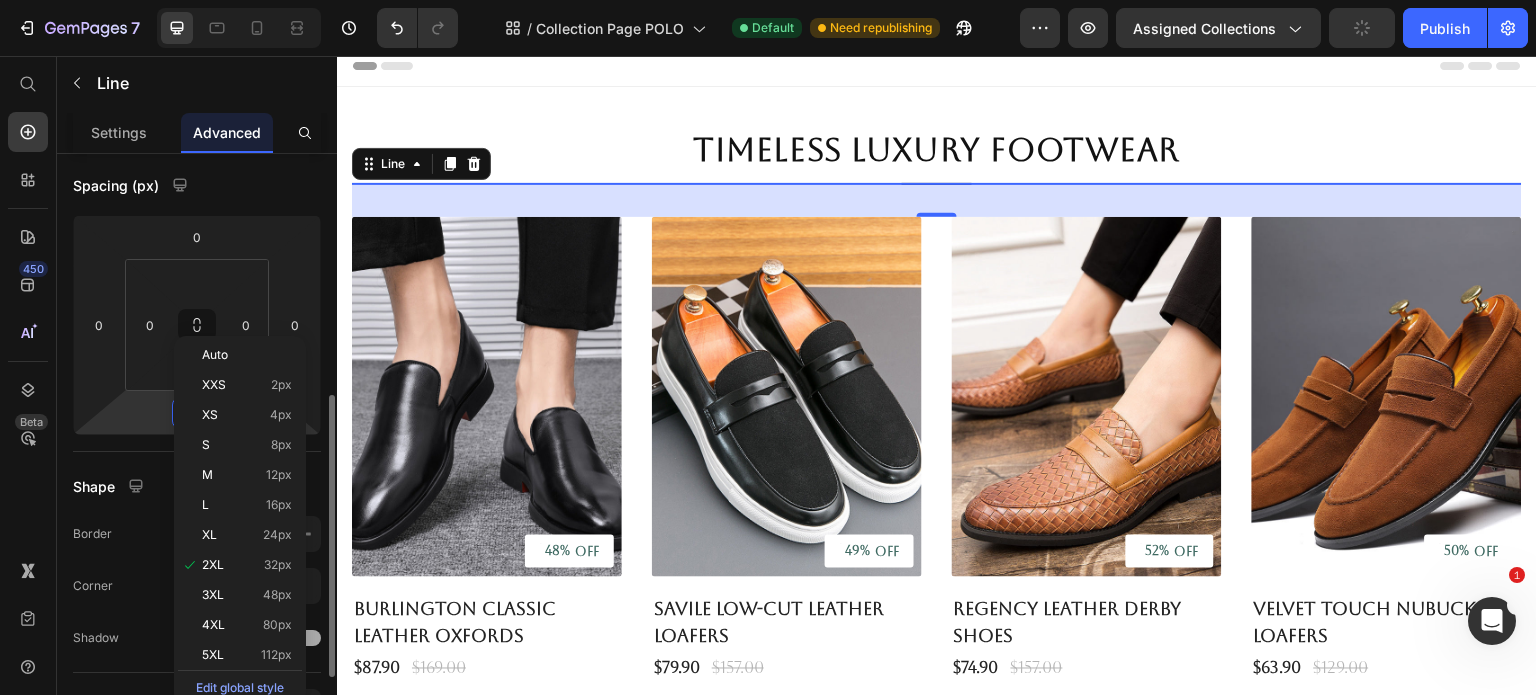 scroll, scrollTop: 300, scrollLeft: 0, axis: vertical 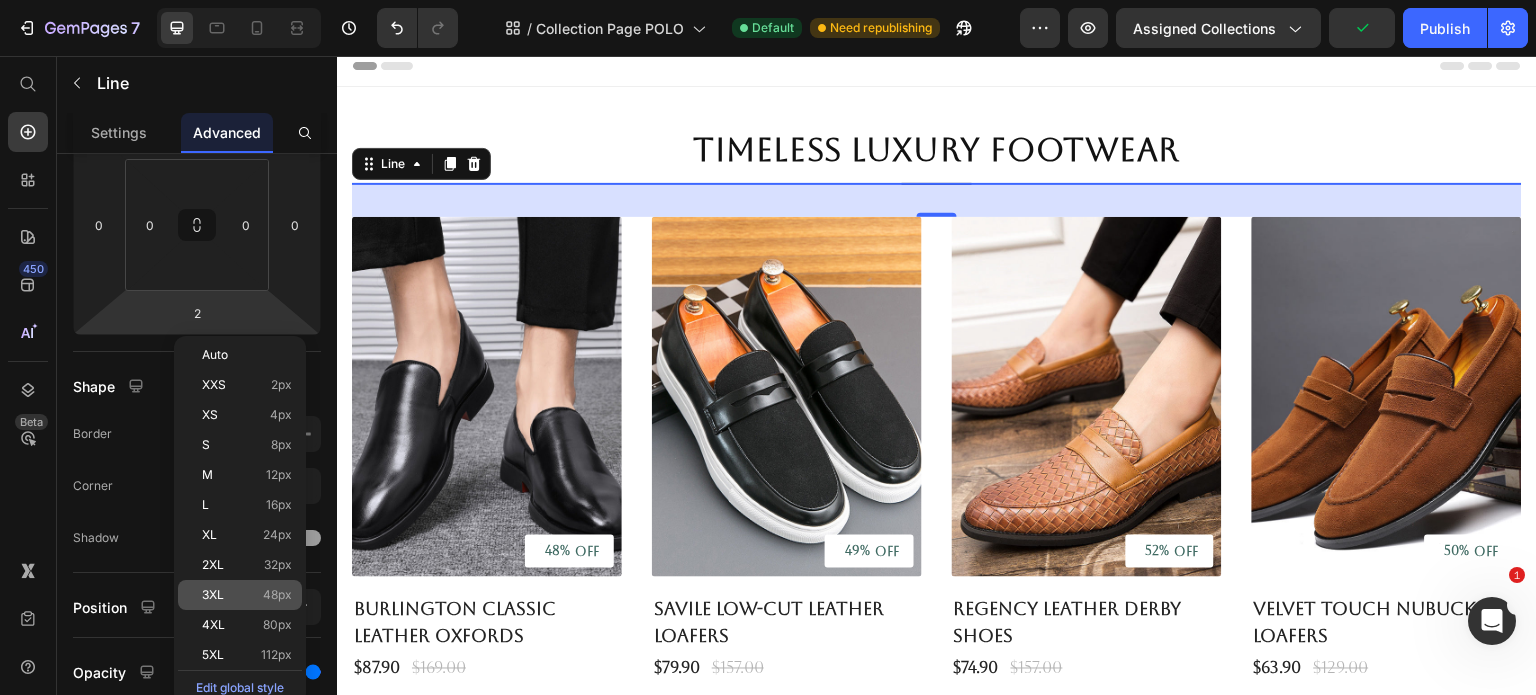 click on "3XL" at bounding box center (213, 595) 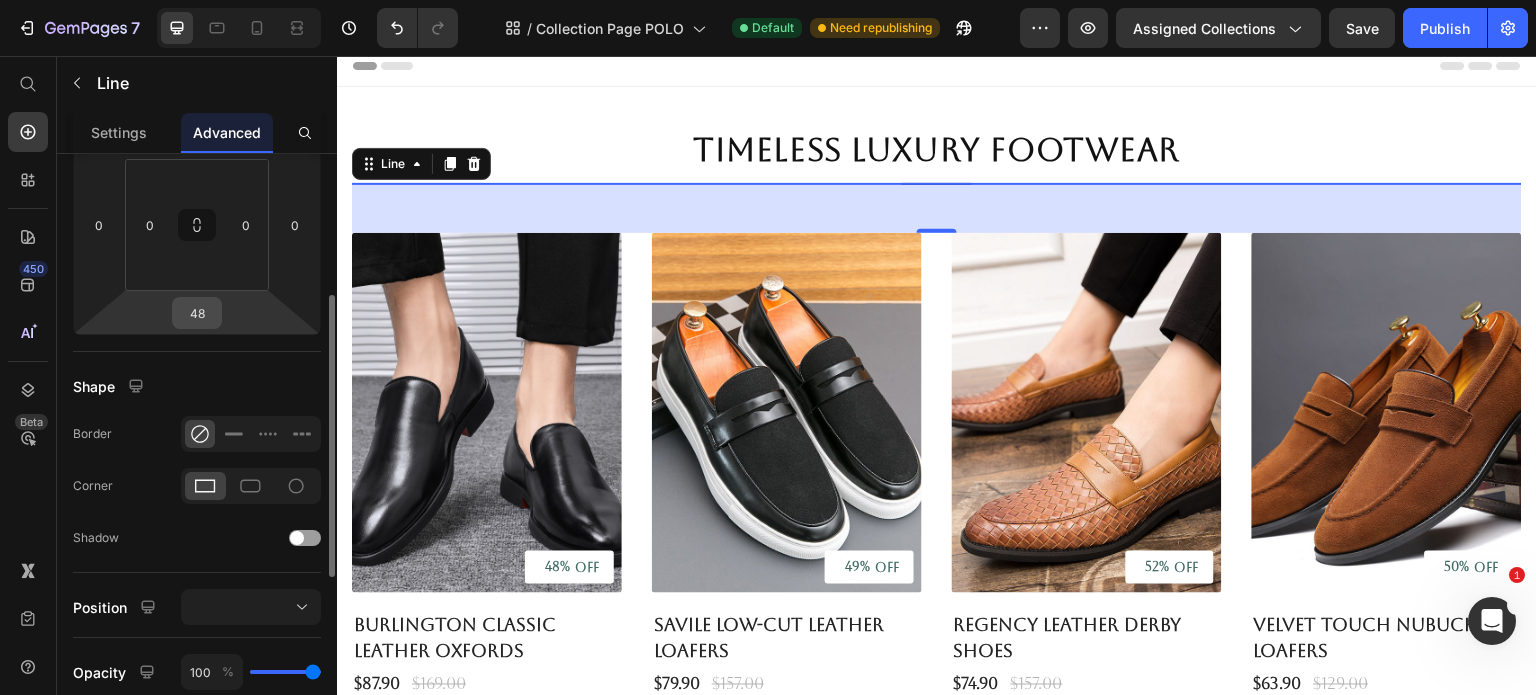 click on "48" at bounding box center (197, 313) 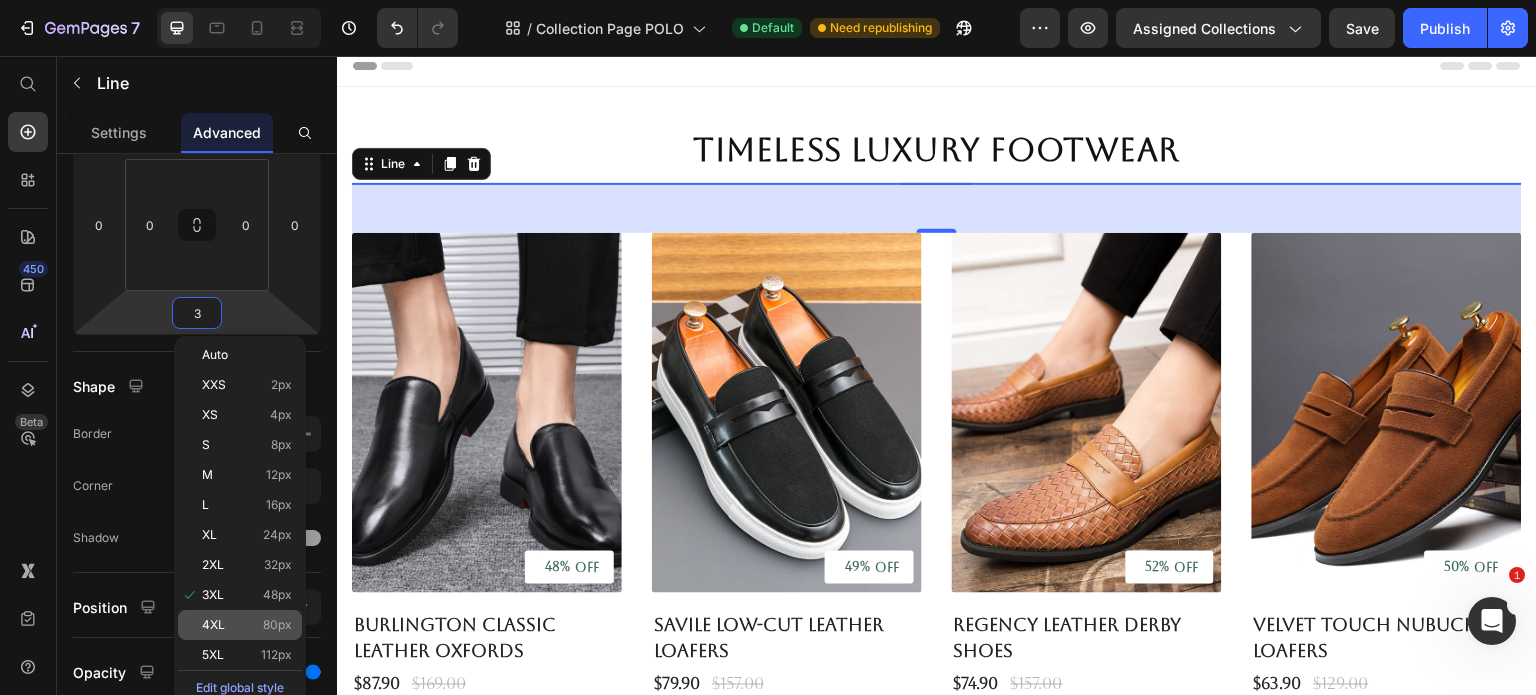 click on "4XL" at bounding box center [213, 625] 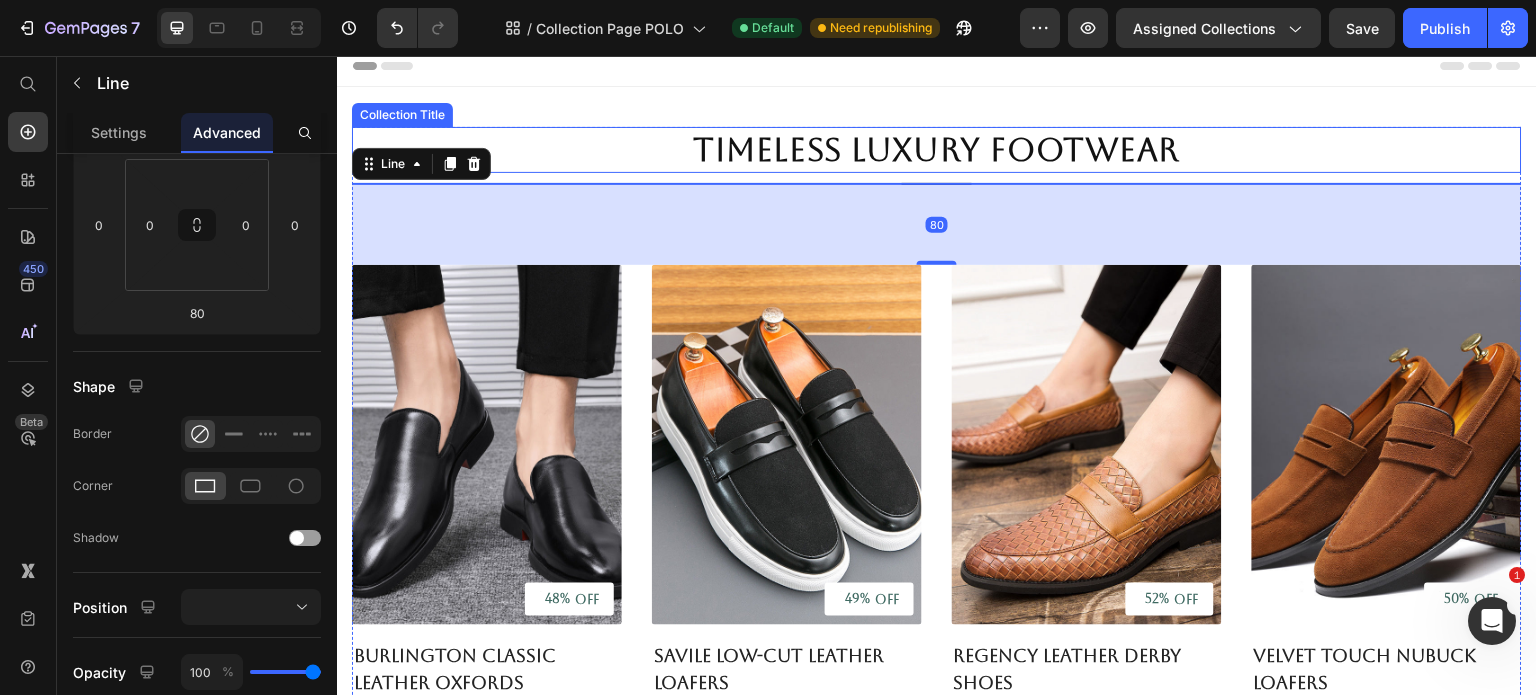 click on "Timeless Luxury Footwear" at bounding box center [937, 150] 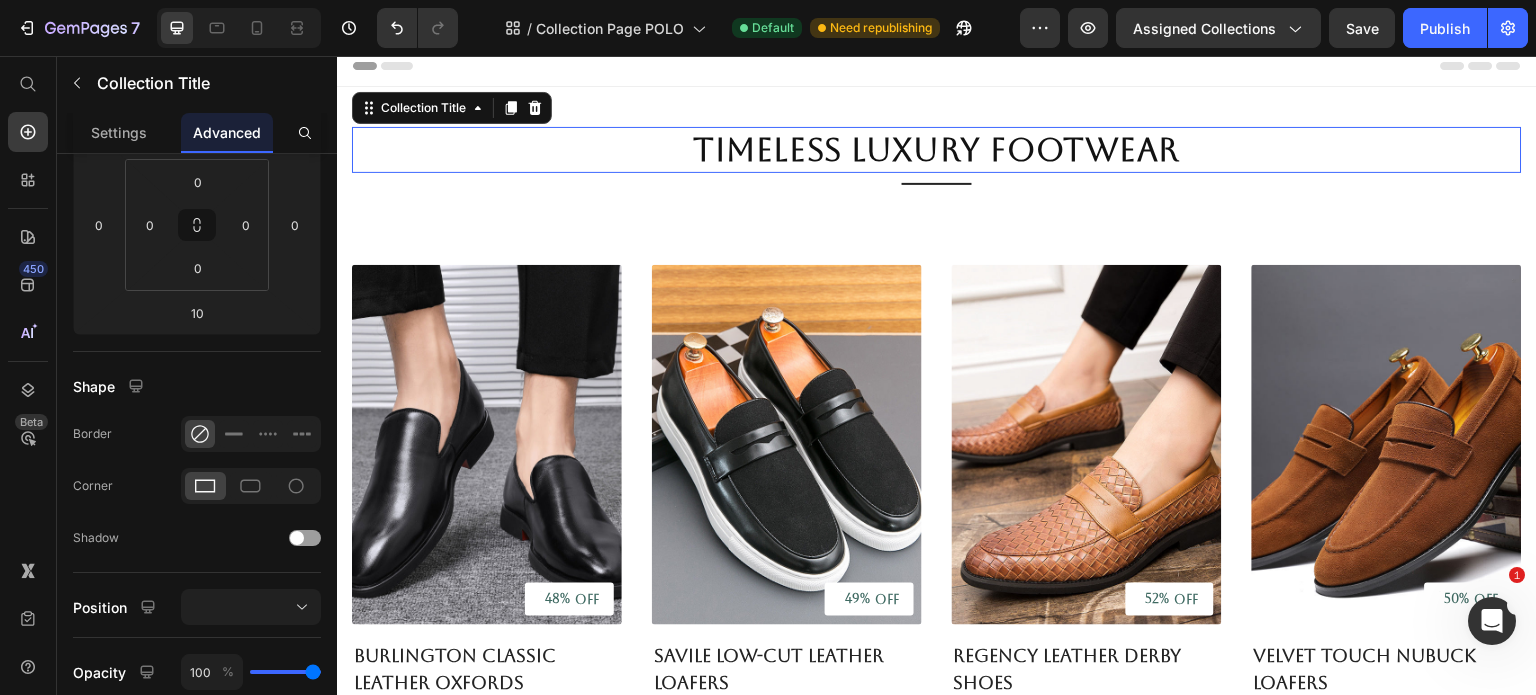 scroll, scrollTop: 0, scrollLeft: 0, axis: both 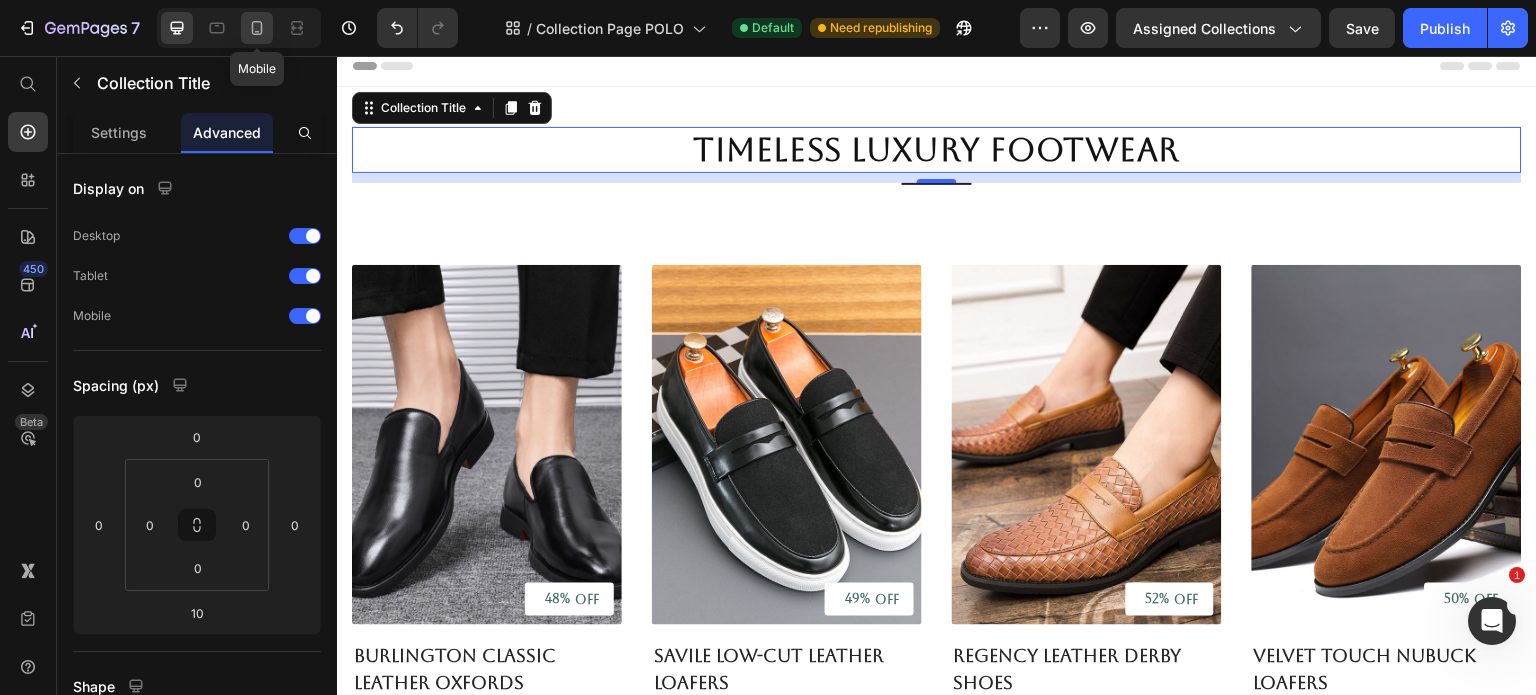 click 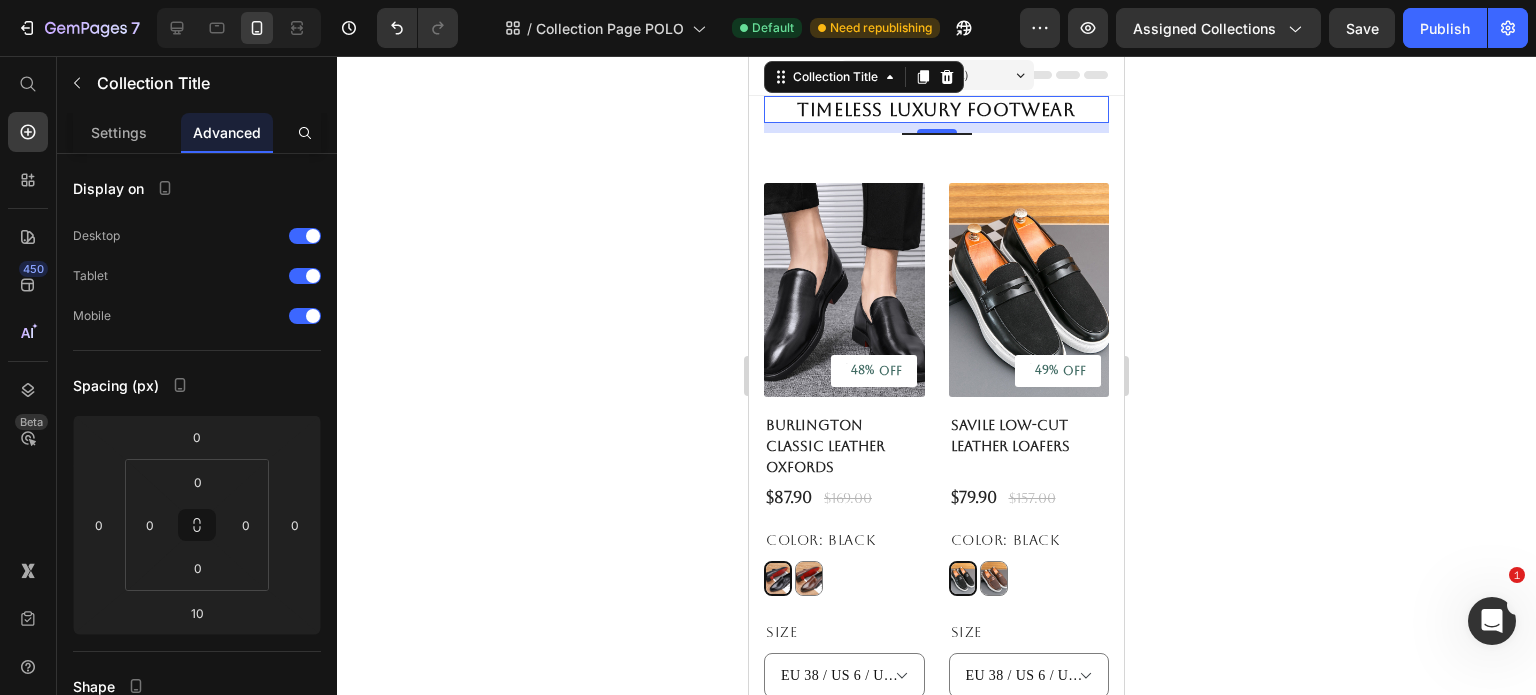 scroll, scrollTop: 0, scrollLeft: 0, axis: both 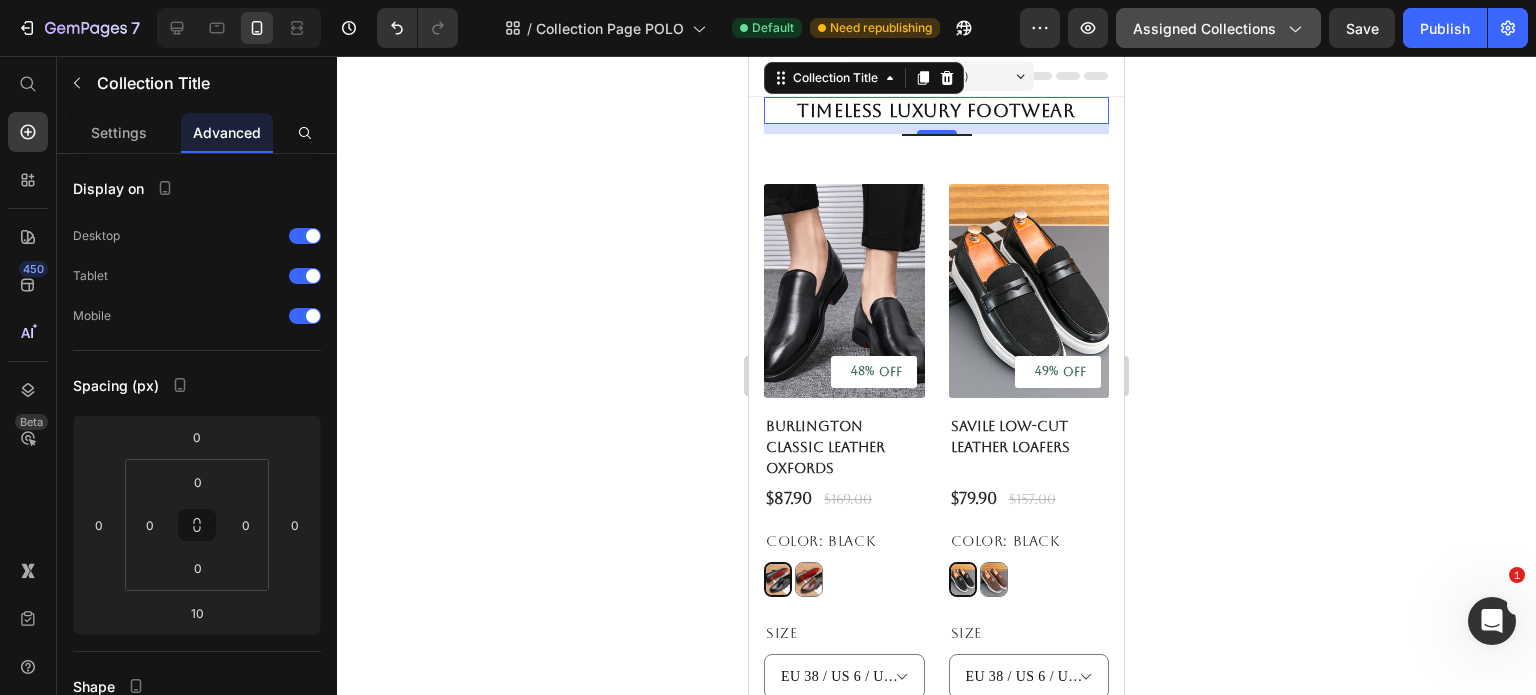 click on "Assigned Collections" 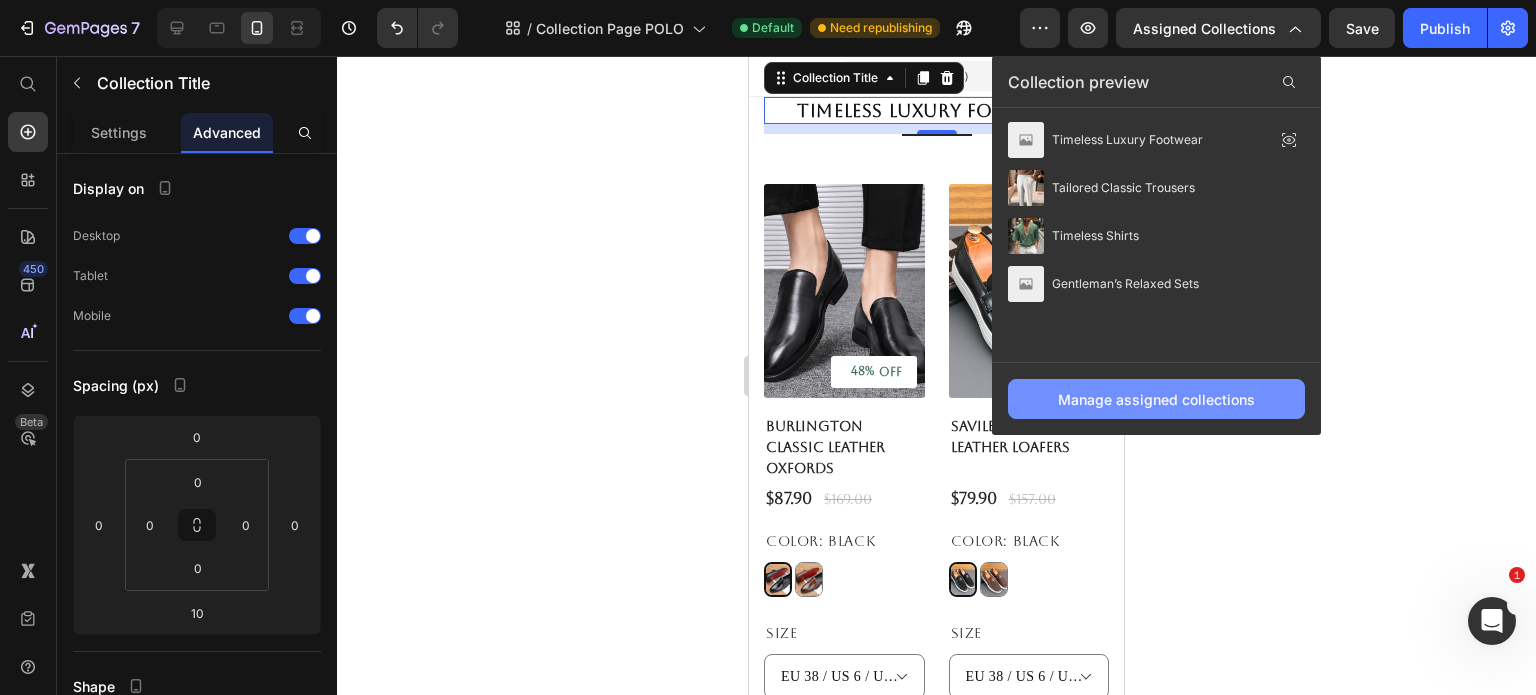 click on "Manage assigned collections" at bounding box center [1156, 399] 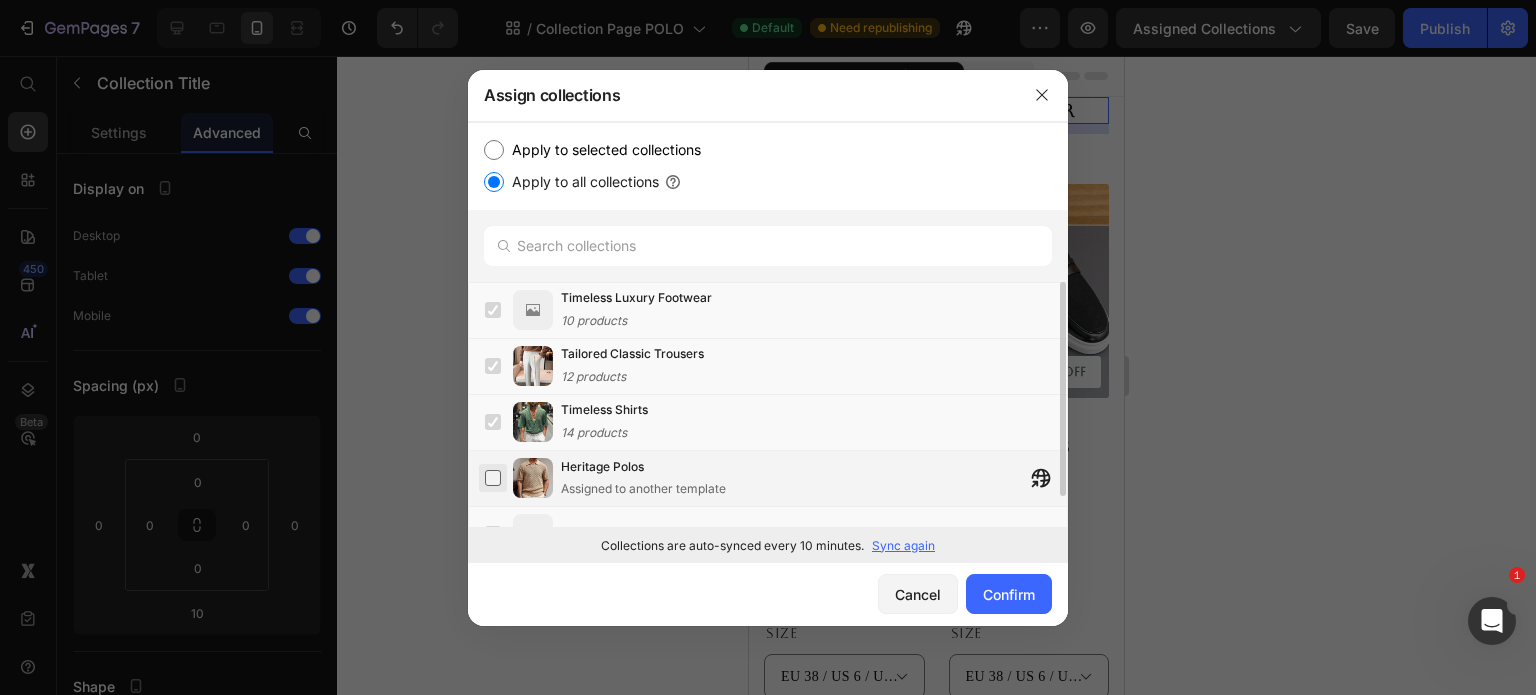 click at bounding box center [493, 478] 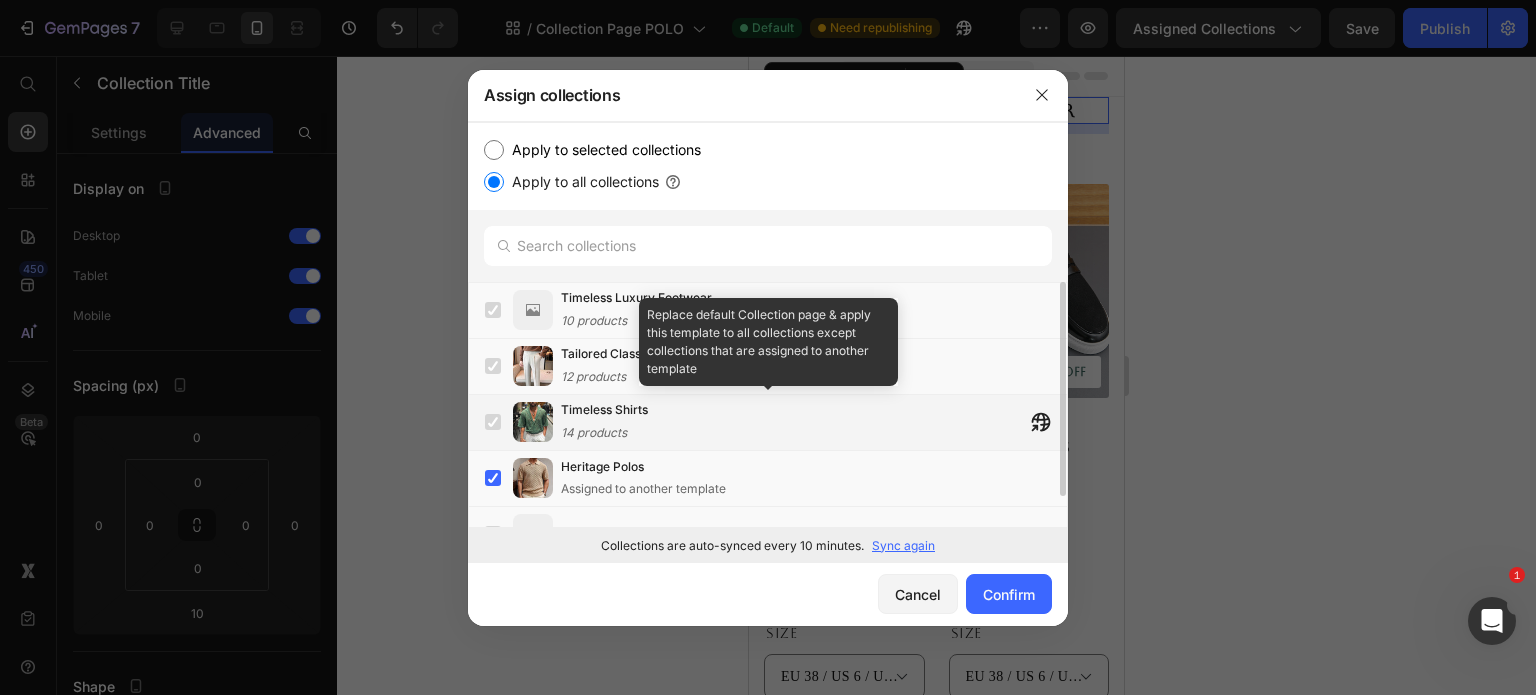 scroll, scrollTop: 35, scrollLeft: 0, axis: vertical 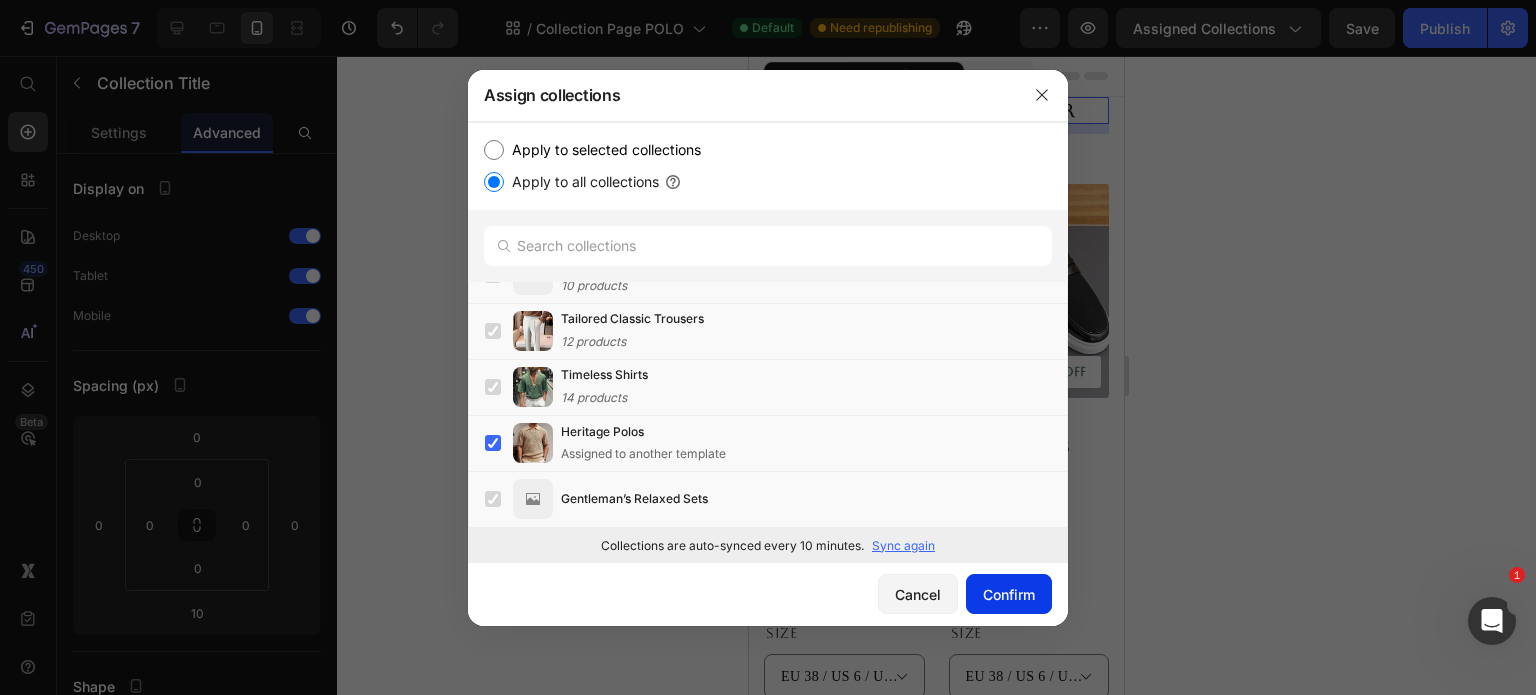 click on "Confirm" at bounding box center [1009, 594] 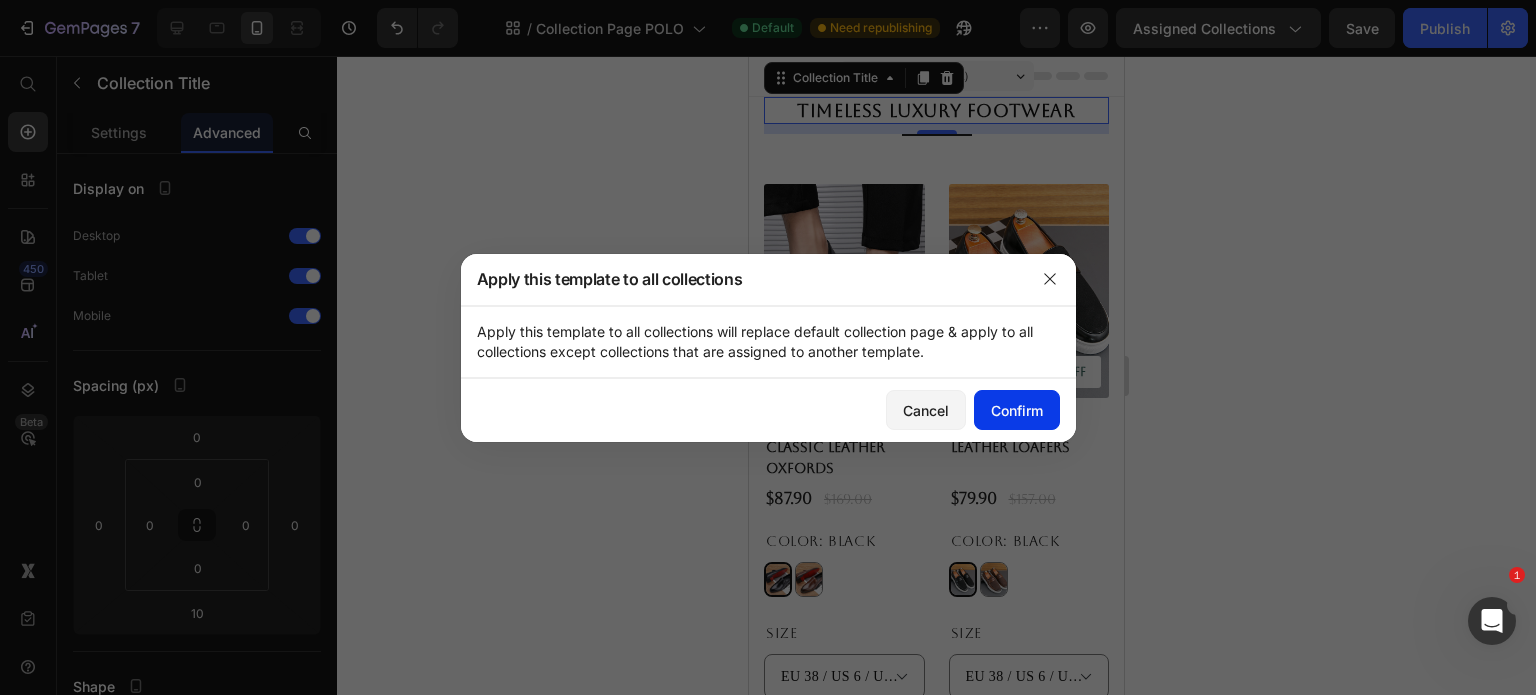 click on "Confirm" at bounding box center [1017, 410] 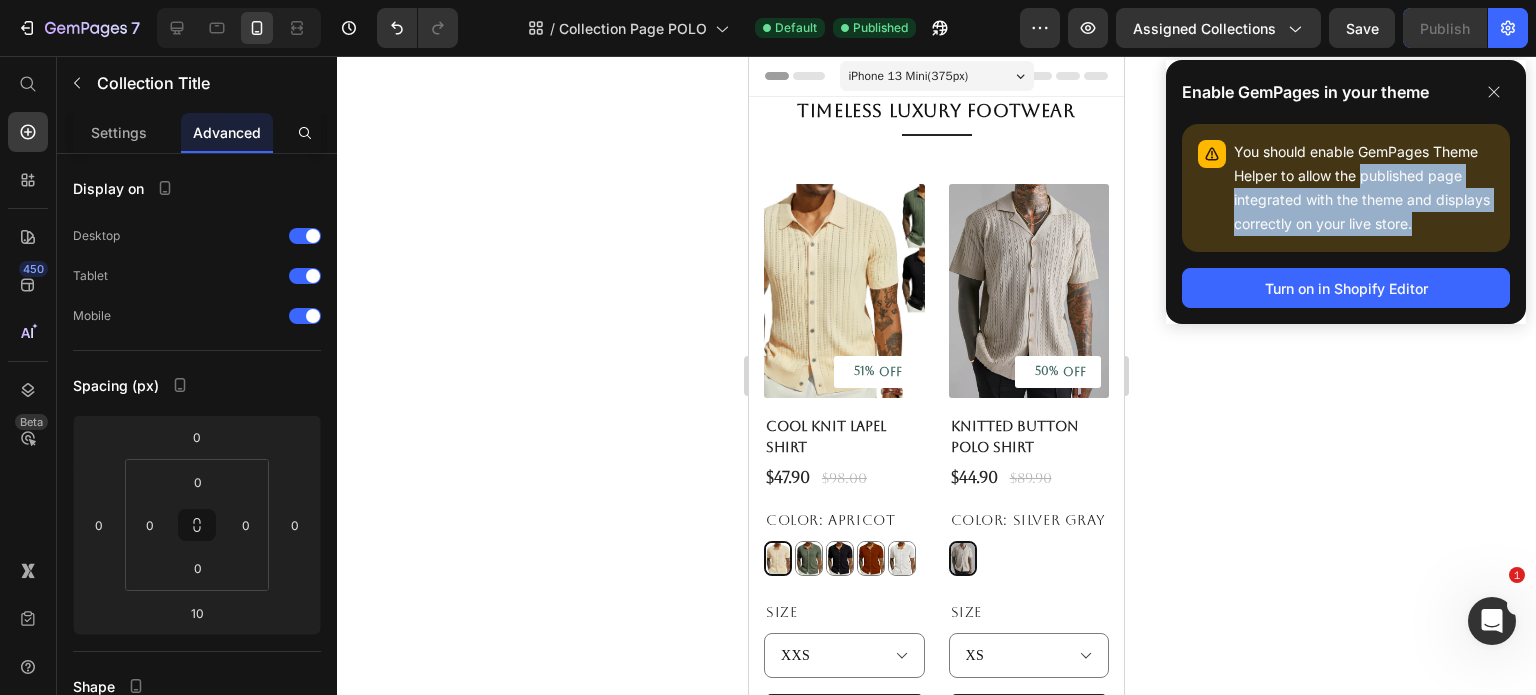 drag, startPoint x: 1364, startPoint y: 178, endPoint x: 1416, endPoint y: 216, distance: 64.40497 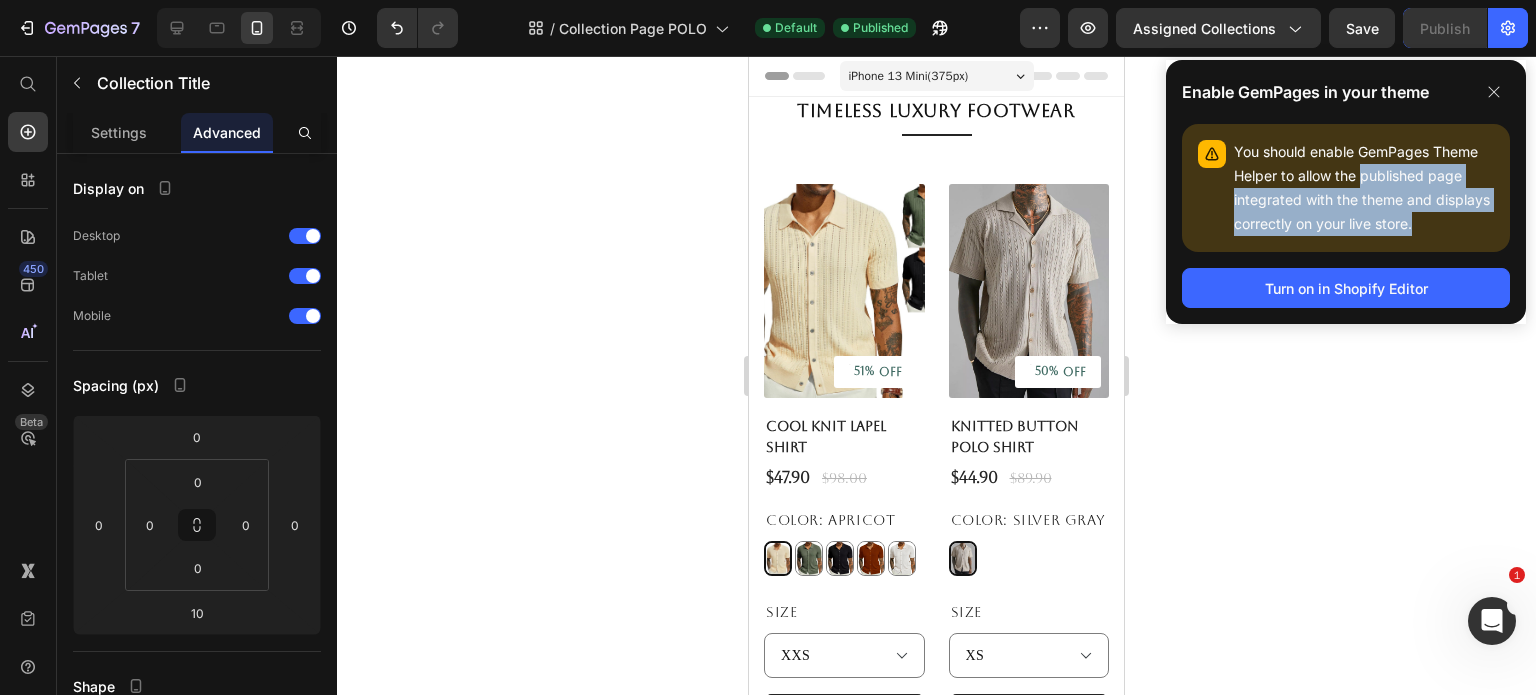 click on "You should enable GemPages Theme Helper to allow the published page integrated with the theme and displays correctly on your live store." at bounding box center [1364, 188] 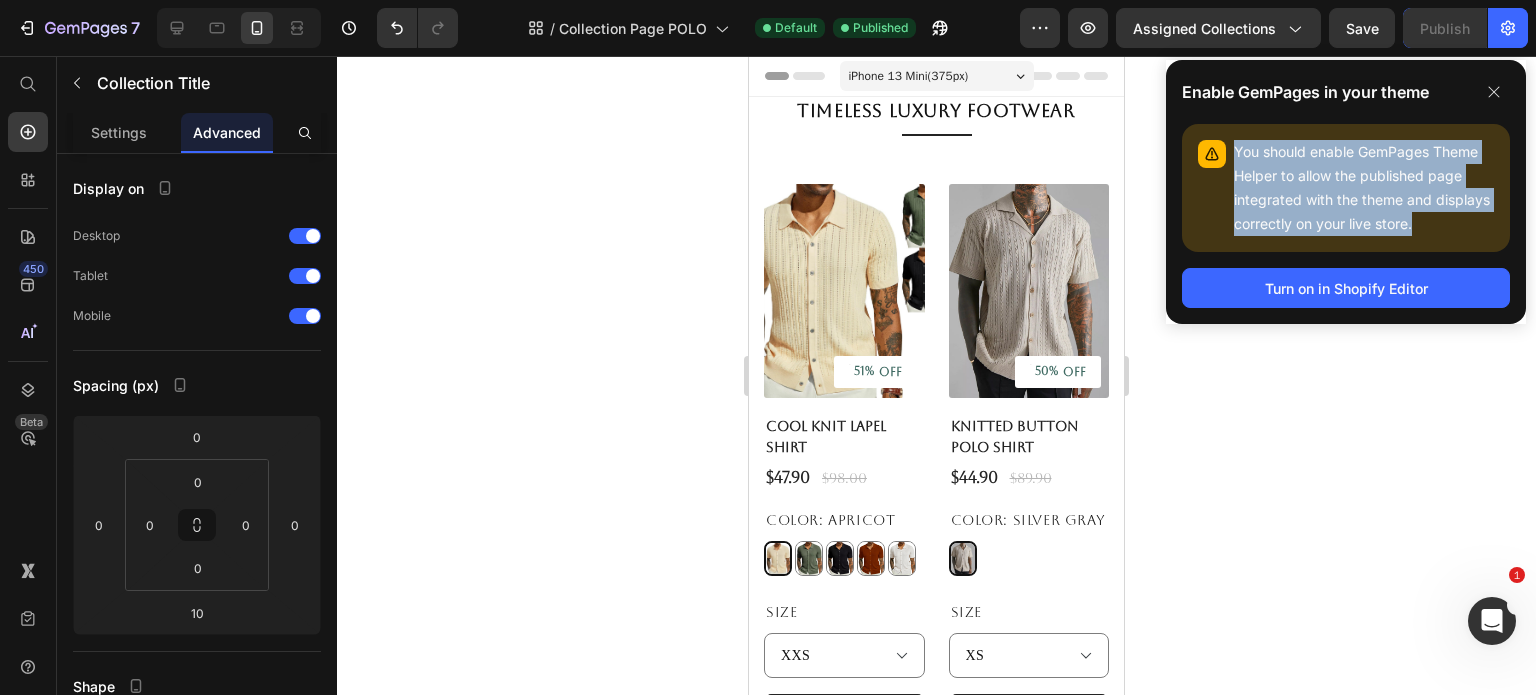 drag, startPoint x: 1437, startPoint y: 222, endPoint x: 1234, endPoint y: 140, distance: 218.93607 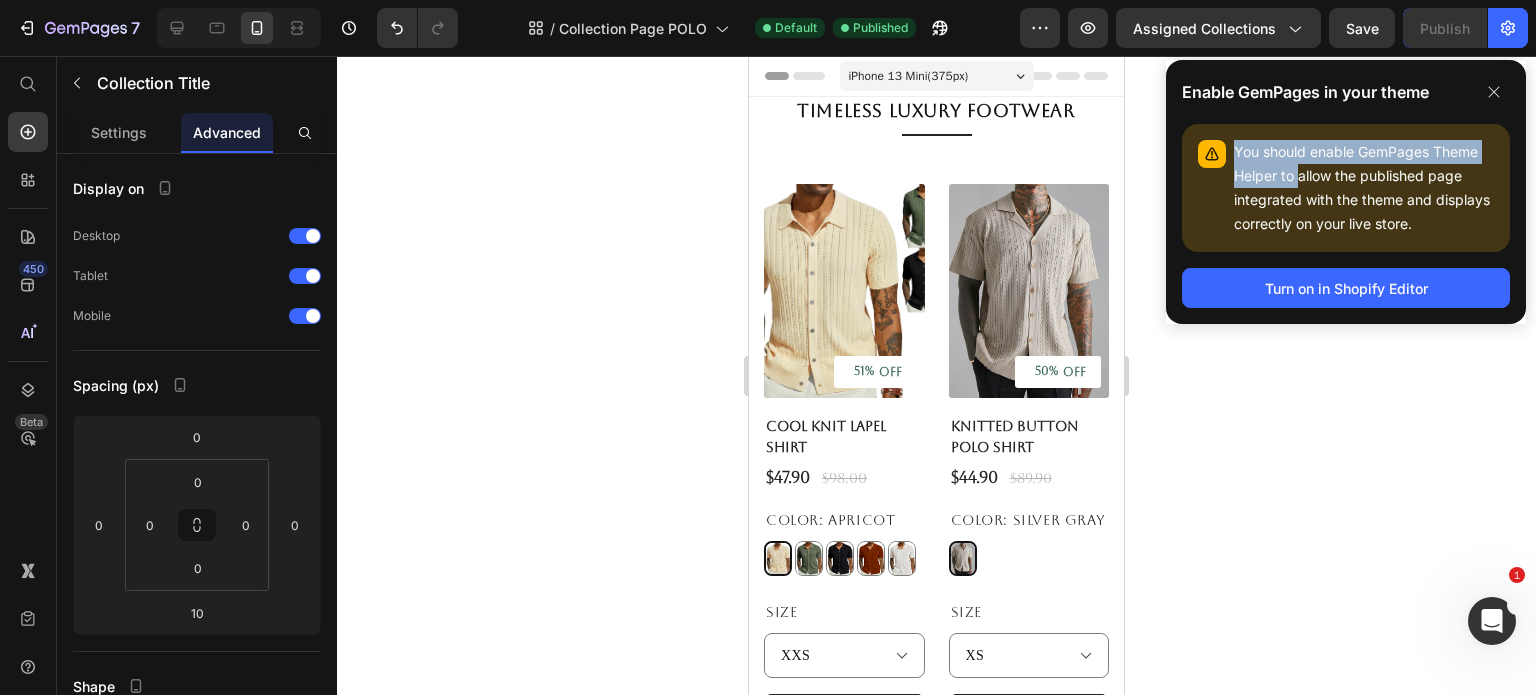 drag, startPoint x: 1233, startPoint y: 151, endPoint x: 1300, endPoint y: 167, distance: 68.88396 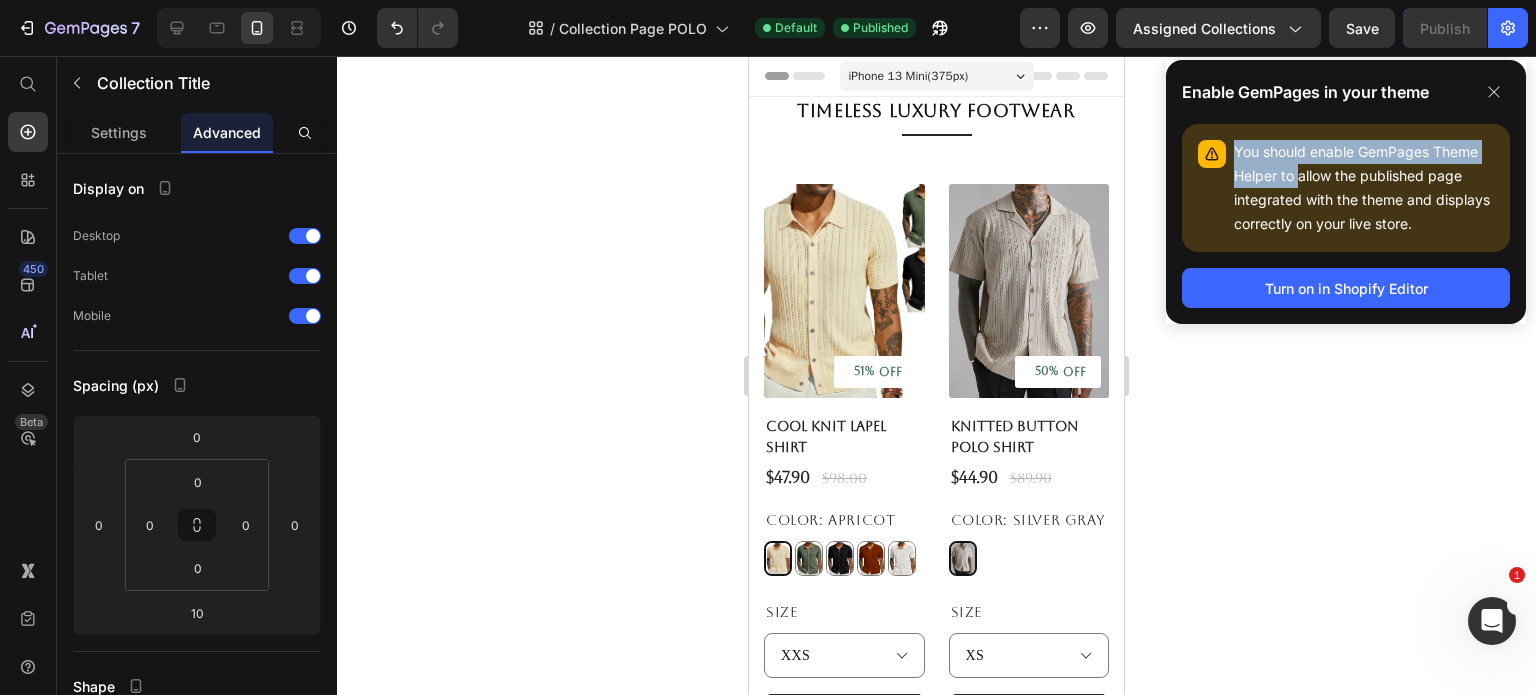 click on "You should enable GemPages Theme Helper to allow the published page integrated with the theme and displays correctly on your live store." 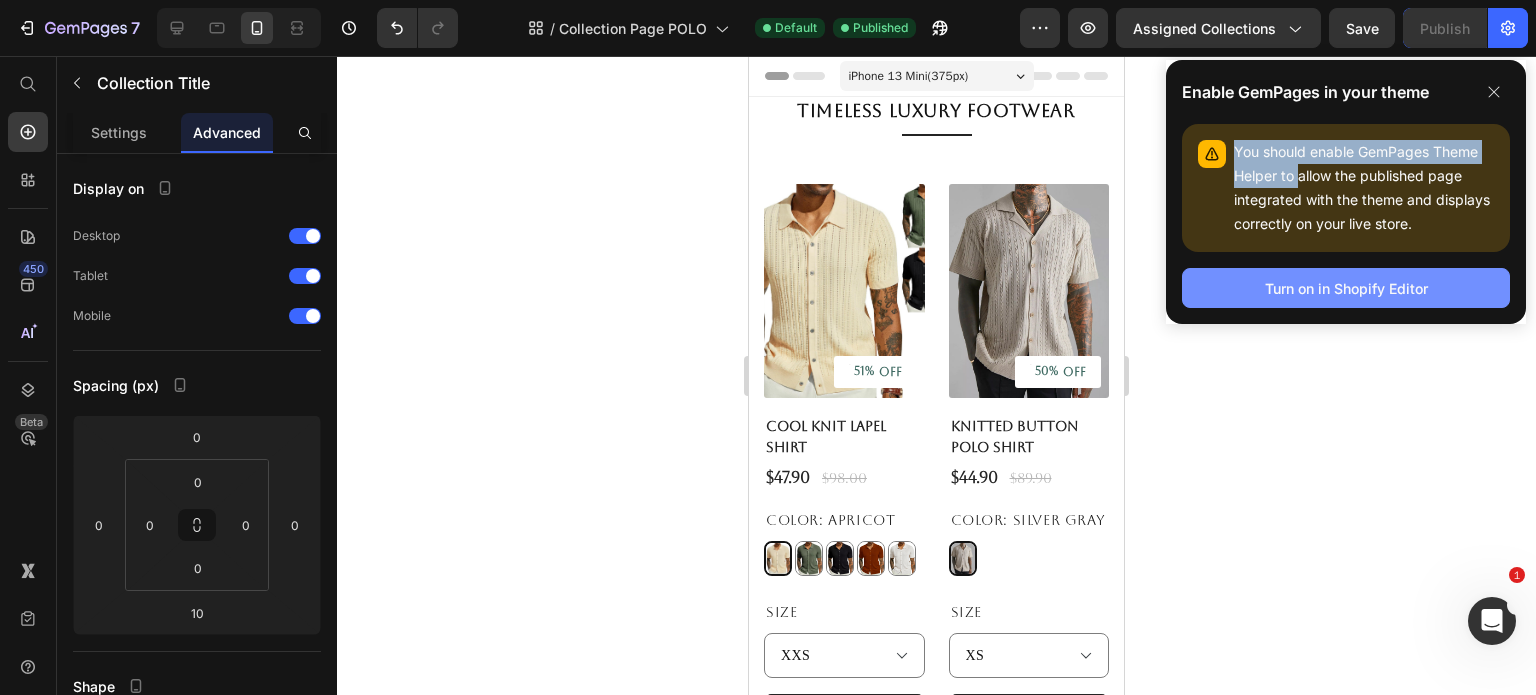 click on "Turn on in Shopify Editor" at bounding box center [1346, 288] 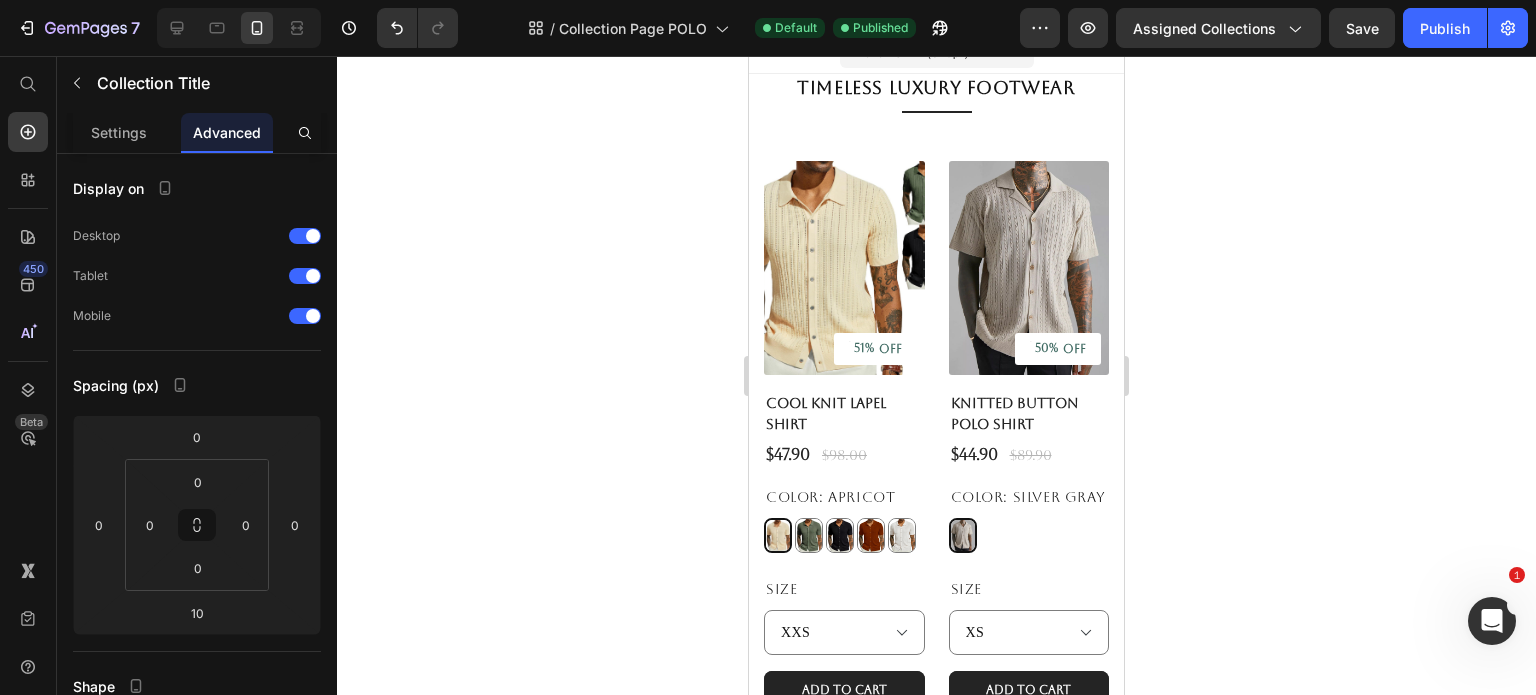 scroll, scrollTop: 0, scrollLeft: 0, axis: both 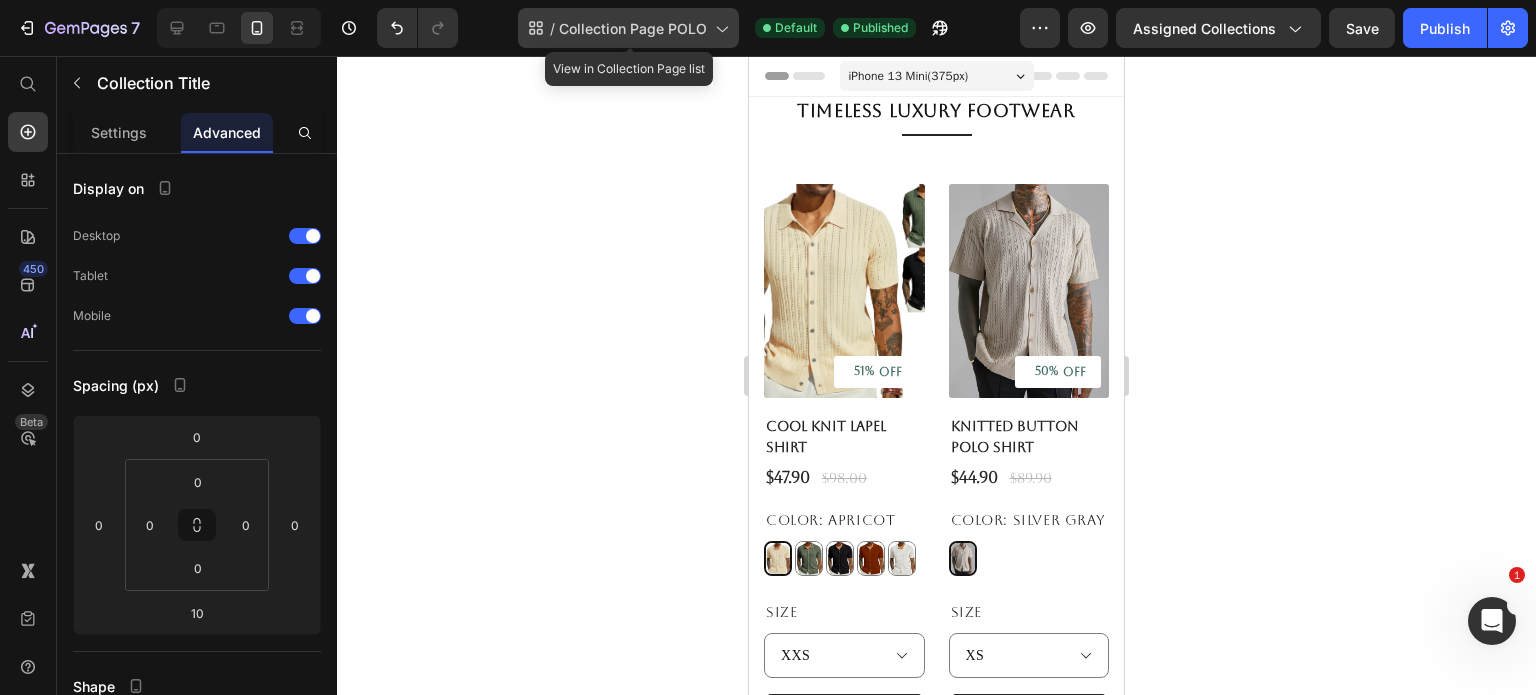 click on "Collection Page POLO" at bounding box center (633, 28) 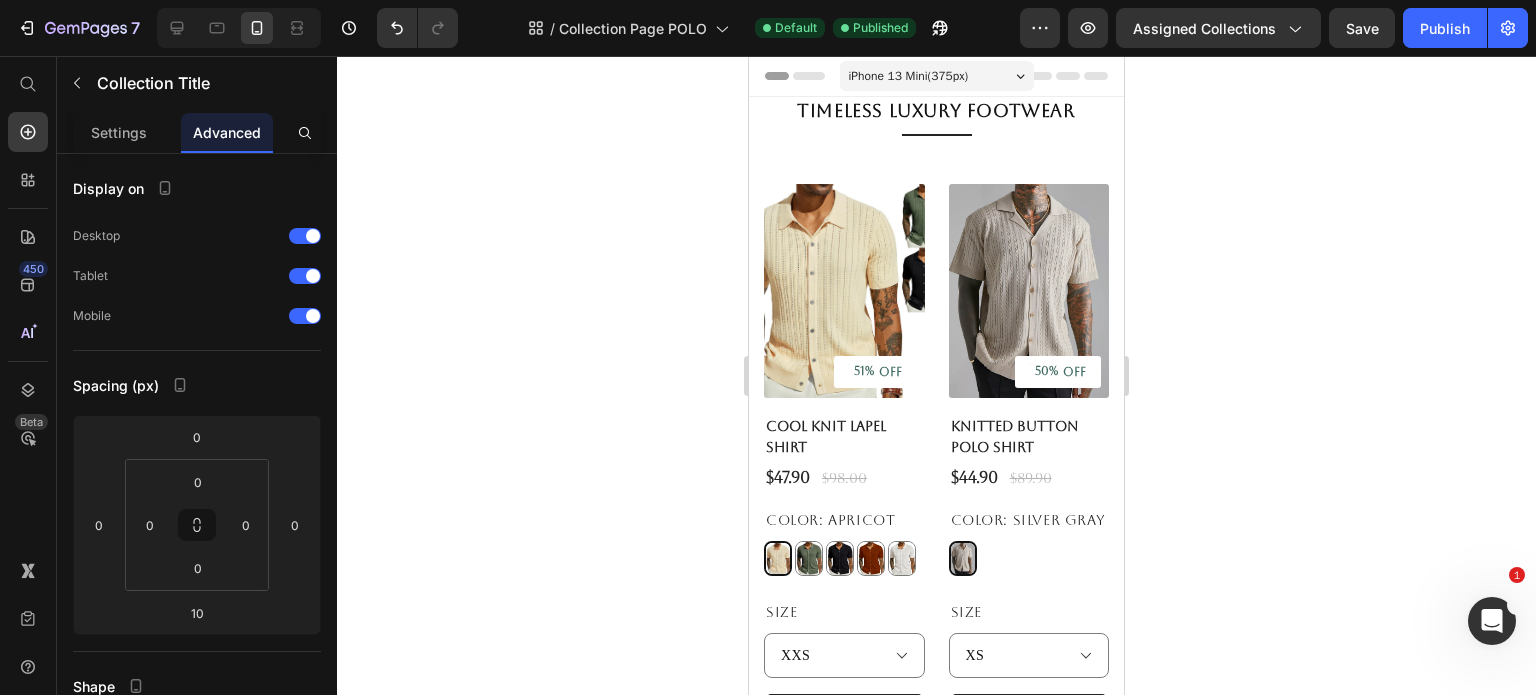 click 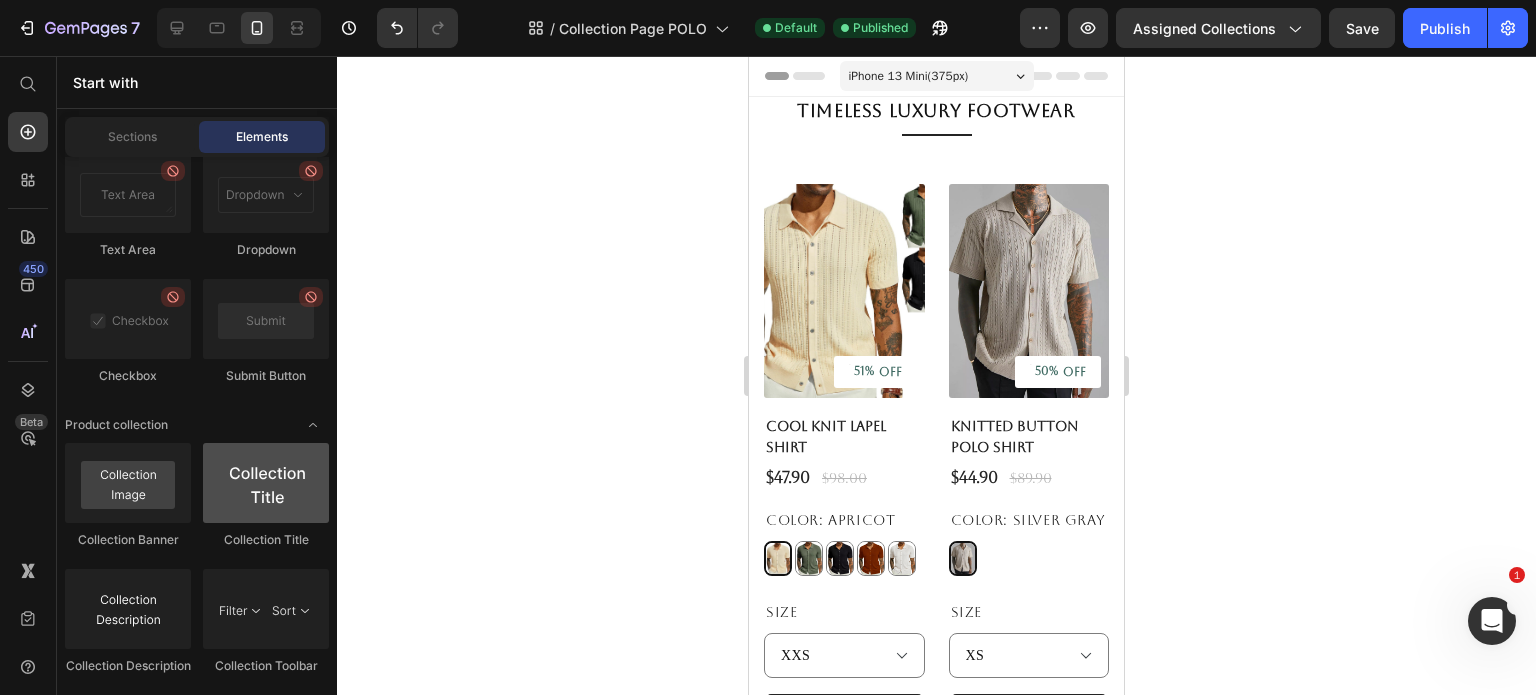 scroll, scrollTop: 5200, scrollLeft: 0, axis: vertical 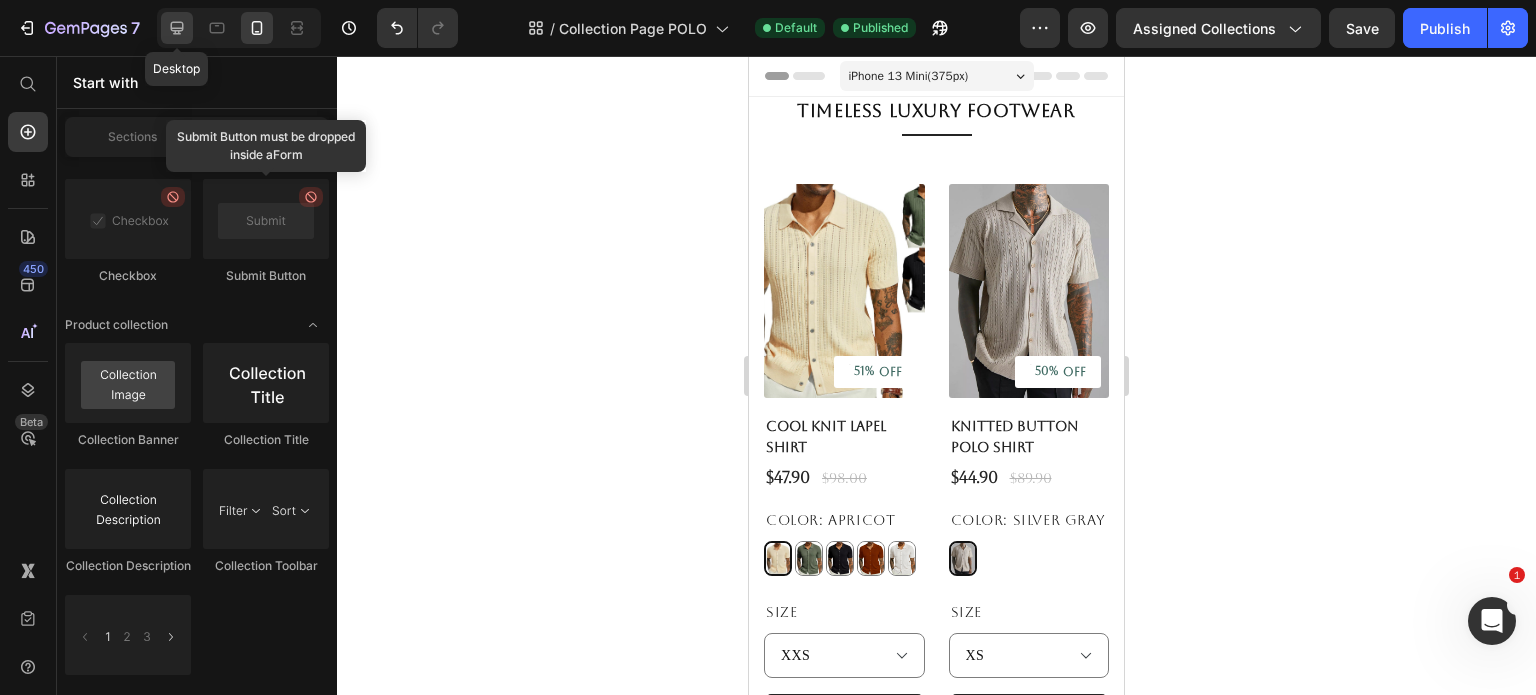 click 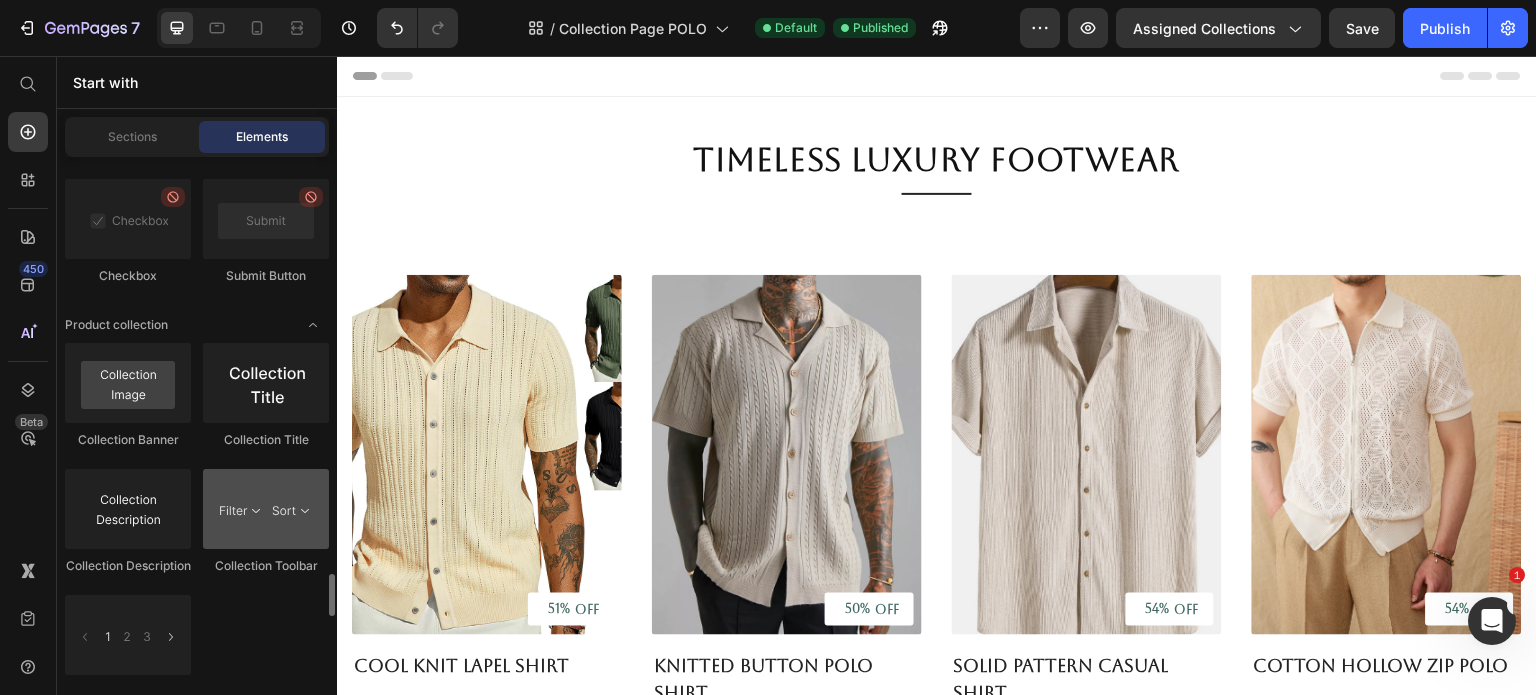scroll, scrollTop: 5300, scrollLeft: 0, axis: vertical 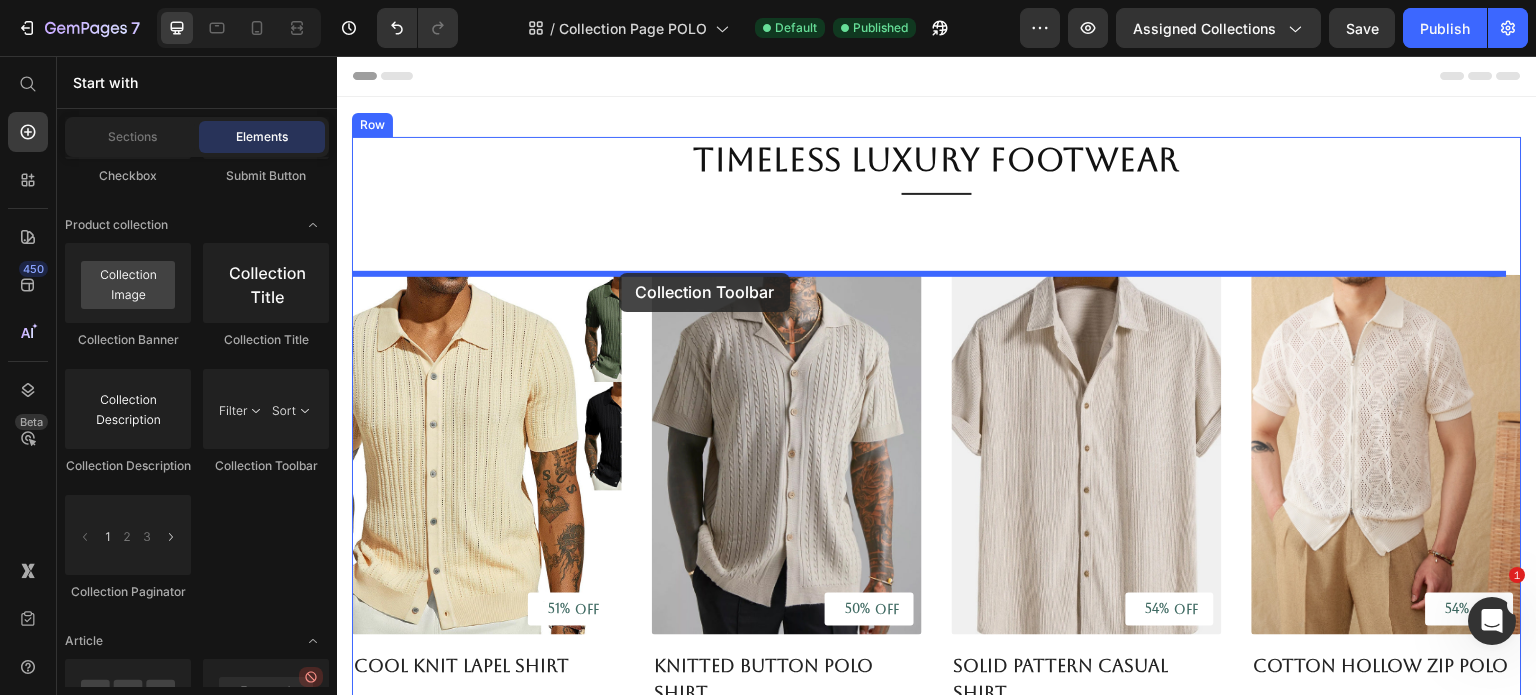 drag, startPoint x: 580, startPoint y: 481, endPoint x: 619, endPoint y: 273, distance: 211.62466 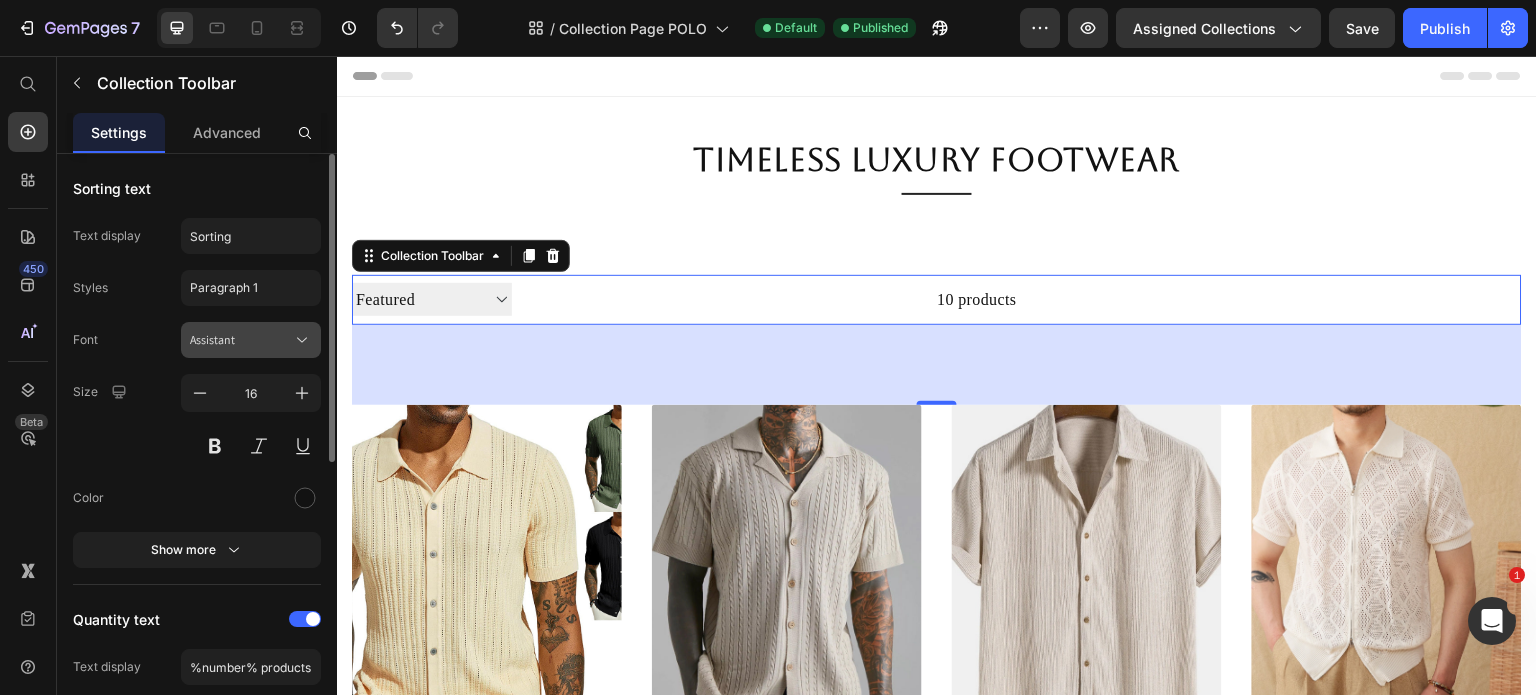 click on "Assistant" at bounding box center (241, 340) 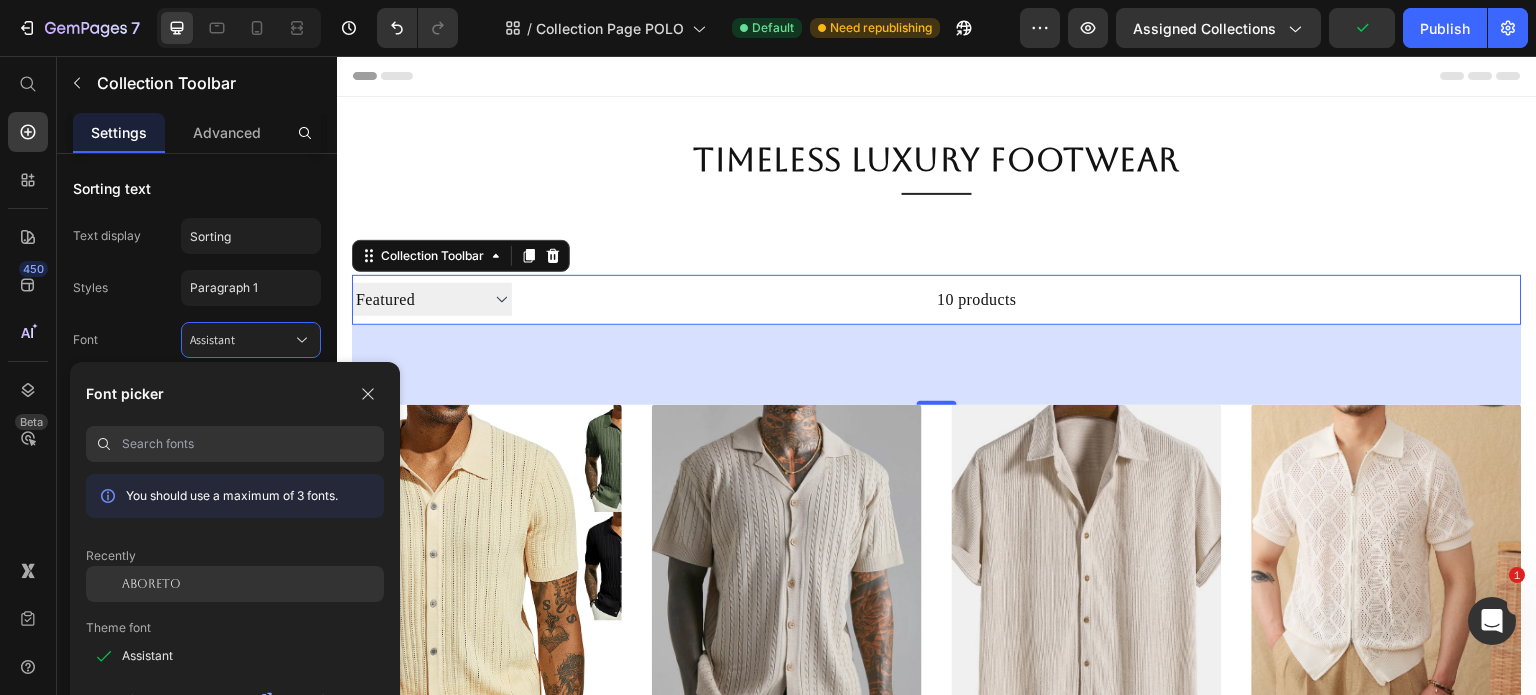 click on "Aboreto" 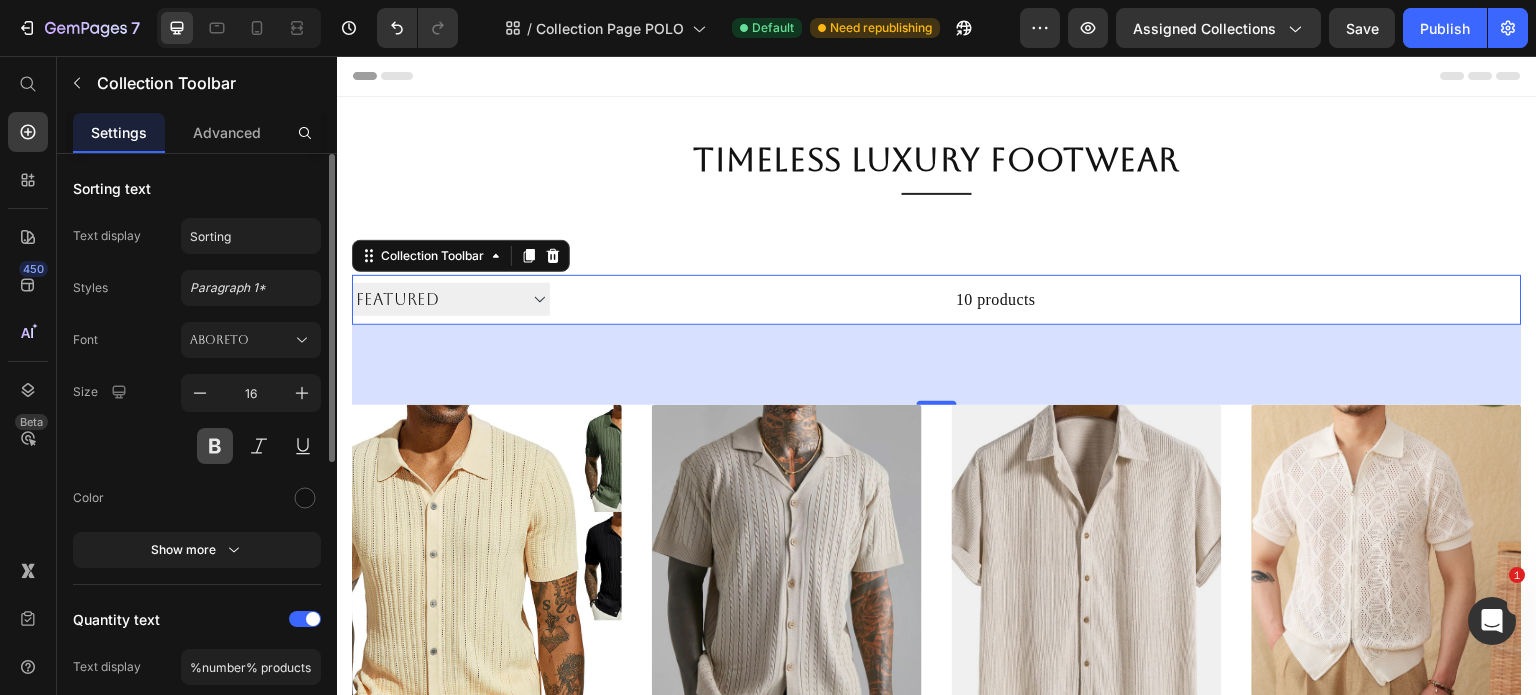 click at bounding box center [215, 446] 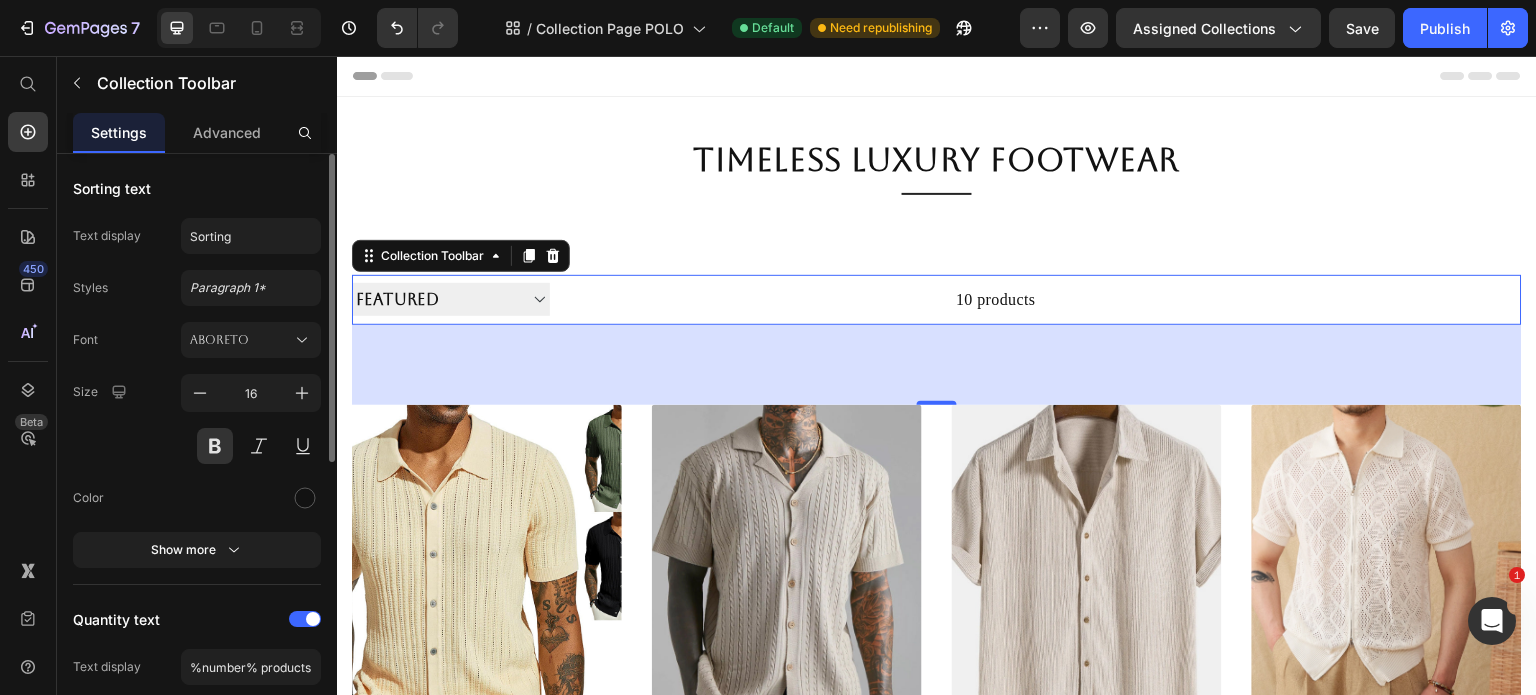 scroll, scrollTop: 100, scrollLeft: 0, axis: vertical 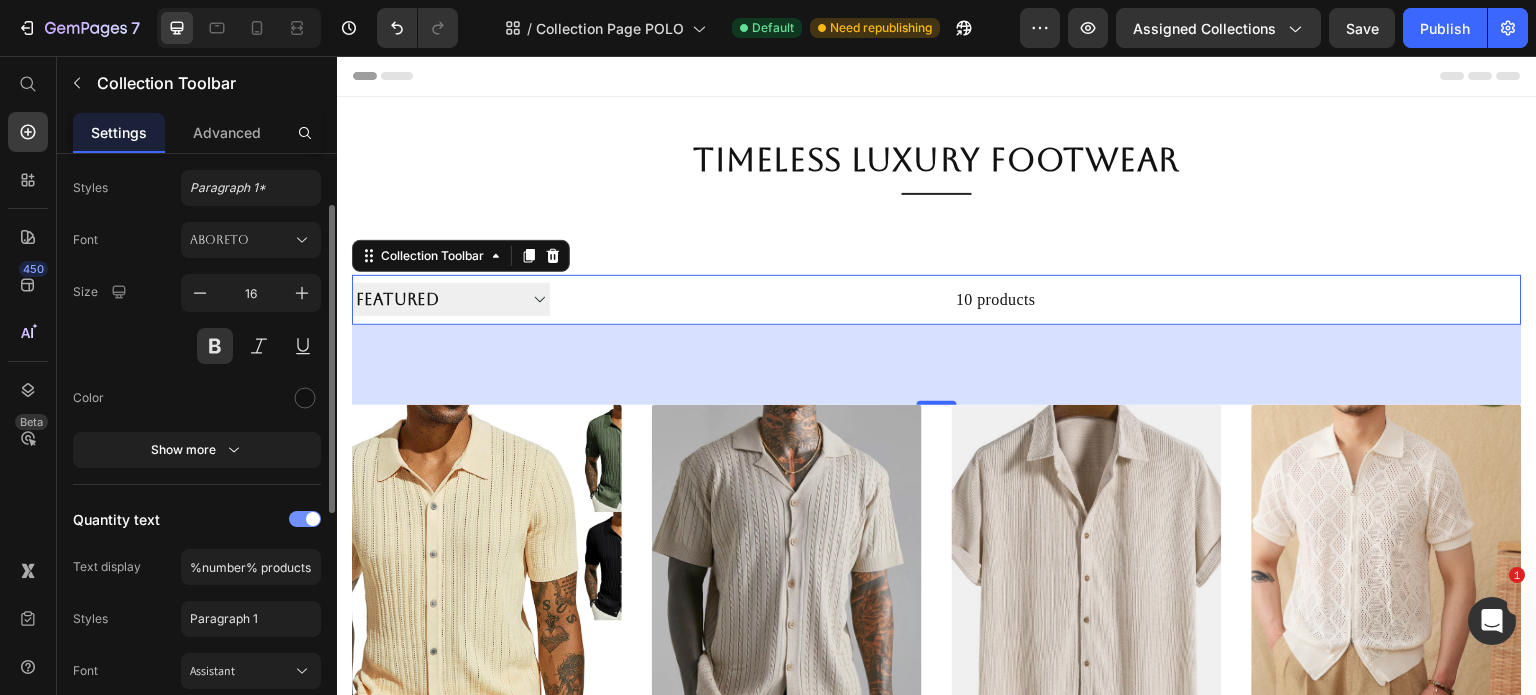 click at bounding box center [305, 519] 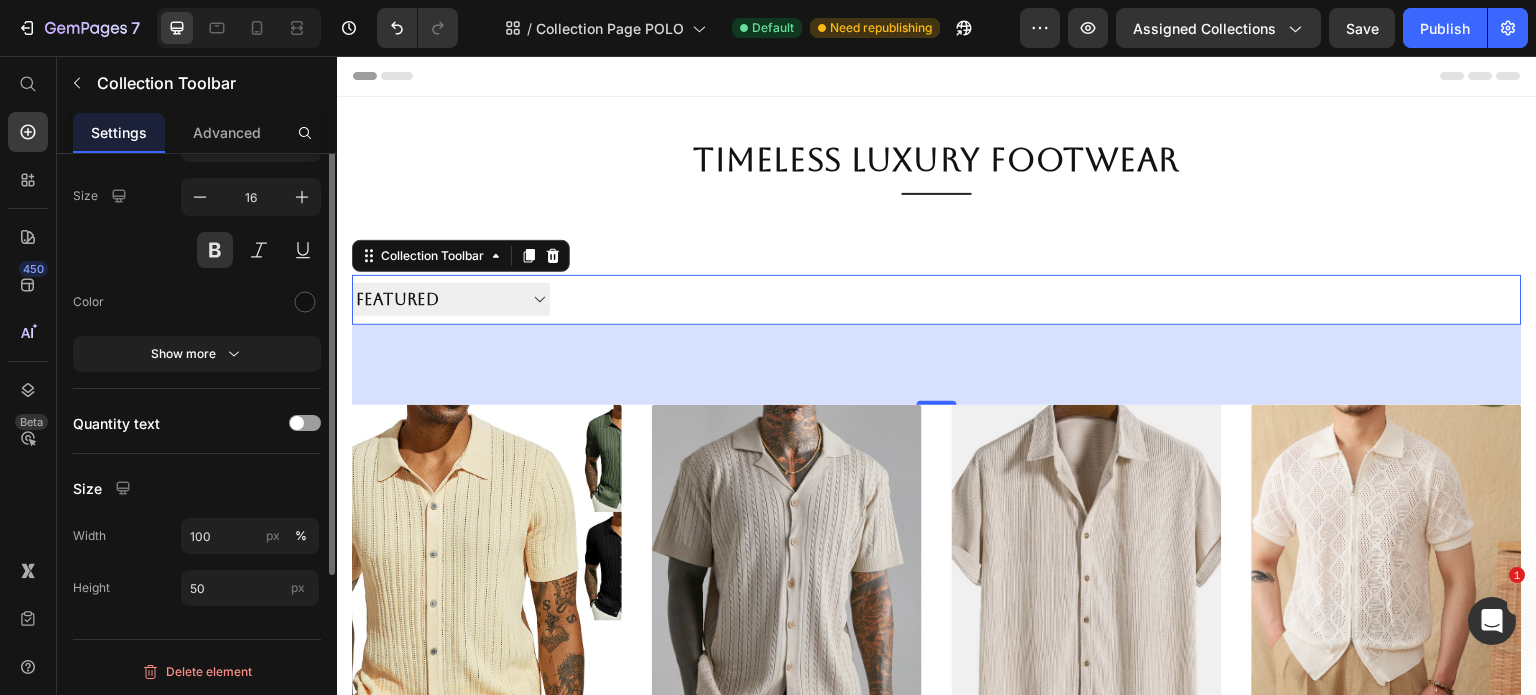 scroll, scrollTop: 96, scrollLeft: 0, axis: vertical 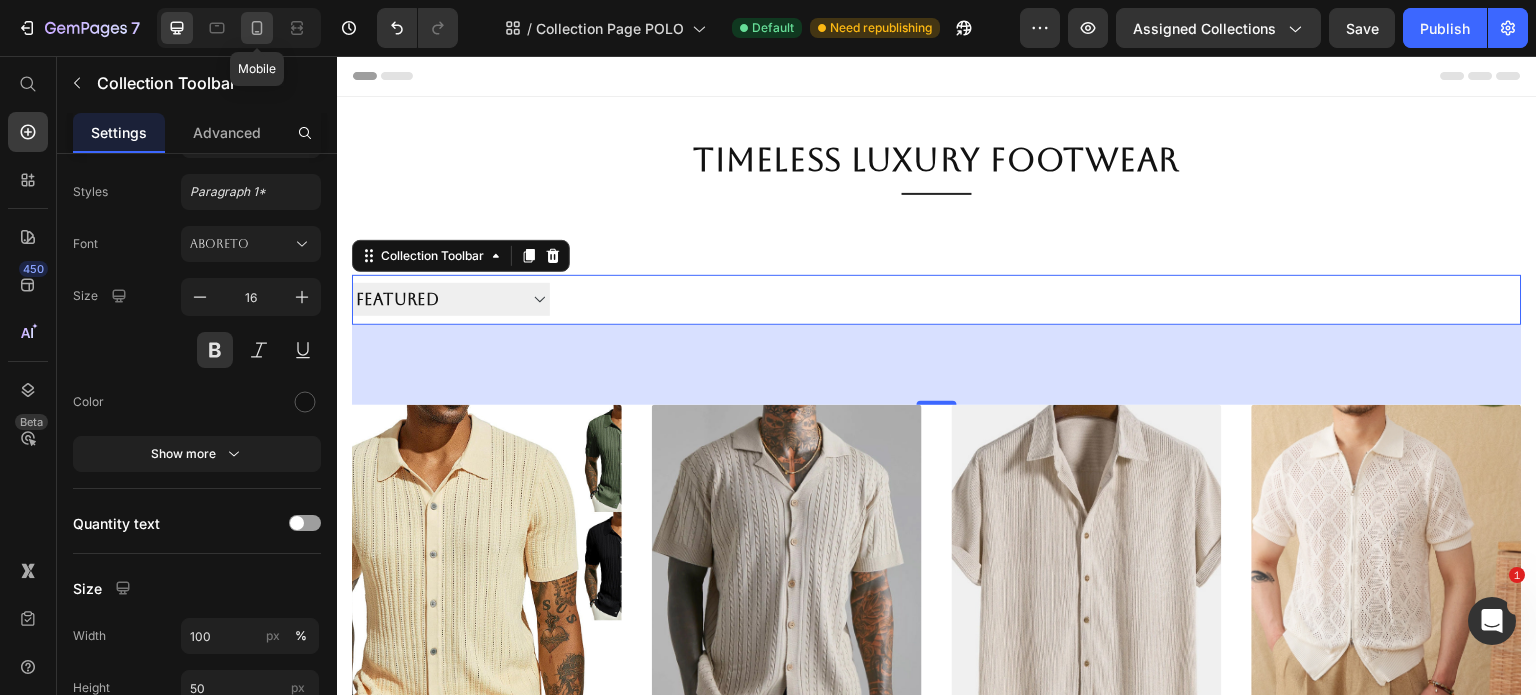 click 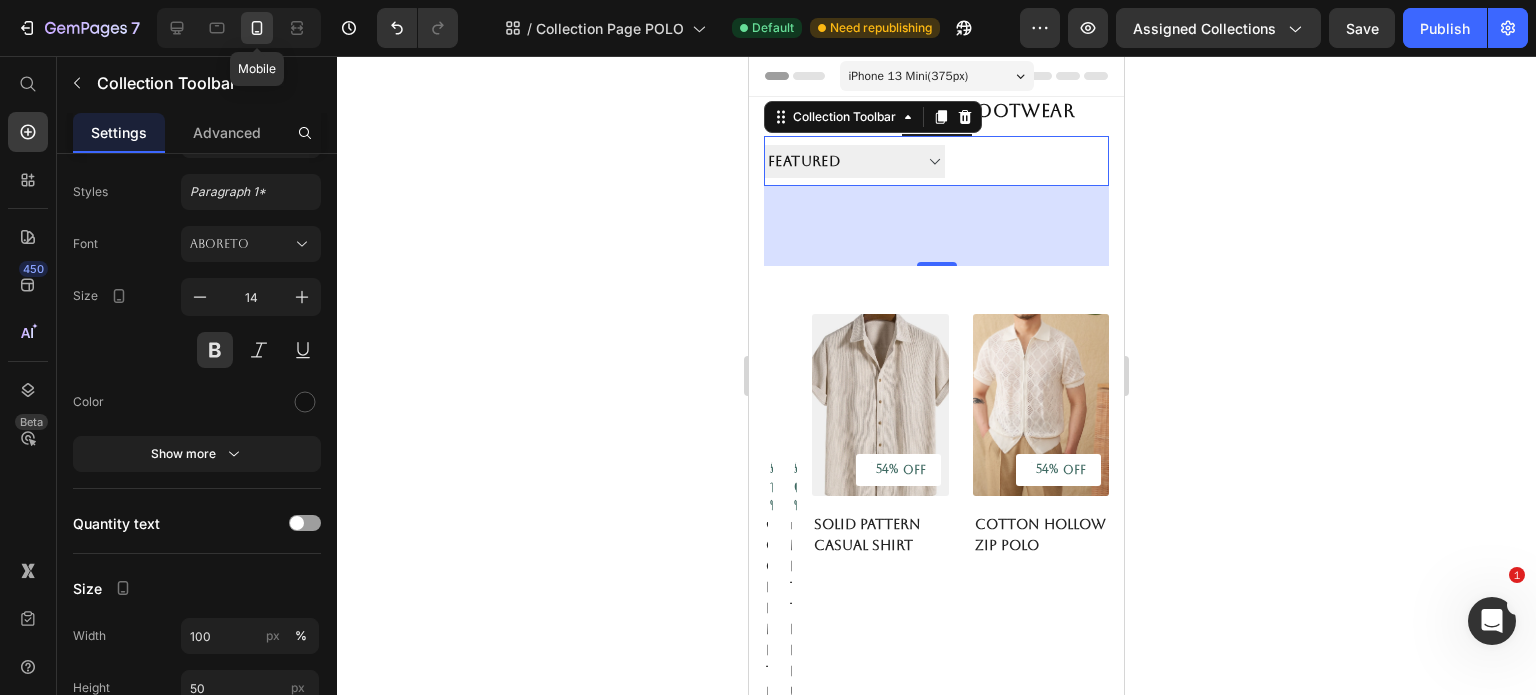scroll, scrollTop: 9, scrollLeft: 0, axis: vertical 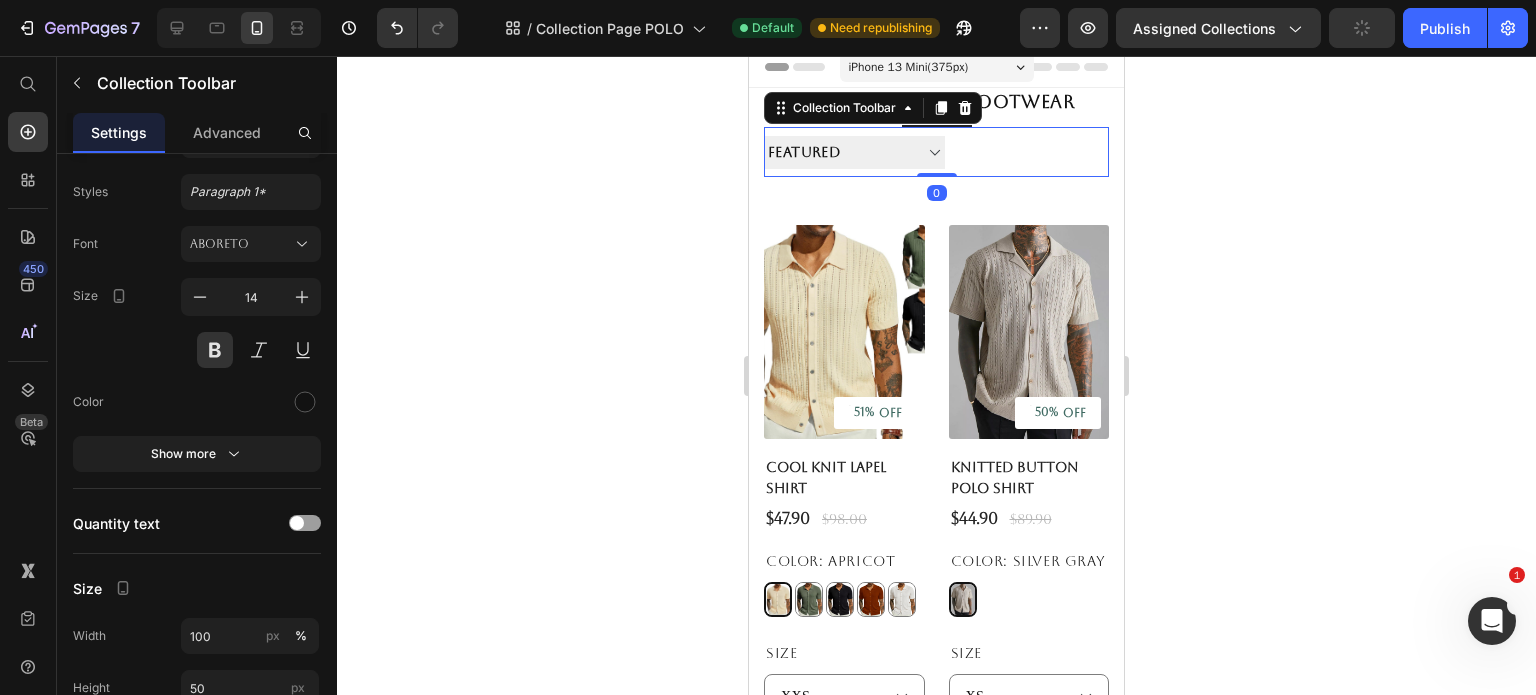 drag, startPoint x: 923, startPoint y: 254, endPoint x: 920, endPoint y: 161, distance: 93.04838 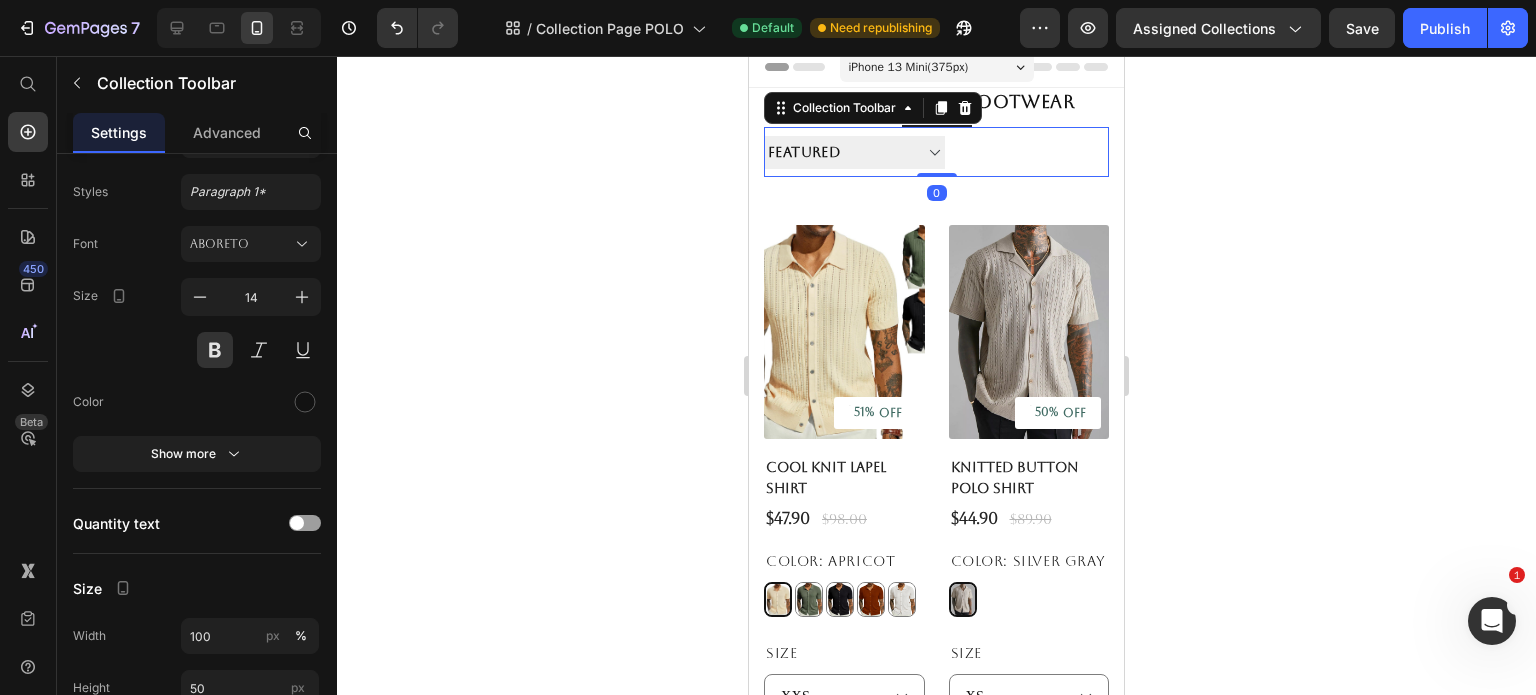 scroll, scrollTop: 0, scrollLeft: 0, axis: both 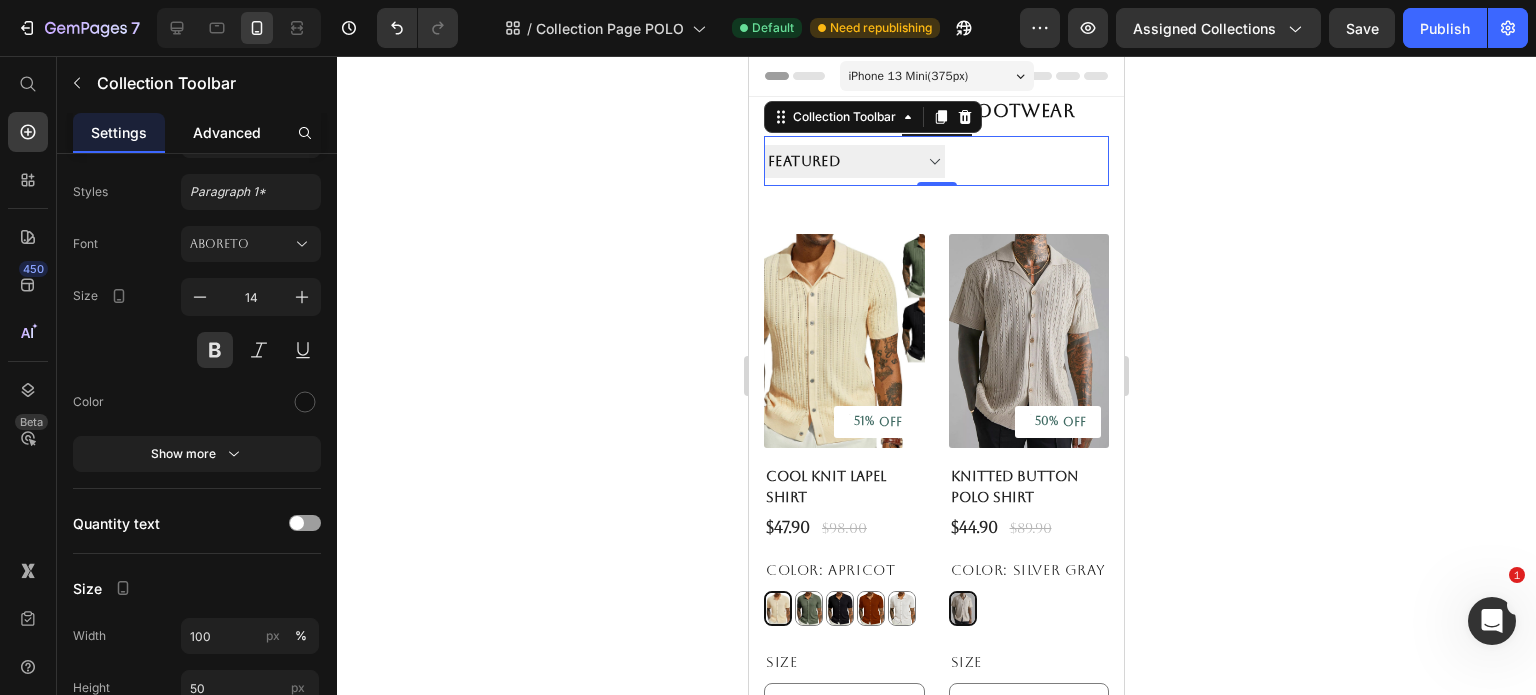 click on "Advanced" at bounding box center (227, 132) 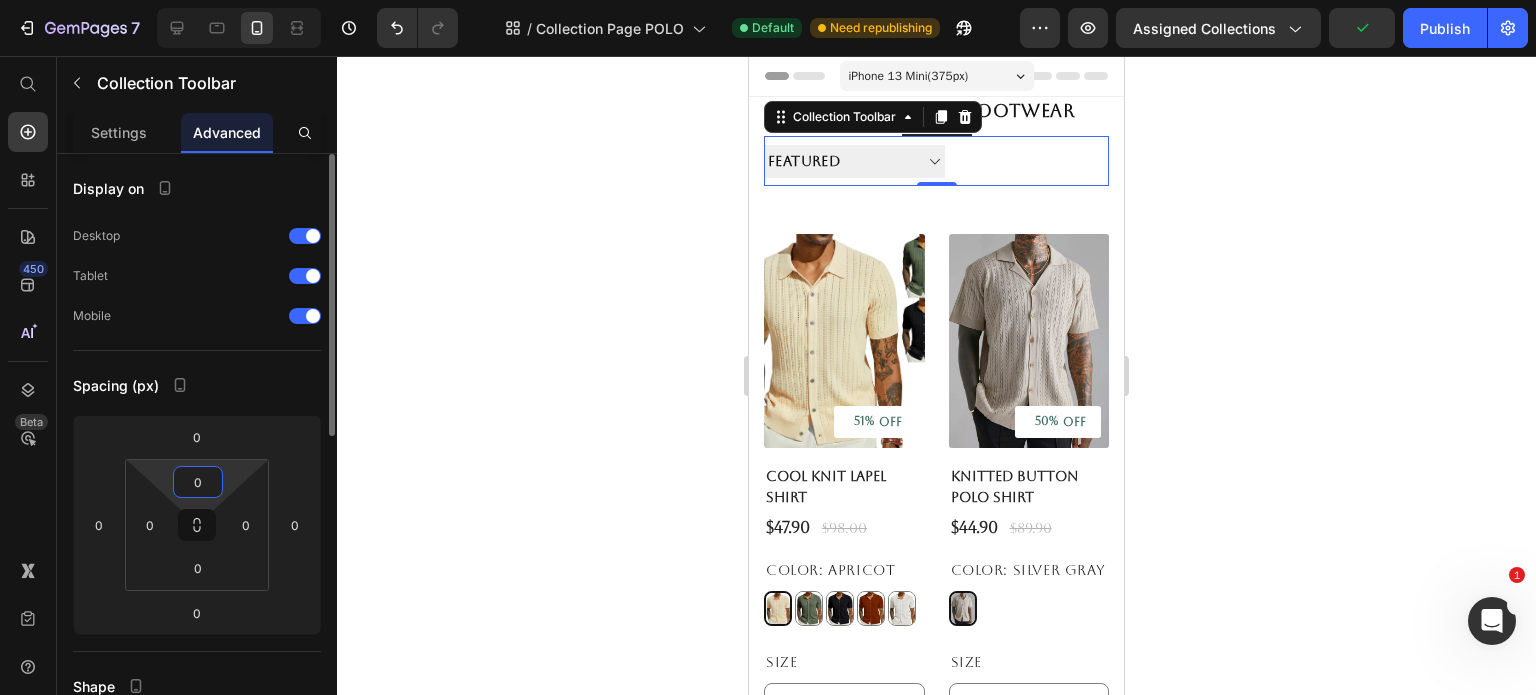 click on "0" at bounding box center [198, 482] 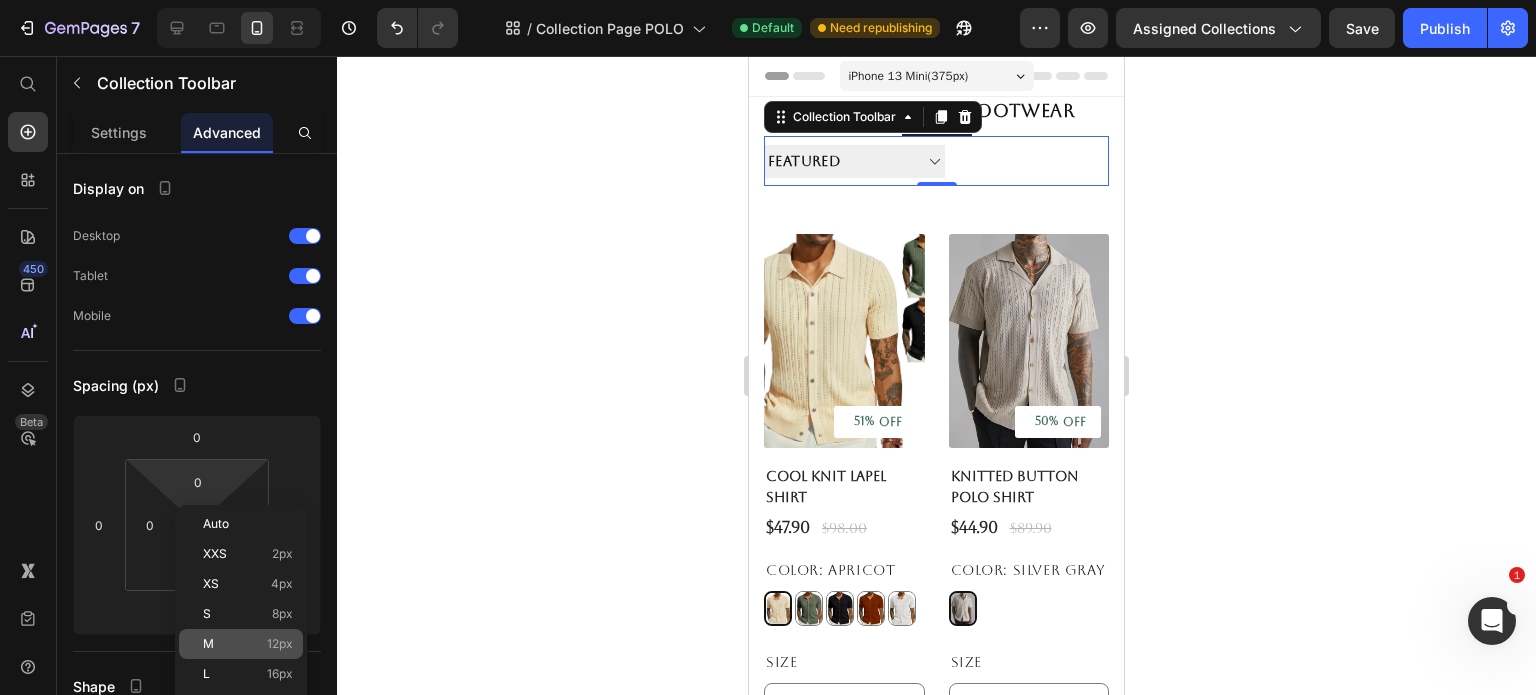 click on "M 12px" 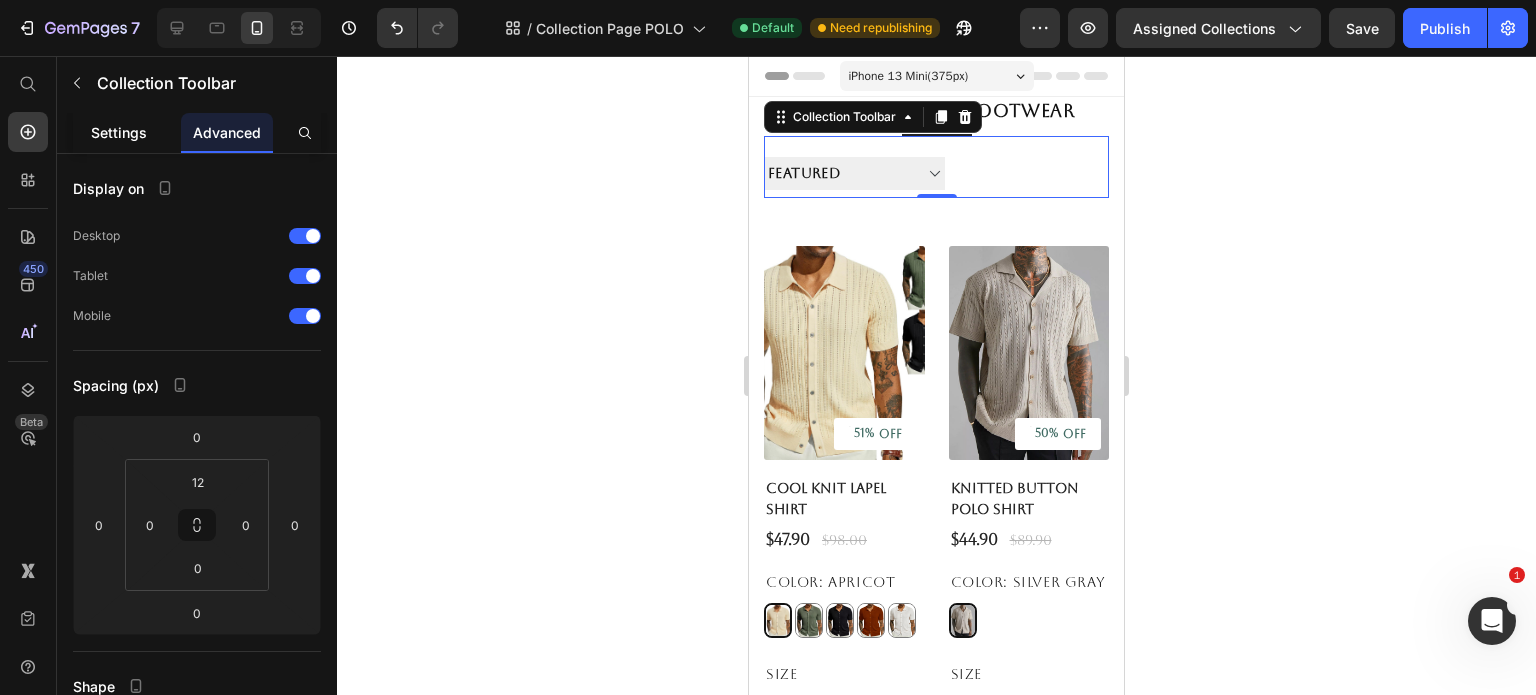click on "Settings" at bounding box center [119, 132] 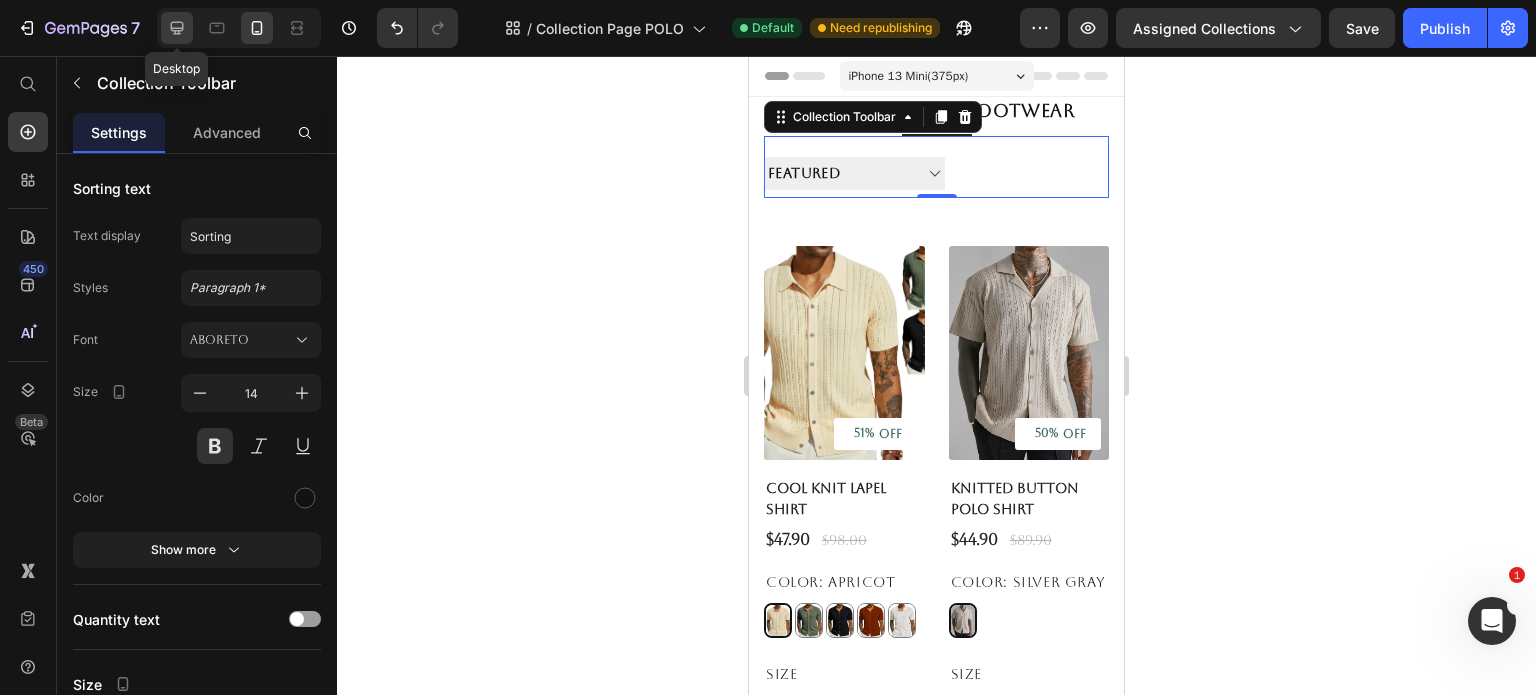 click 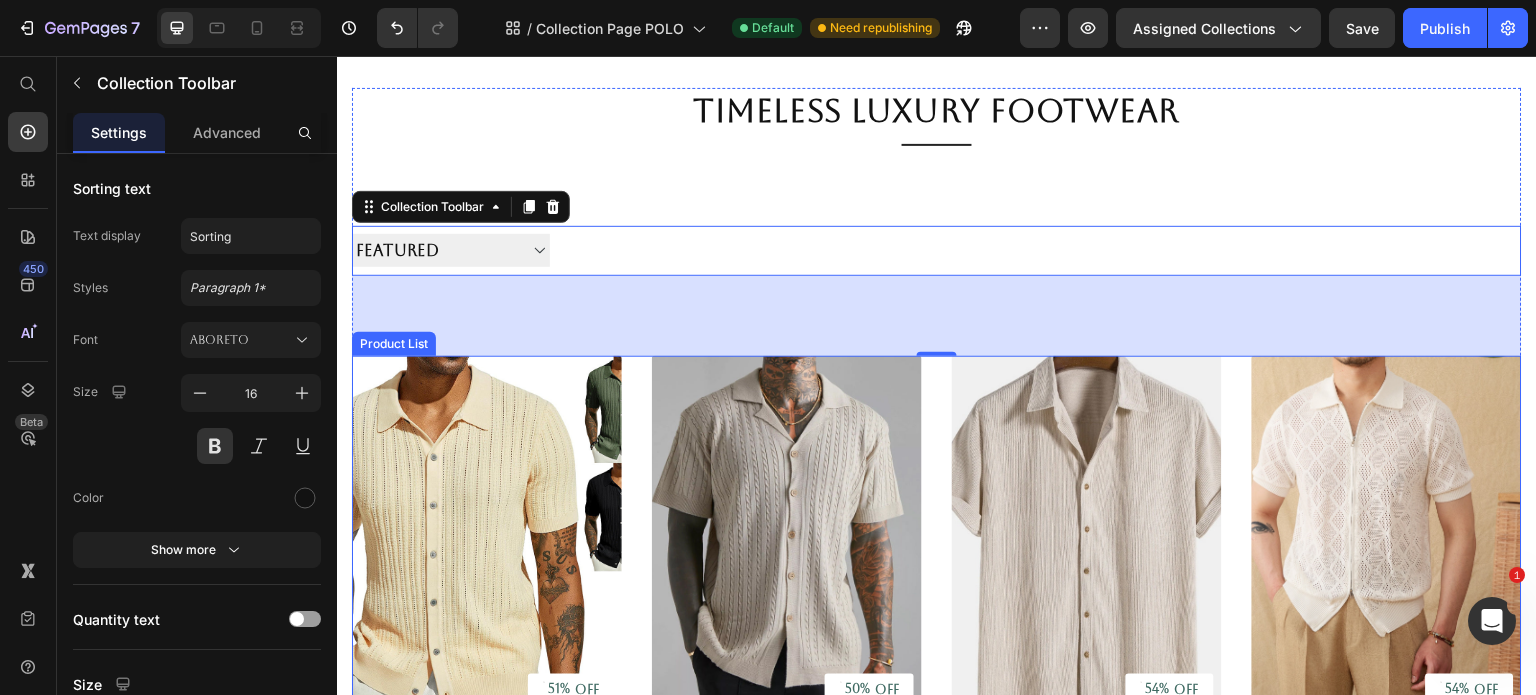 scroll, scrollTop: 48, scrollLeft: 0, axis: vertical 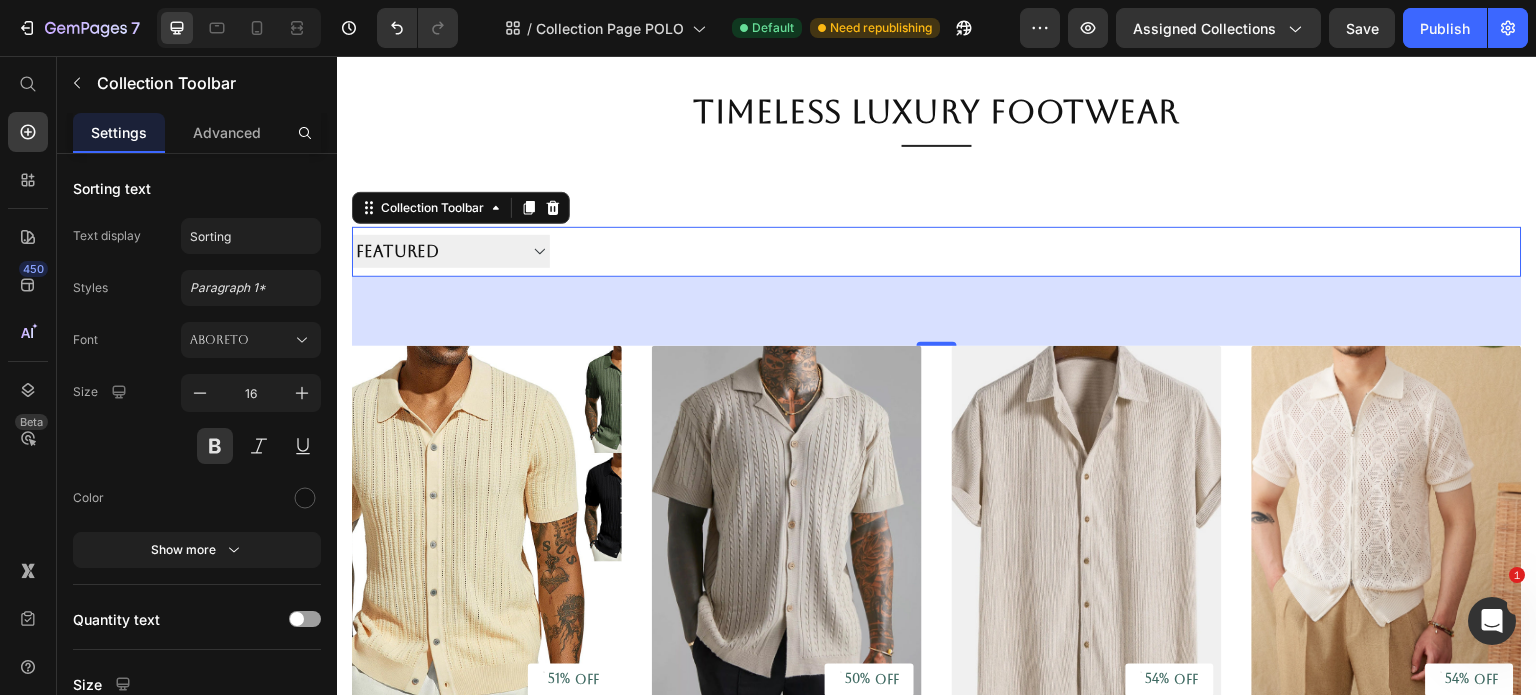 drag, startPoint x: 930, startPoint y: 353, endPoint x: 906, endPoint y: 342, distance: 26.400757 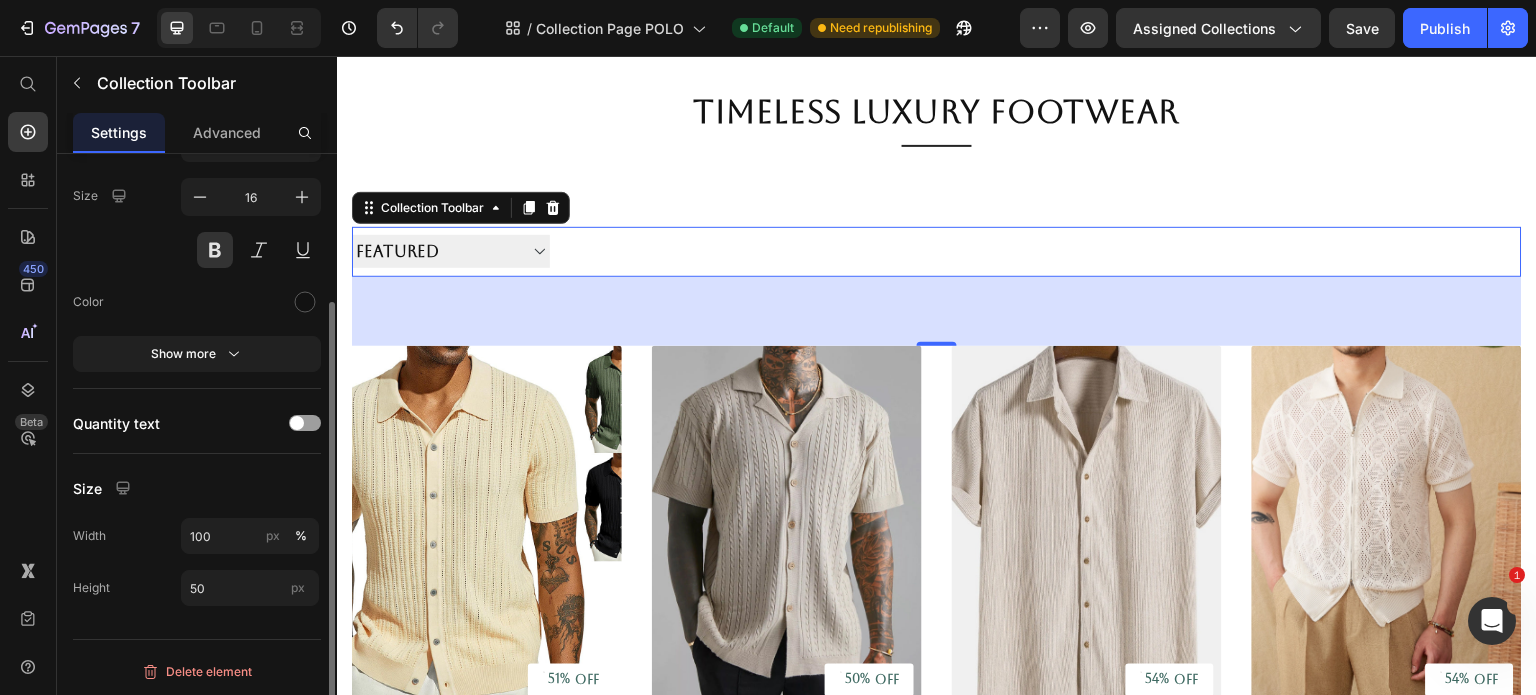 scroll, scrollTop: 0, scrollLeft: 0, axis: both 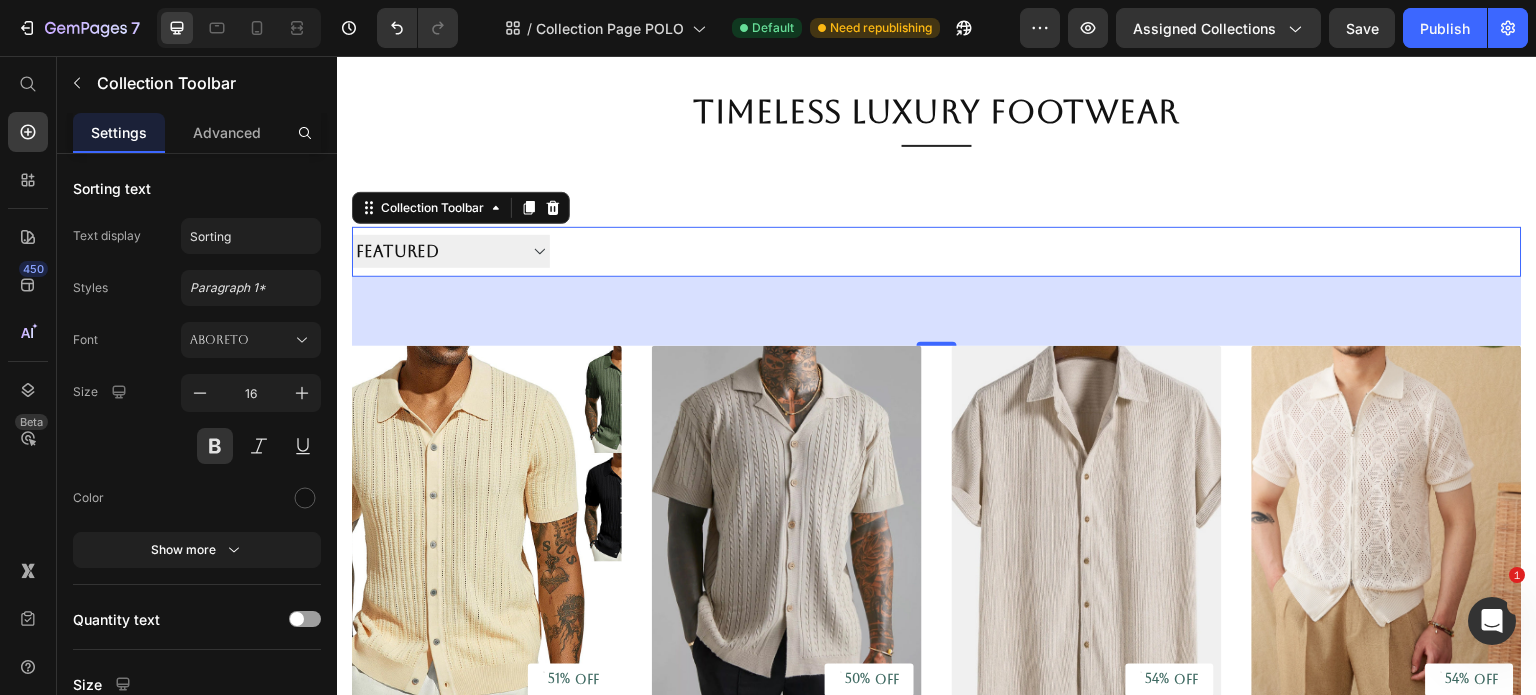 click on "Sorting Best selling Featured Alphabetically, A-Z Alphabetically, Z-A Price, low to high Price, high to low Date, new to old Date, old to new" at bounding box center [451, 252] 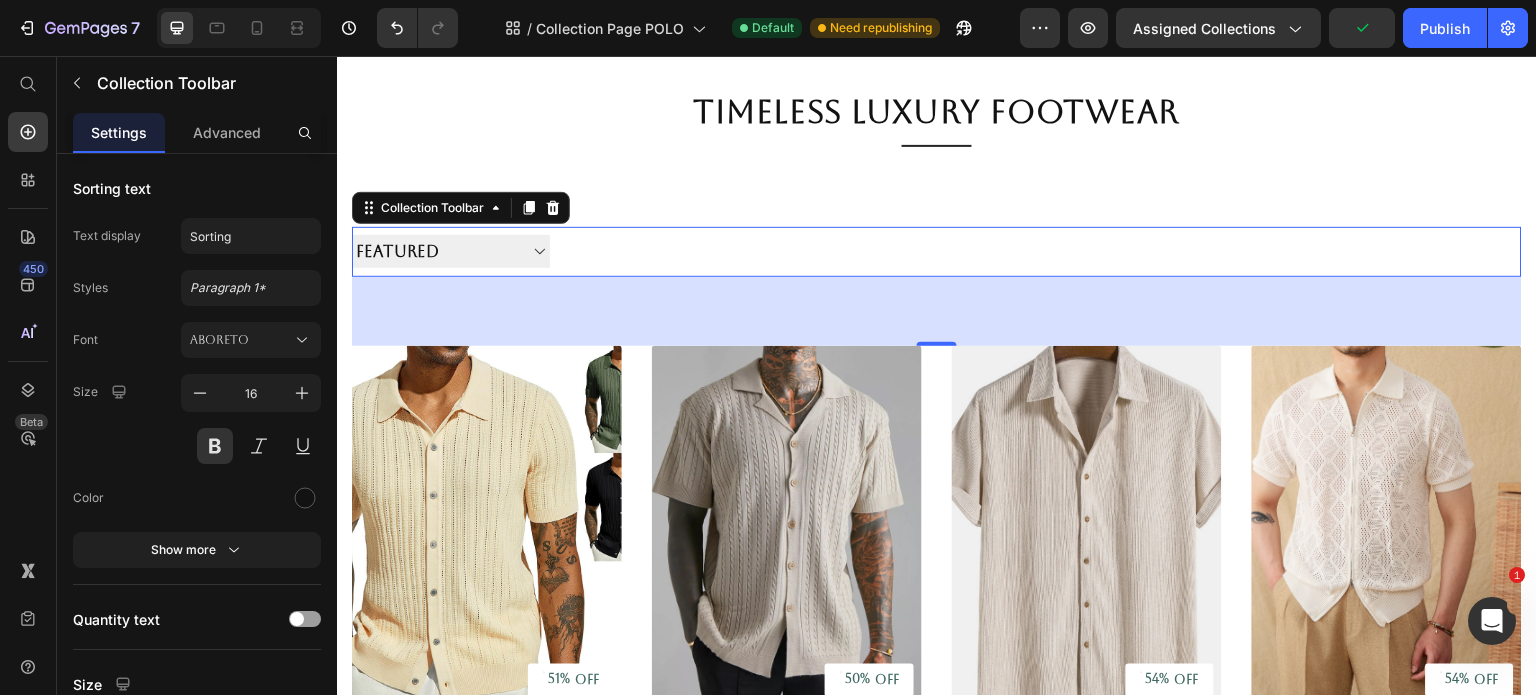 click on "Sorting Best selling Featured Alphabetically, A-Z Alphabetically, Z-A Price, low to high Price, high to low Date, new to old Date, old to new" at bounding box center (451, 252) 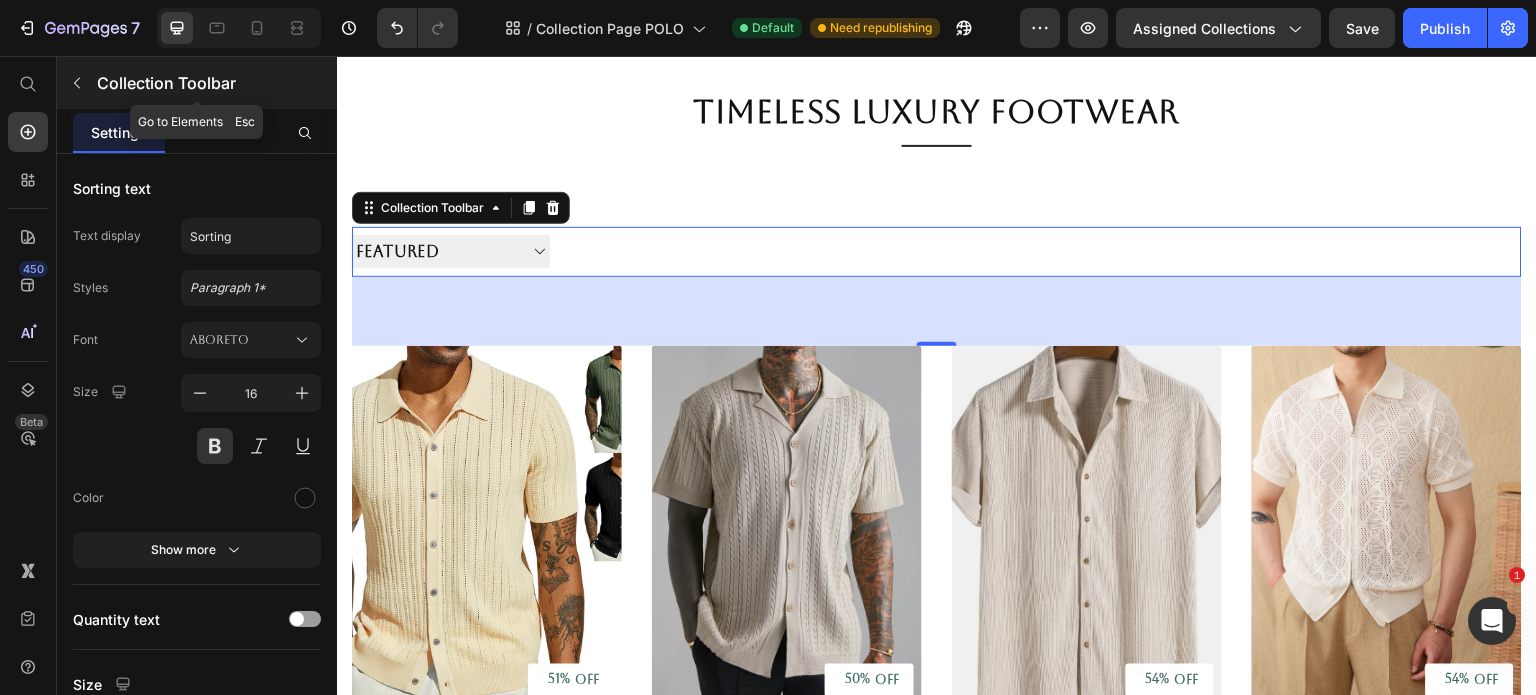 click 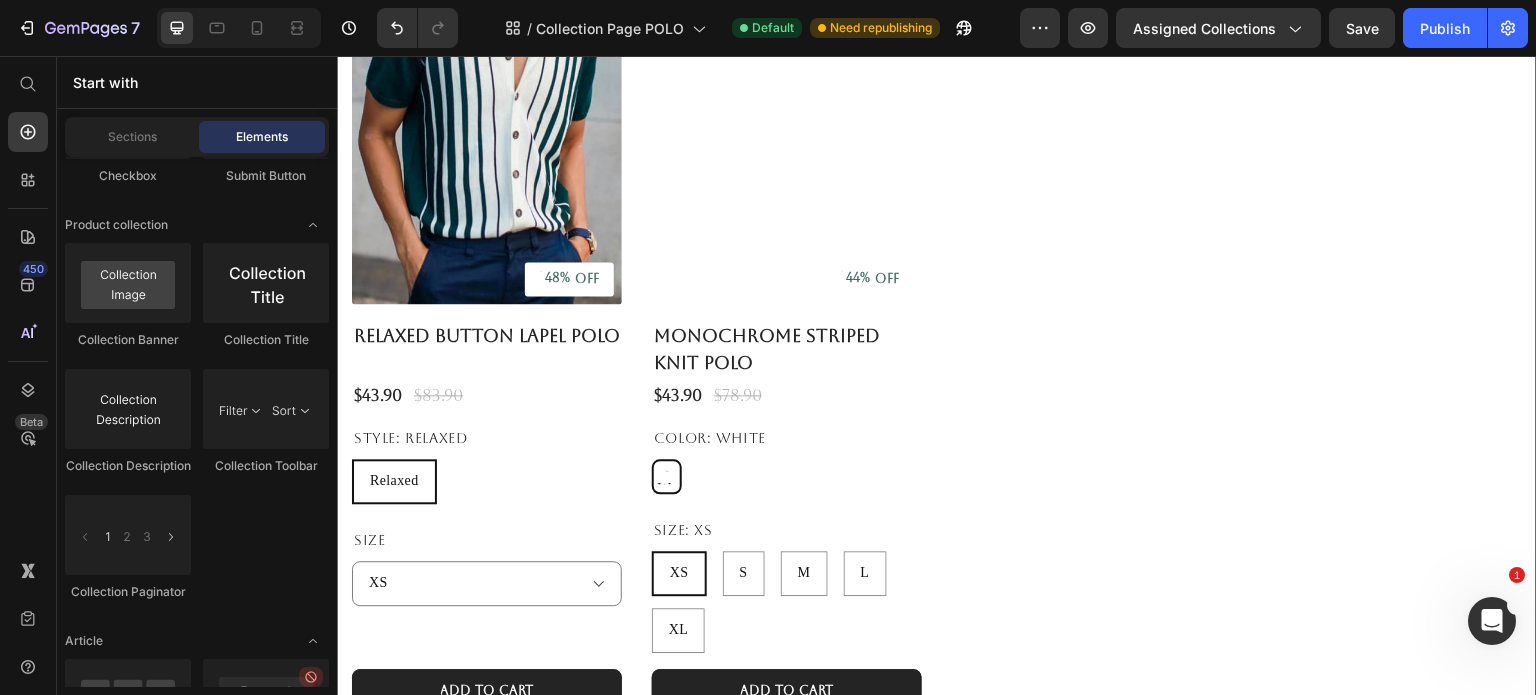scroll, scrollTop: 2748, scrollLeft: 0, axis: vertical 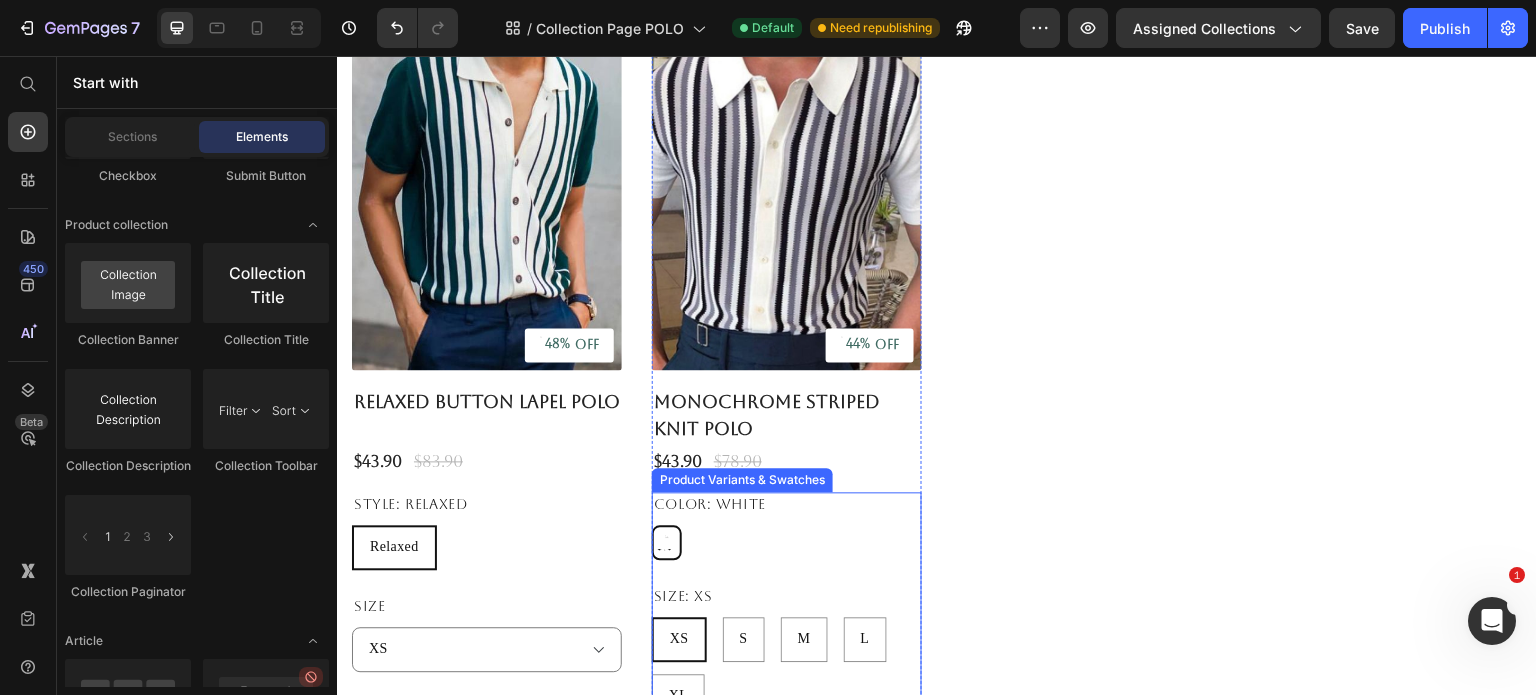 click on "Color: White White White White size: XS XS XS XS S S S M M M L L L XL XL XL" at bounding box center [487, -1787] 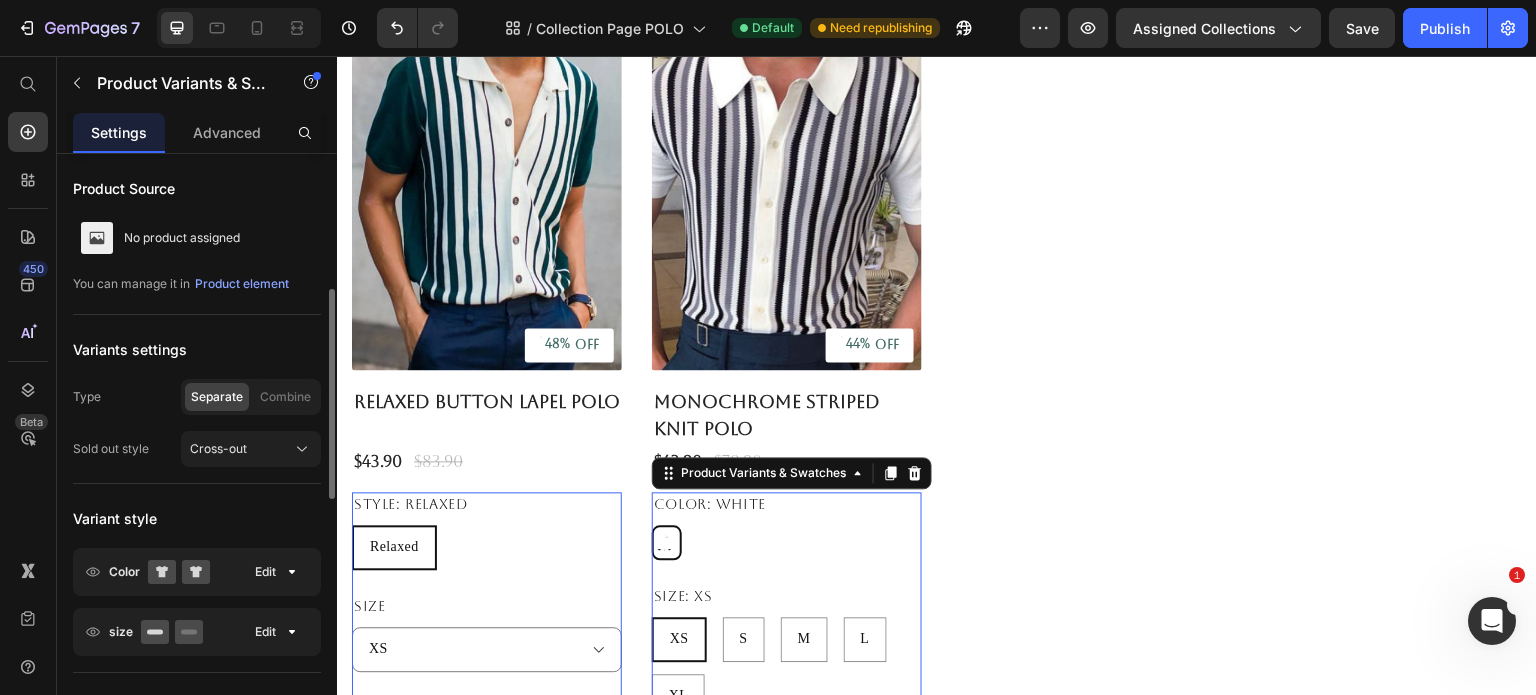 scroll, scrollTop: 100, scrollLeft: 0, axis: vertical 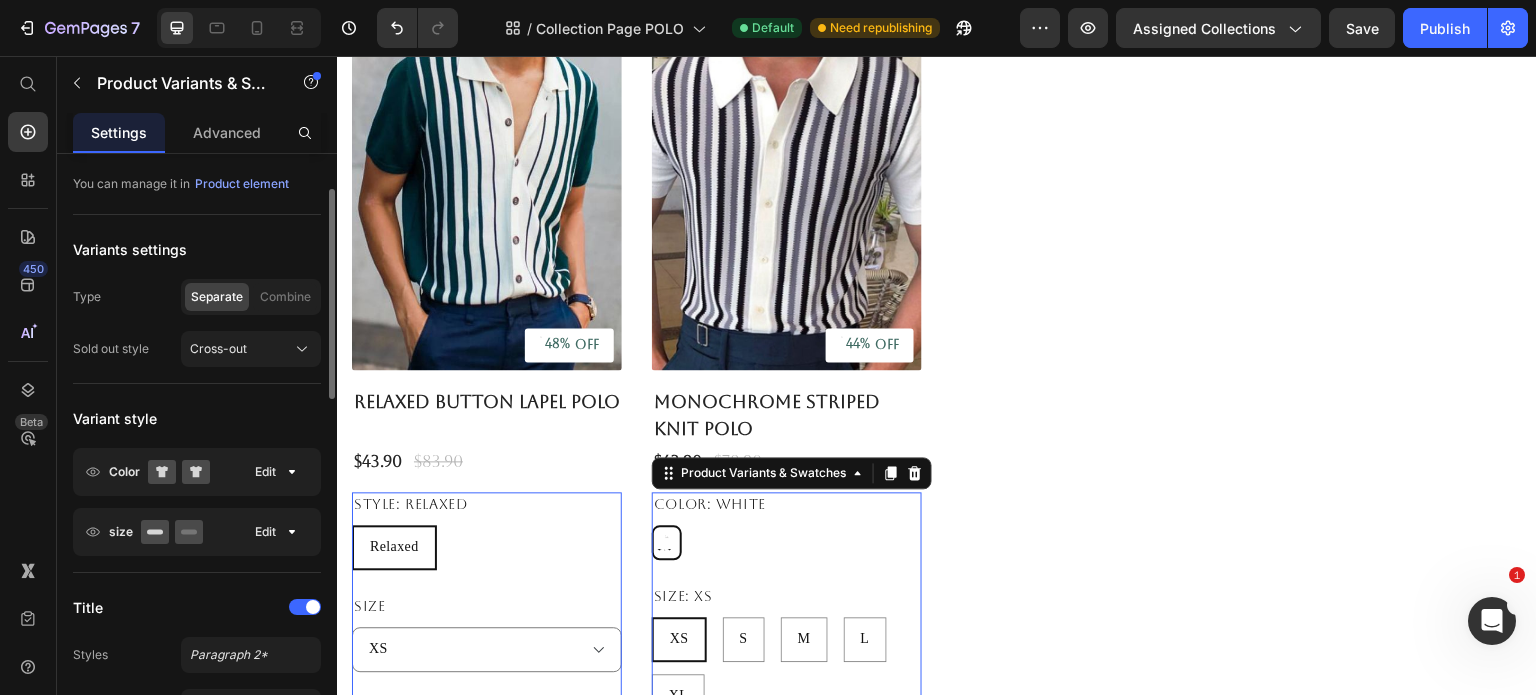 click on "size Edit" 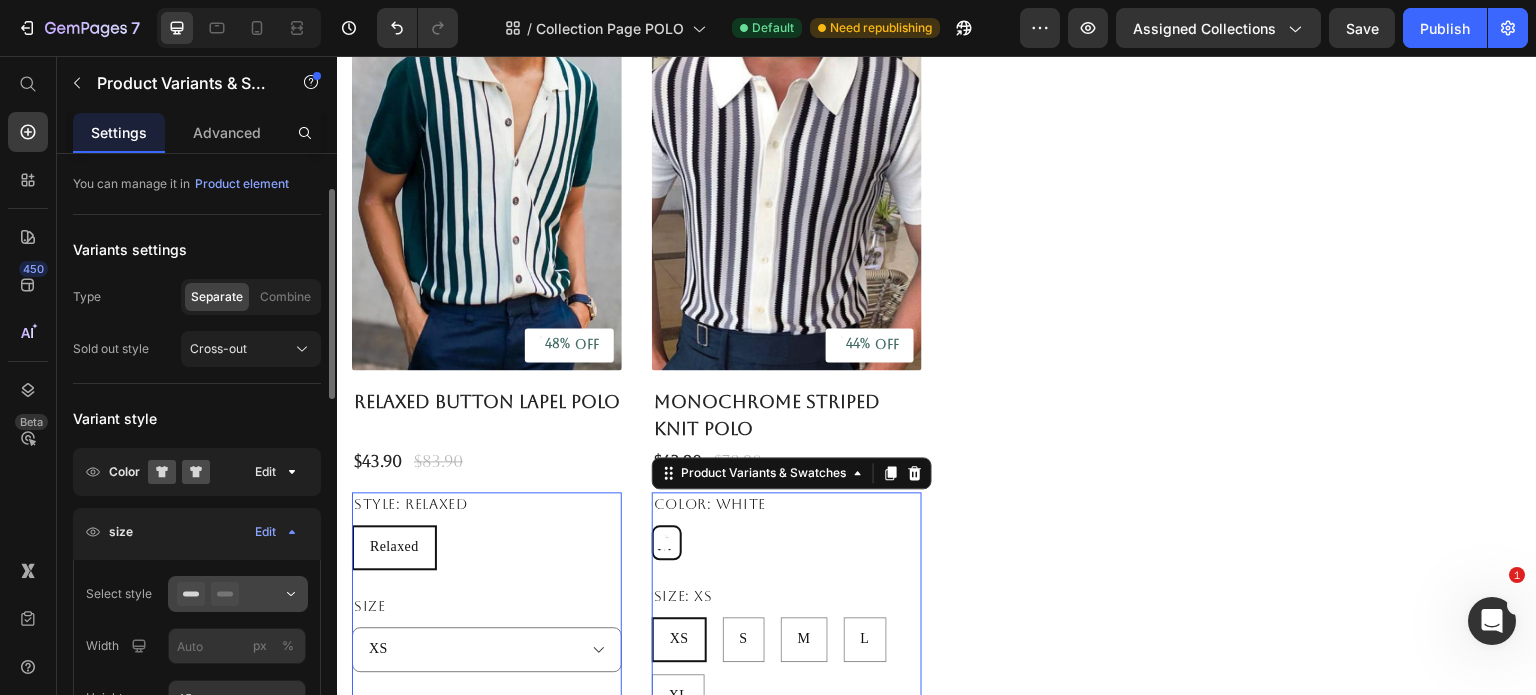 click at bounding box center [238, 594] 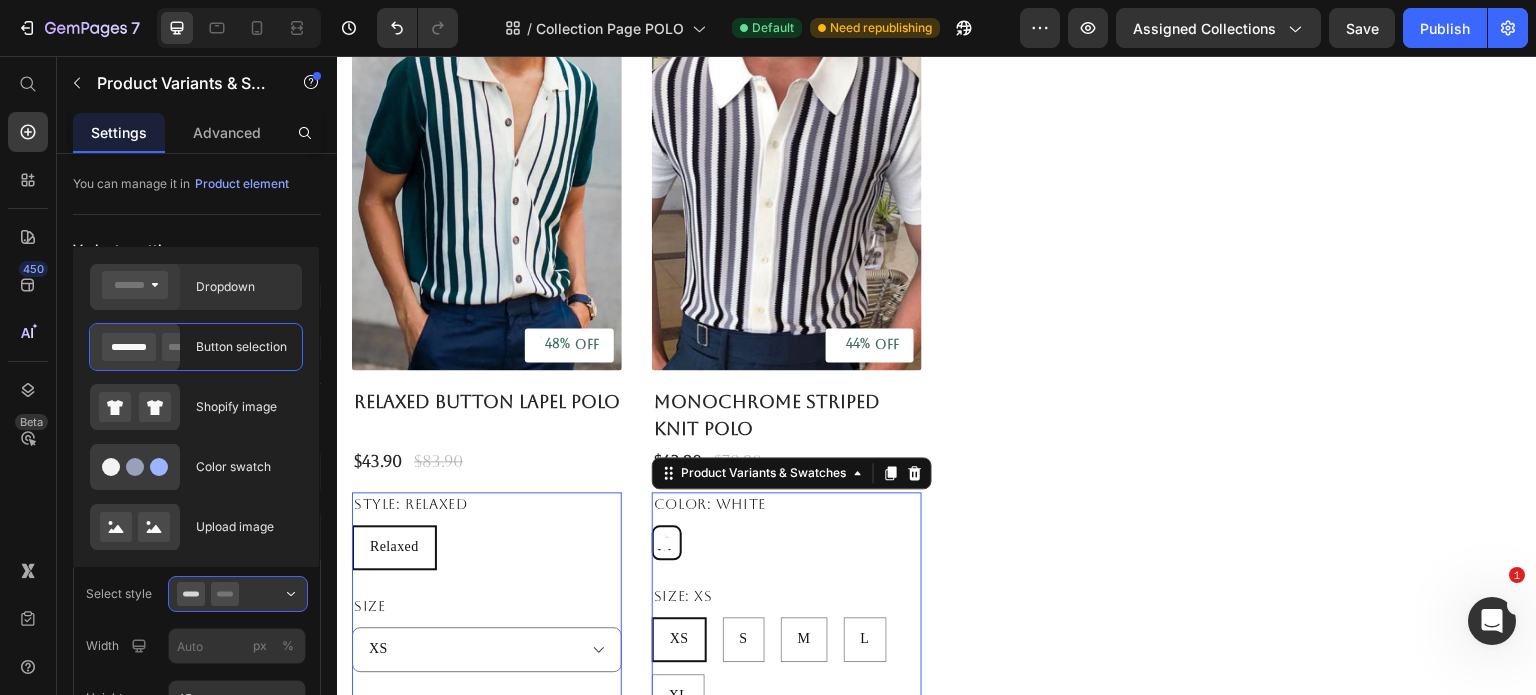 click on "Dropdown" at bounding box center [243, 287] 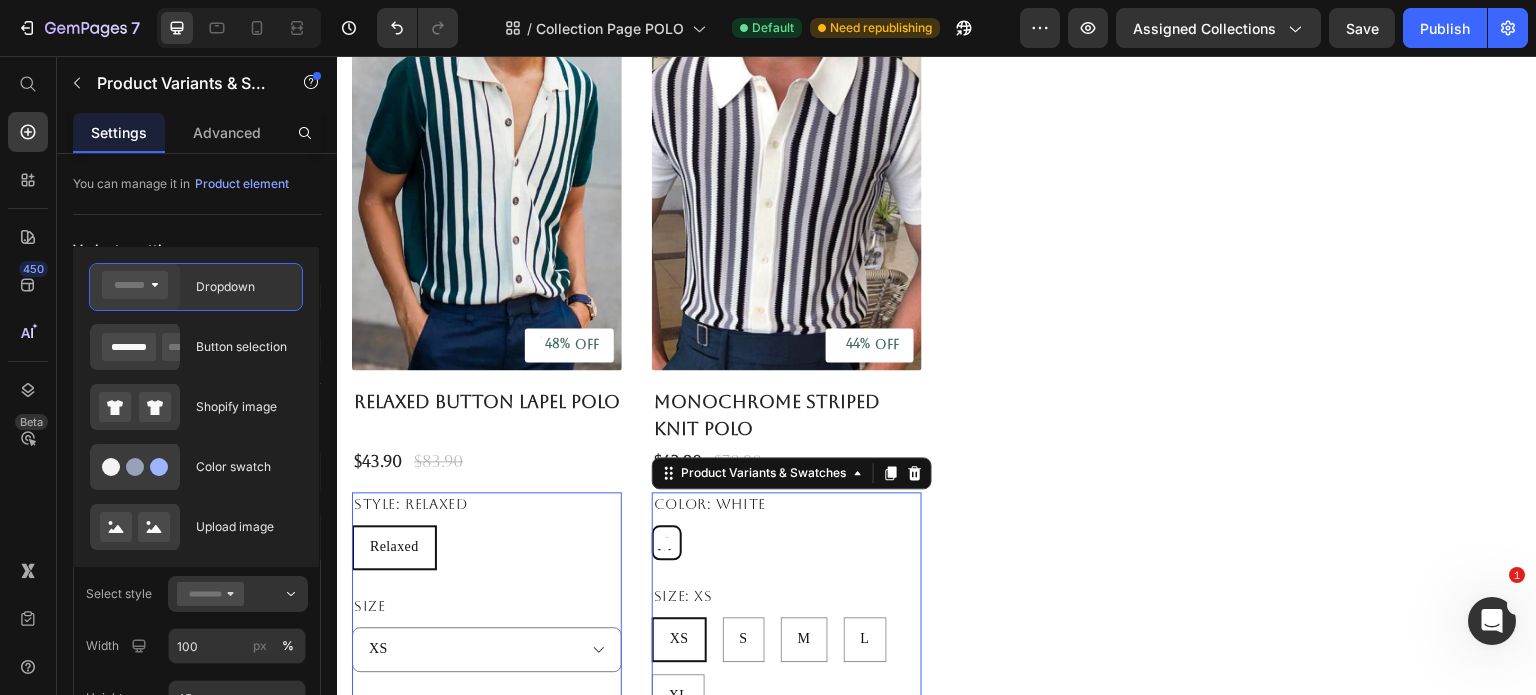 select on "S" 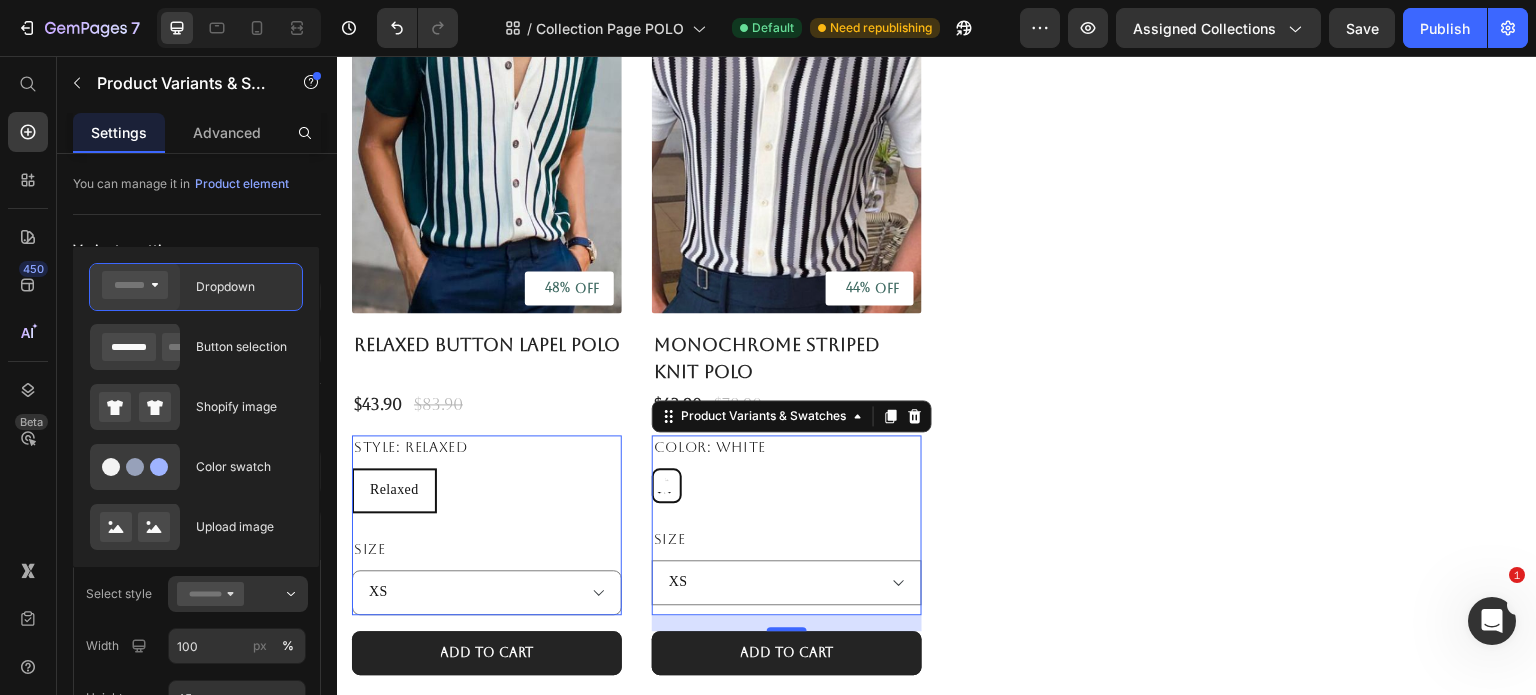 scroll, scrollTop: 2691, scrollLeft: 0, axis: vertical 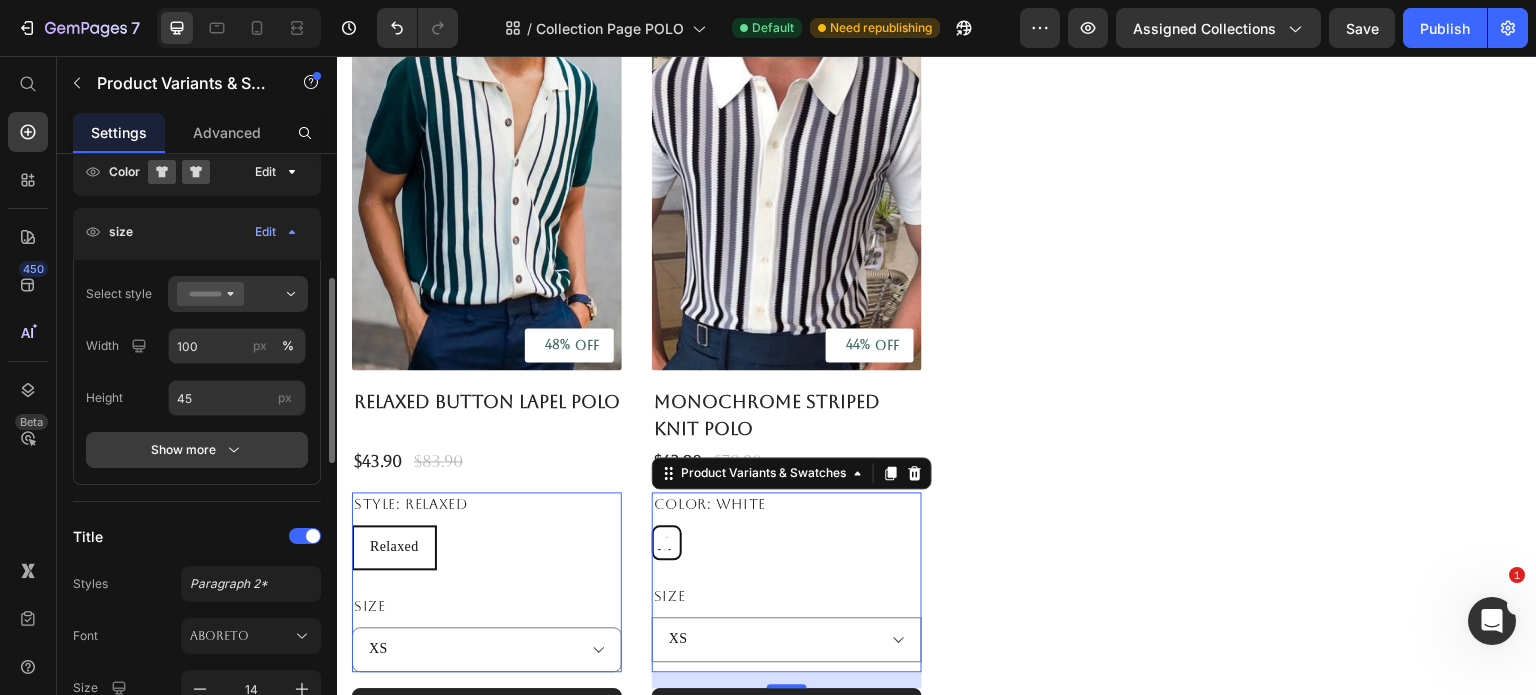 click on "Show more" at bounding box center [197, 450] 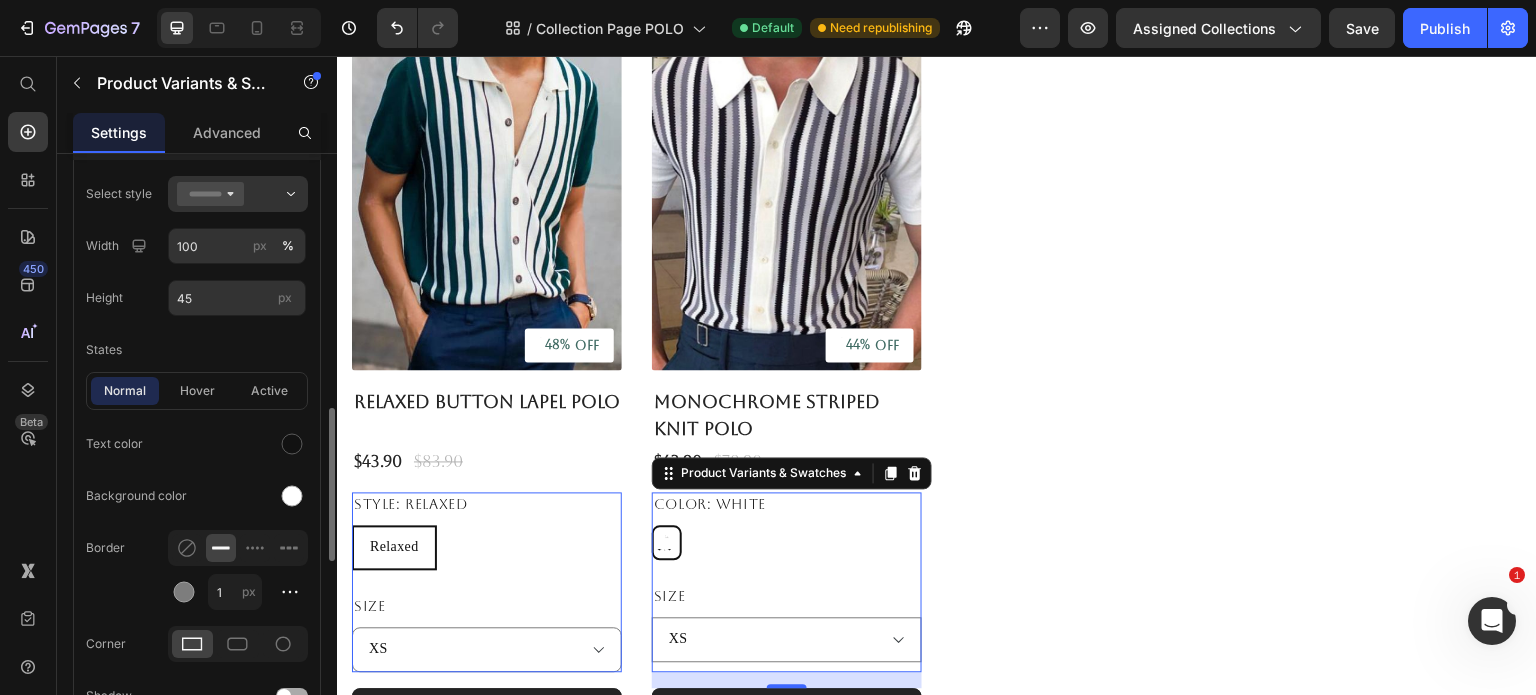 scroll, scrollTop: 600, scrollLeft: 0, axis: vertical 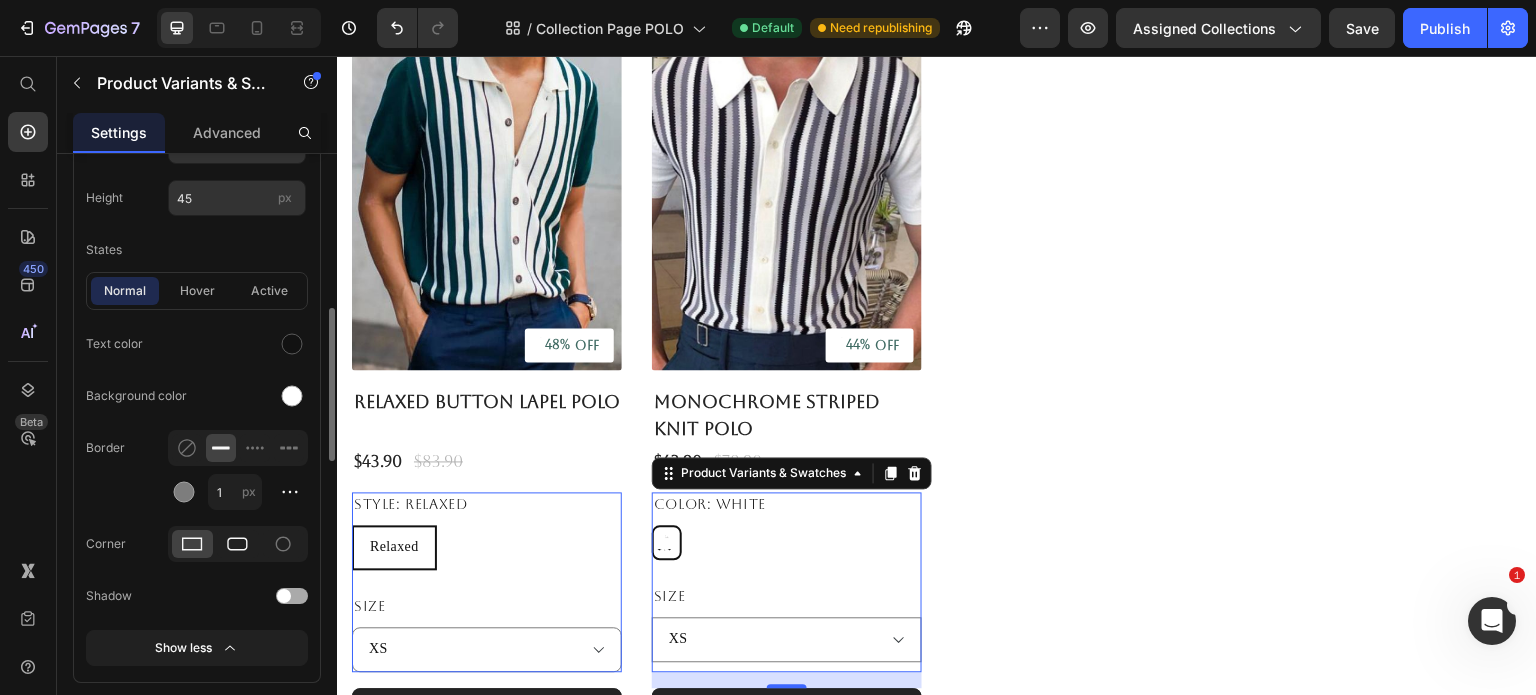 click 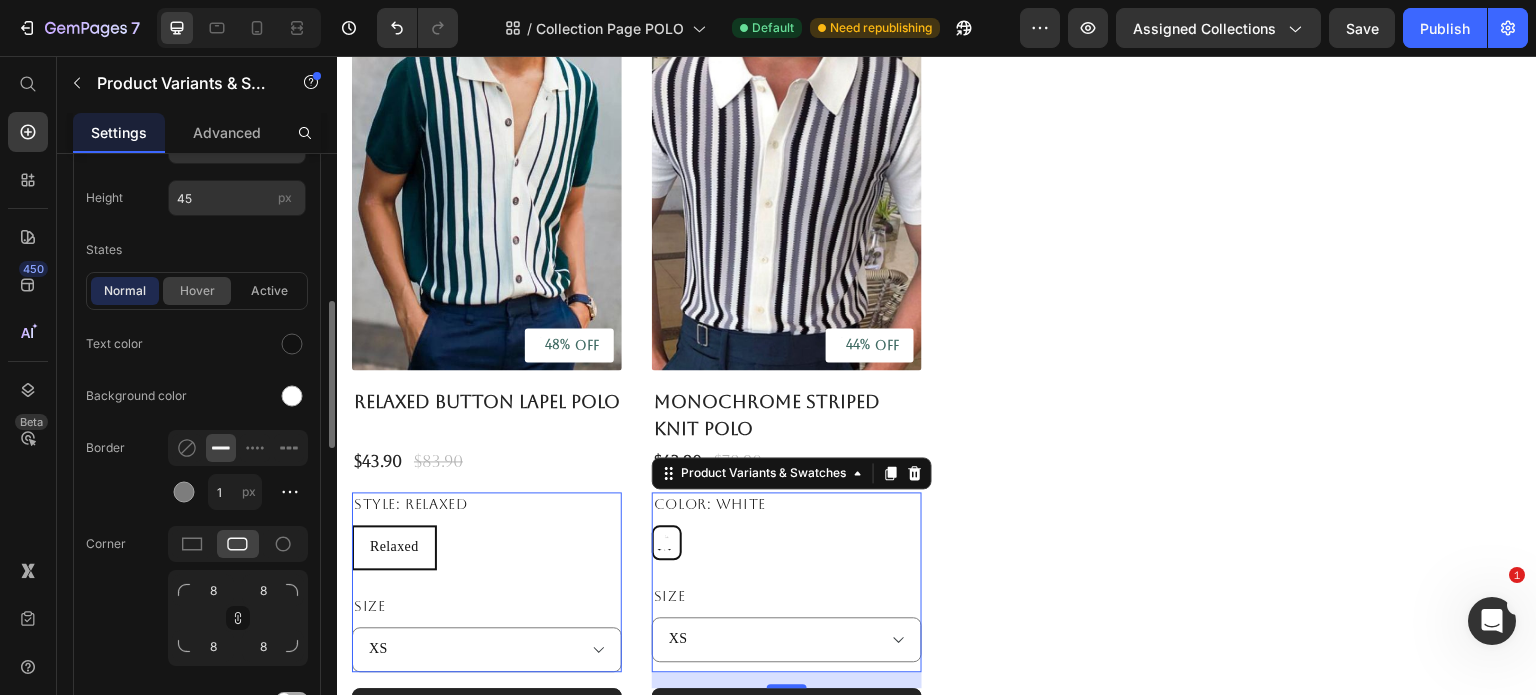 click on "hover" at bounding box center (197, 291) 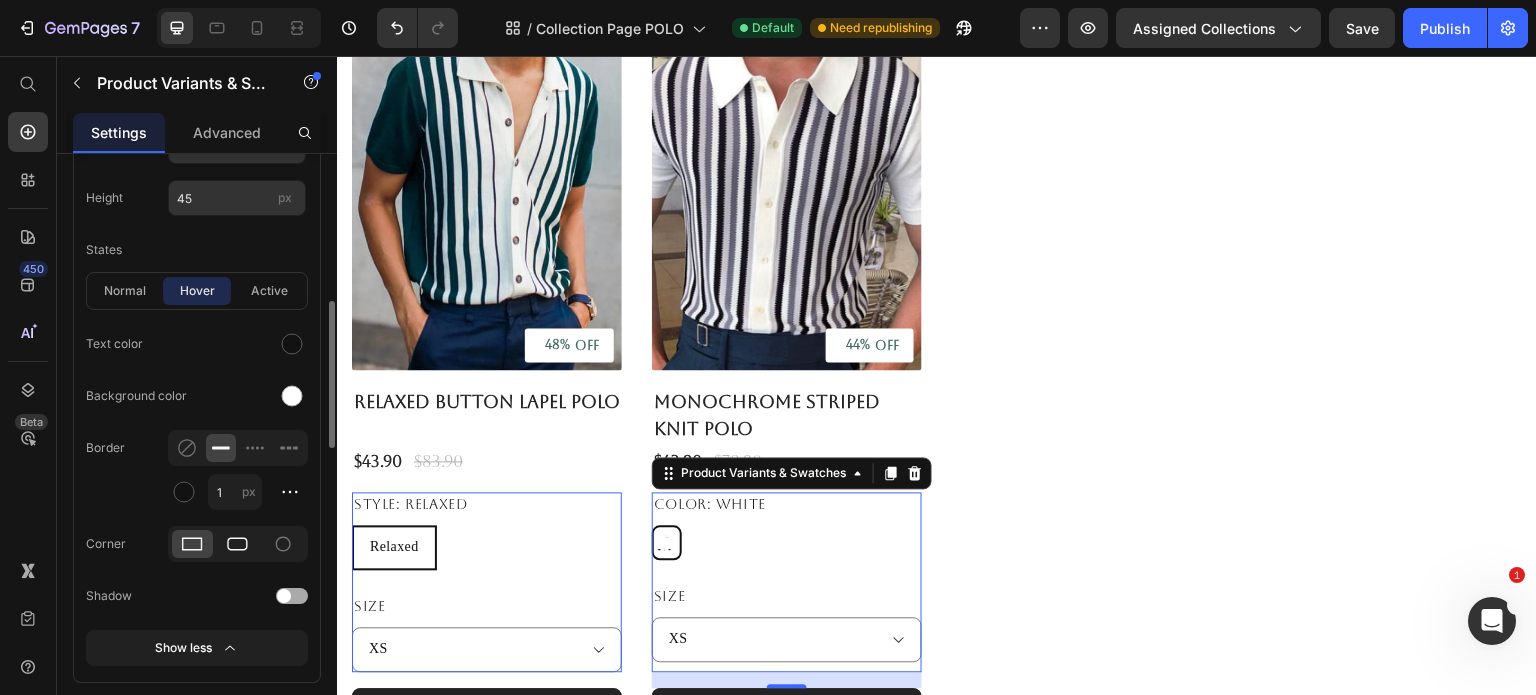 click 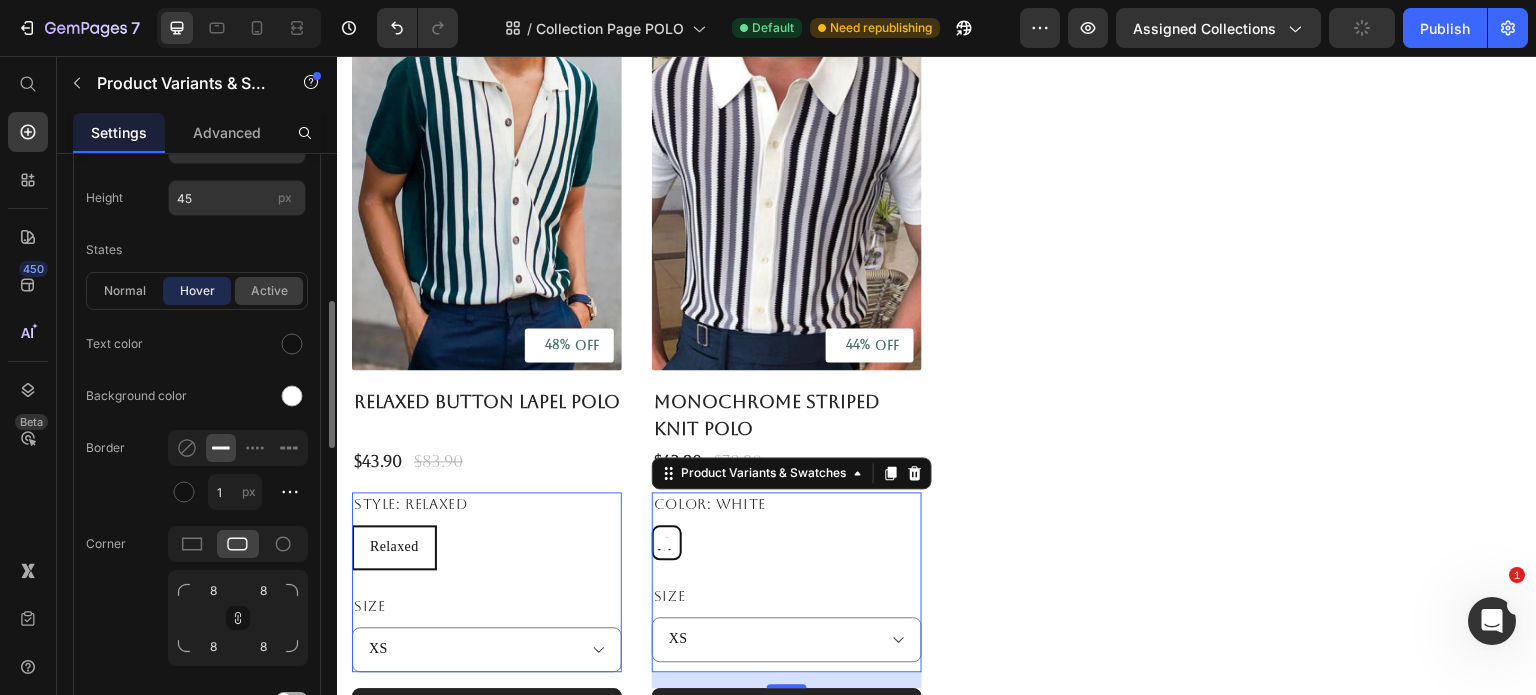 click on "active" at bounding box center [269, 291] 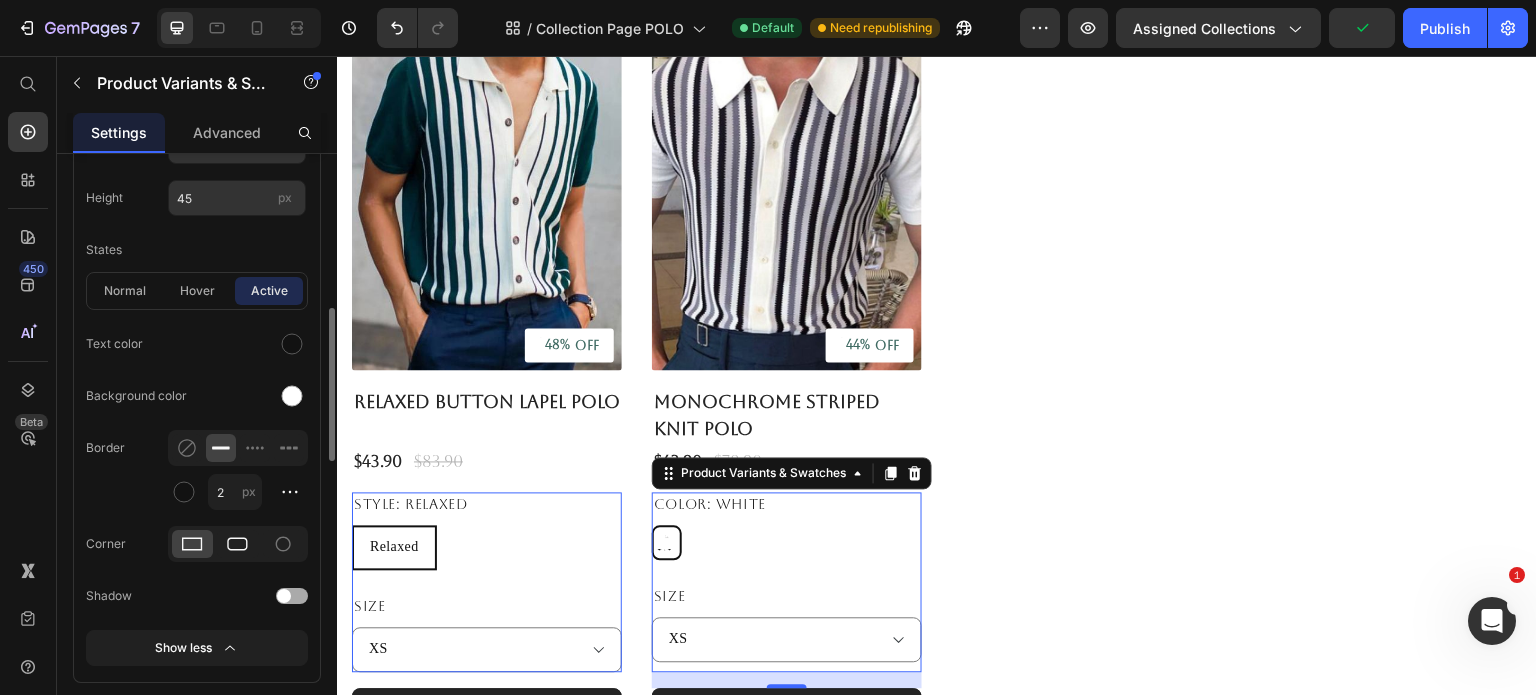 click 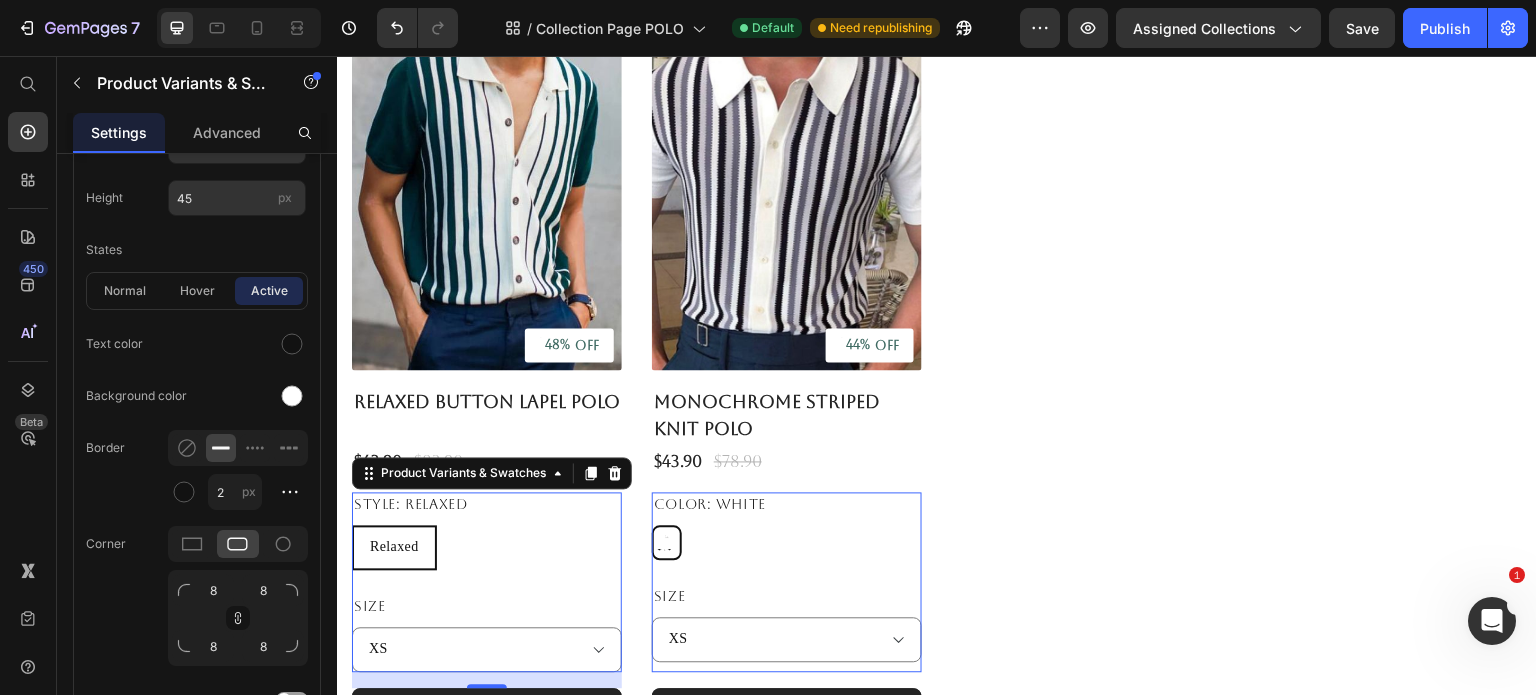 click on "Relaxed" at bounding box center (394, 547) 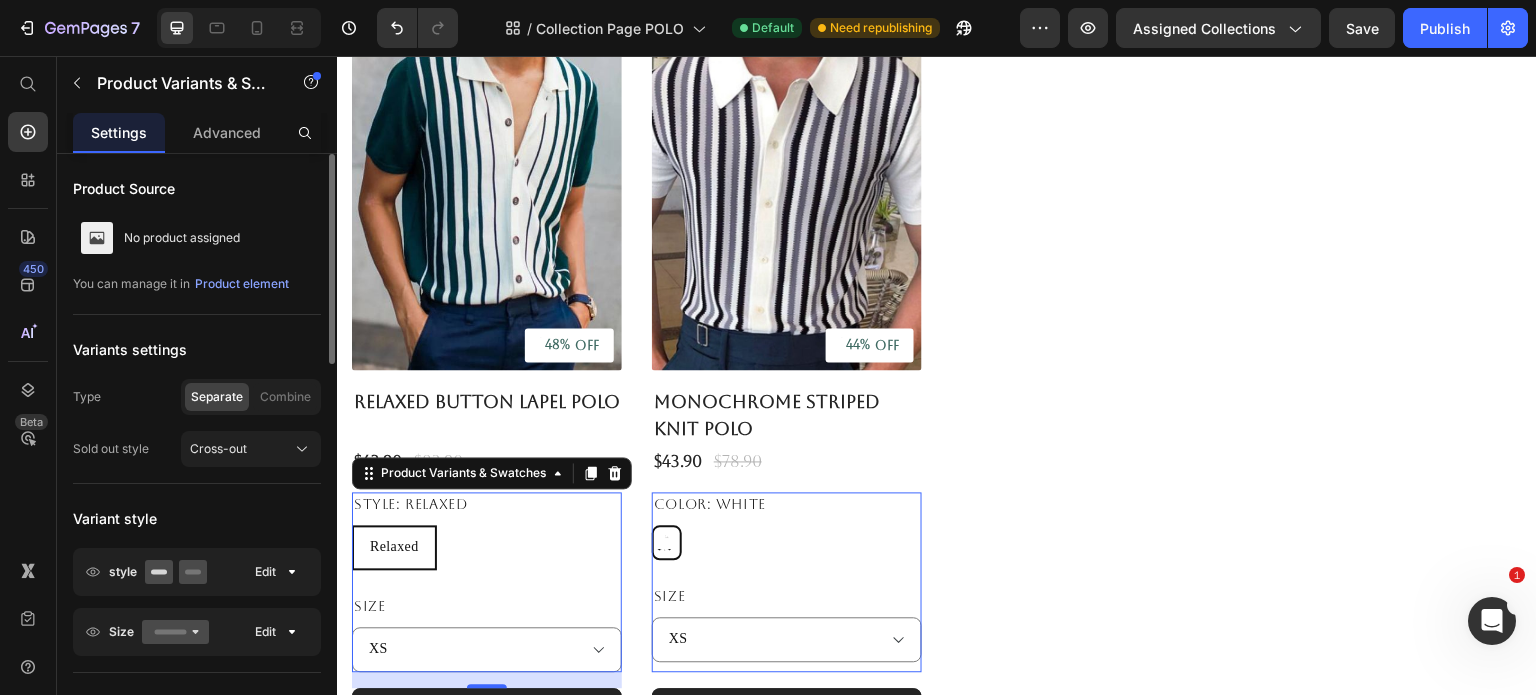 scroll, scrollTop: 100, scrollLeft: 0, axis: vertical 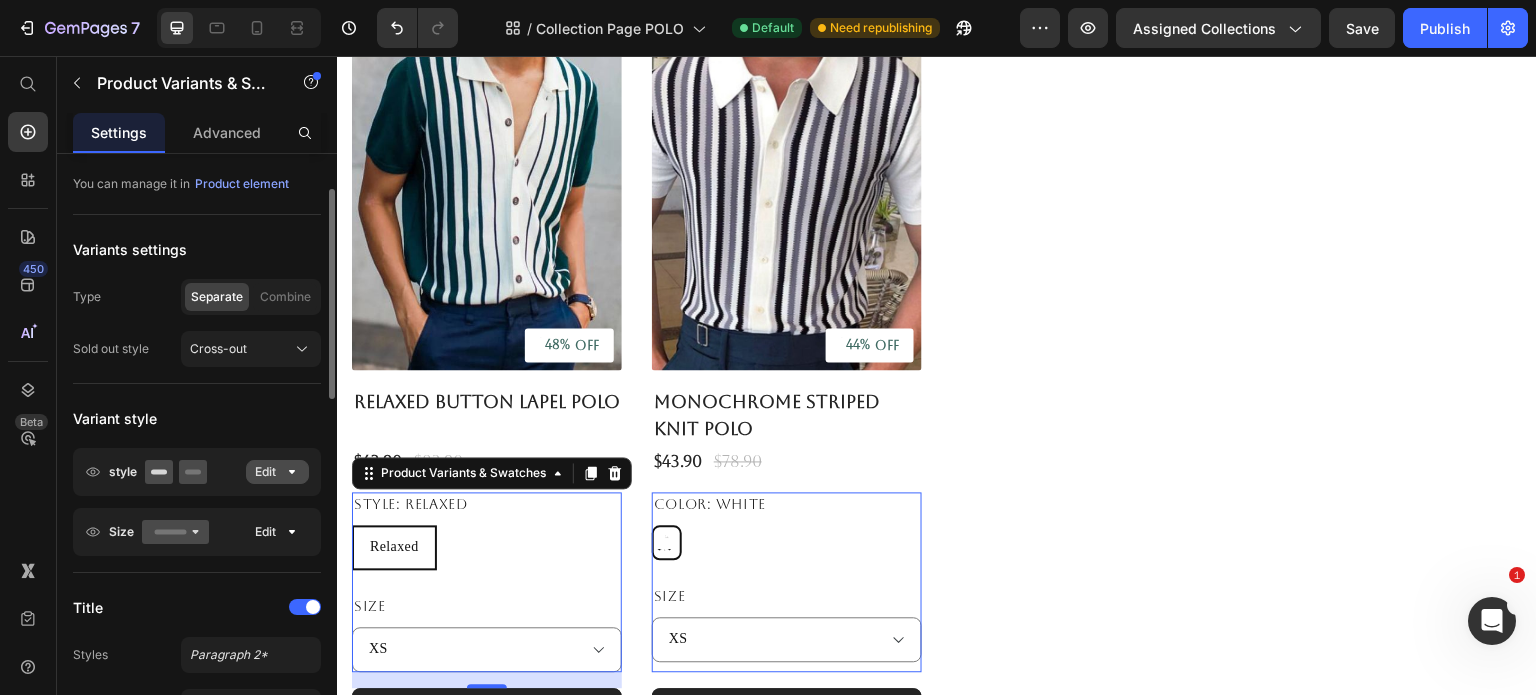 click on "Edit" at bounding box center [277, 472] 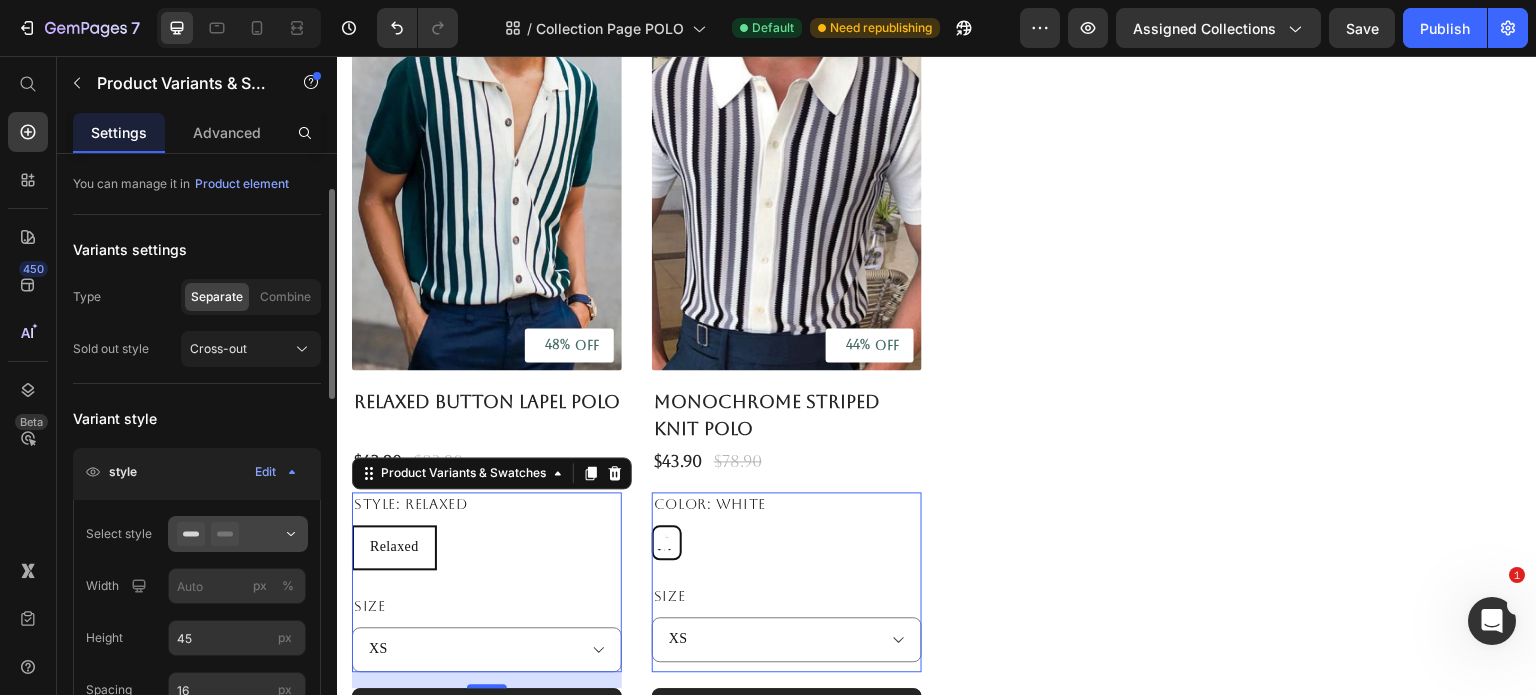 click at bounding box center [238, 534] 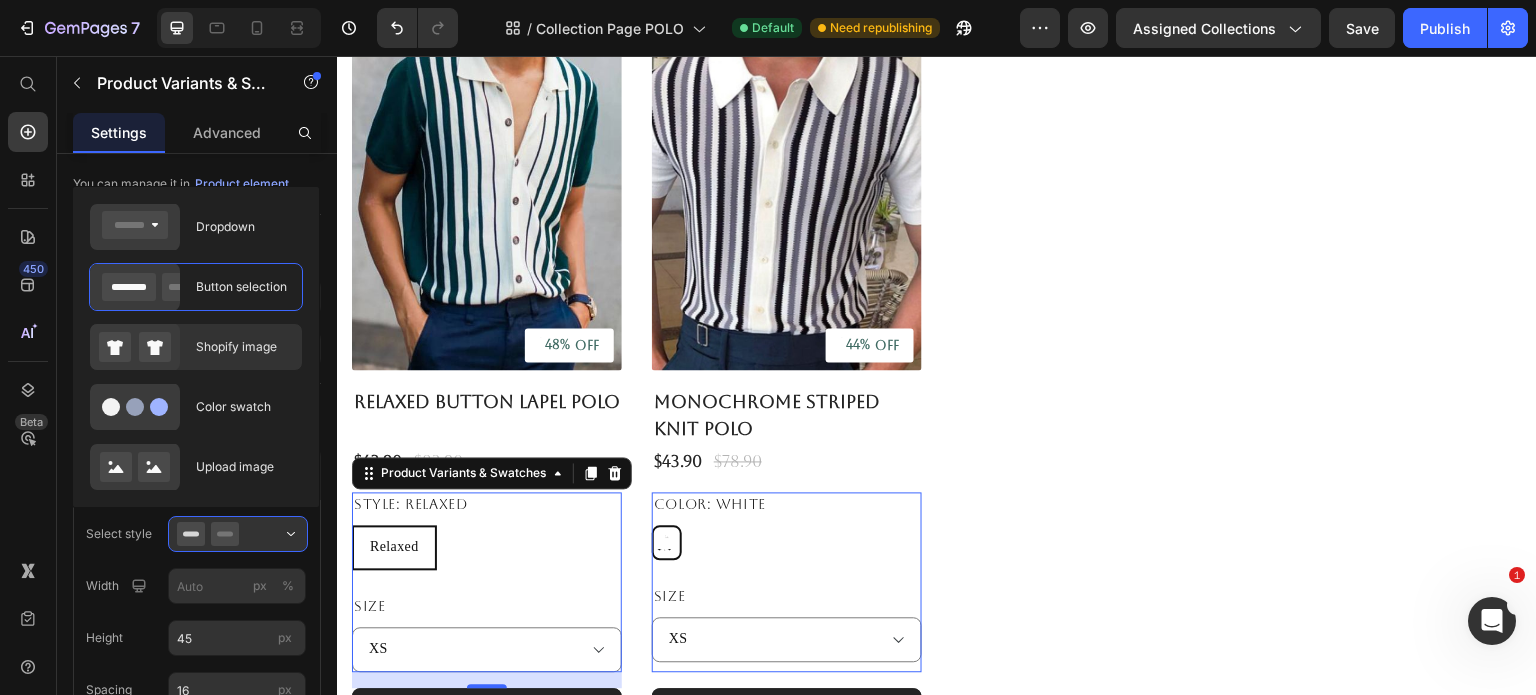click on "Shopify image" at bounding box center (243, 347) 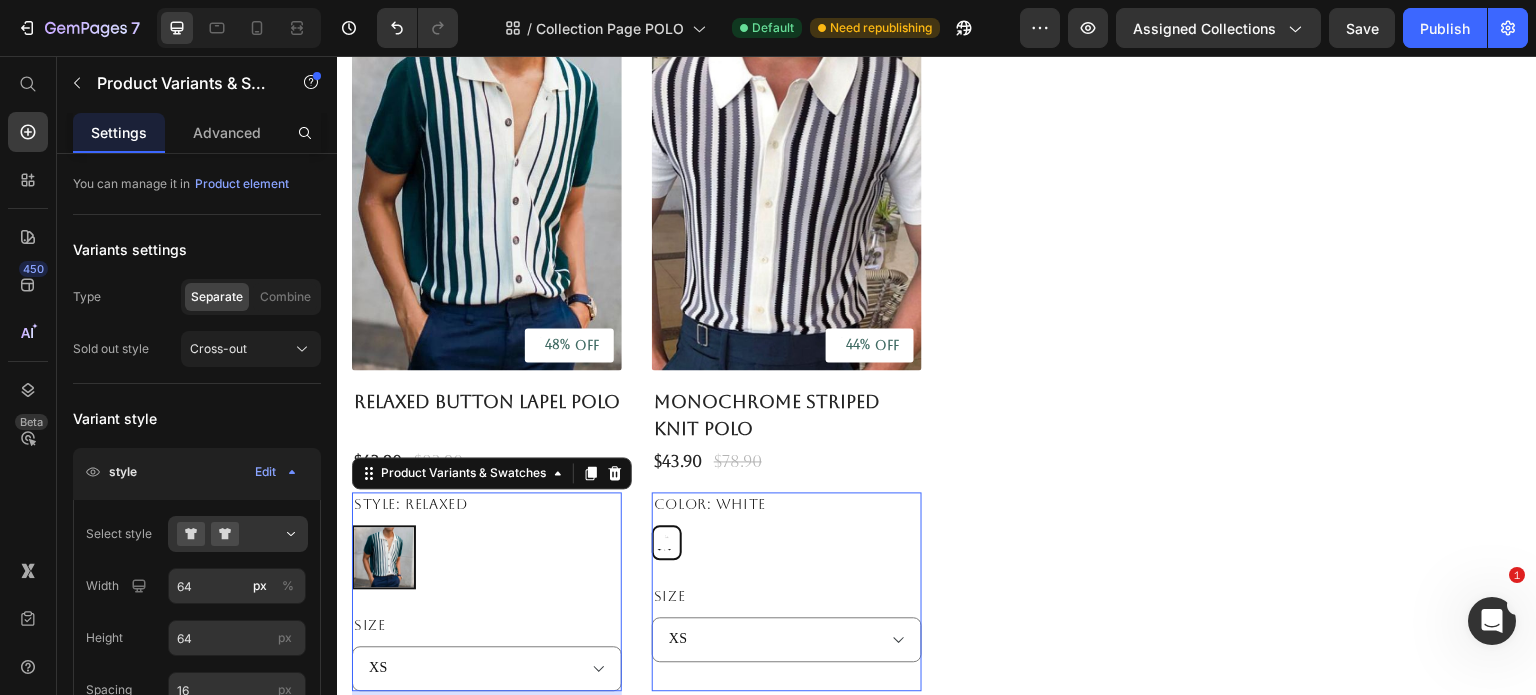 click on "White" at bounding box center [667, 542] 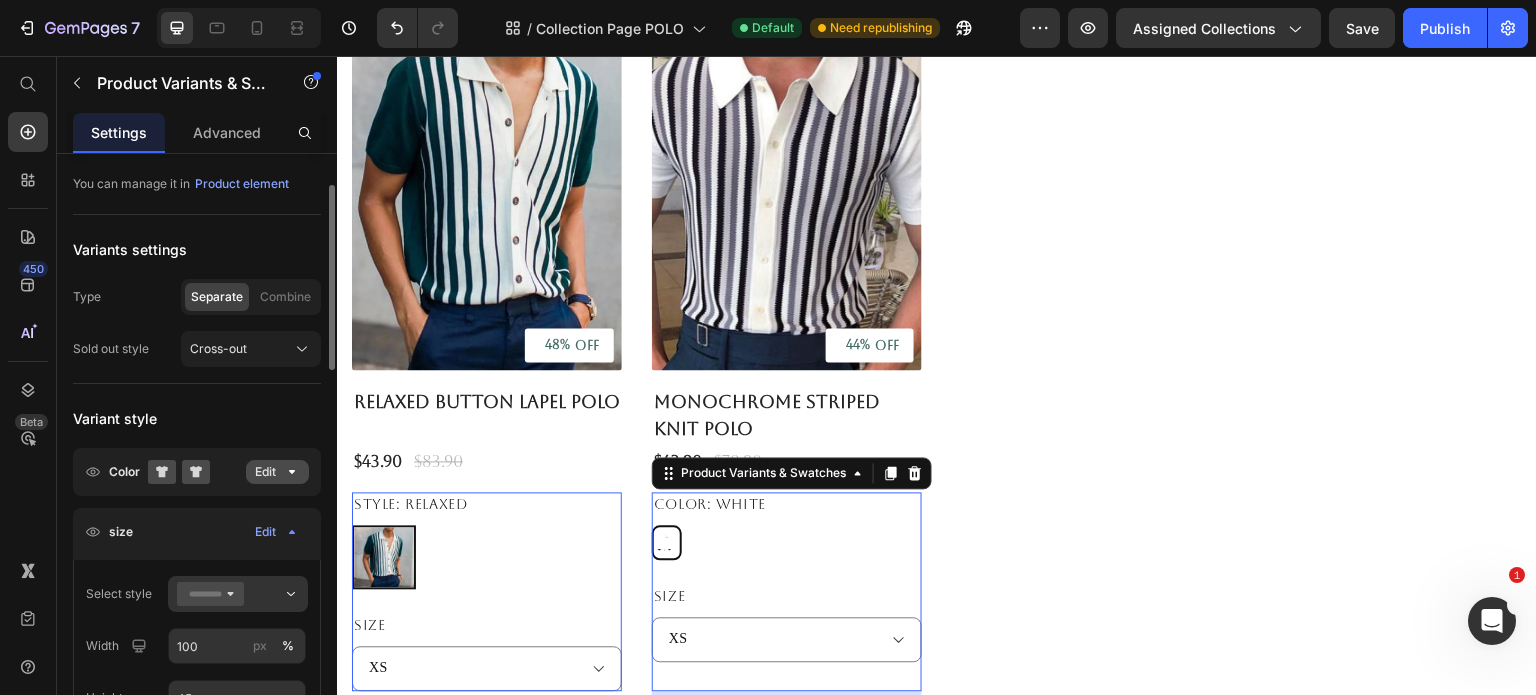 click on "Edit" 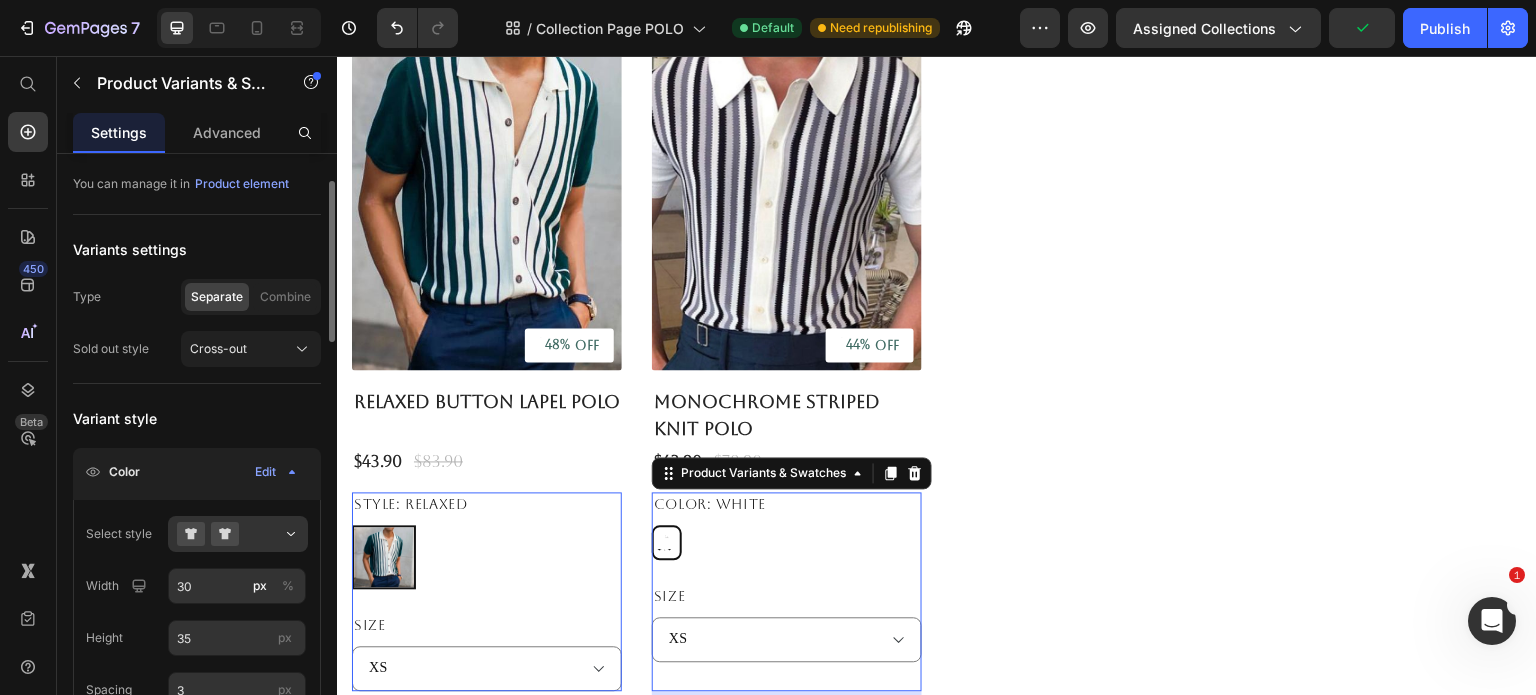 scroll, scrollTop: 200, scrollLeft: 0, axis: vertical 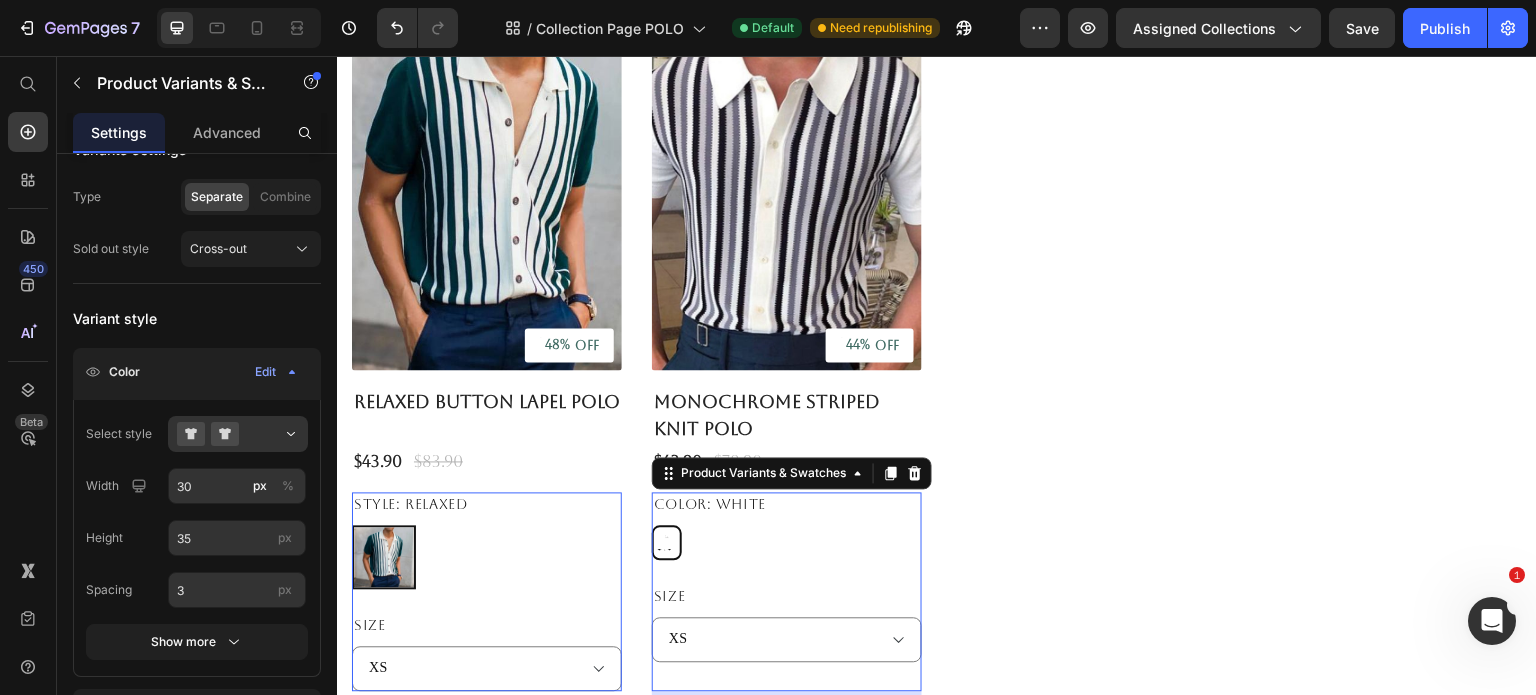 click at bounding box center (384, 557) 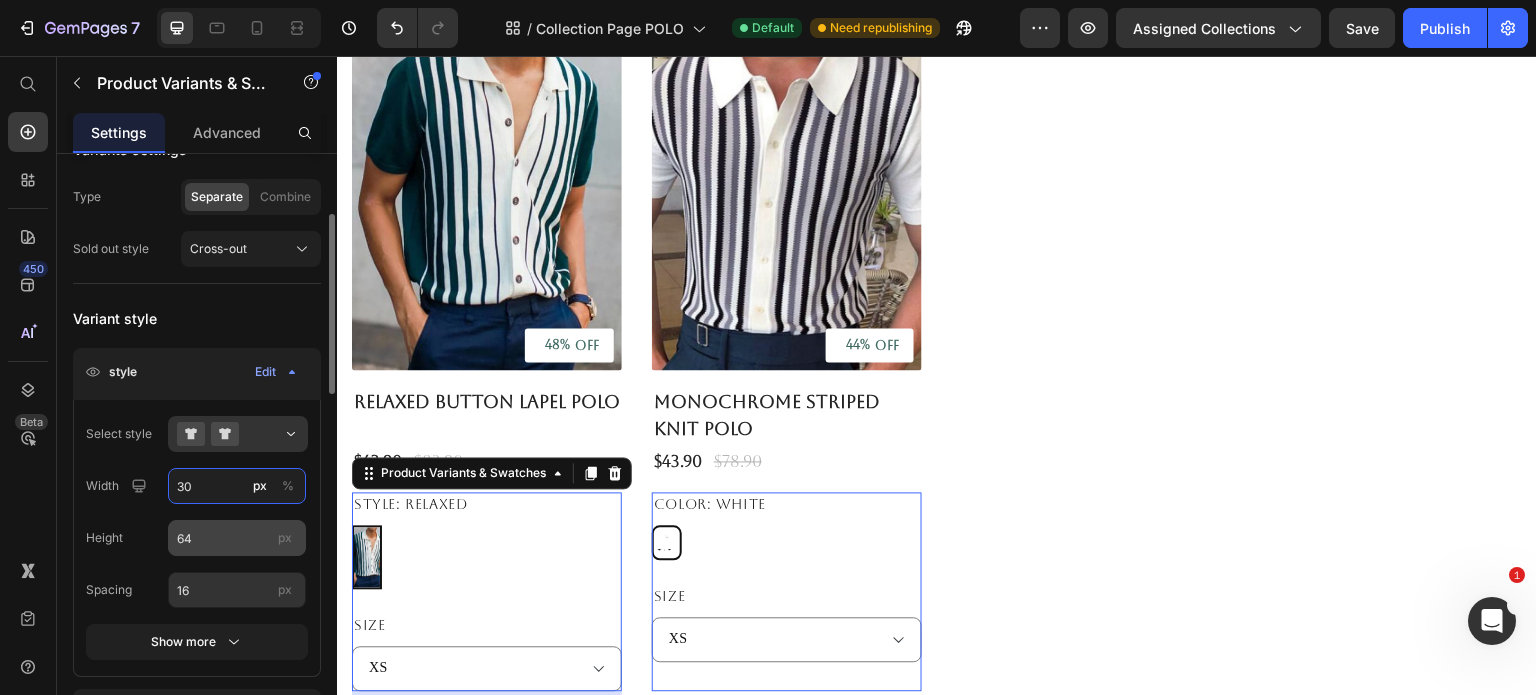 type on "30" 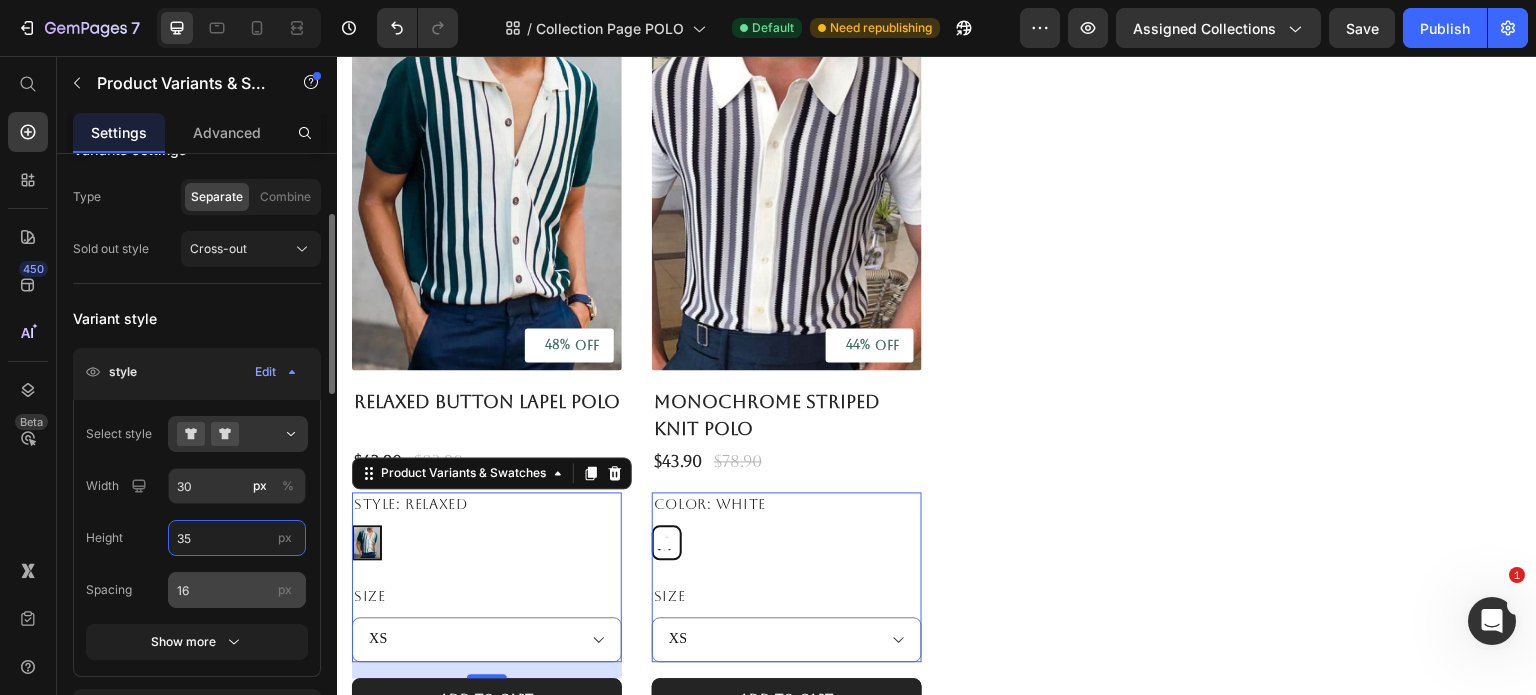 type on "35" 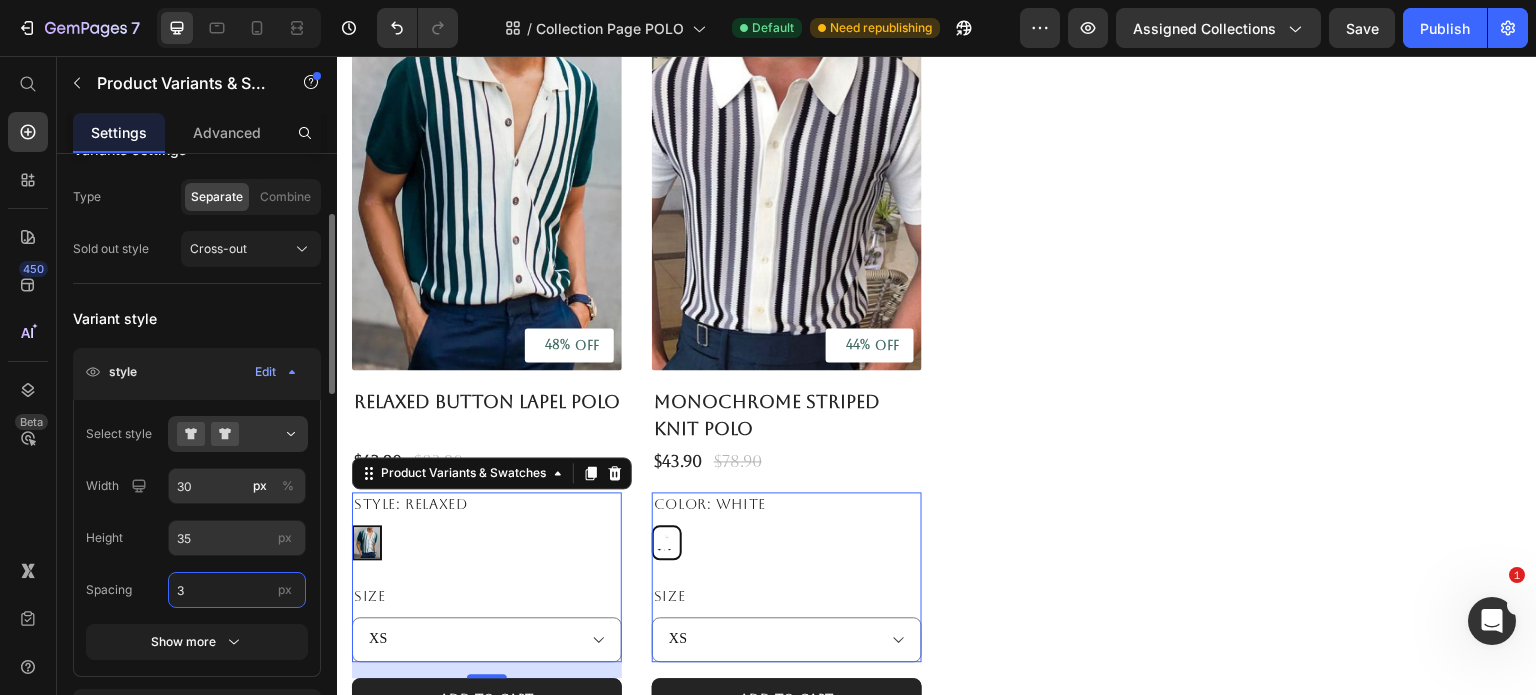 type on "3" 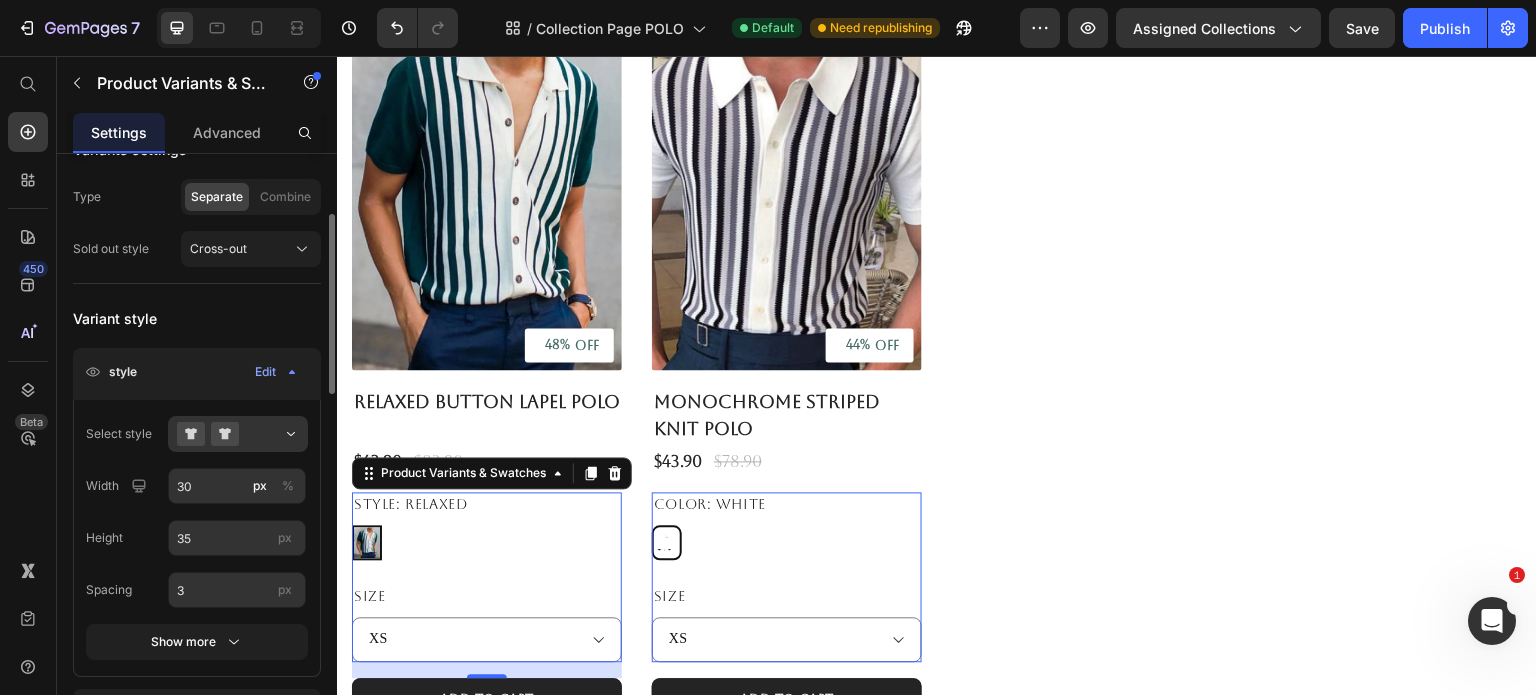 click on "Height 35 px" at bounding box center (197, 538) 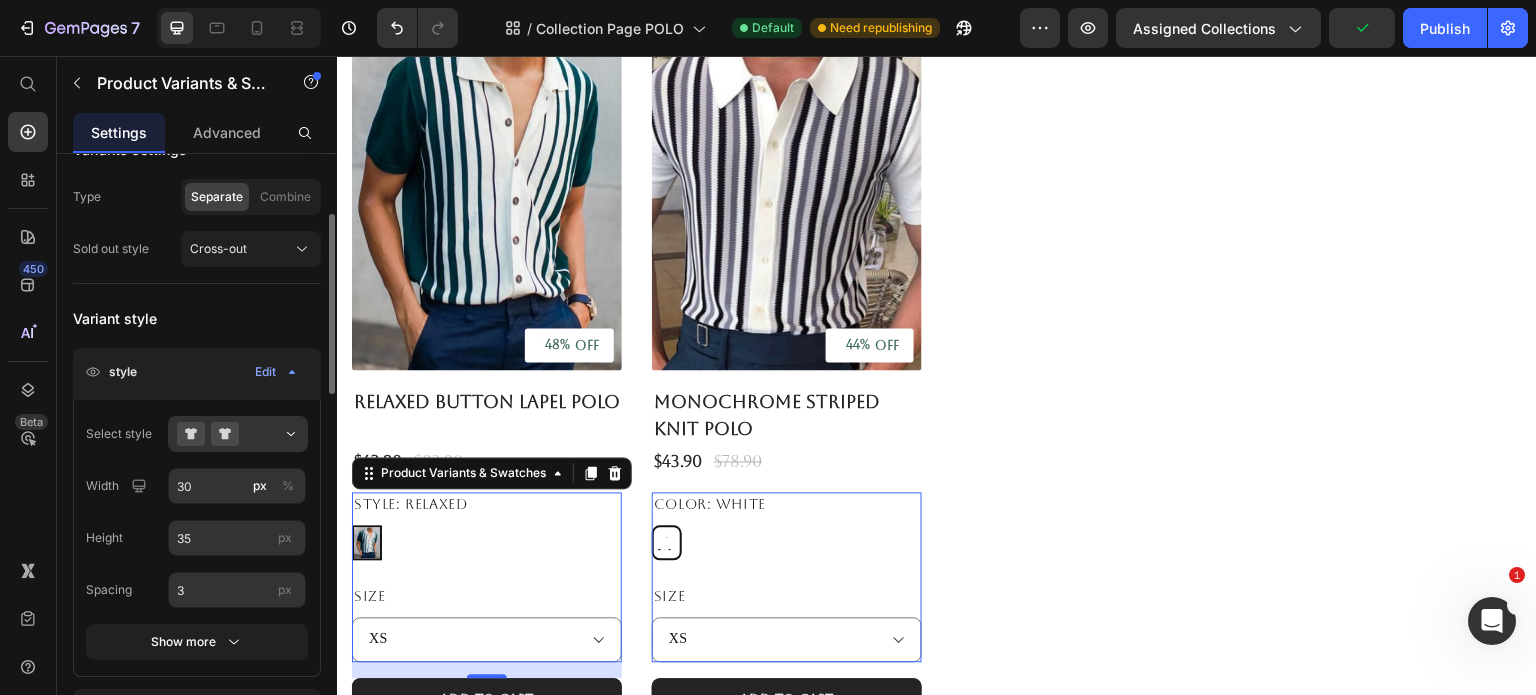 click on "Show more" at bounding box center [197, 642] 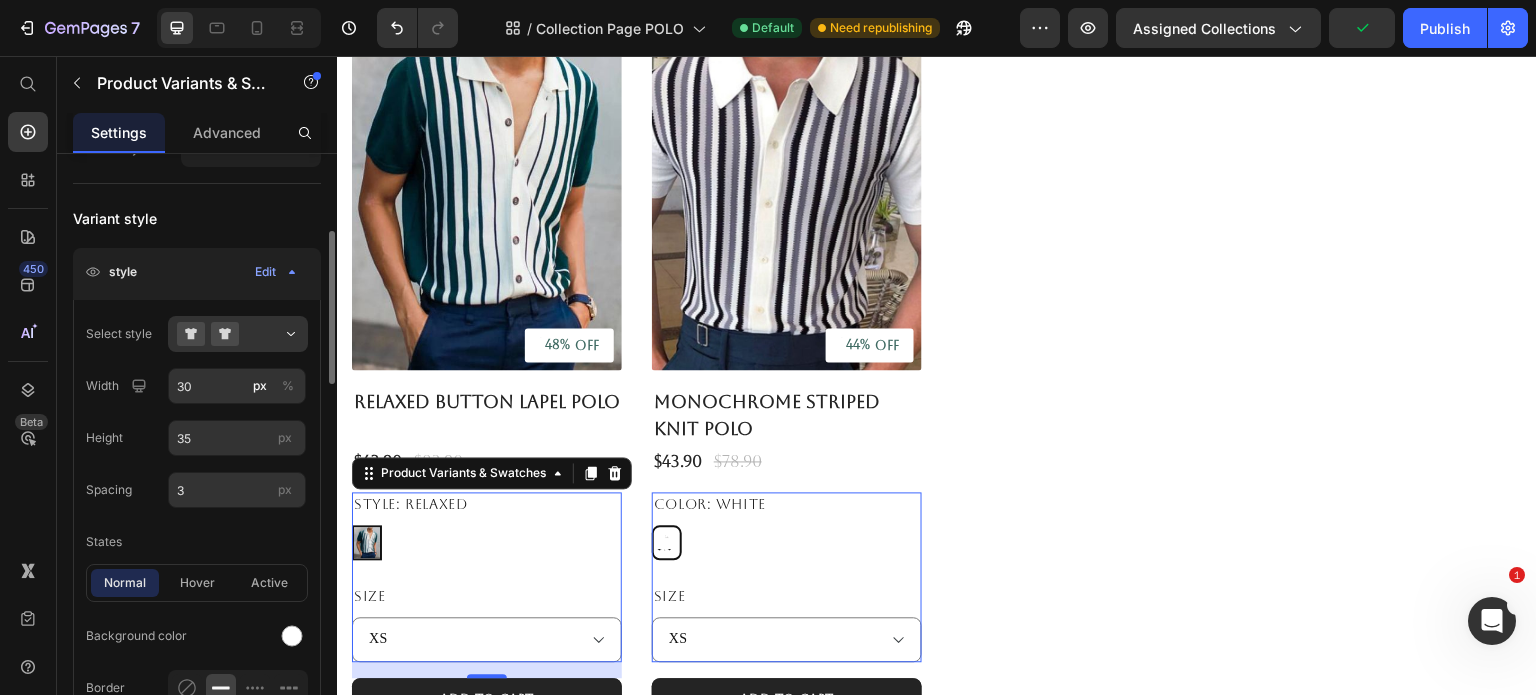 scroll, scrollTop: 400, scrollLeft: 0, axis: vertical 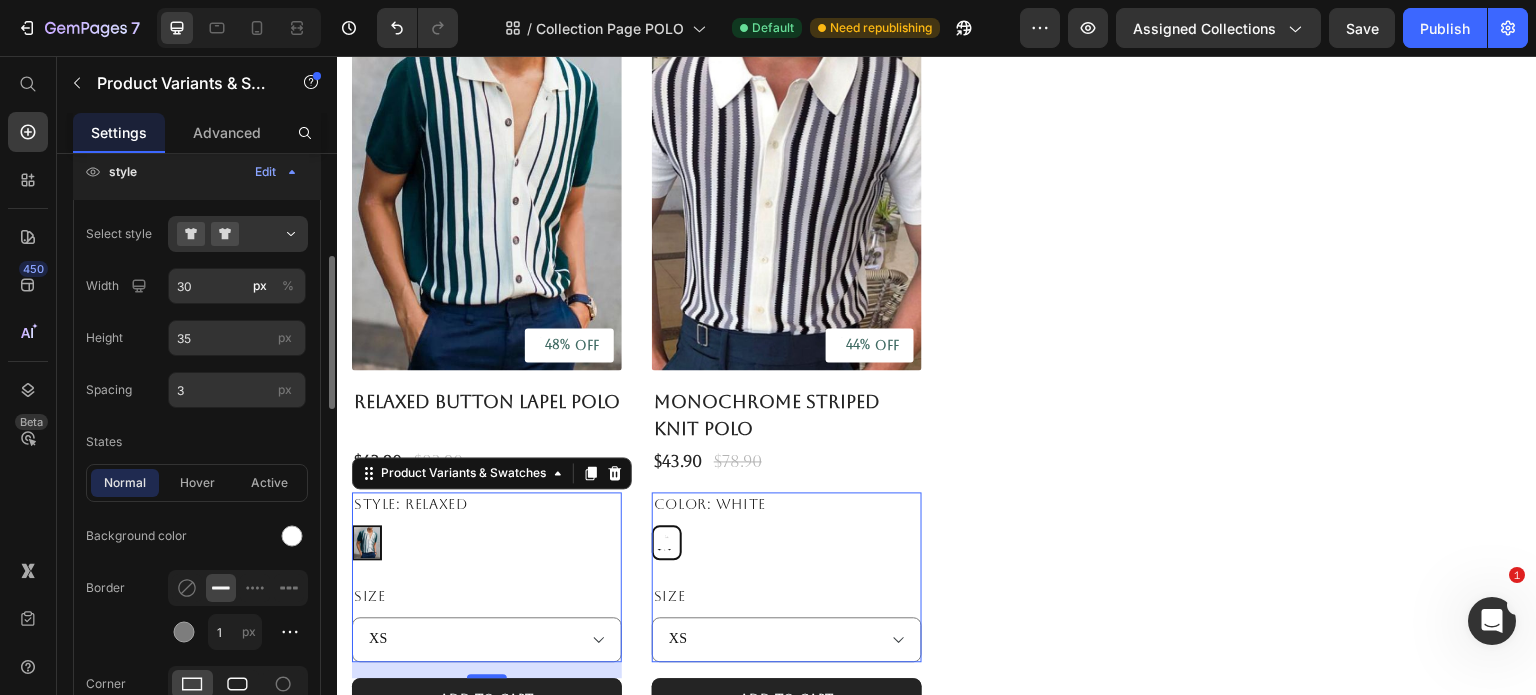 click 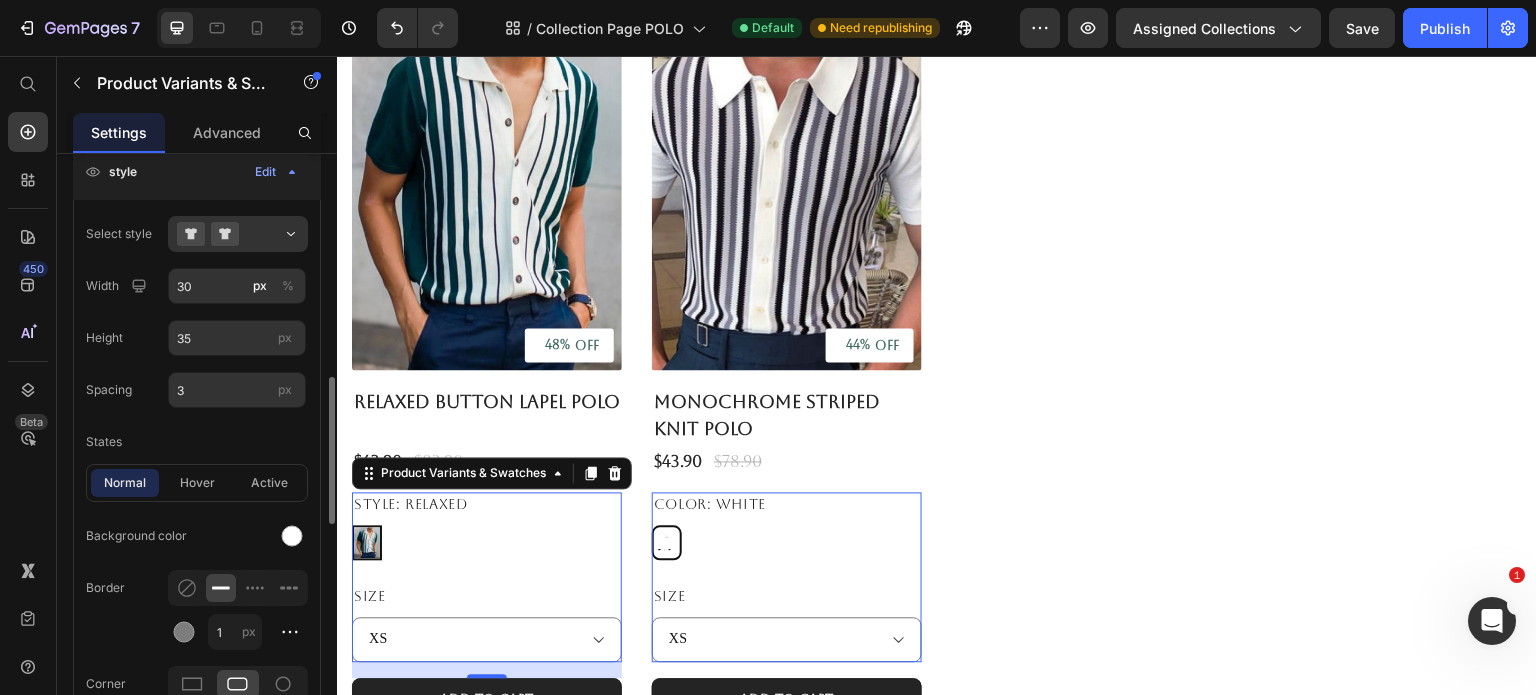 scroll, scrollTop: 500, scrollLeft: 0, axis: vertical 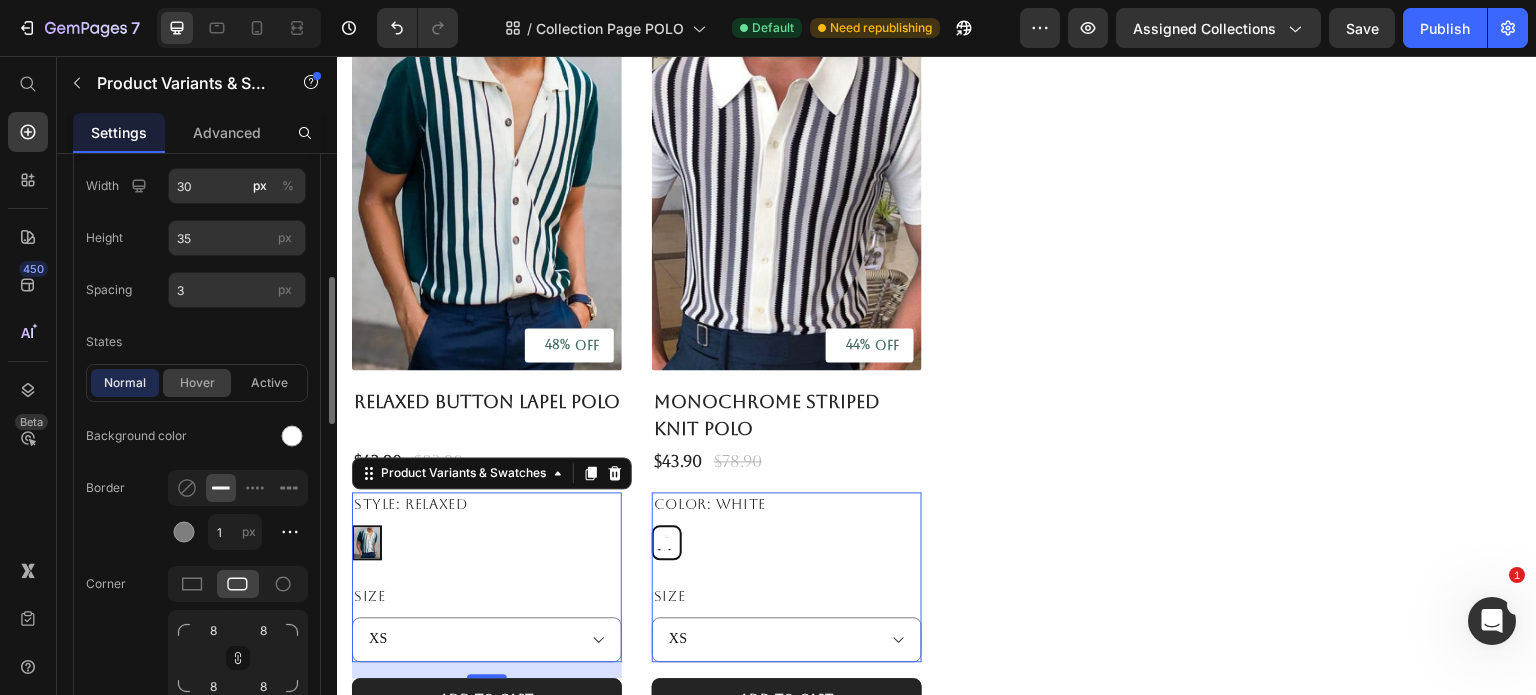 click on "hover" at bounding box center [197, 383] 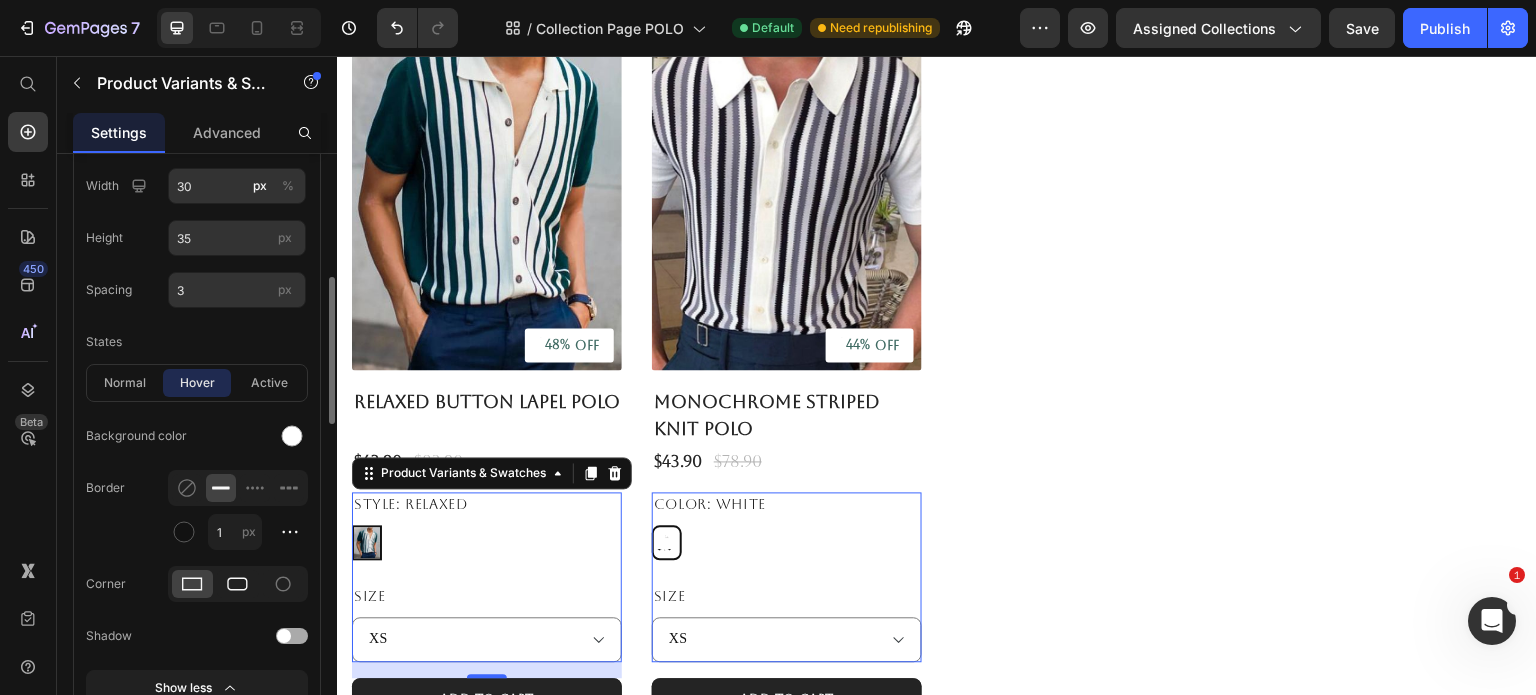 click 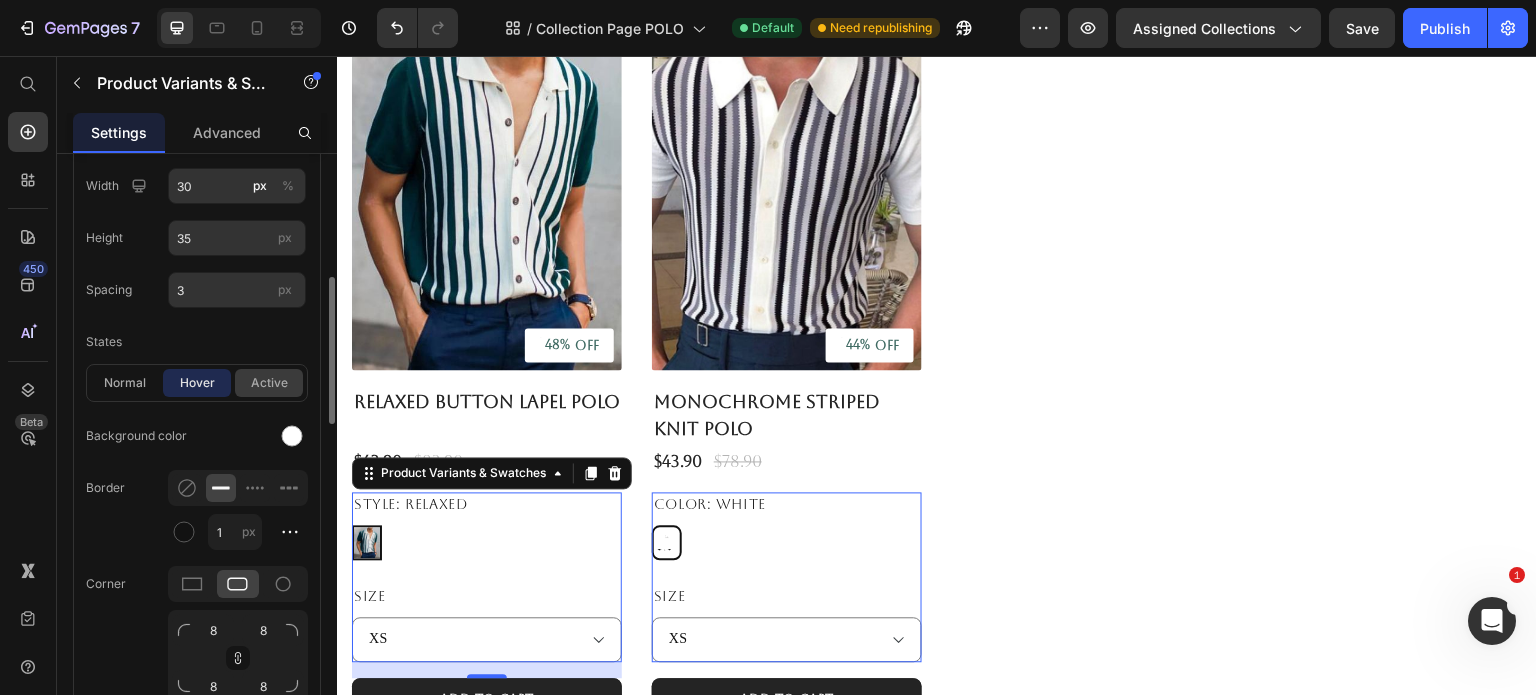 click on "active" at bounding box center (269, 383) 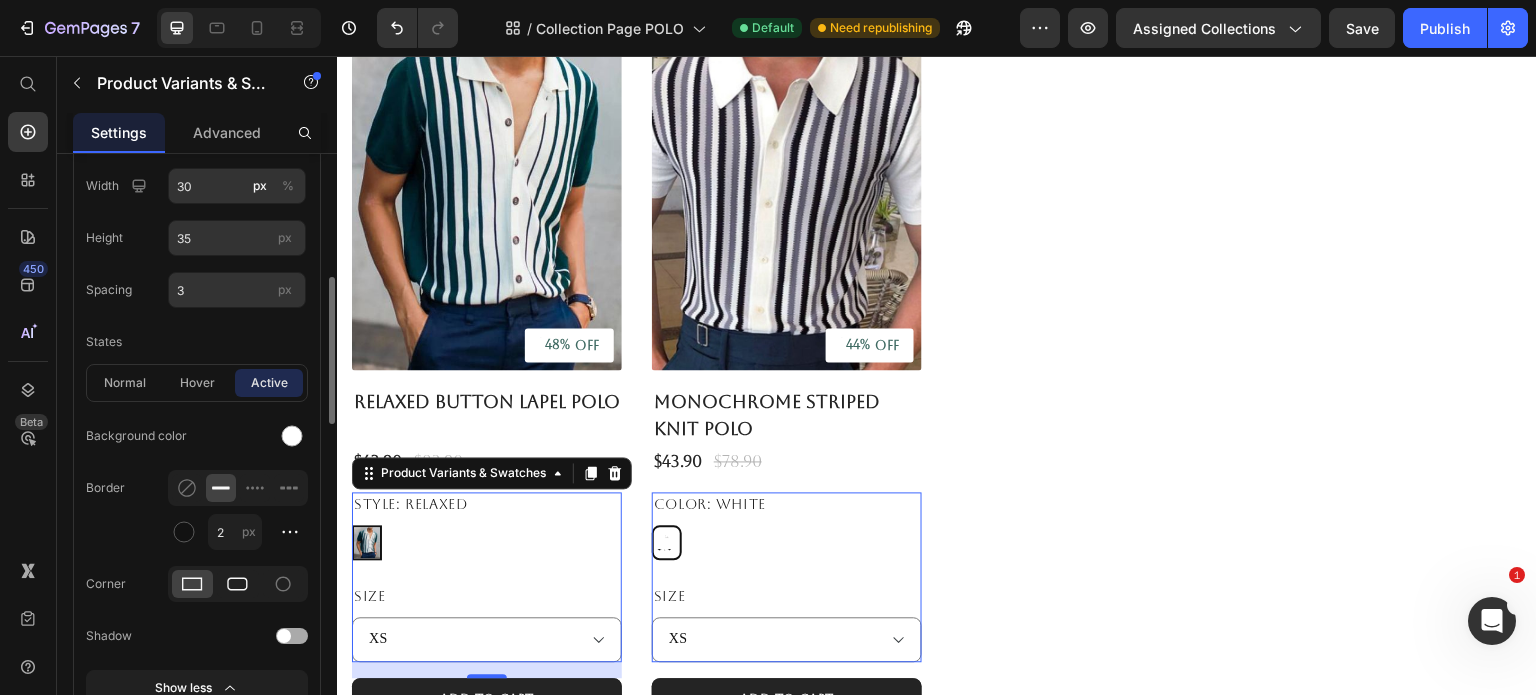 click 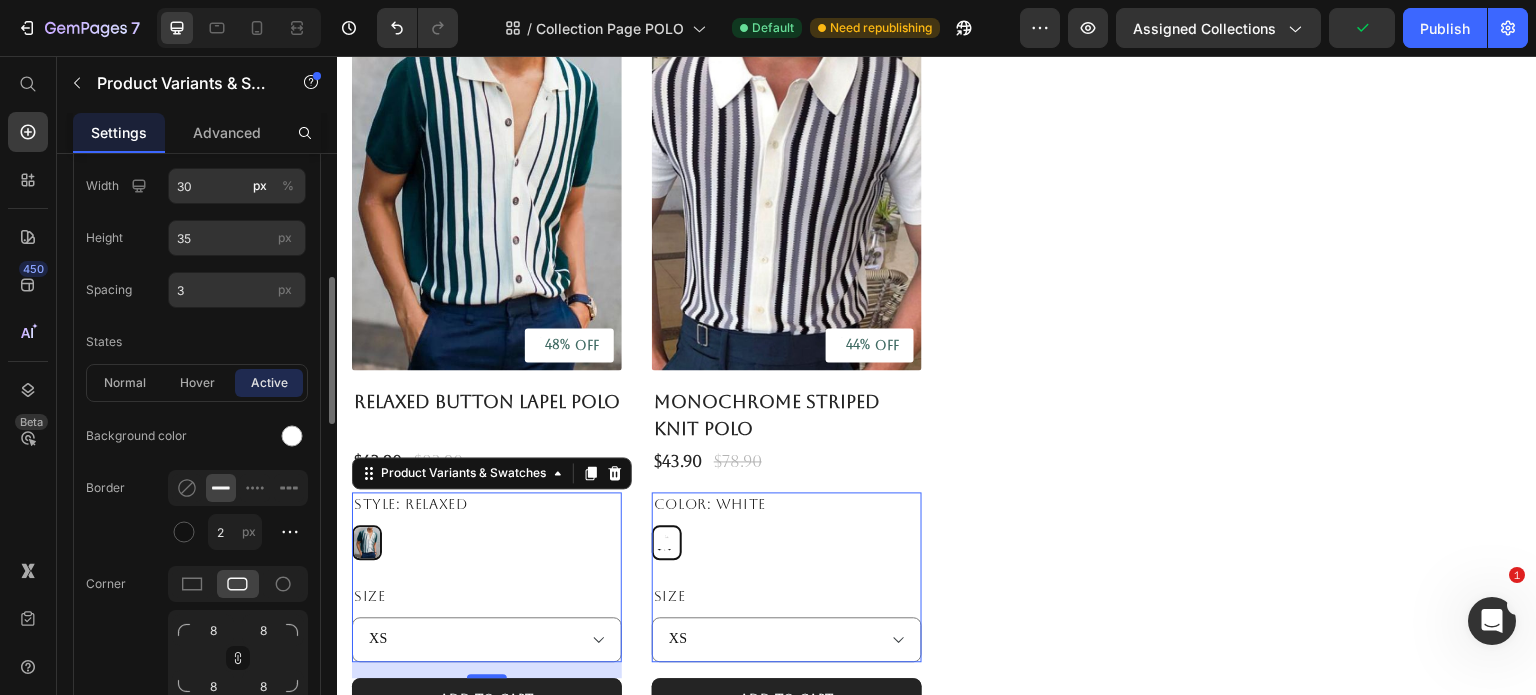 click on "Border 2 px" at bounding box center [197, 510] 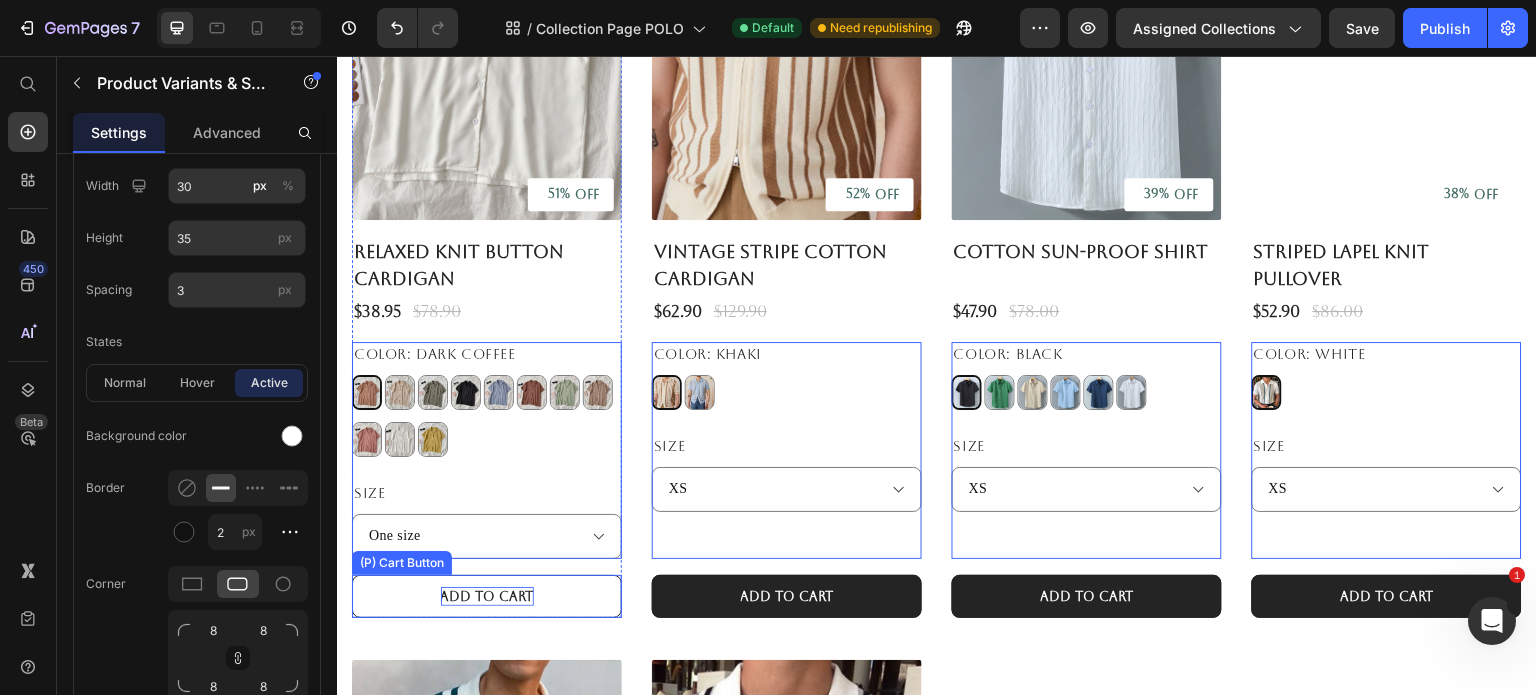 scroll, scrollTop: 1991, scrollLeft: 0, axis: vertical 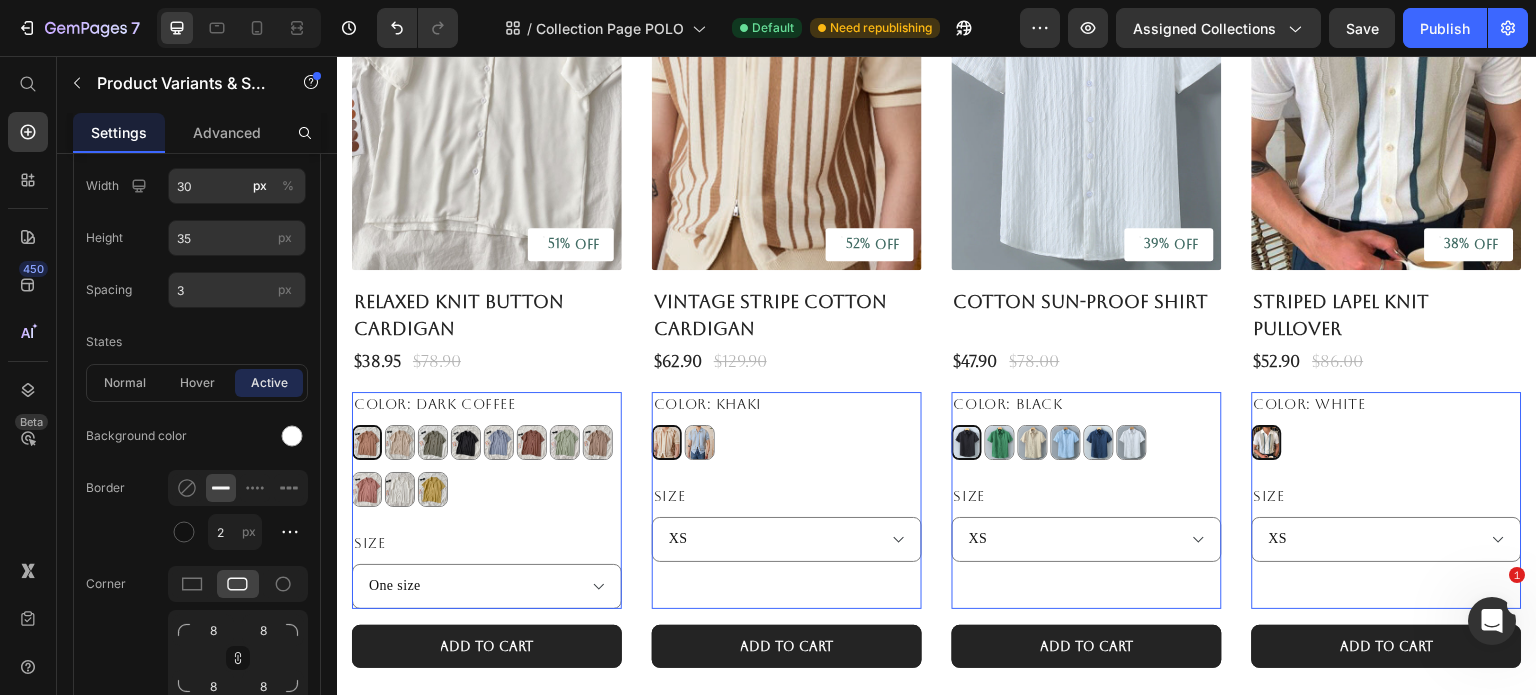 click on "Dark coffee Dark coffee Apricot Apricot Army Green Army Green Black Black Blue Blue Brown Brown Green Green Light coffee Light coffee Pink Pink White White Yellow Yellow" at bounding box center (487, -1065) 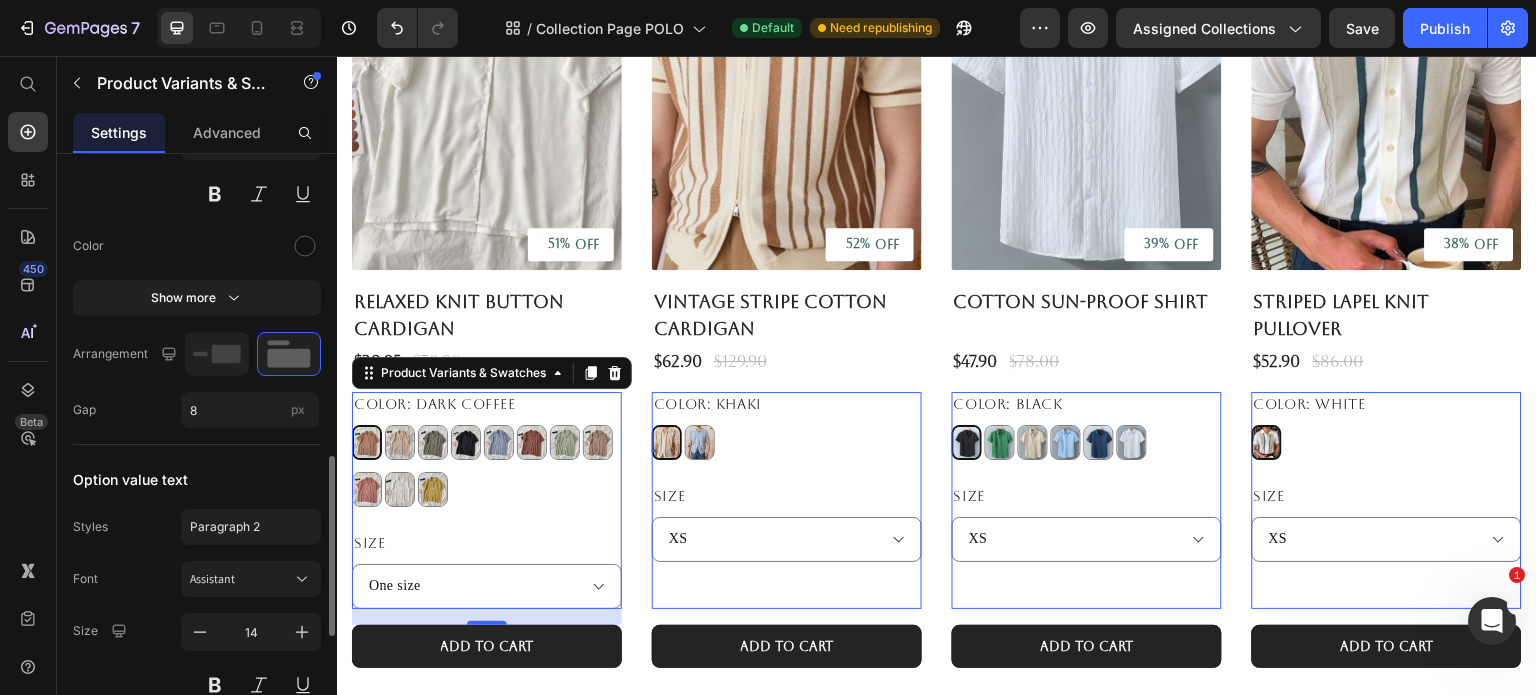 scroll, scrollTop: 1100, scrollLeft: 0, axis: vertical 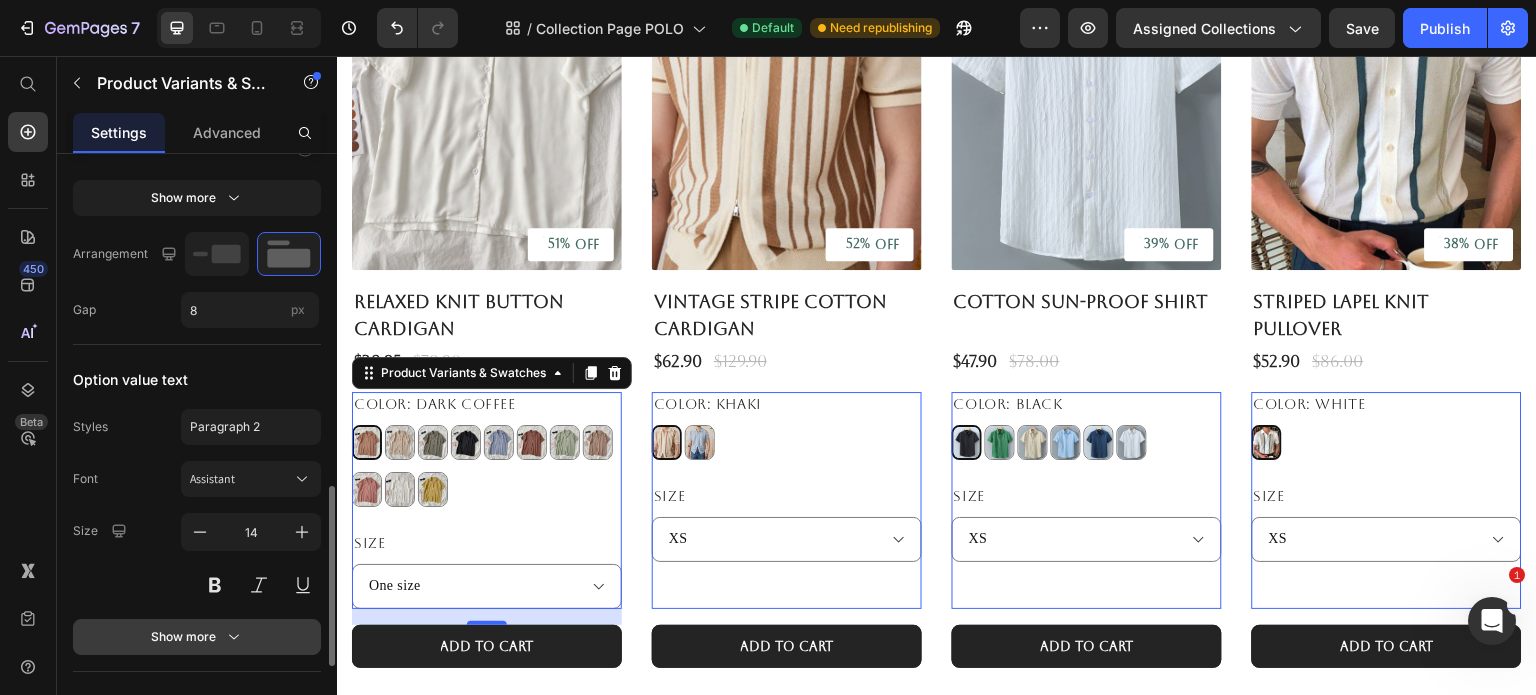 click on "Show more" at bounding box center [197, 637] 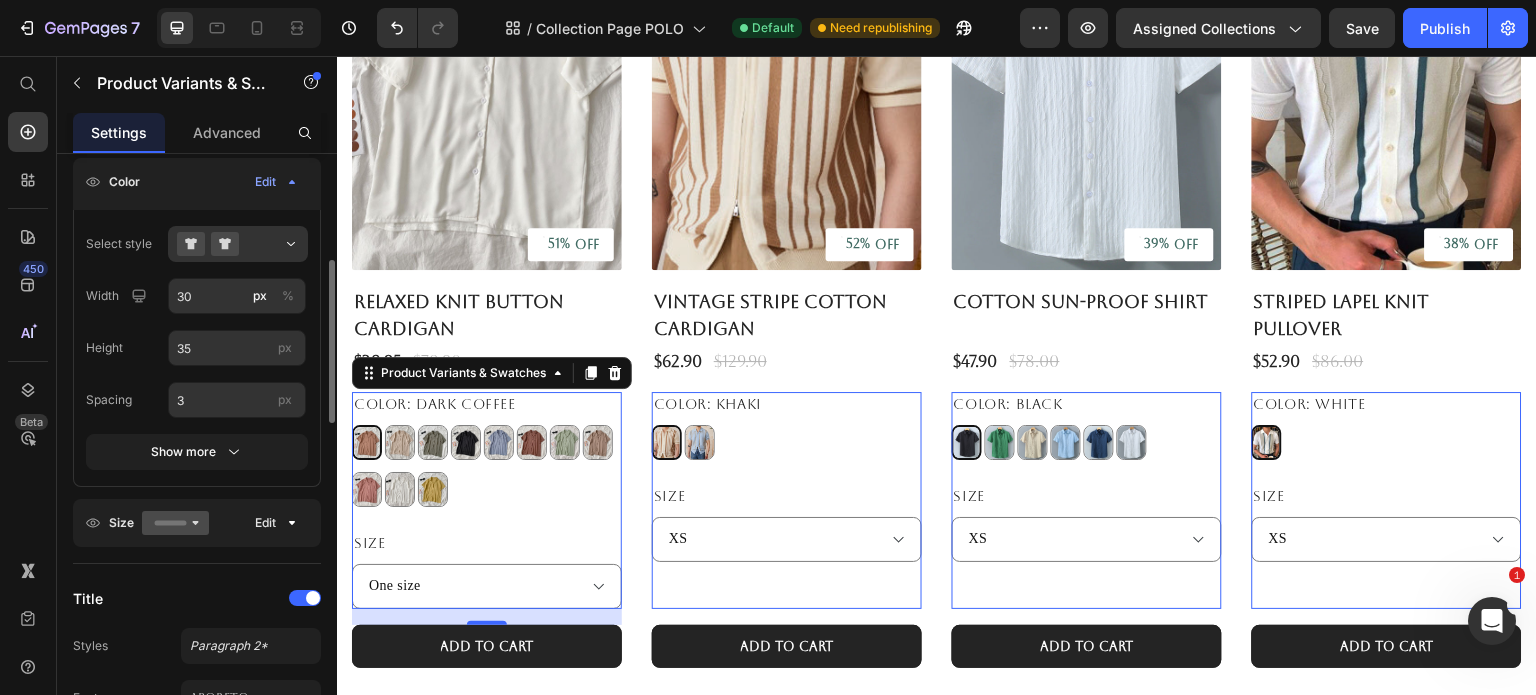 scroll, scrollTop: 190, scrollLeft: 0, axis: vertical 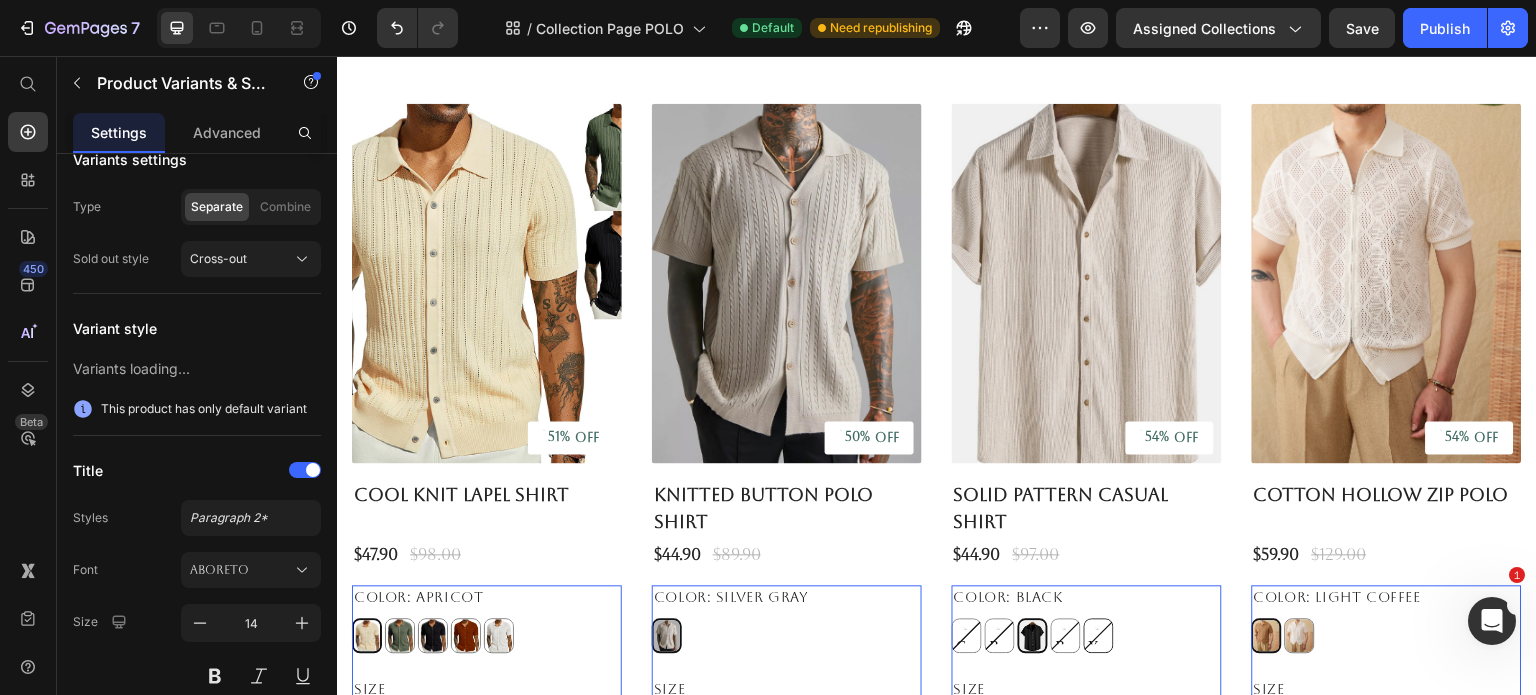 click on "Yellow" at bounding box center [1099, 635] 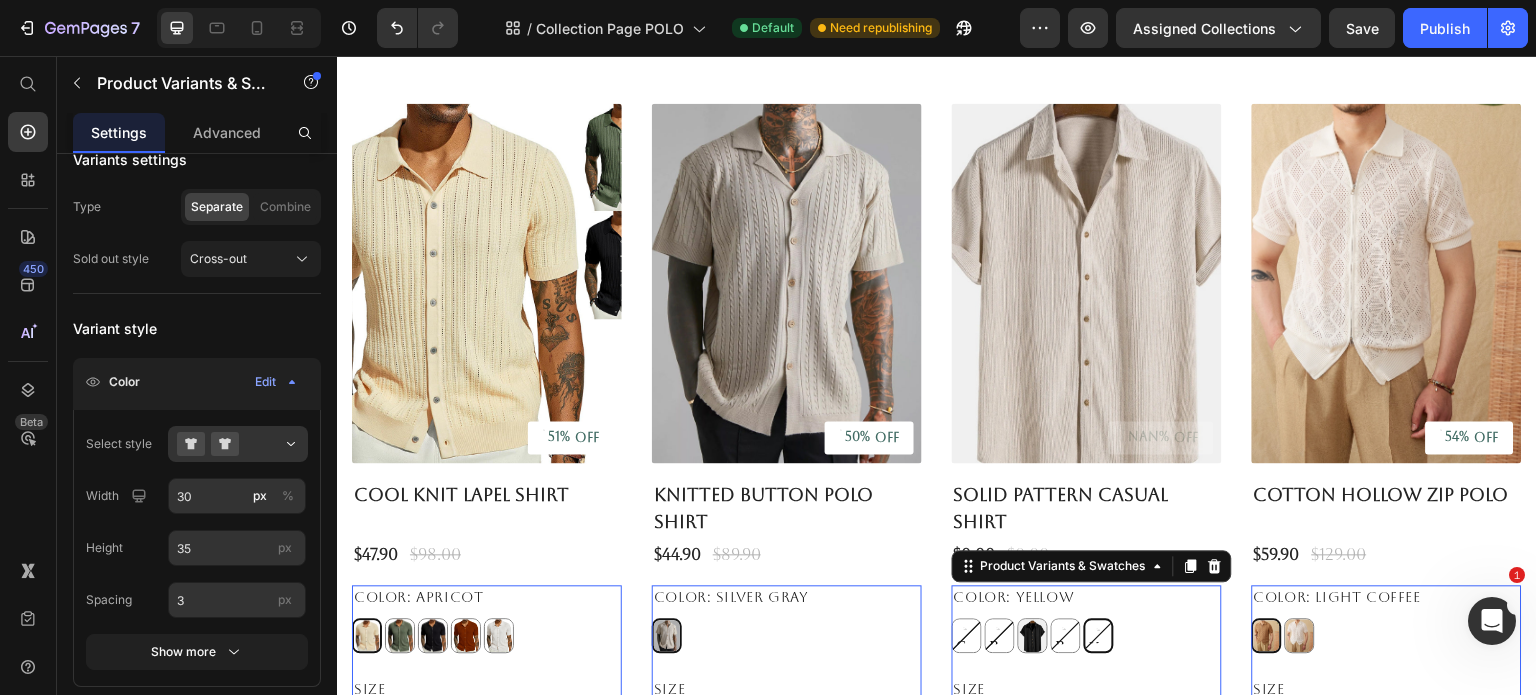 scroll, scrollTop: 0, scrollLeft: 0, axis: both 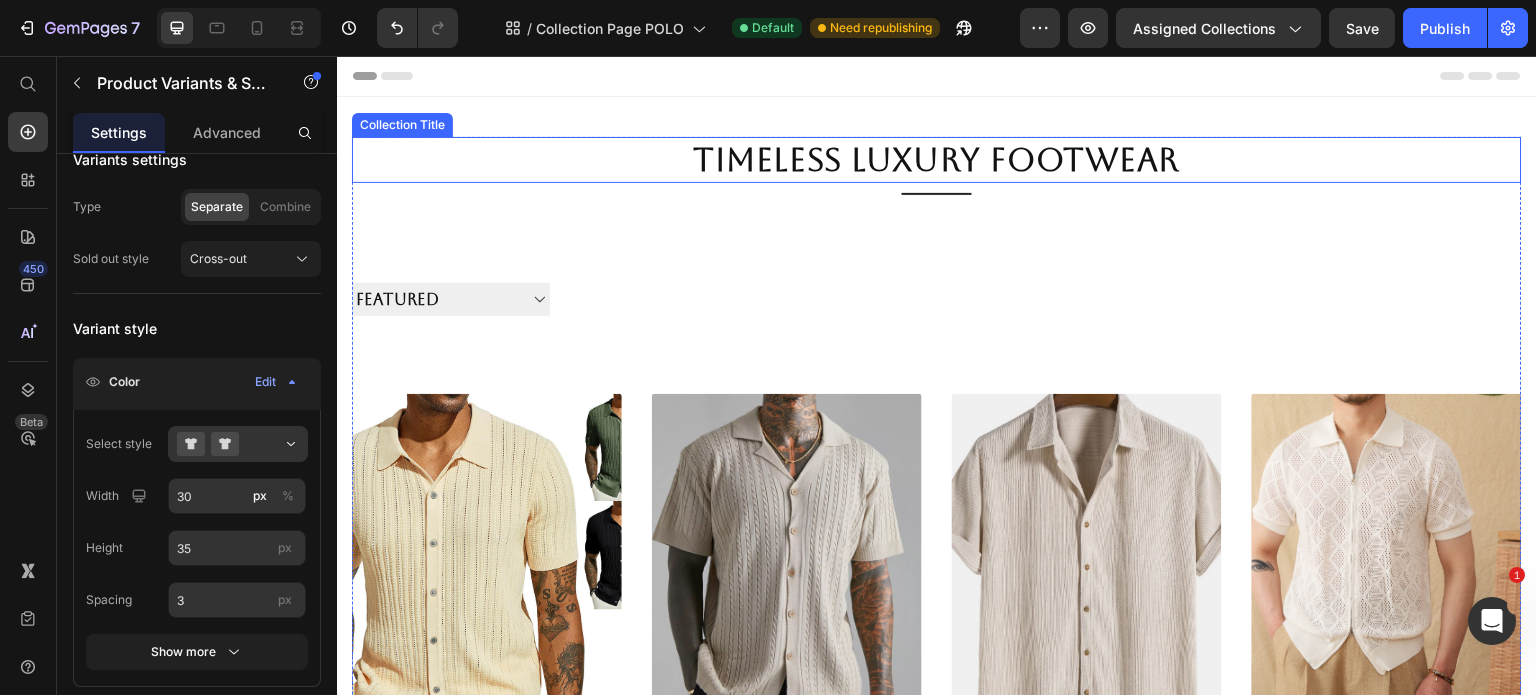 click on "Timeless Luxury Footwear" at bounding box center (937, 160) 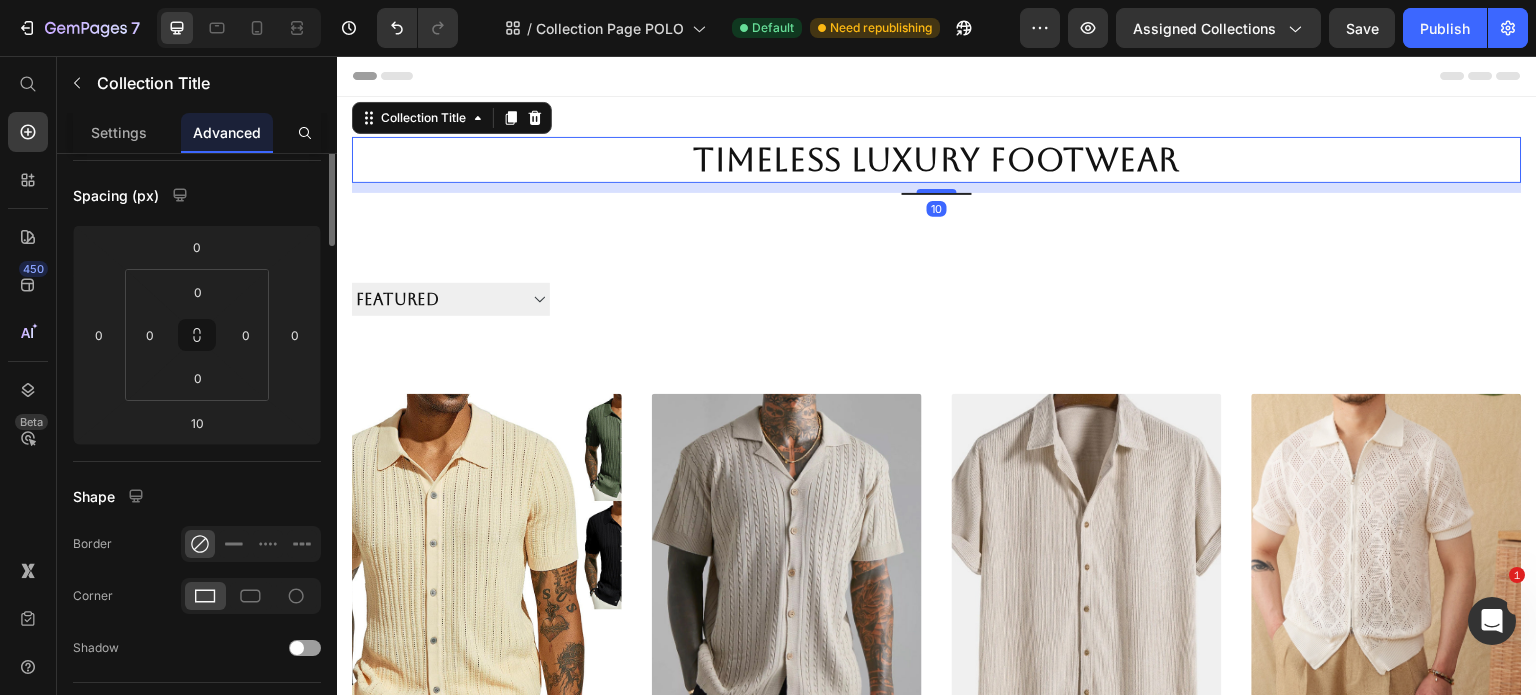 scroll, scrollTop: 0, scrollLeft: 0, axis: both 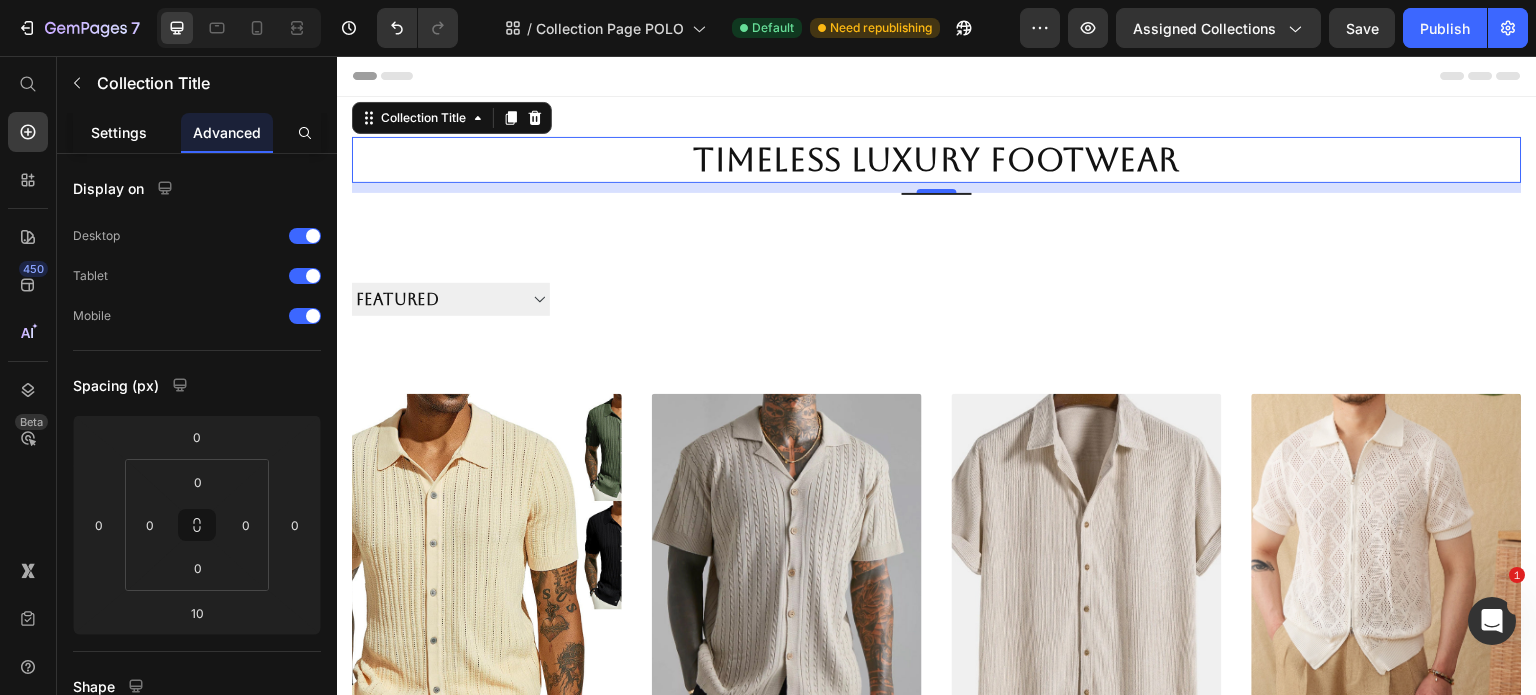 click on "Settings" at bounding box center (119, 132) 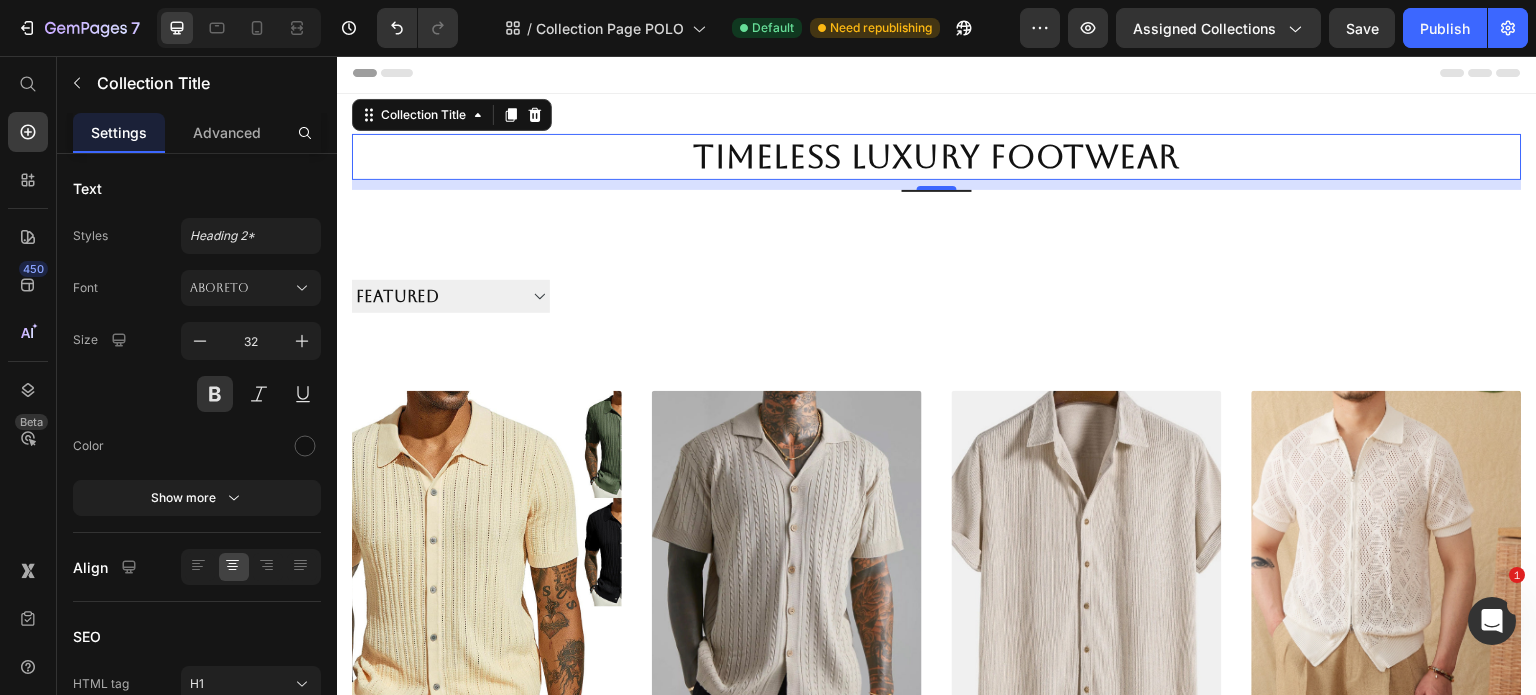 scroll, scrollTop: 0, scrollLeft: 0, axis: both 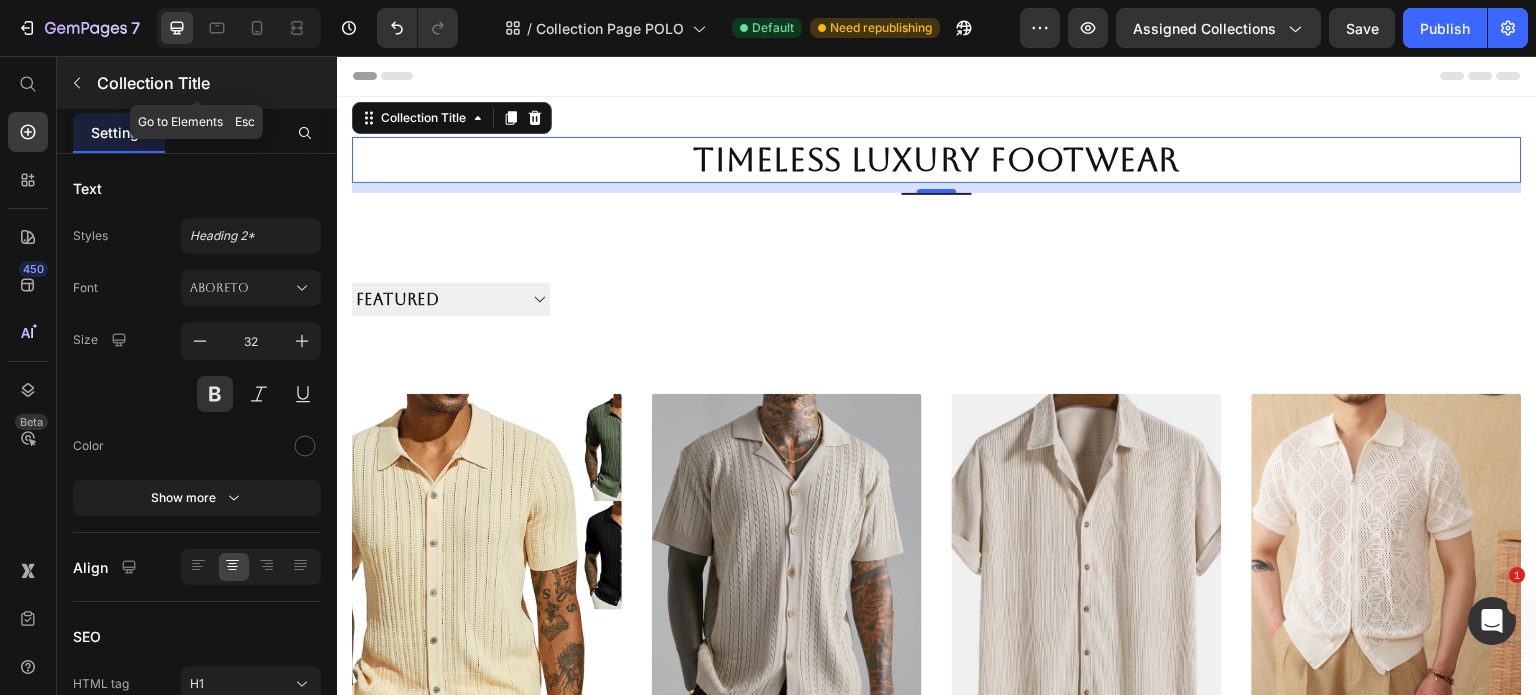 click 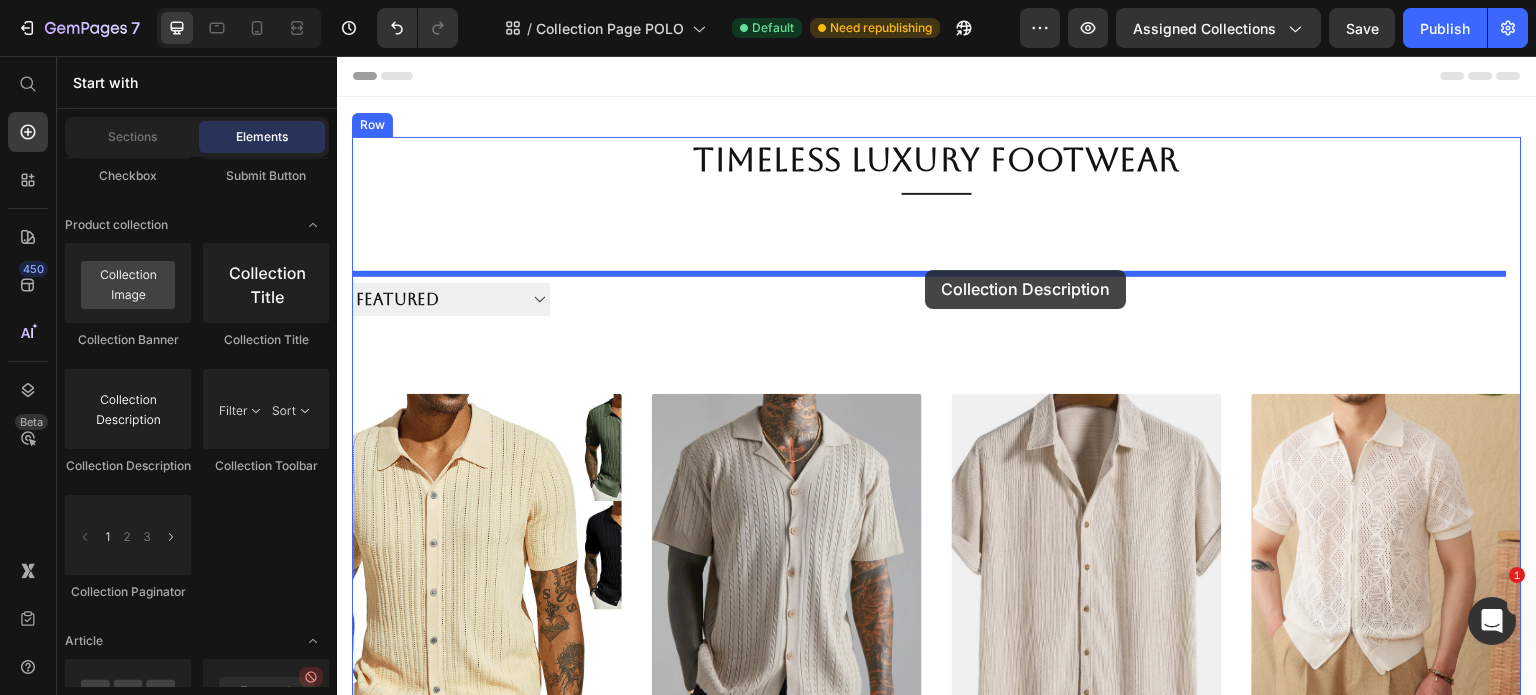 drag, startPoint x: 461, startPoint y: 475, endPoint x: 925, endPoint y: 270, distance: 507.2682 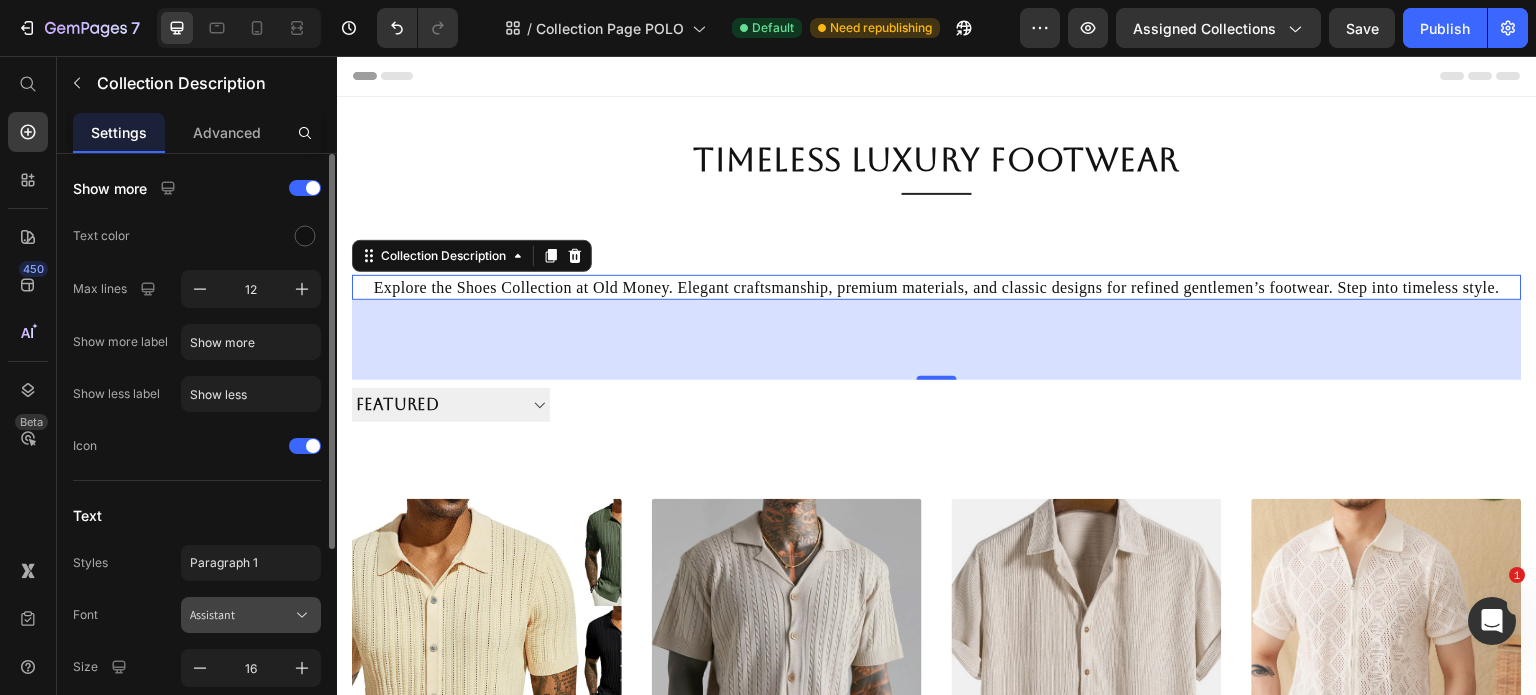 click on "Assistant" at bounding box center (241, 615) 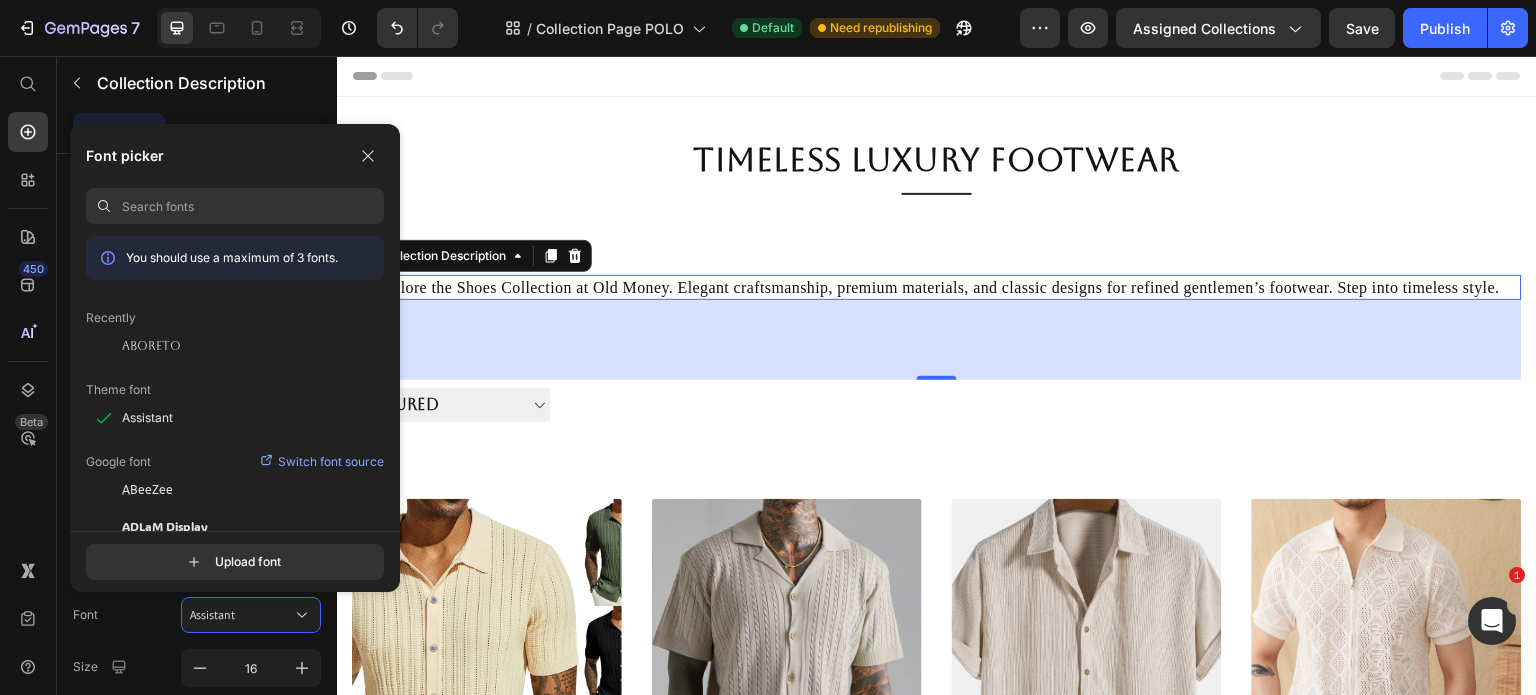 click at bounding box center (253, 206) 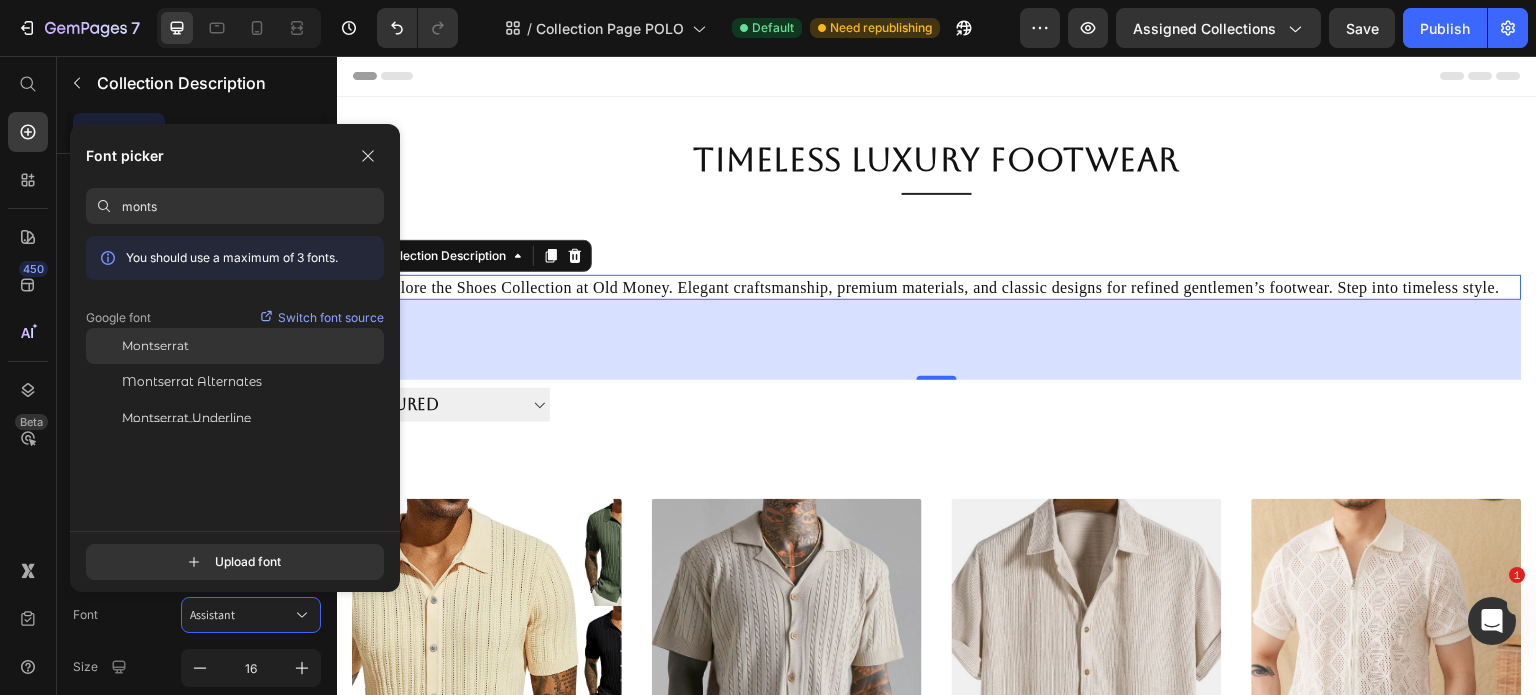 type on "monts" 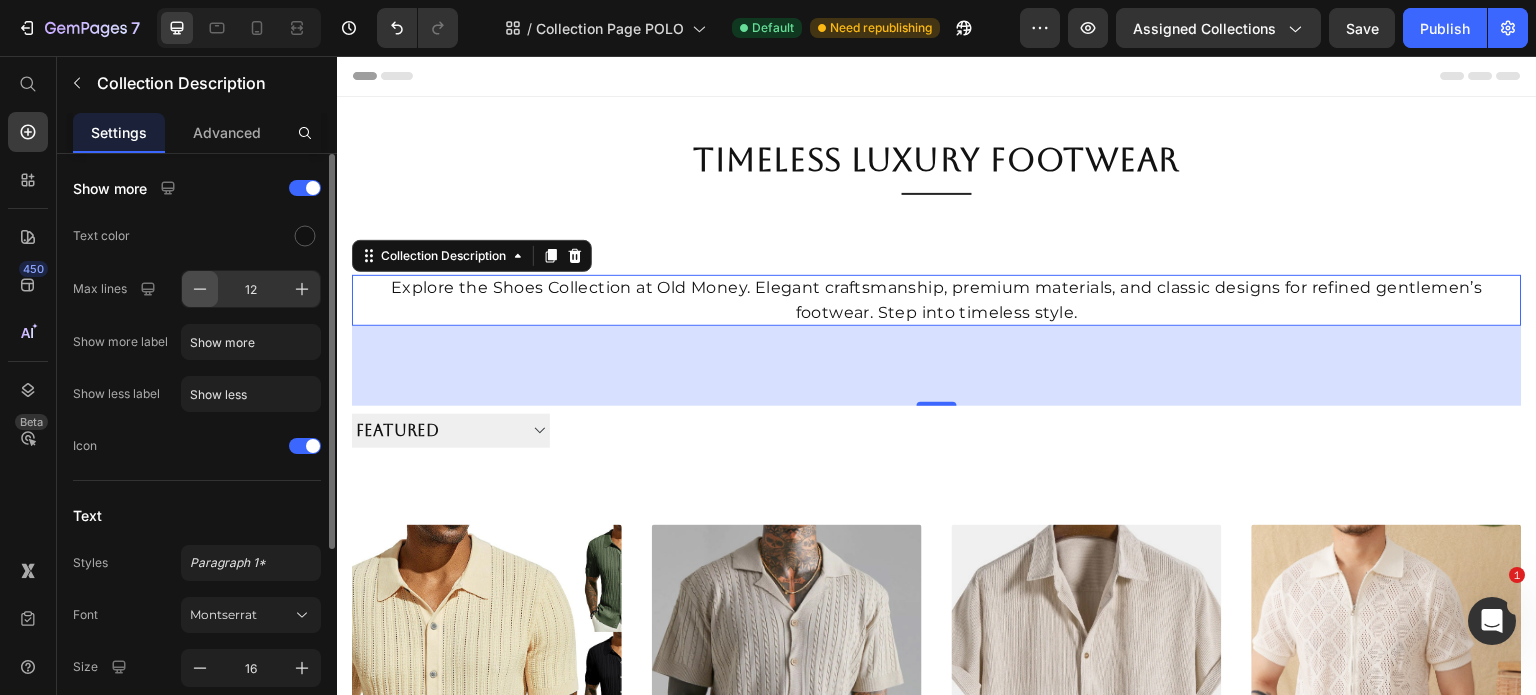 click at bounding box center [200, 289] 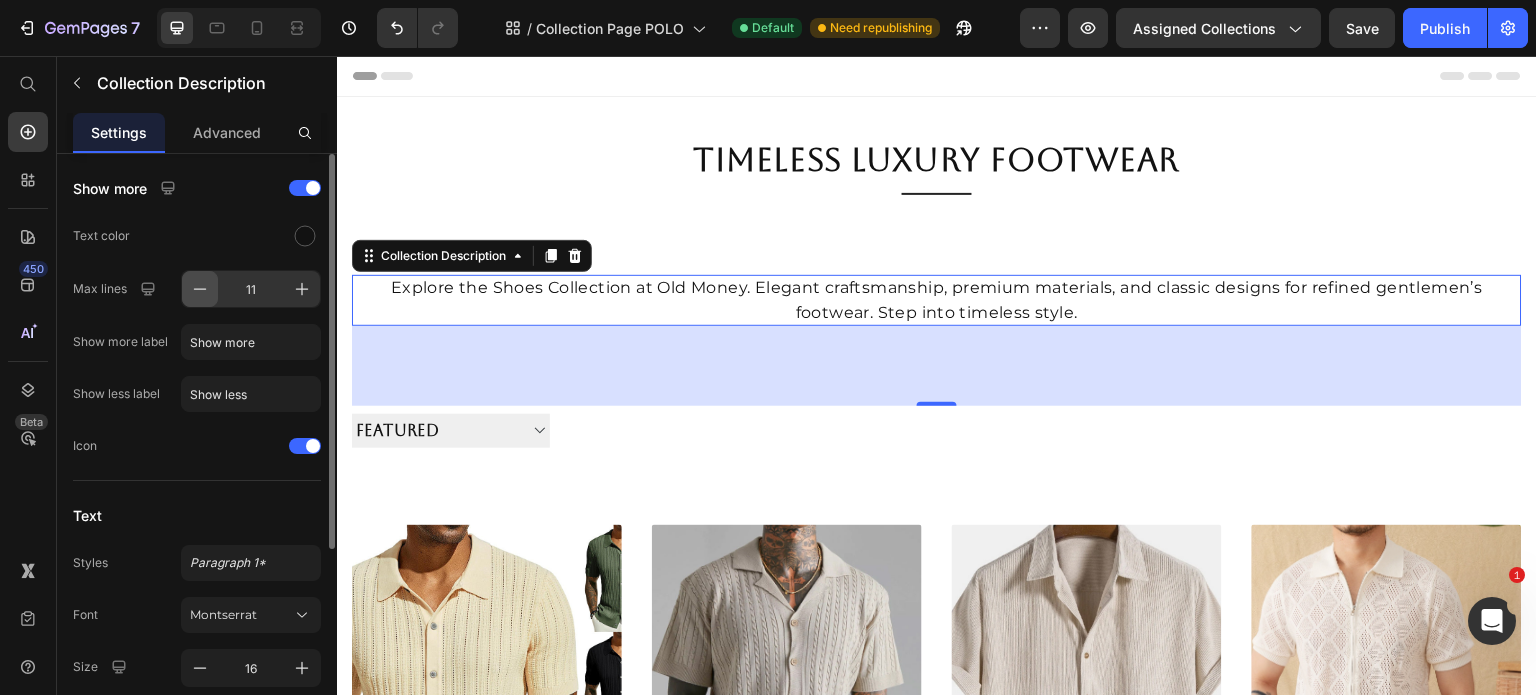 click 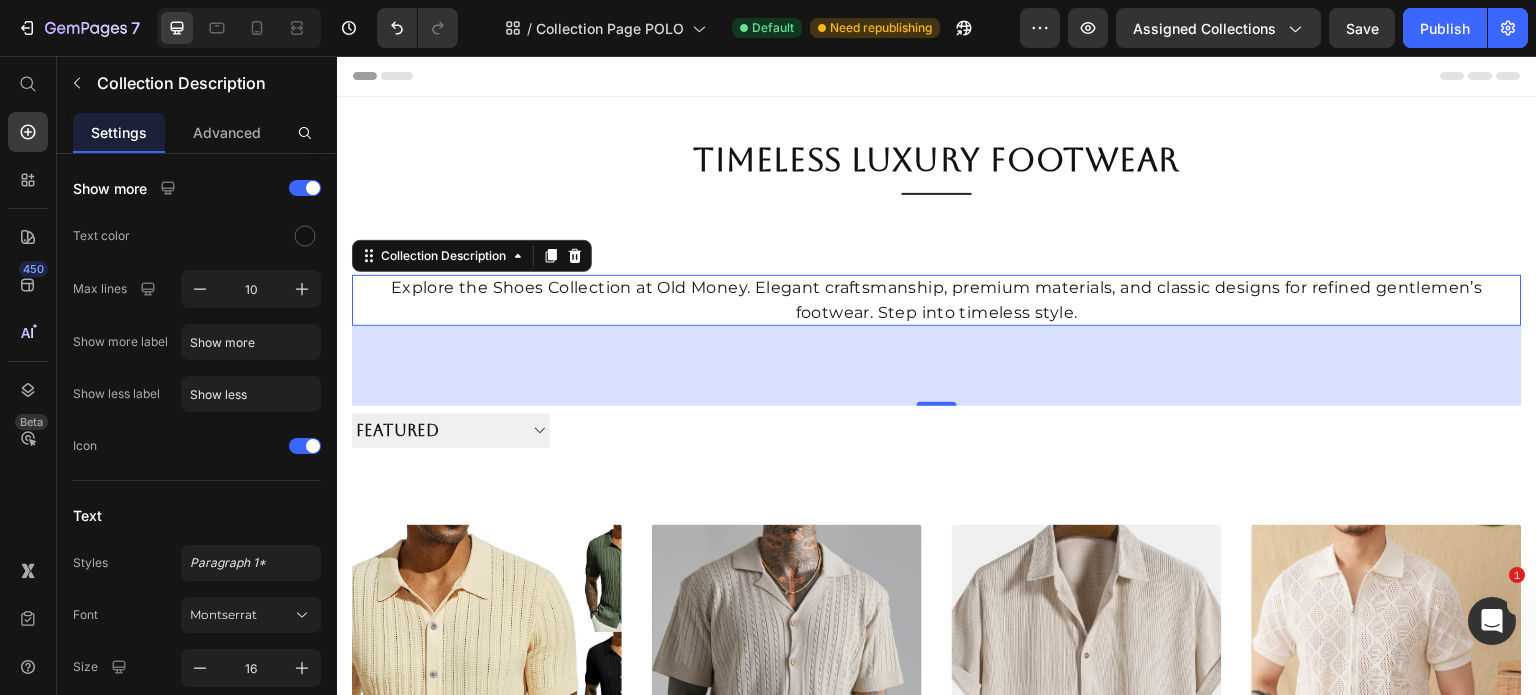 click on "Explore the Shoes Collection at Old Money. Elegant craftsmanship, premium materials, and classic designs for refined gentlemen’s footwear. Step into timeless style." at bounding box center (937, 300) 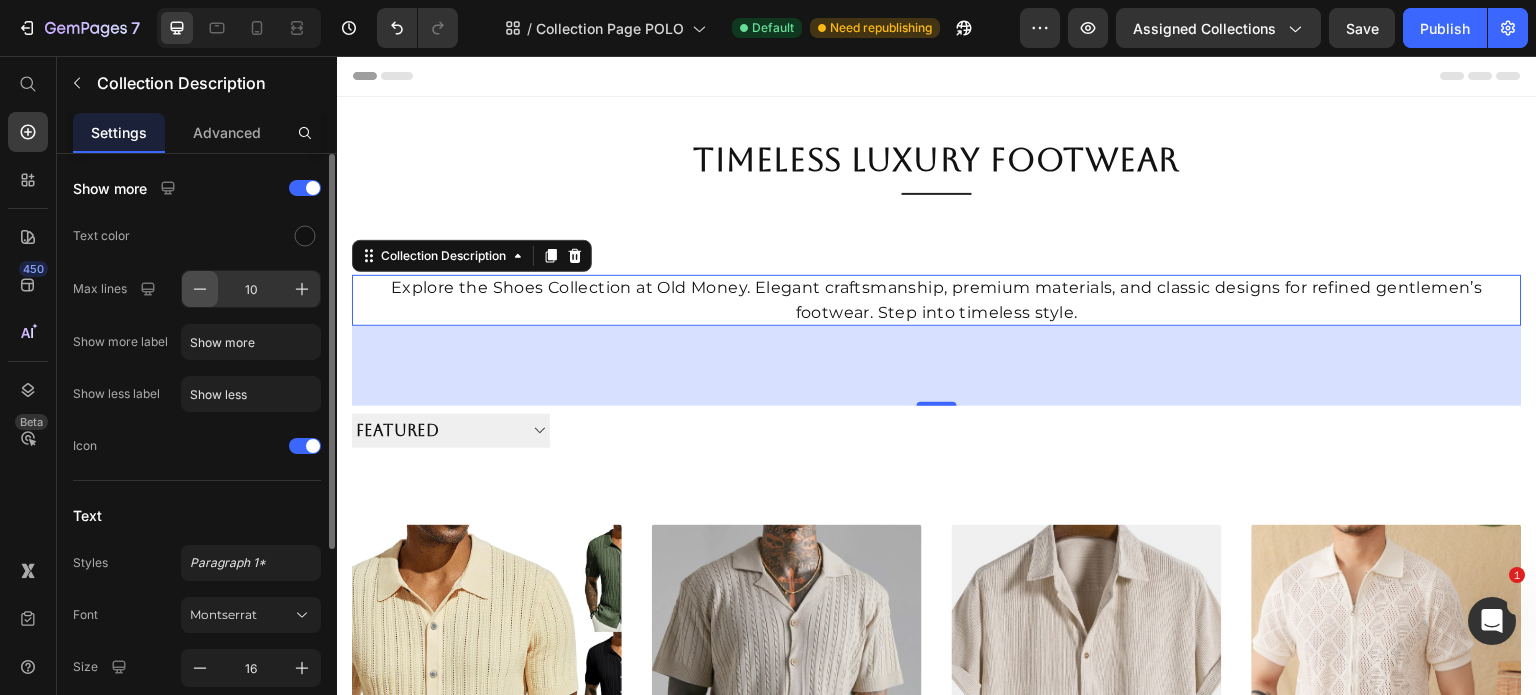 click 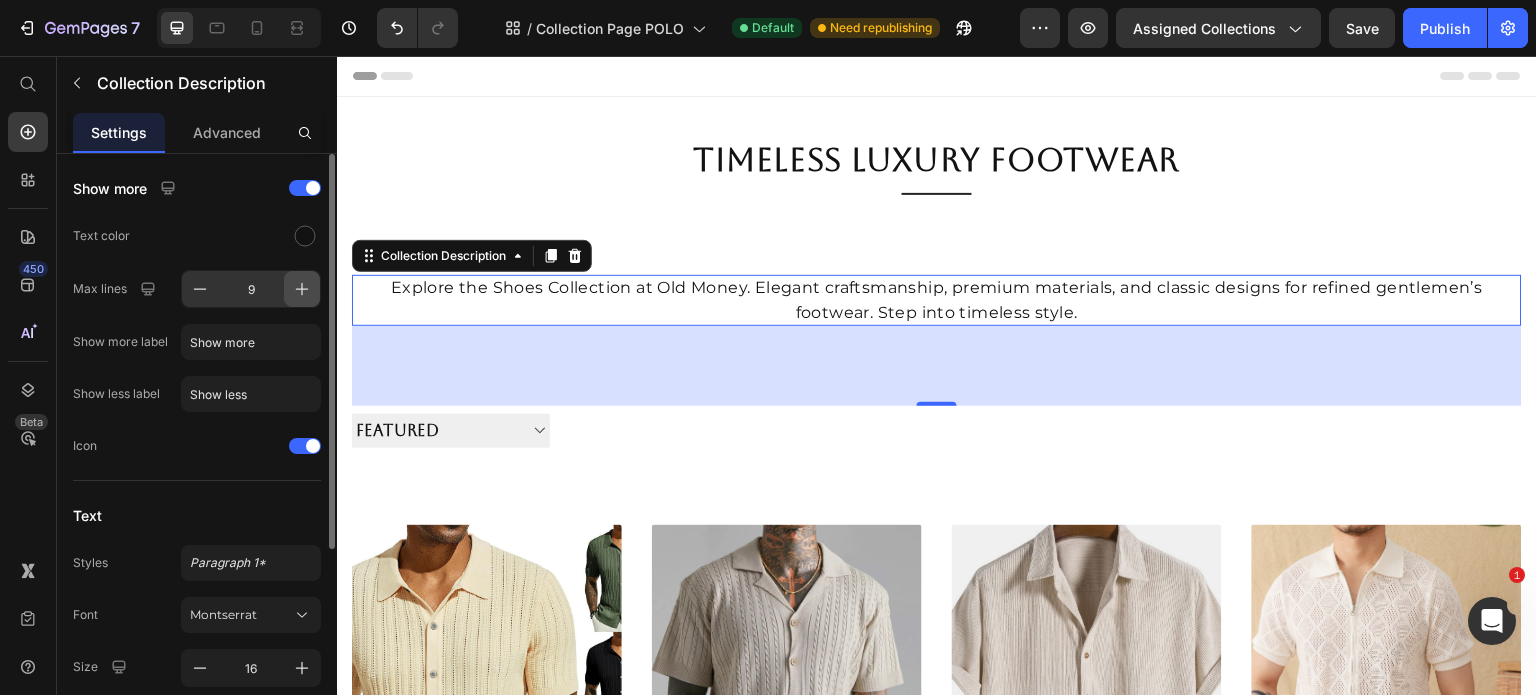 click 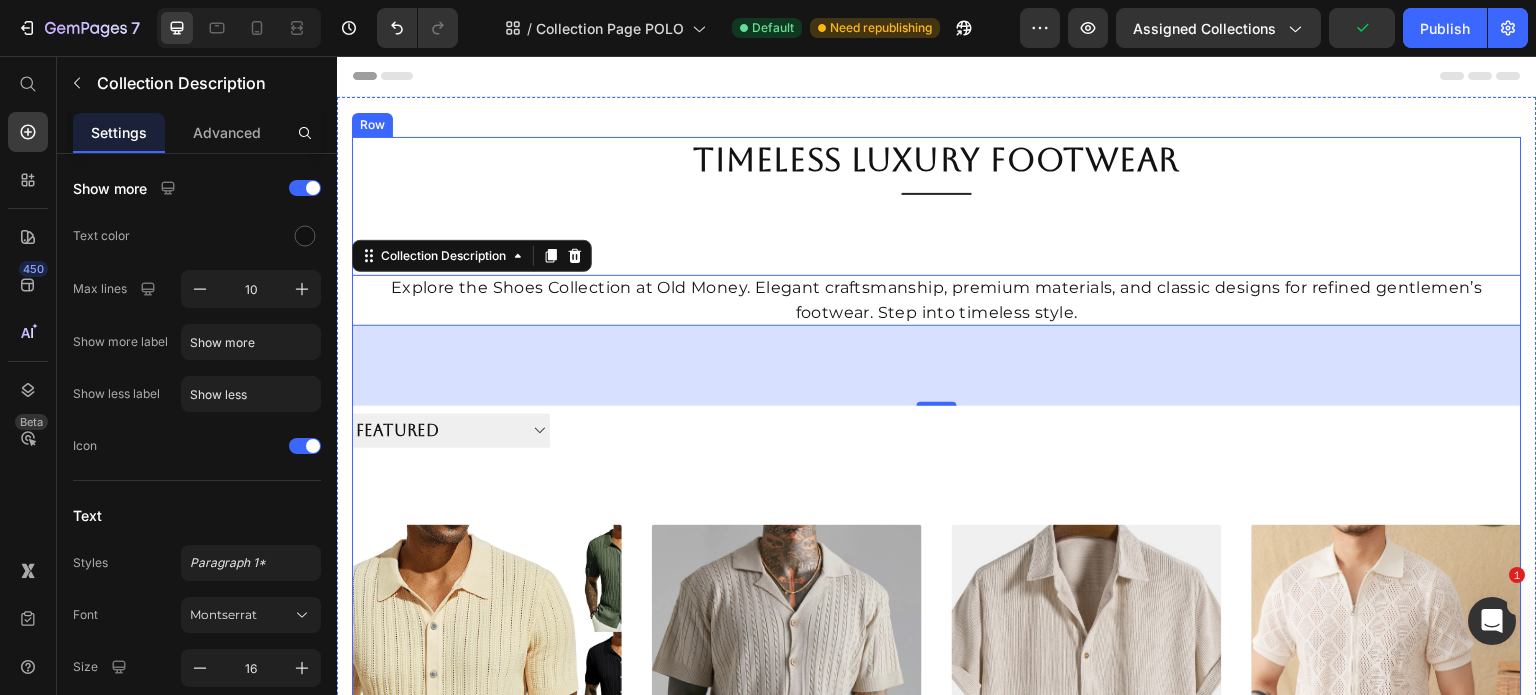 click on "Timeless Luxury Footwear Collection Title                Title Line Explore the Shoes Collection at Old Money. Elegant craftsmanship, premium materials, and classic designs for refined gentlemen’s footwear. Step into timeless style. Collection Description   80 Sorting Best selling Featured Alphabetically, A-Z Alphabetically, Z-A Price, low to high Price, low to high Date, new to old Date, old to new Collection Toolbar (P) Images 51% off (P) Tag Cool Knit Lapel Shirt (P) Title $47.90 (P) Price $98.00 (P) Price Color: Apricot Apricot Apricot Army Green Army Green Black Black Caramel Color Caramel Color White White Size XXS XS S M L XL Product Variants & Swatches Add To Cart (P) Cart Button Row (P) Images 50% off (P) Tag Knitted Button Polo Shirt (P) Title $44.90 (P) Price $89.90 (P) Price Color: Silver Gray Silver Gray Silver Gray Size XS S M L XL Product Variants & Swatches Add To Cart (P) Cart Button Row (P) Images NaN% off (P) Tag Solid Pattern Casual Shirt (P) Title $0.00 (P) Price $0.00 (P) Price" at bounding box center (937, 1856) 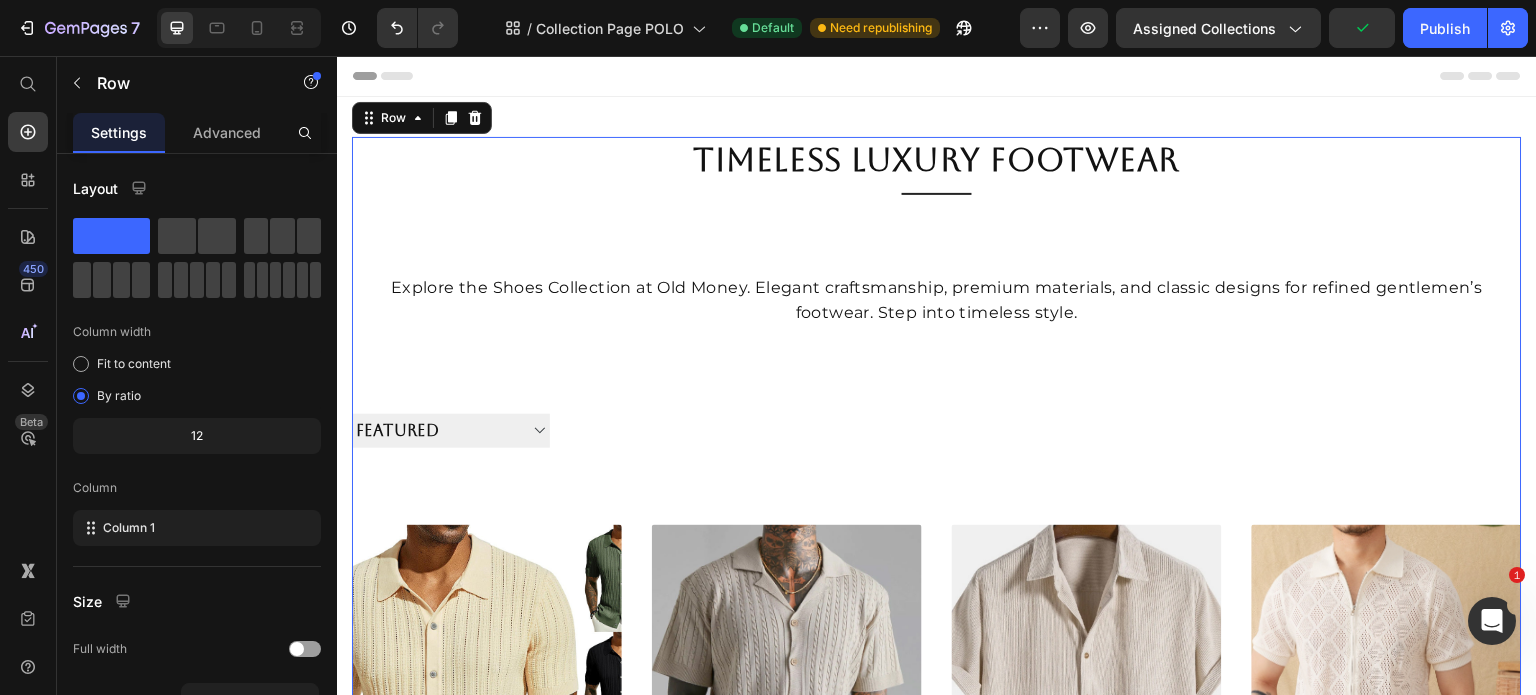 click at bounding box center [937, 194] 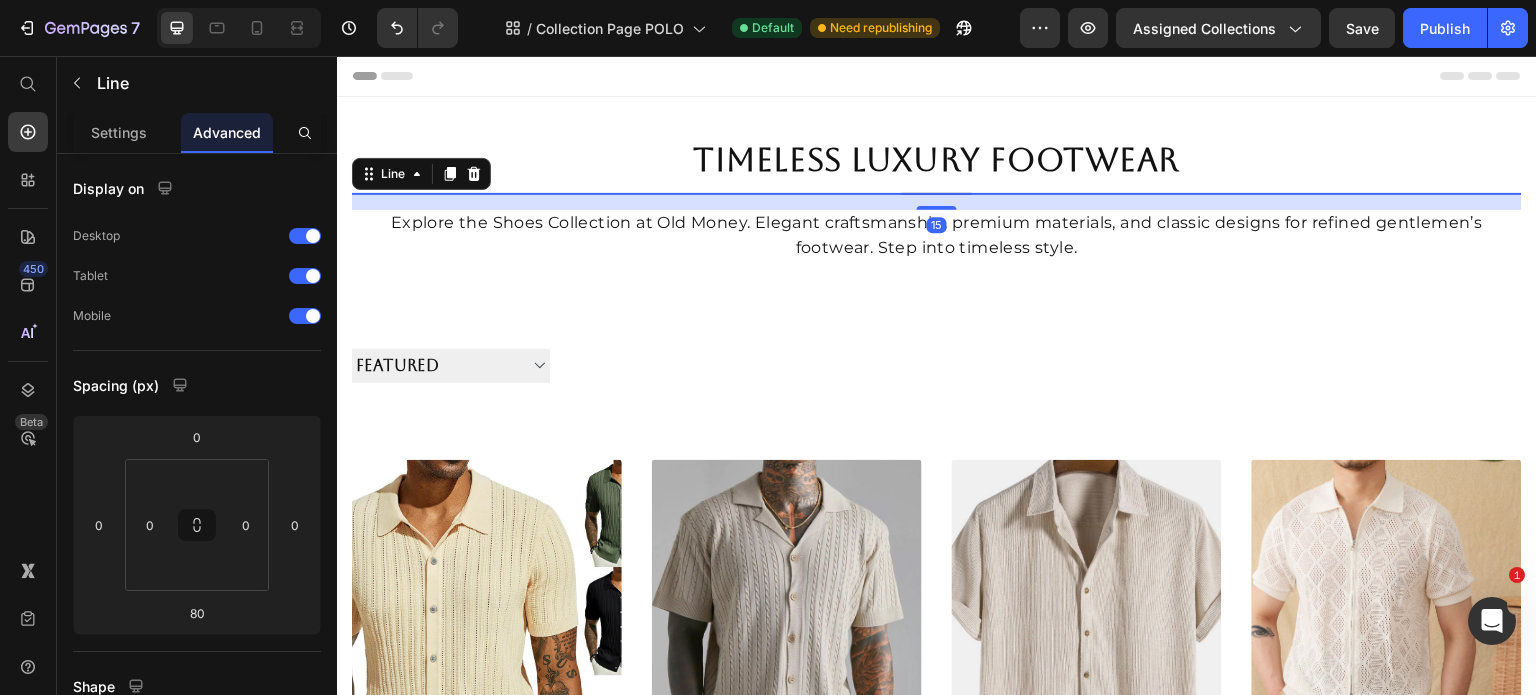 drag, startPoint x: 923, startPoint y: 271, endPoint x: 907, endPoint y: 206, distance: 66.94027 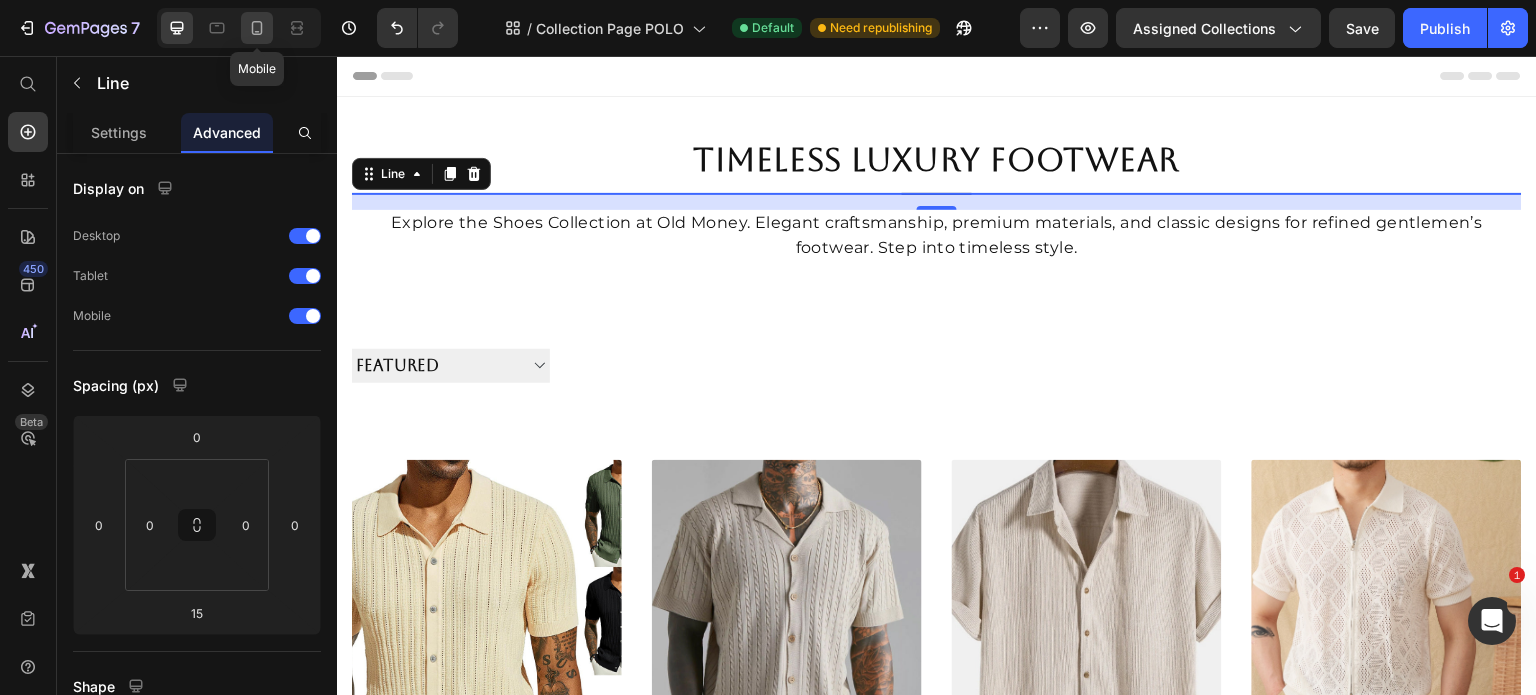 click 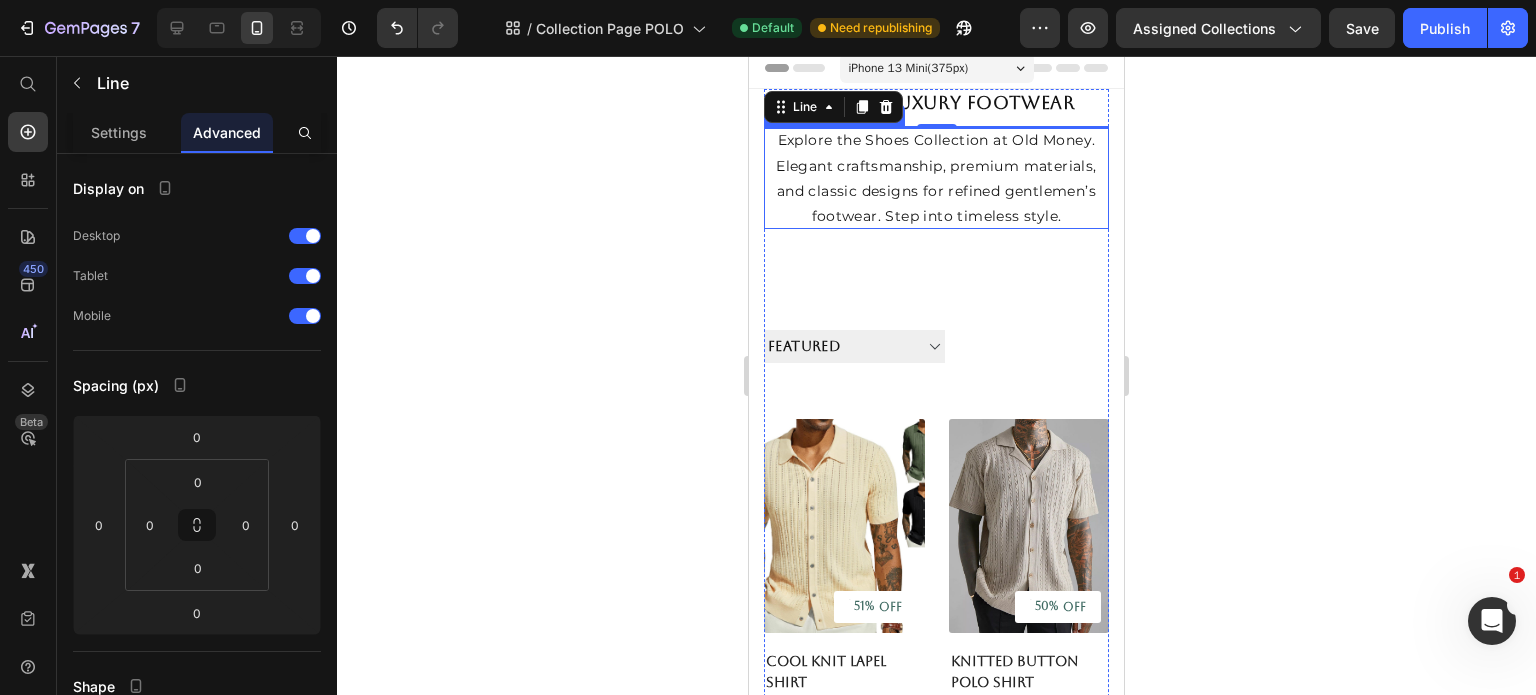 scroll, scrollTop: 0, scrollLeft: 0, axis: both 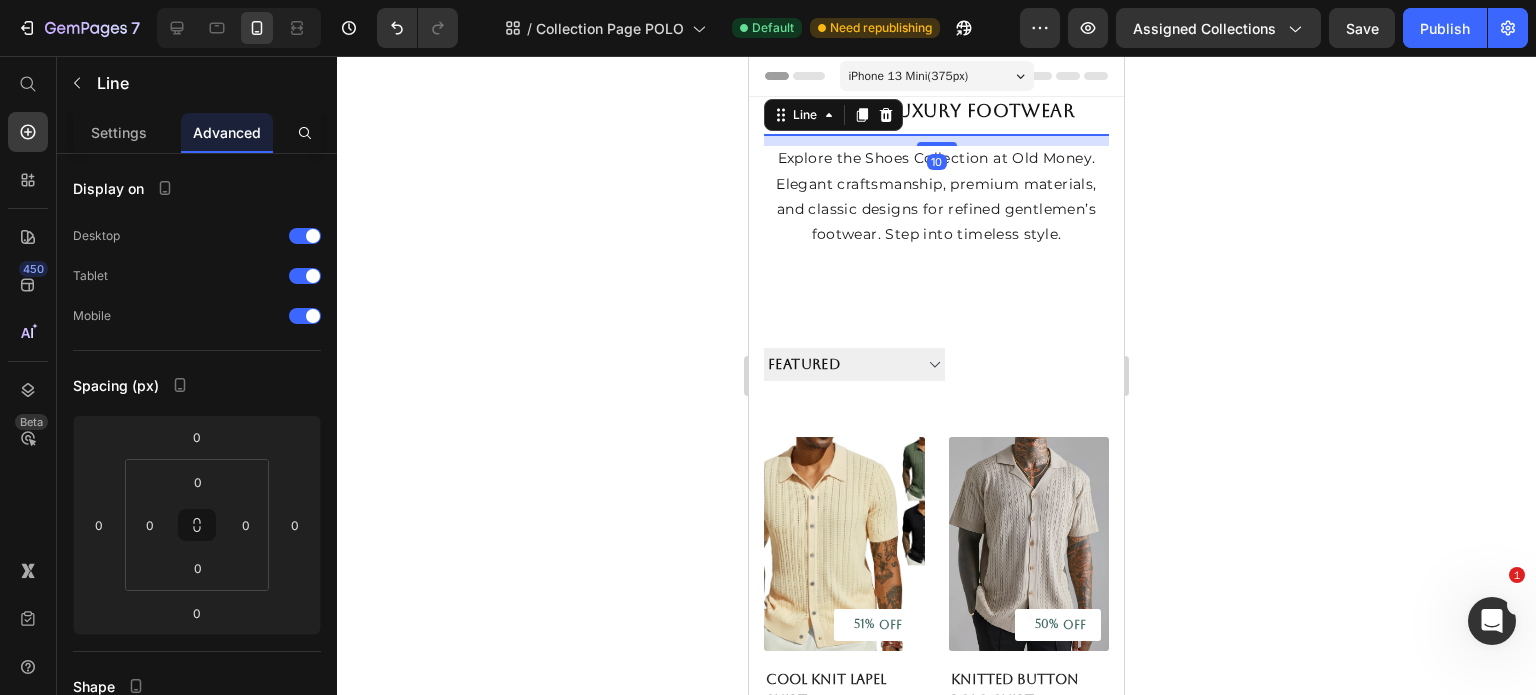 drag, startPoint x: 927, startPoint y: 135, endPoint x: 926, endPoint y: 145, distance: 10.049875 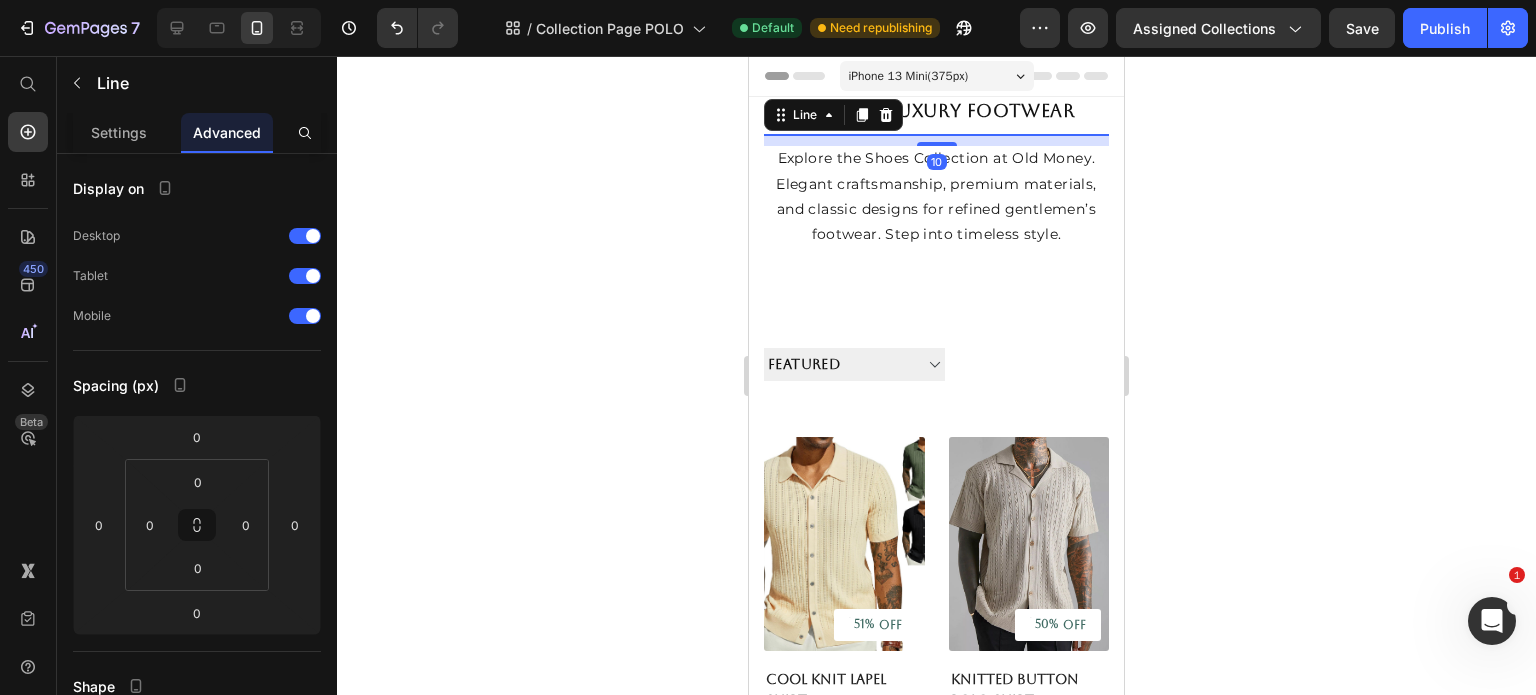 click at bounding box center (937, 144) 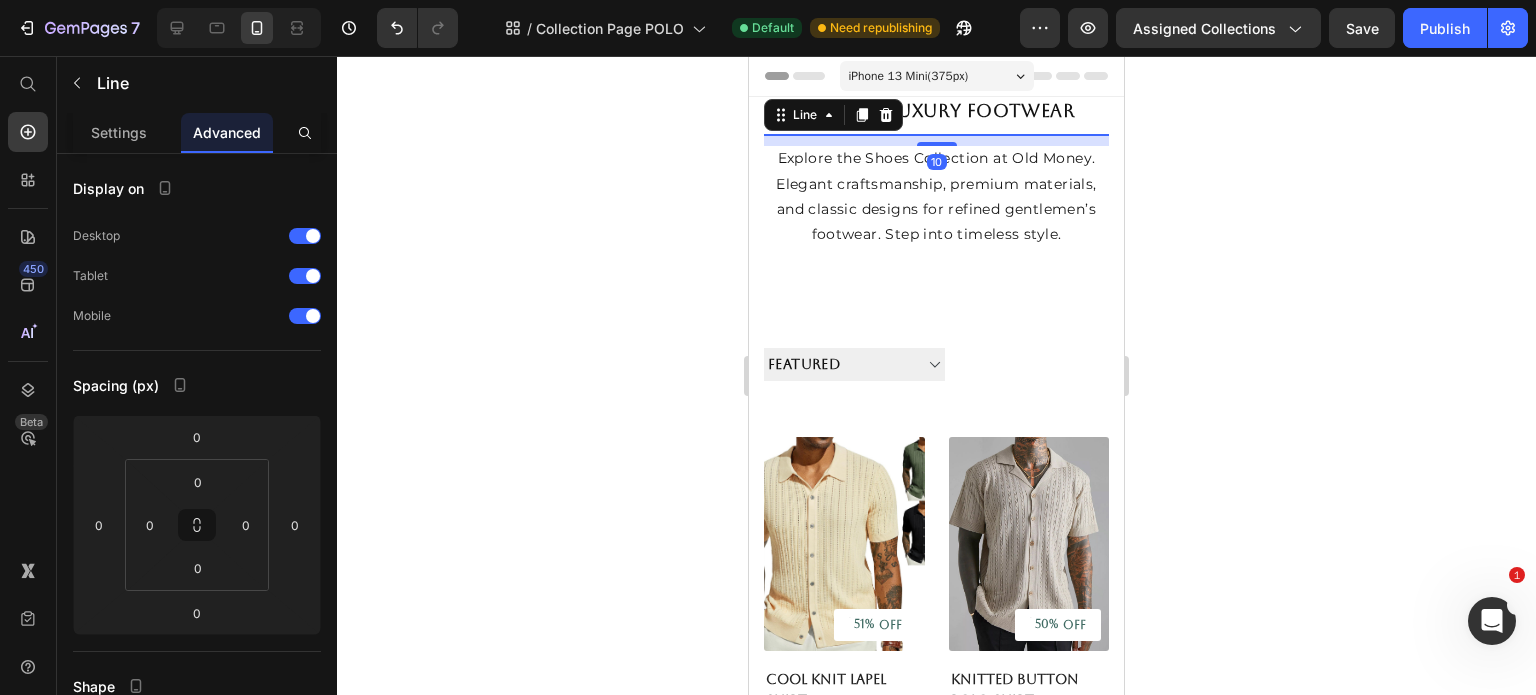 type on "10" 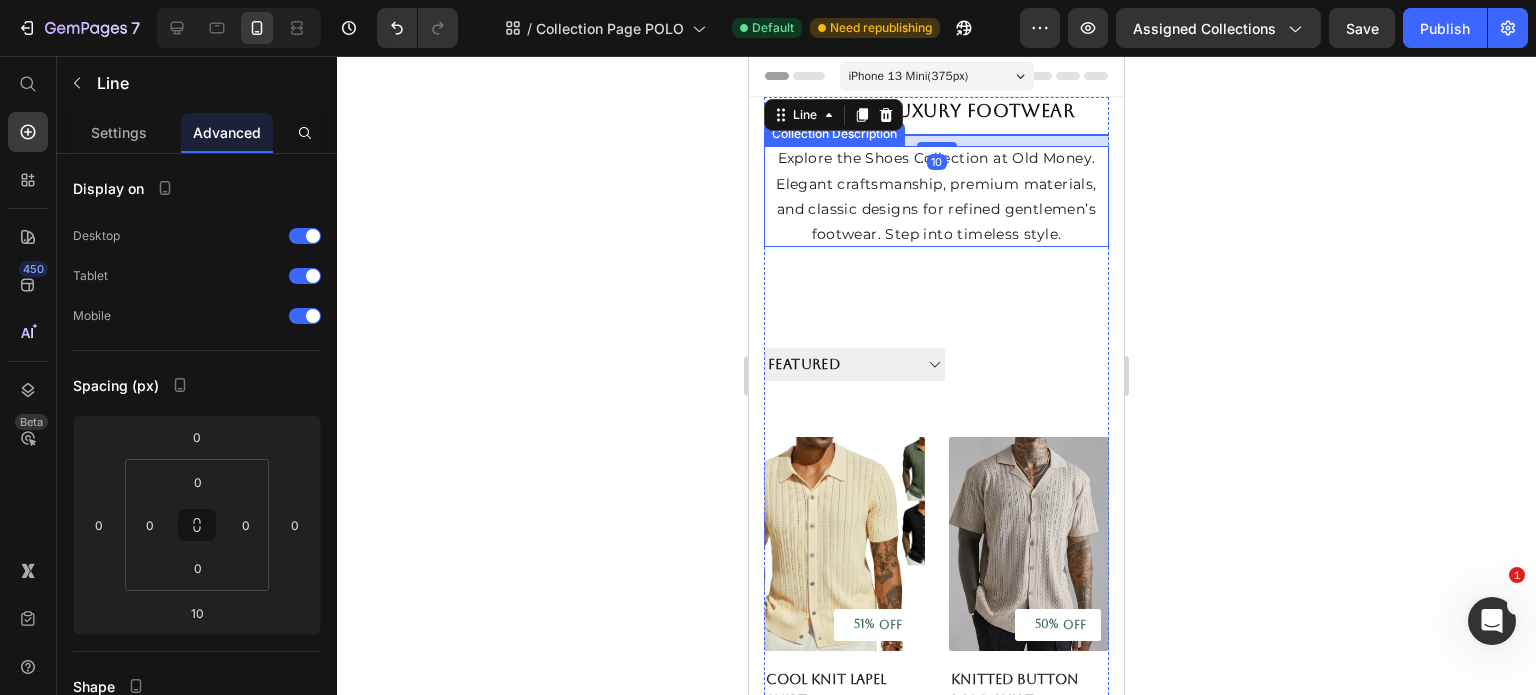 click on "Explore the Shoes Collection at Old Money. Elegant craftsmanship, premium materials, and classic designs for refined gentlemen’s footwear. Step into timeless style." at bounding box center [936, 196] 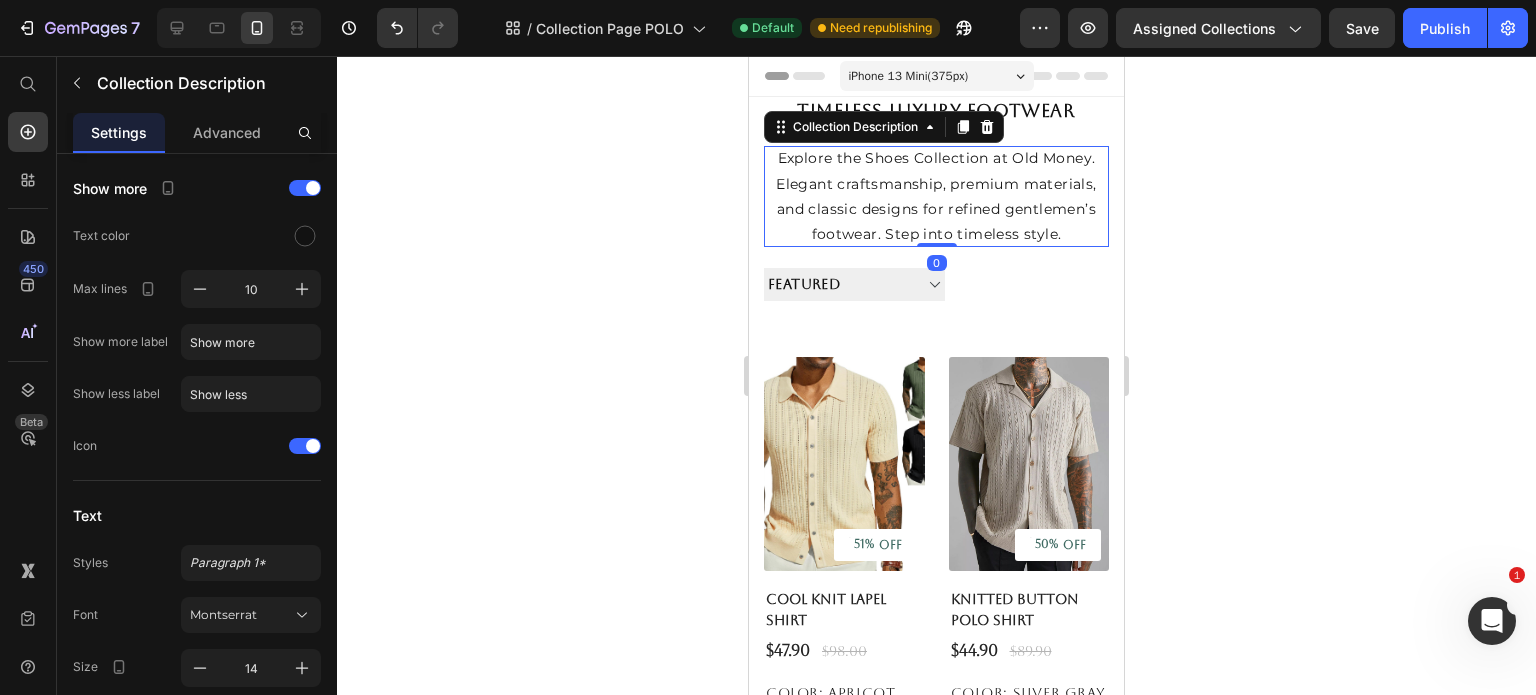 drag, startPoint x: 928, startPoint y: 322, endPoint x: 918, endPoint y: 232, distance: 90.55385 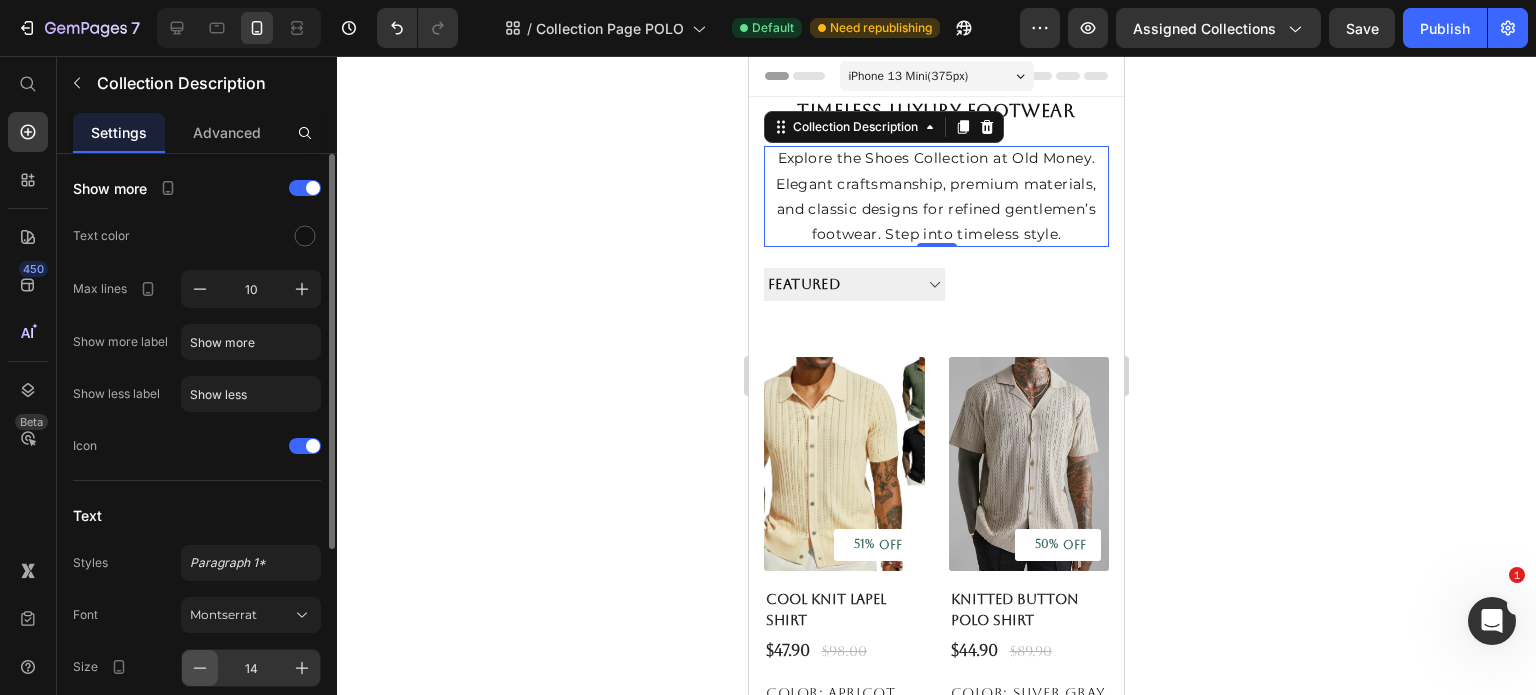 click 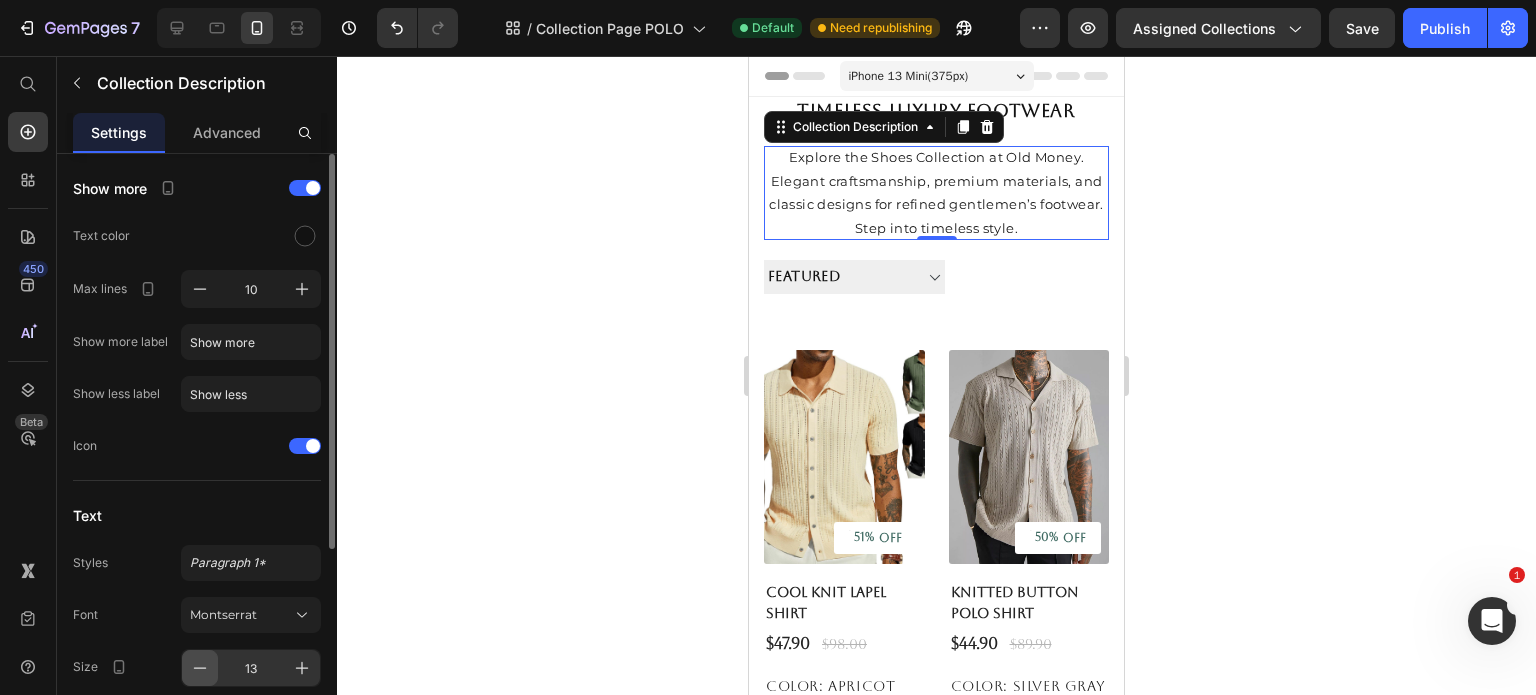 click 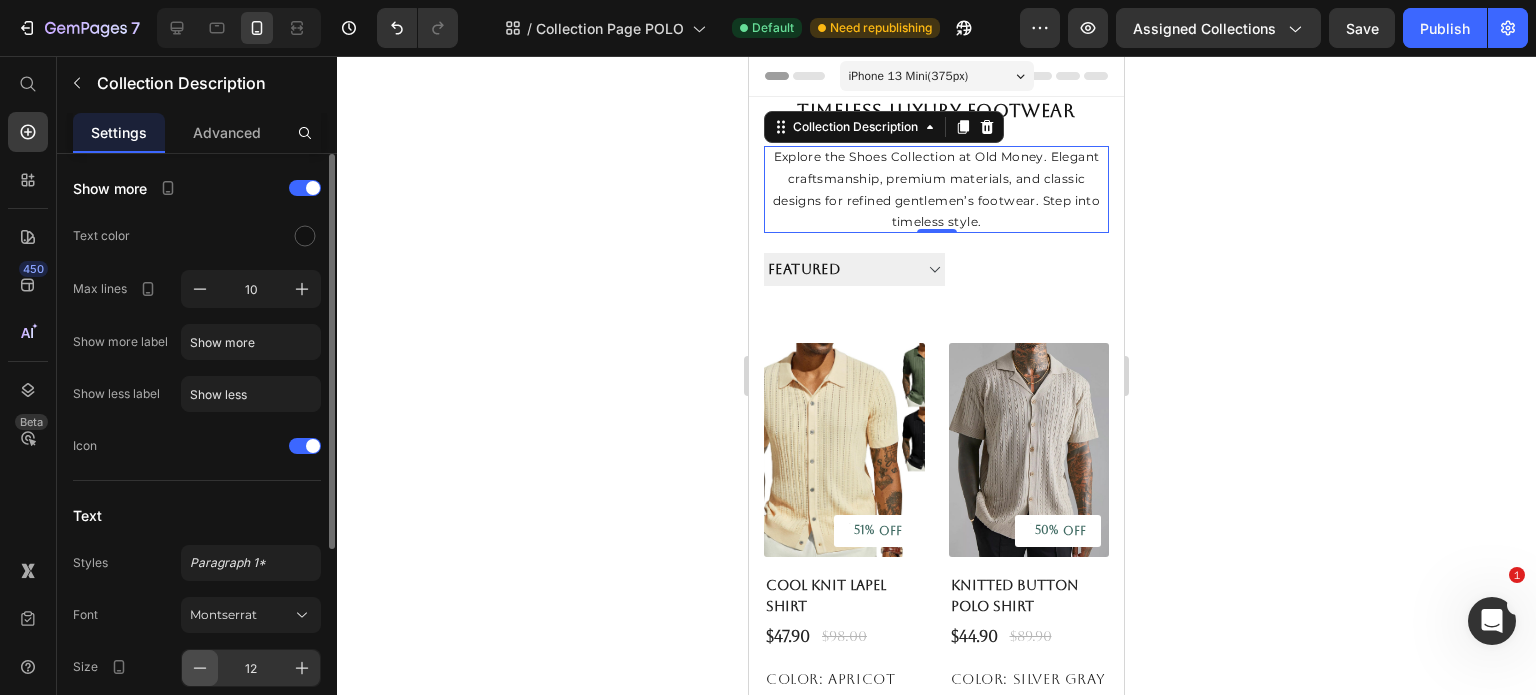 click 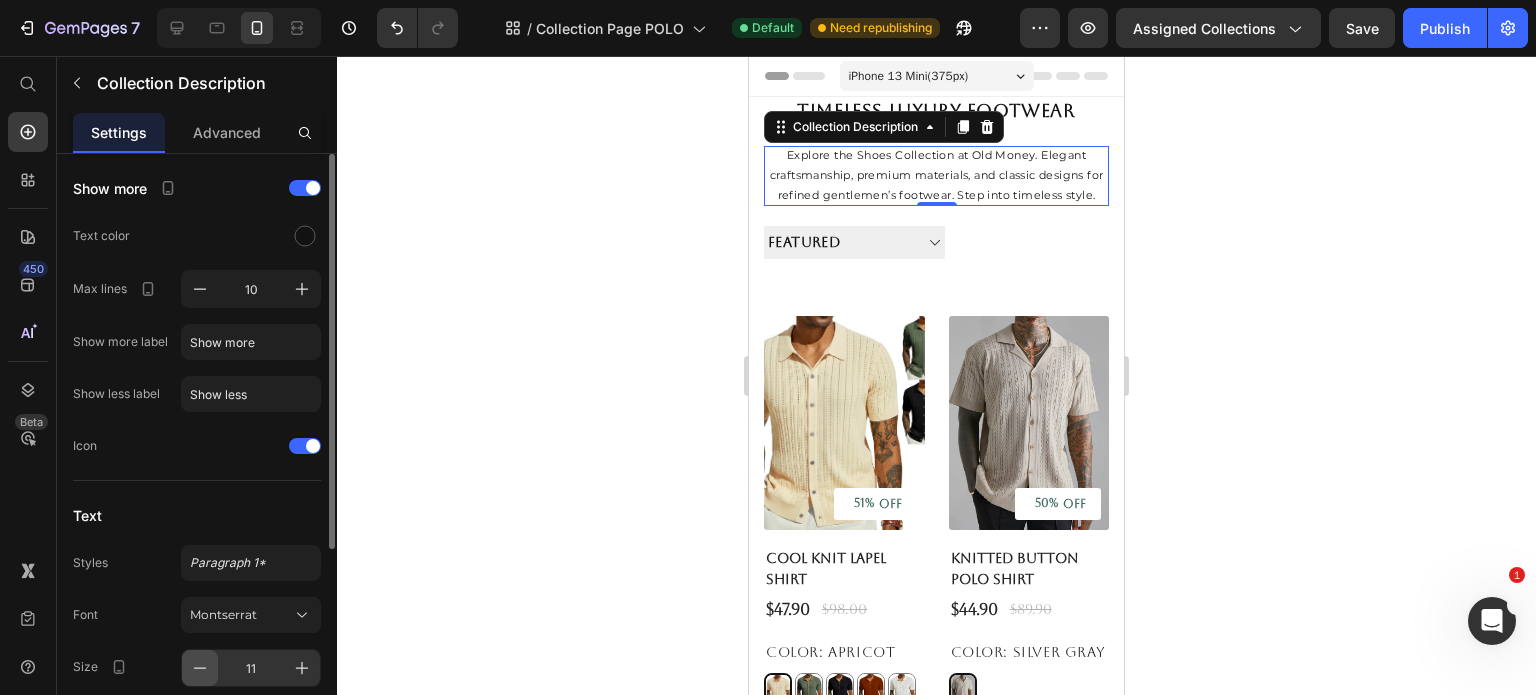 click 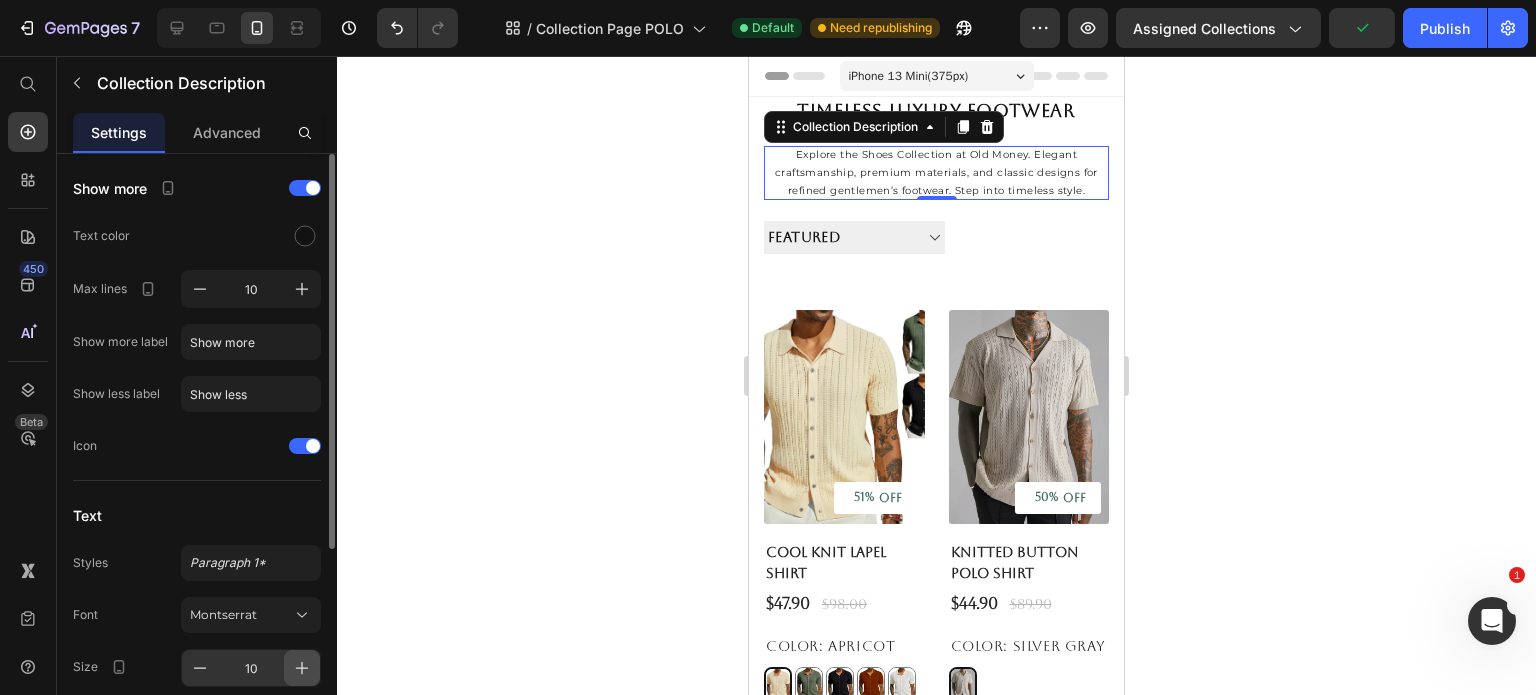 click 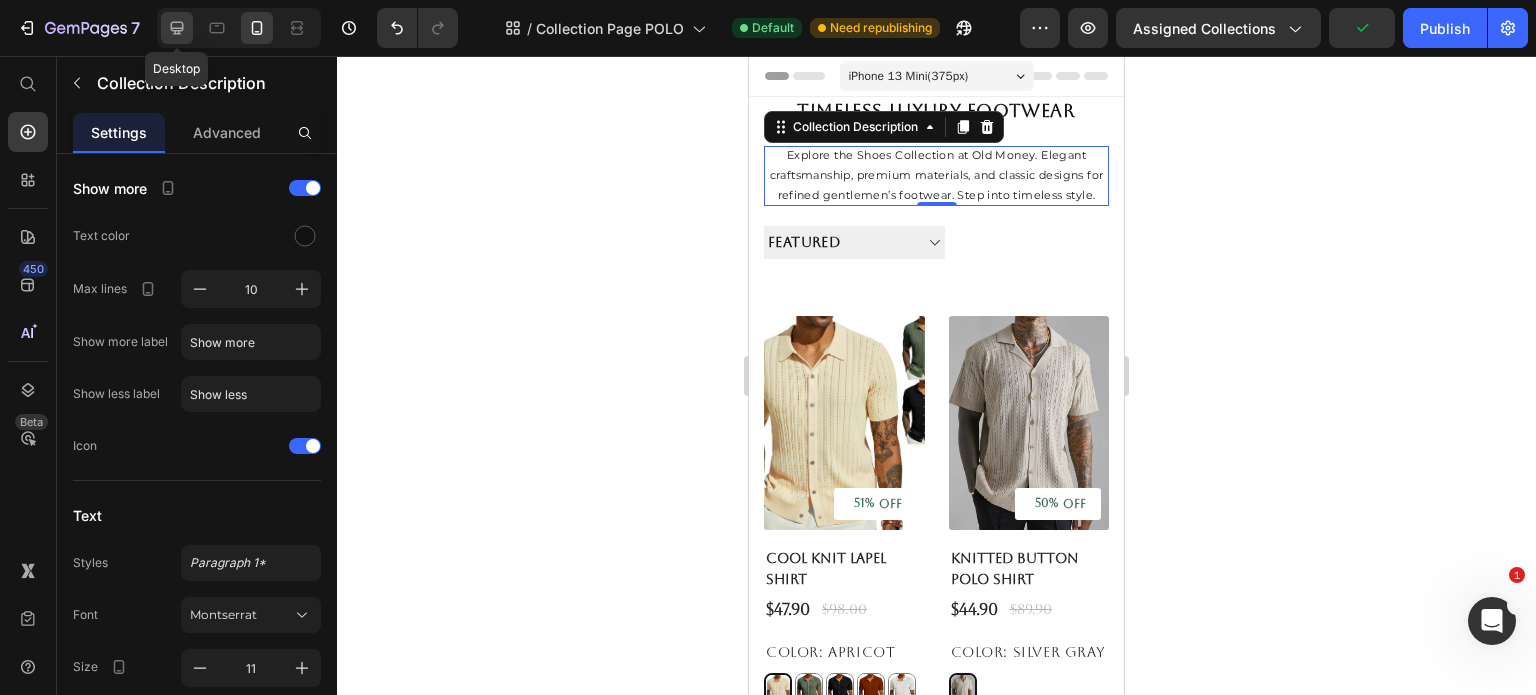 click 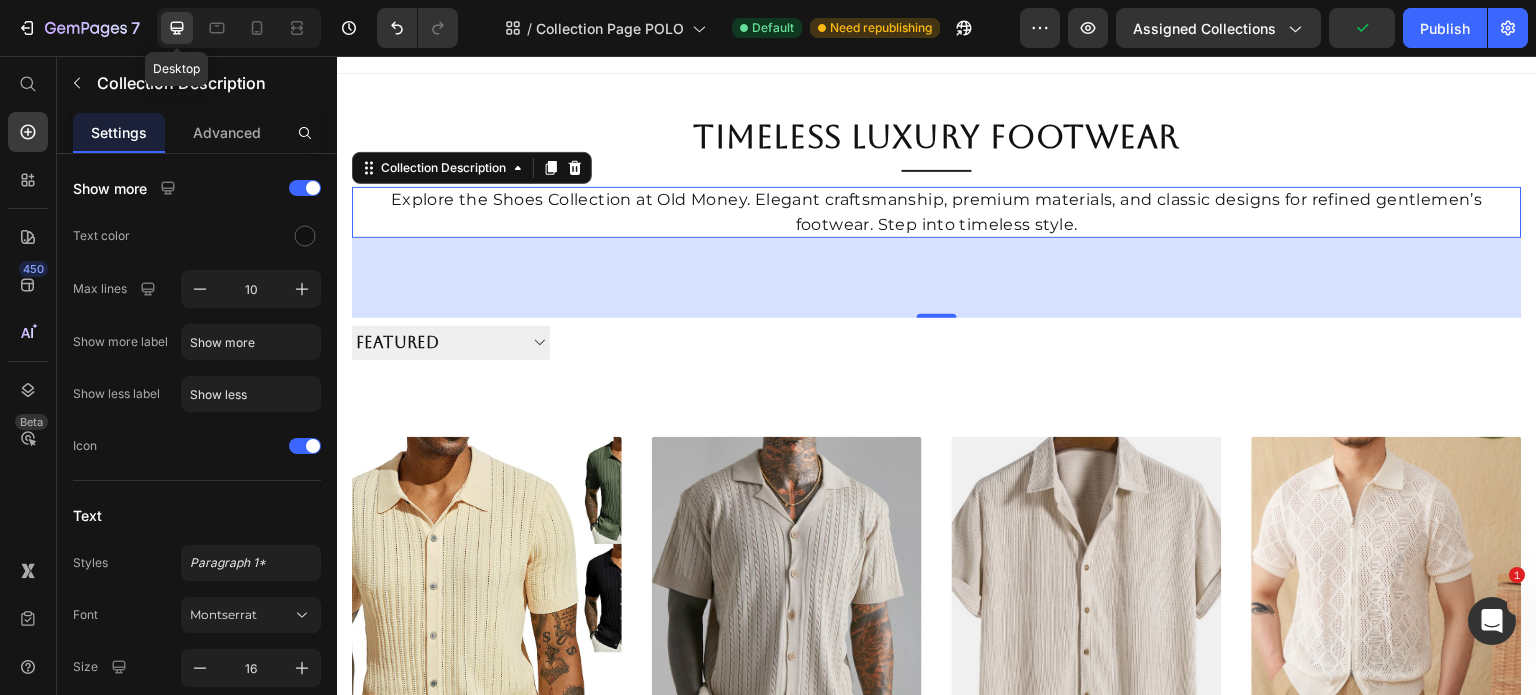 scroll, scrollTop: 82, scrollLeft: 0, axis: vertical 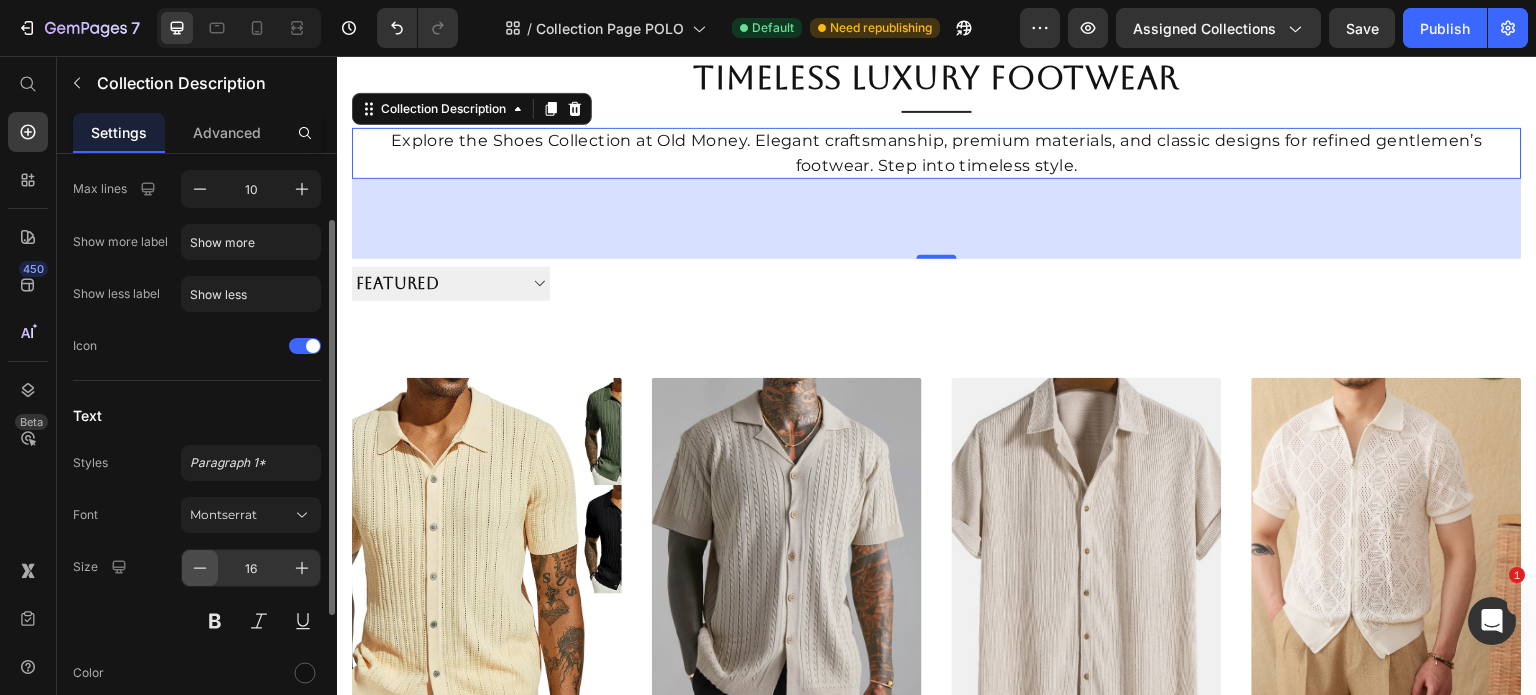 click 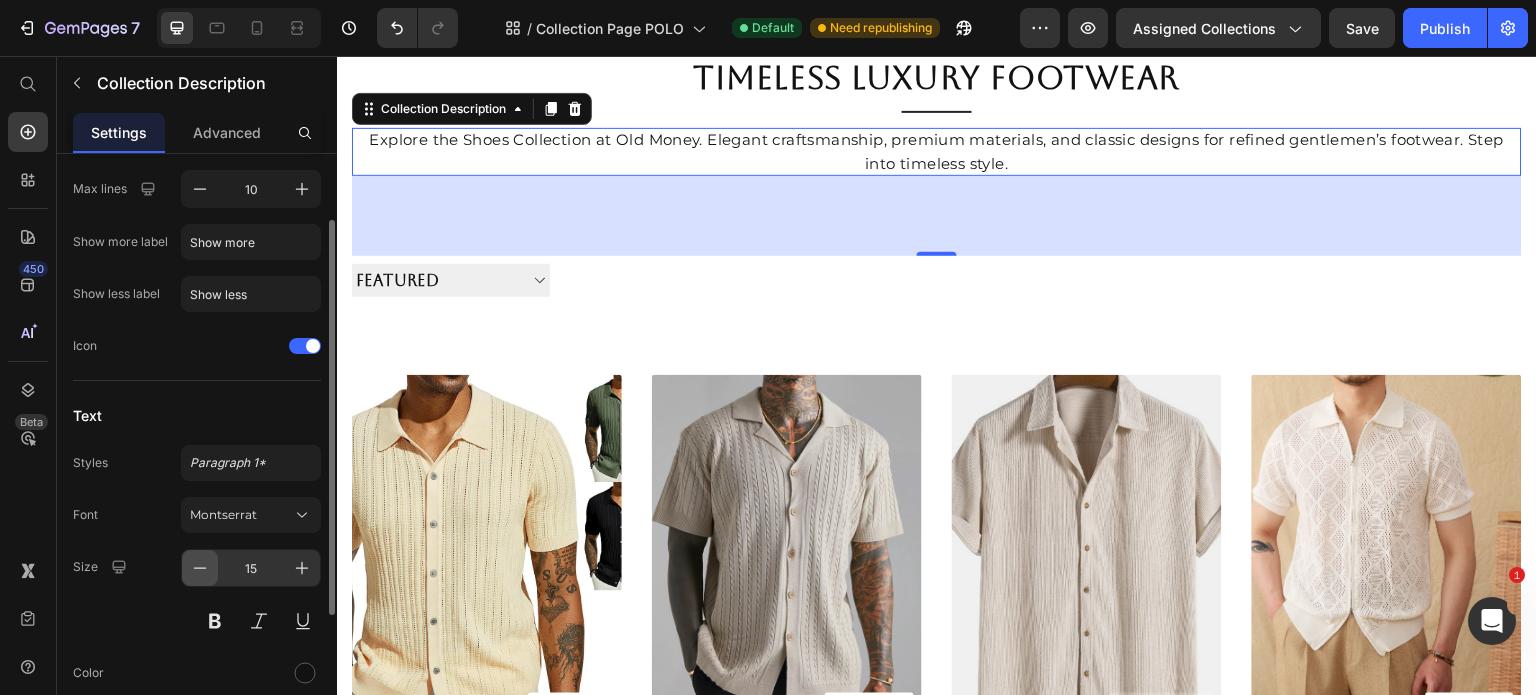 click 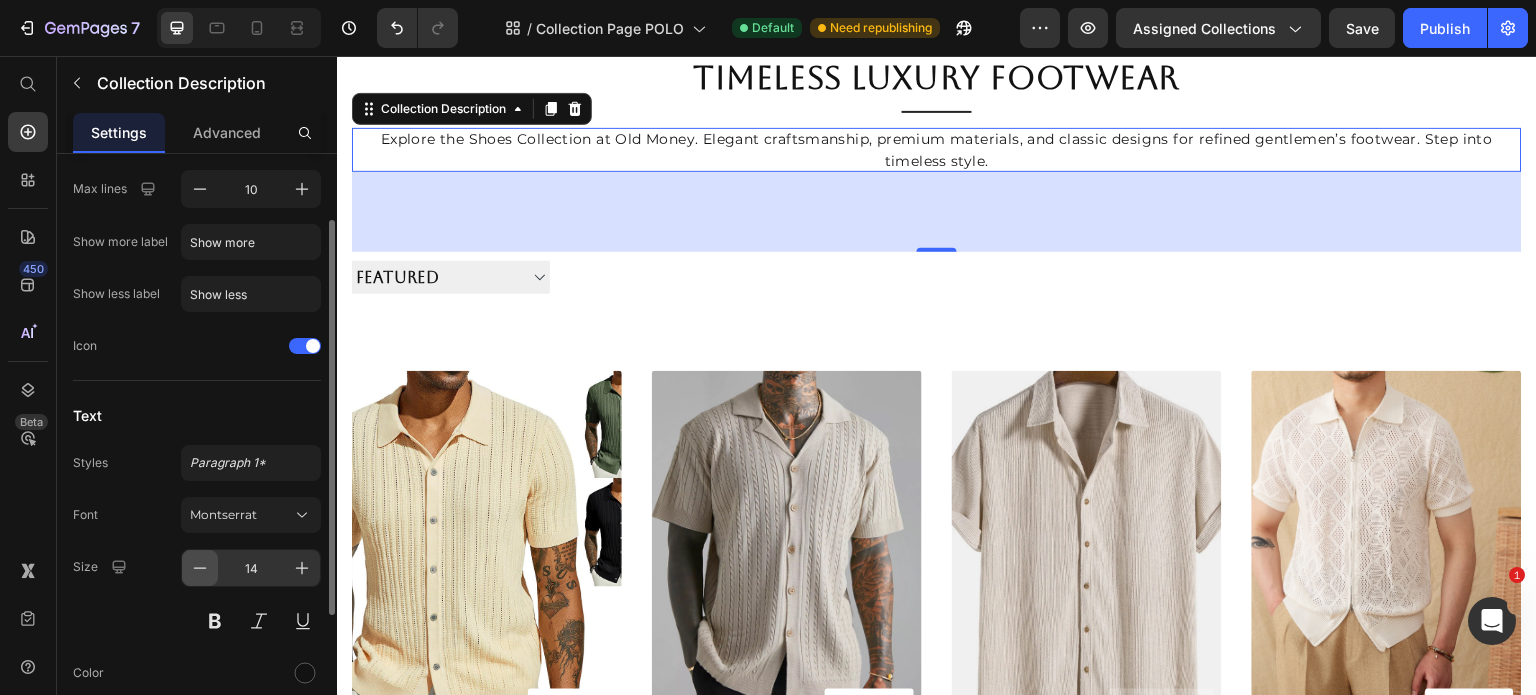 click 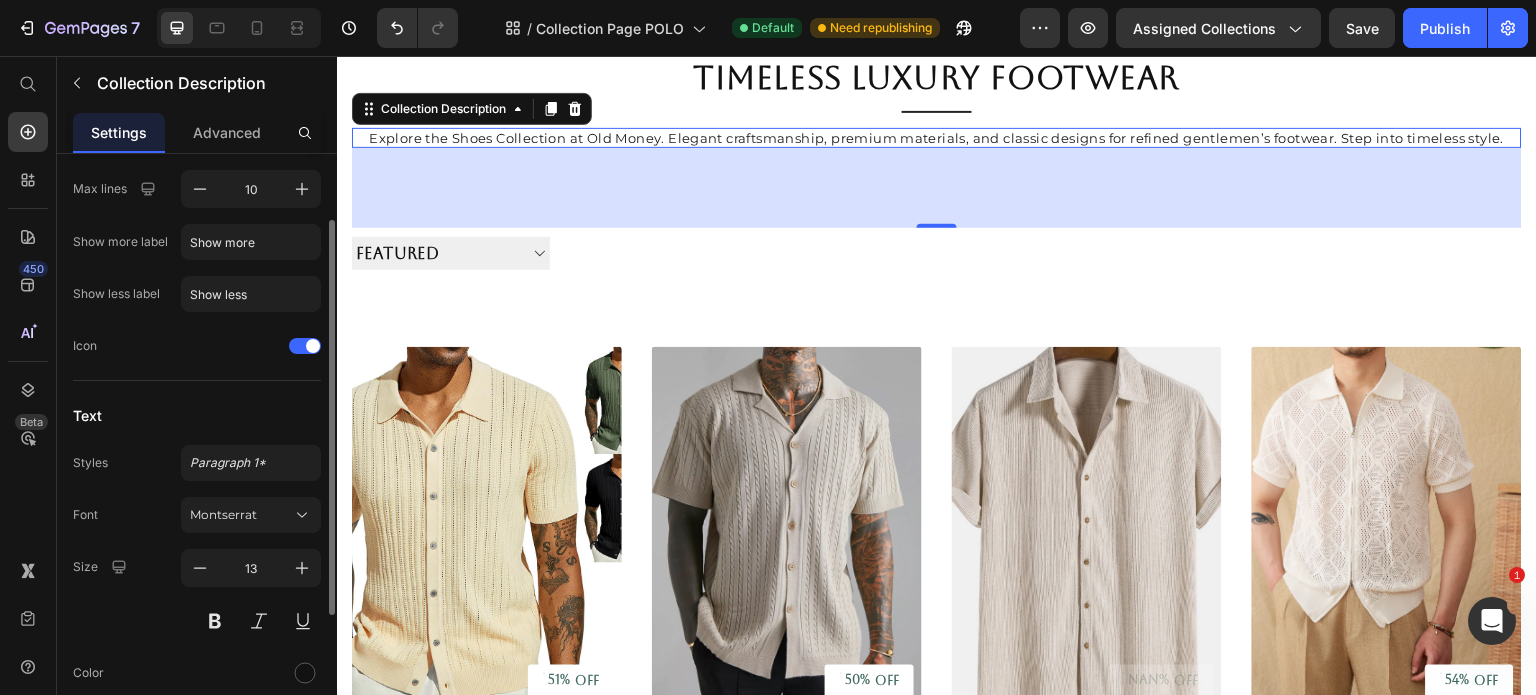 click on "Text" at bounding box center [197, 415] 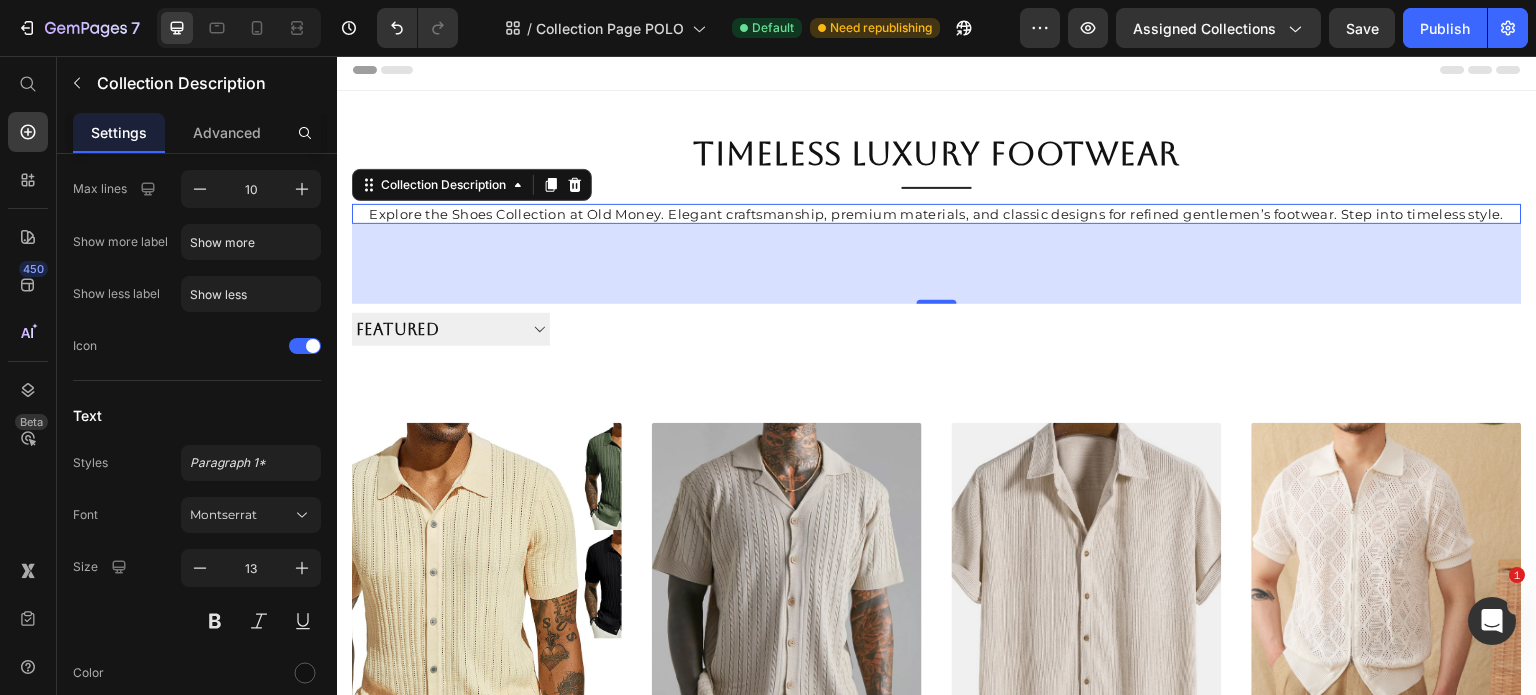 scroll, scrollTop: 0, scrollLeft: 0, axis: both 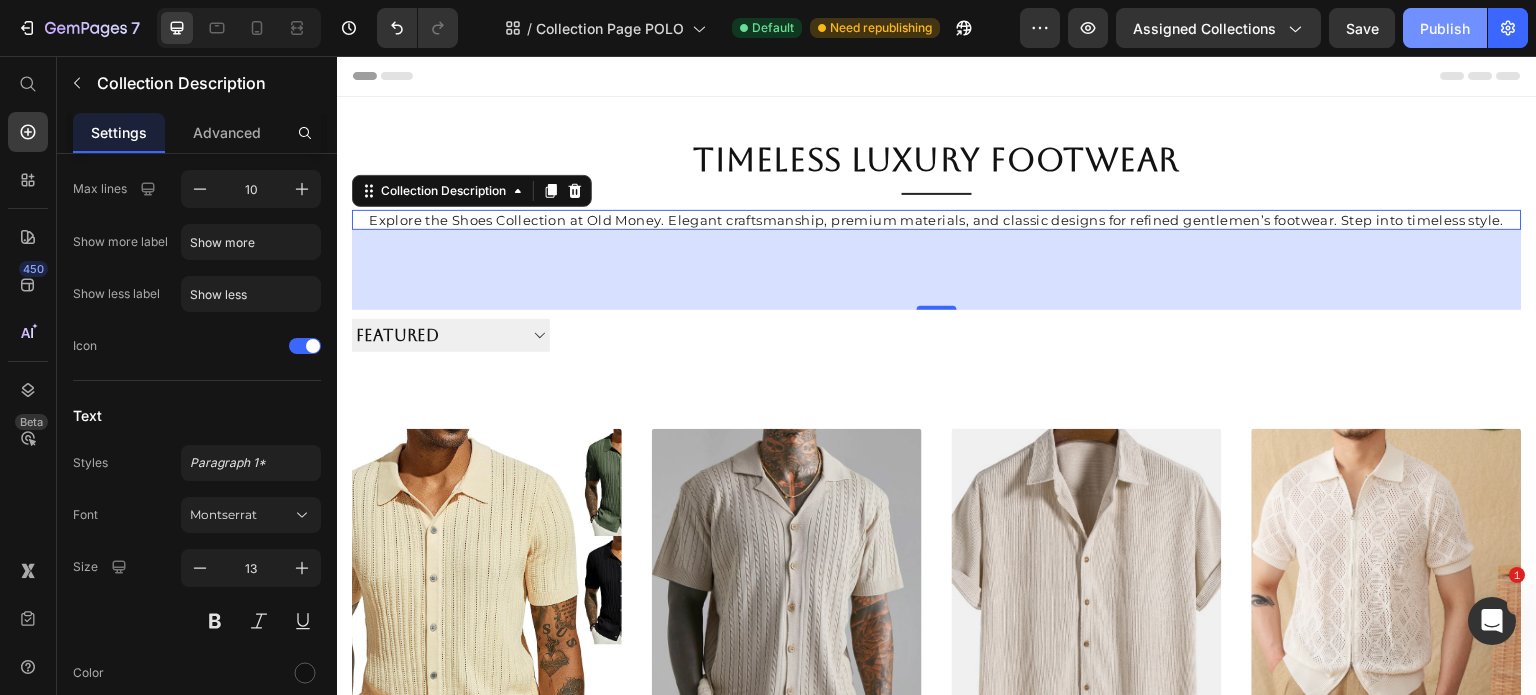 click on "Publish" at bounding box center (1445, 28) 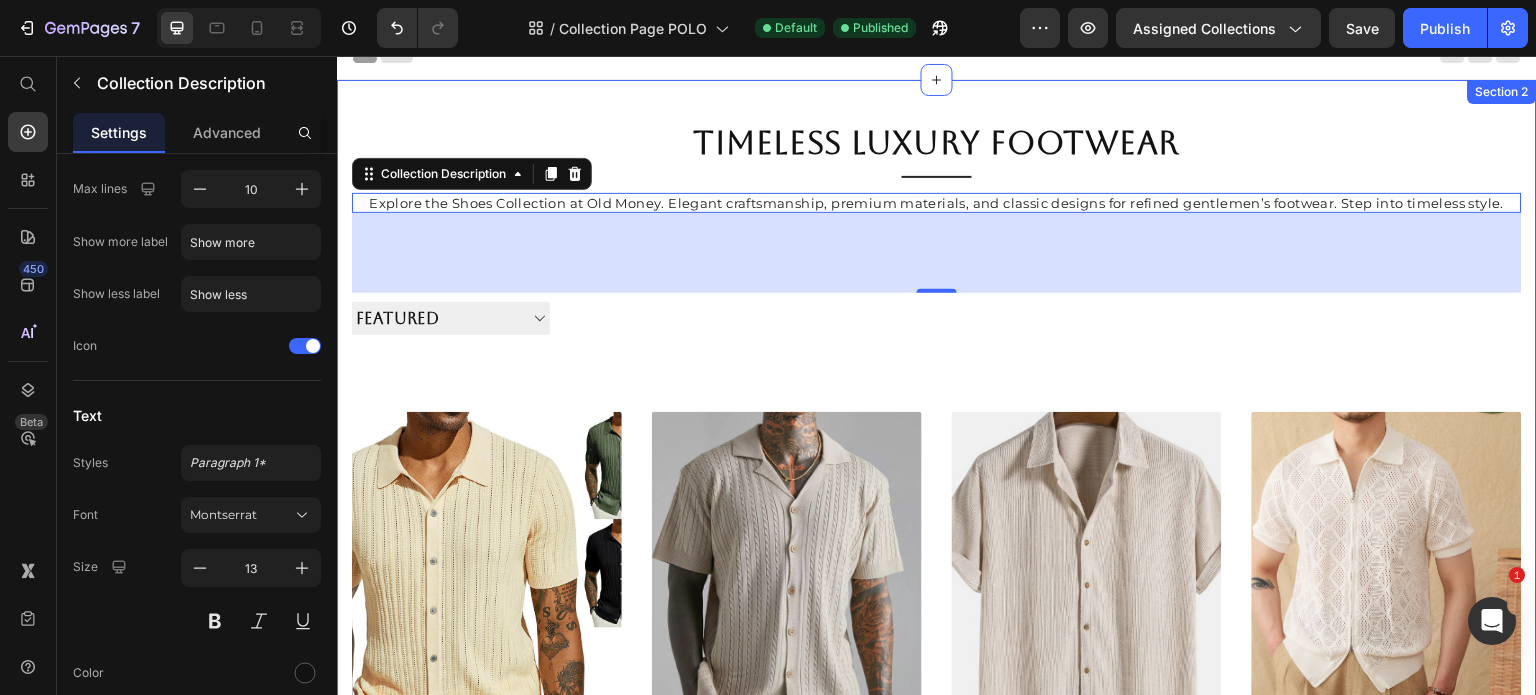 scroll, scrollTop: 0, scrollLeft: 0, axis: both 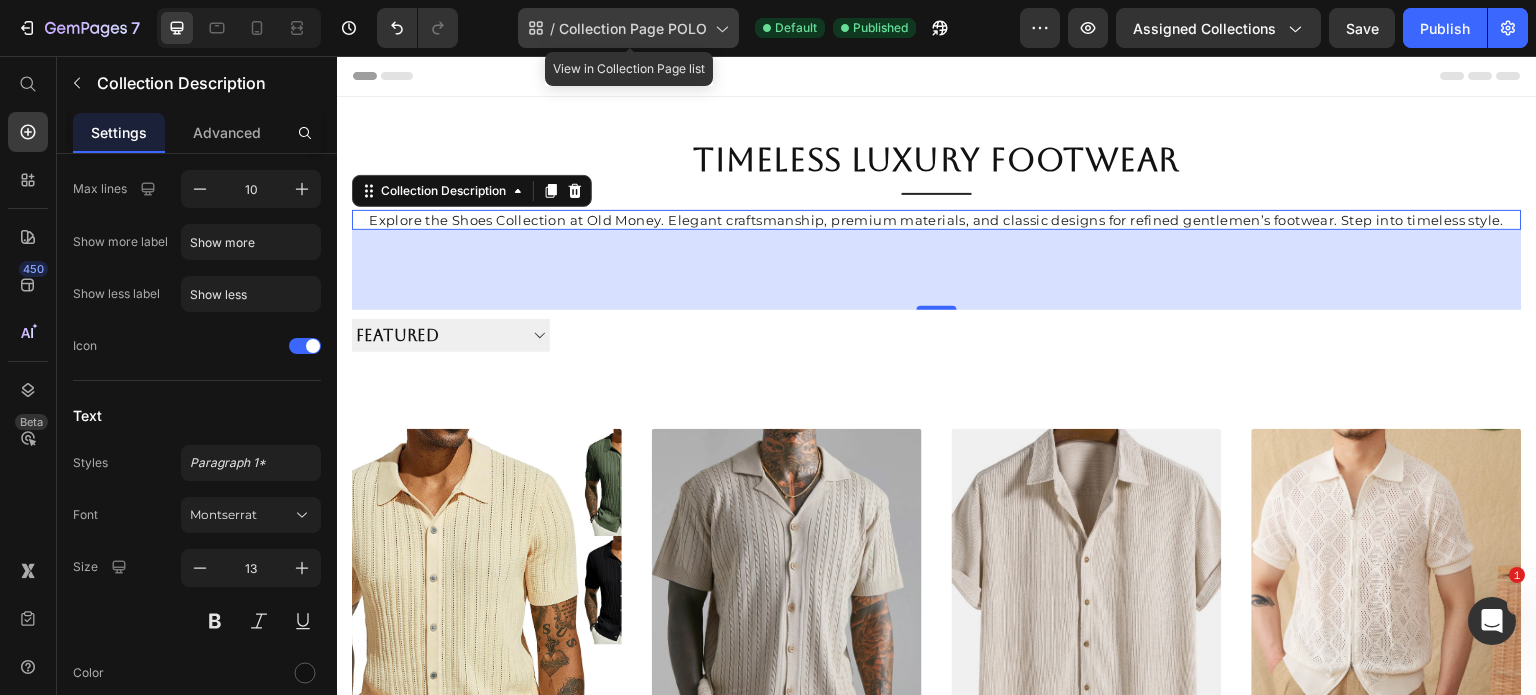 click on "Collection Page POLO" at bounding box center (633, 28) 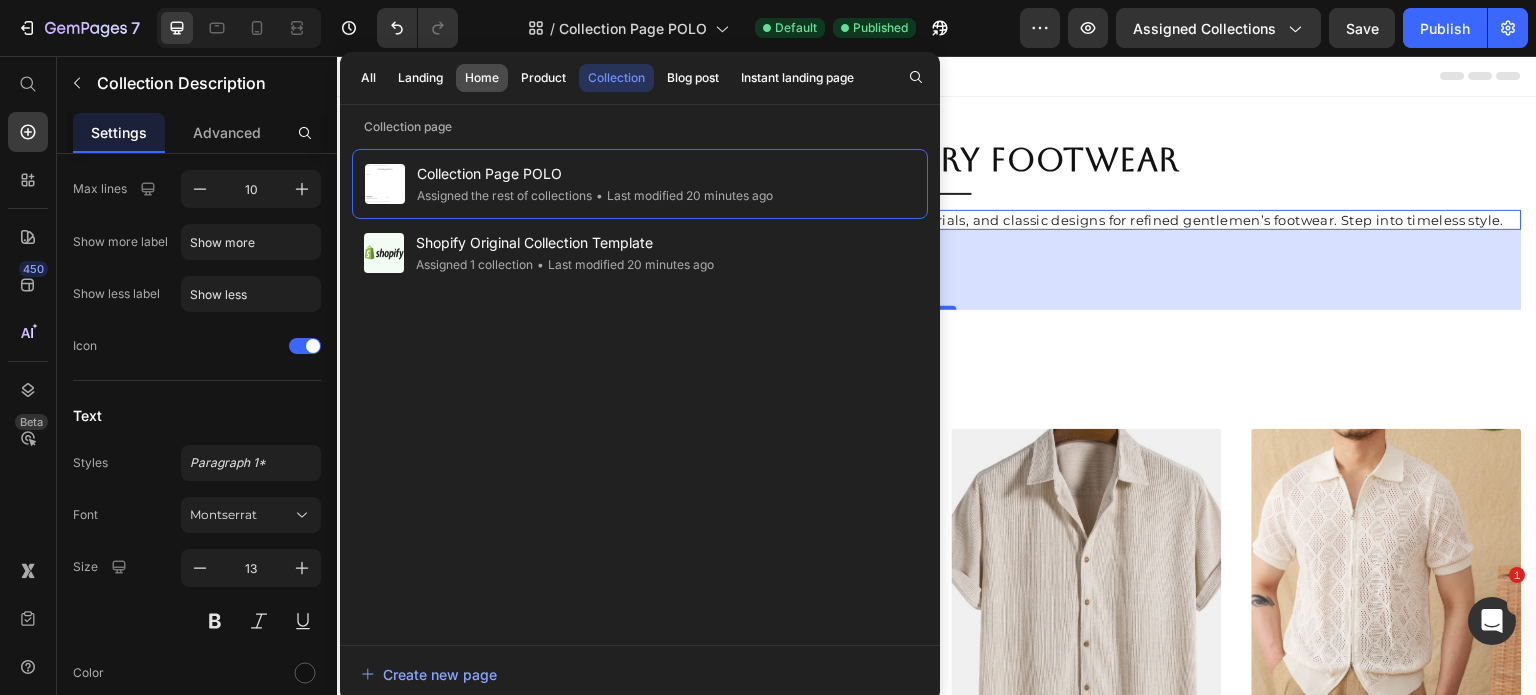 click on "Home" at bounding box center (482, 78) 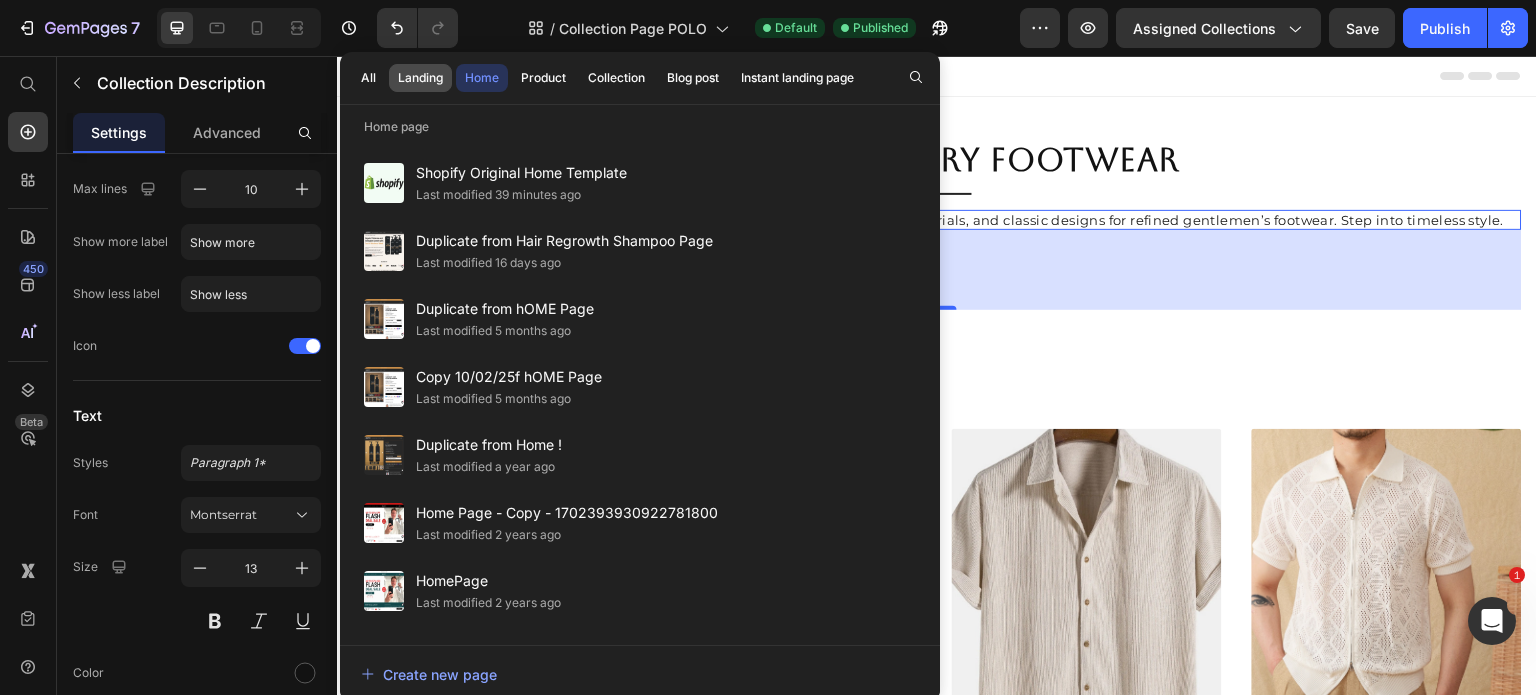 click on "Landing" at bounding box center (420, 78) 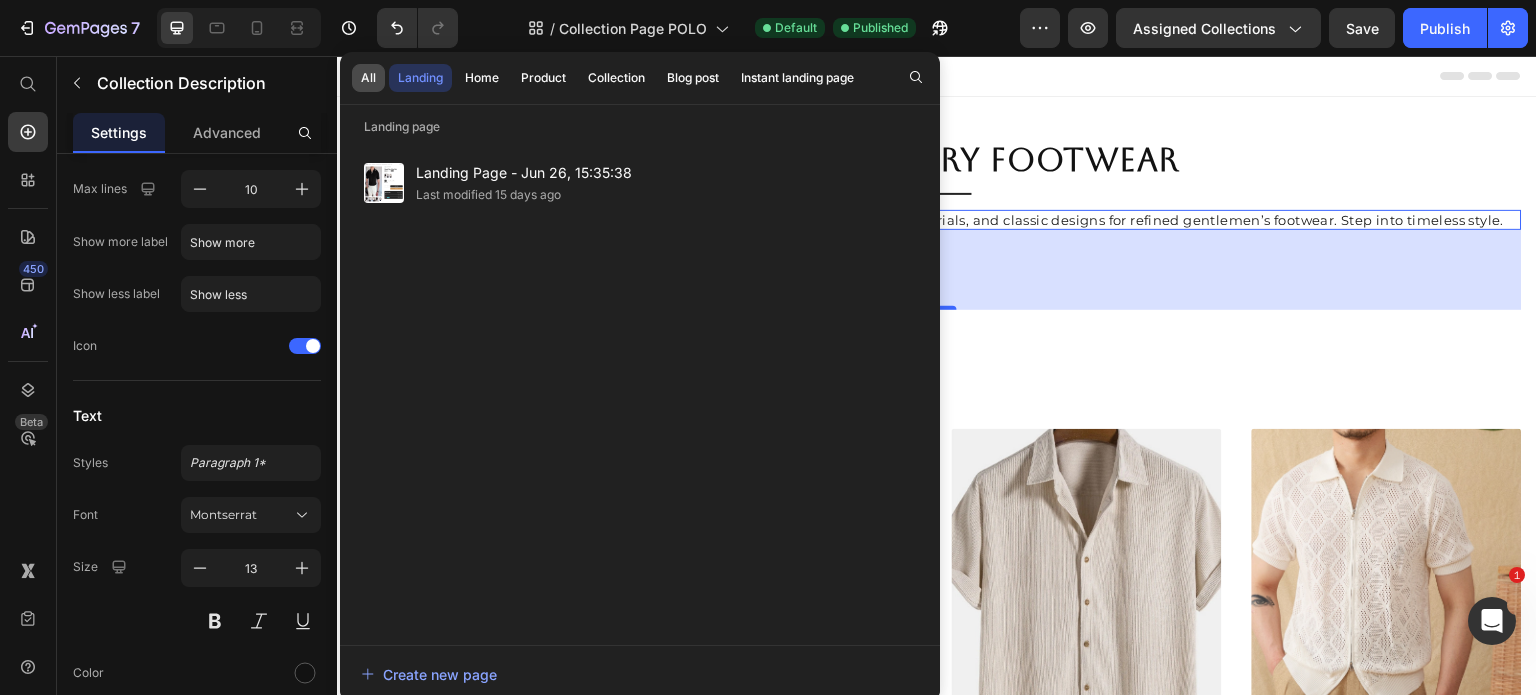 click on "All" at bounding box center [368, 78] 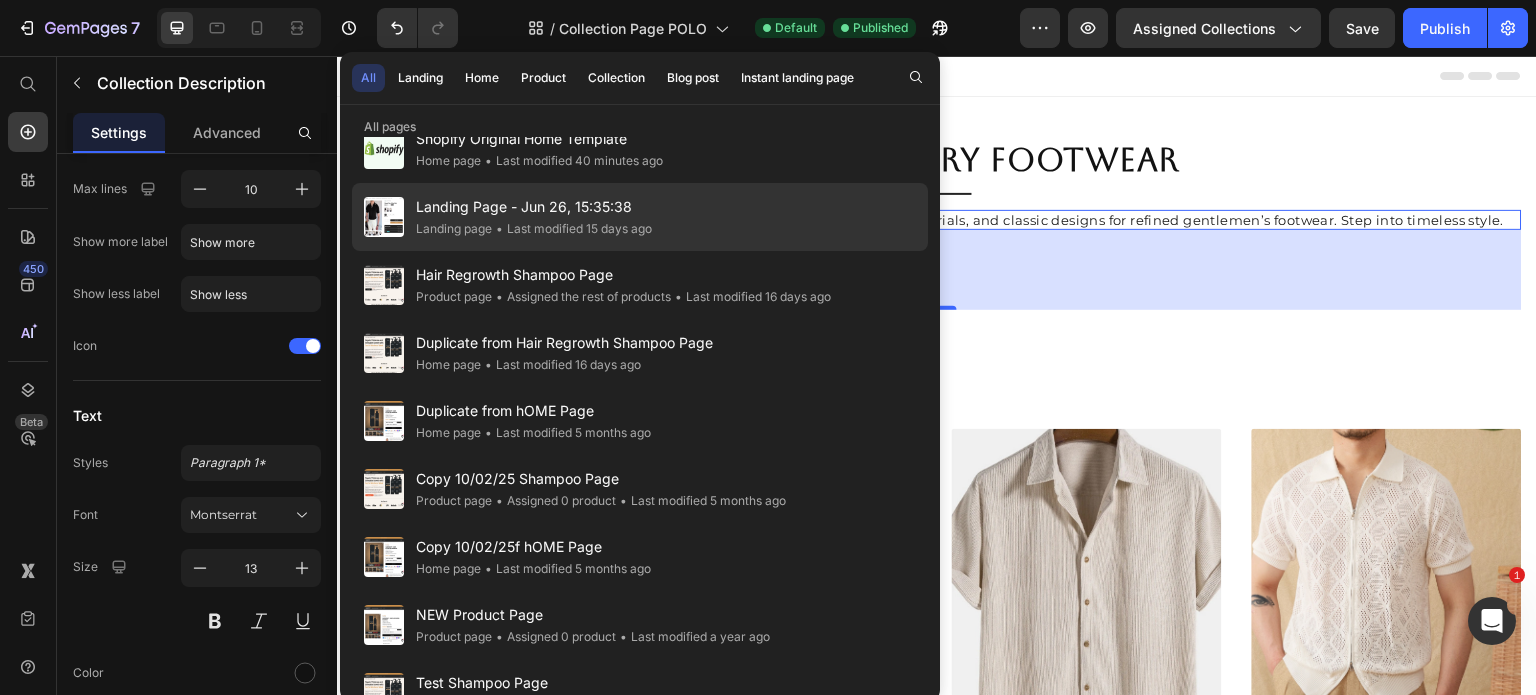 scroll, scrollTop: 0, scrollLeft: 0, axis: both 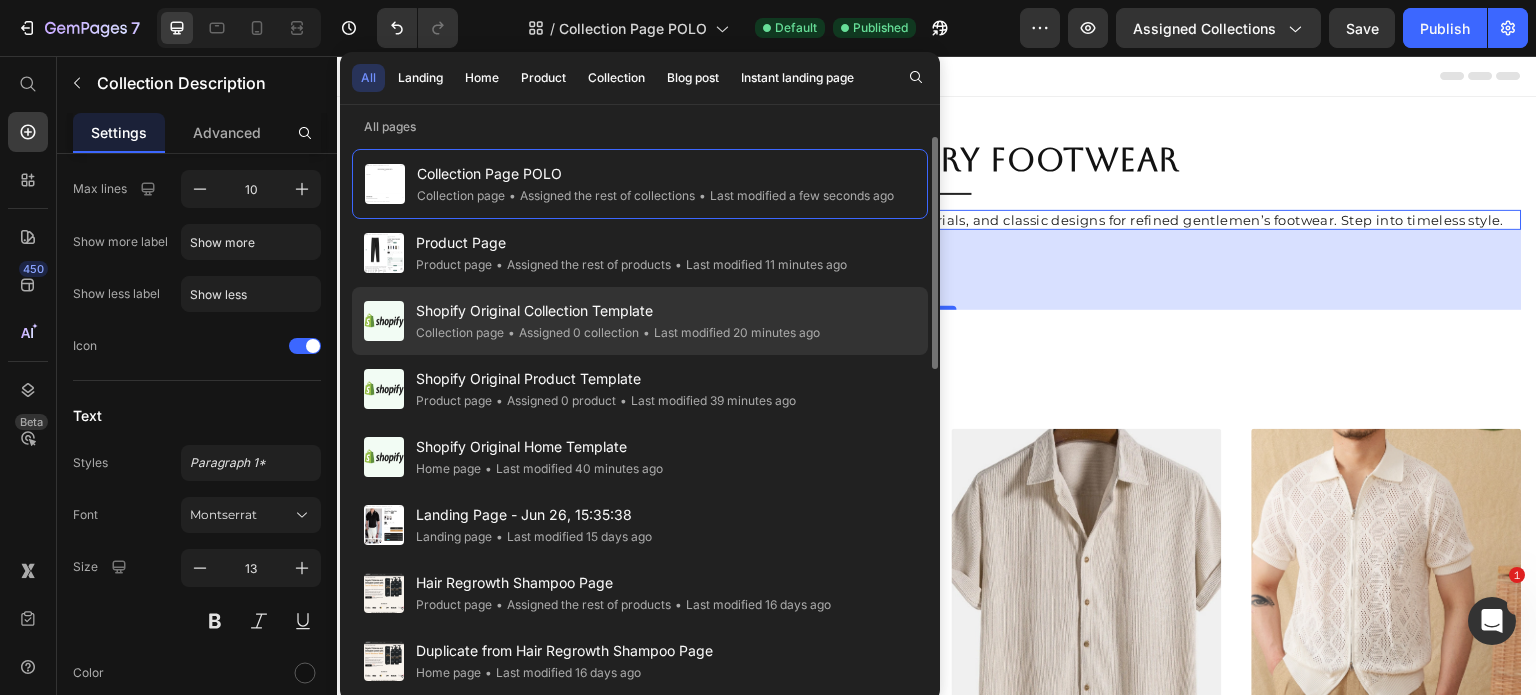 click on "Shopify Original Collection Template" at bounding box center (618, 311) 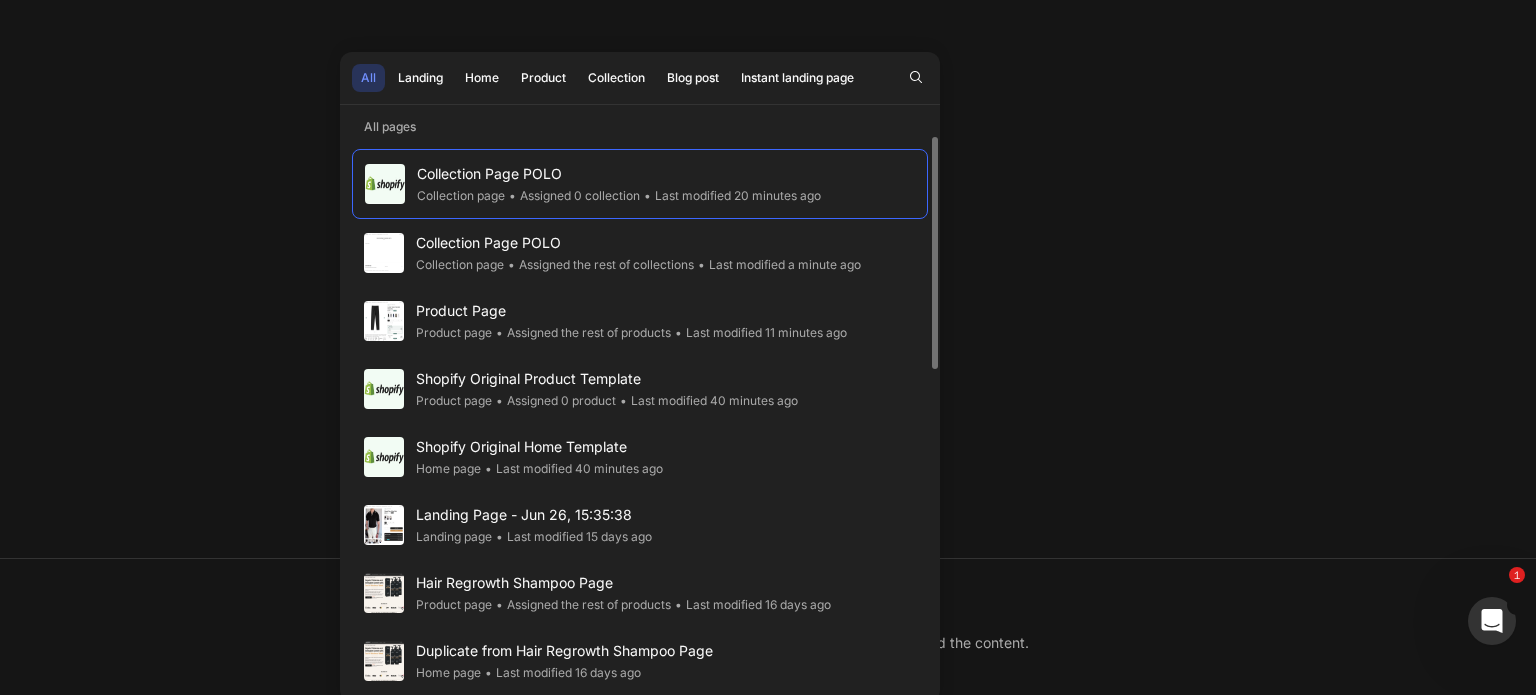 scroll, scrollTop: 0, scrollLeft: 0, axis: both 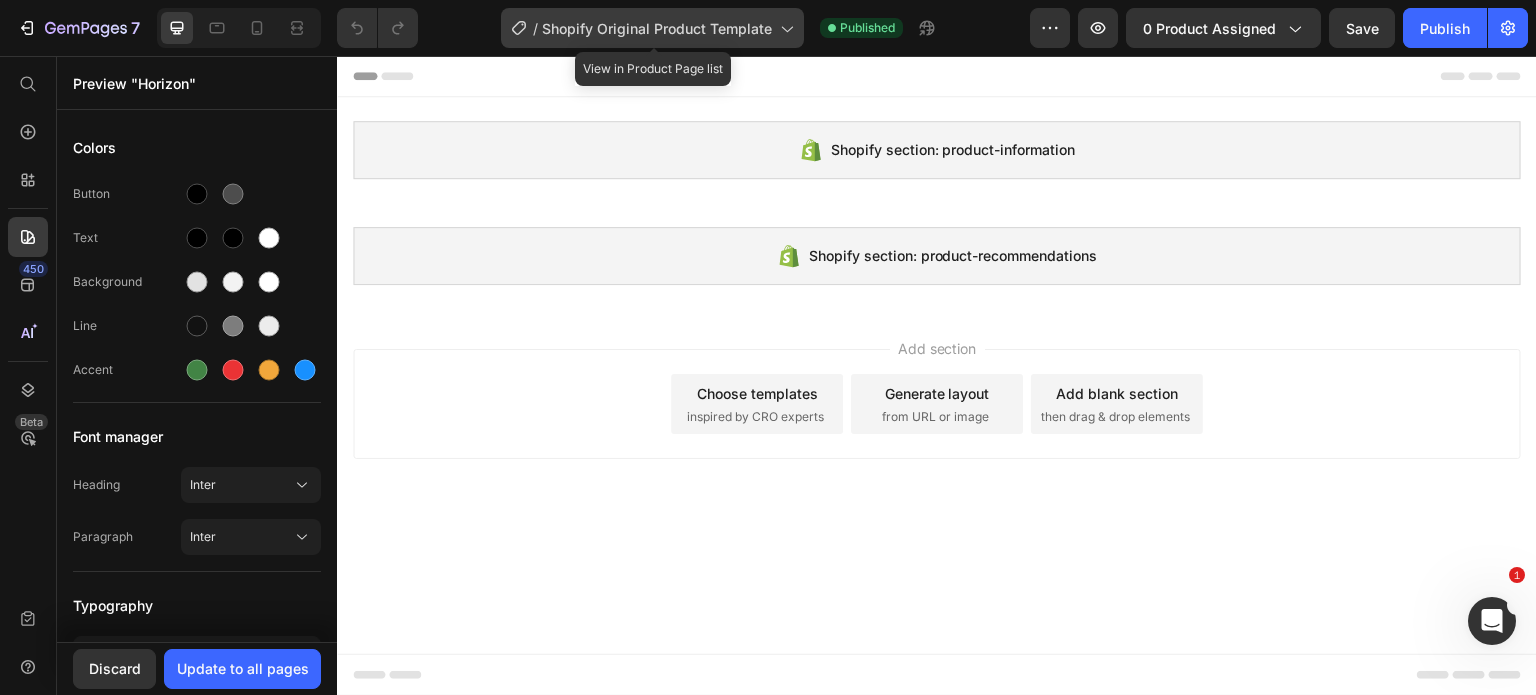 click on "/  Shopify Original Product Template" 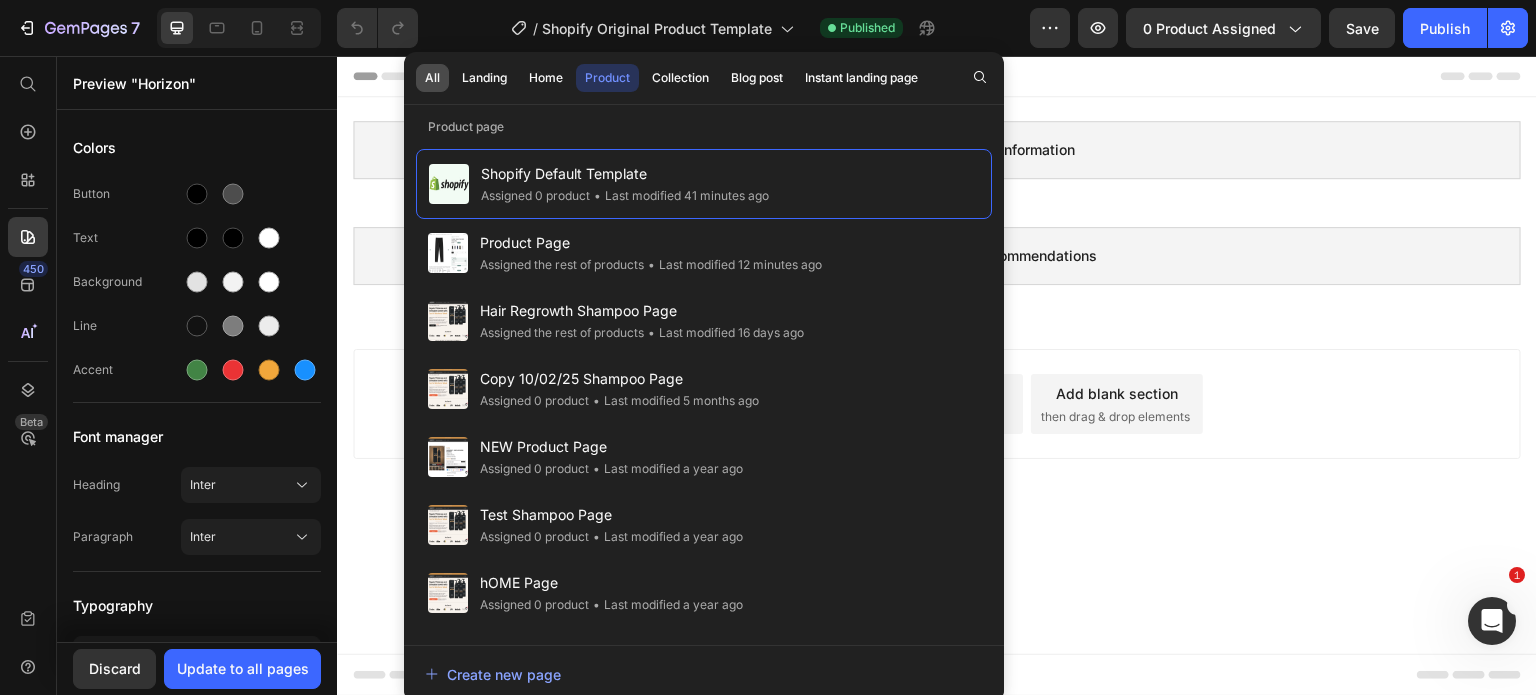 click on "All" at bounding box center [432, 78] 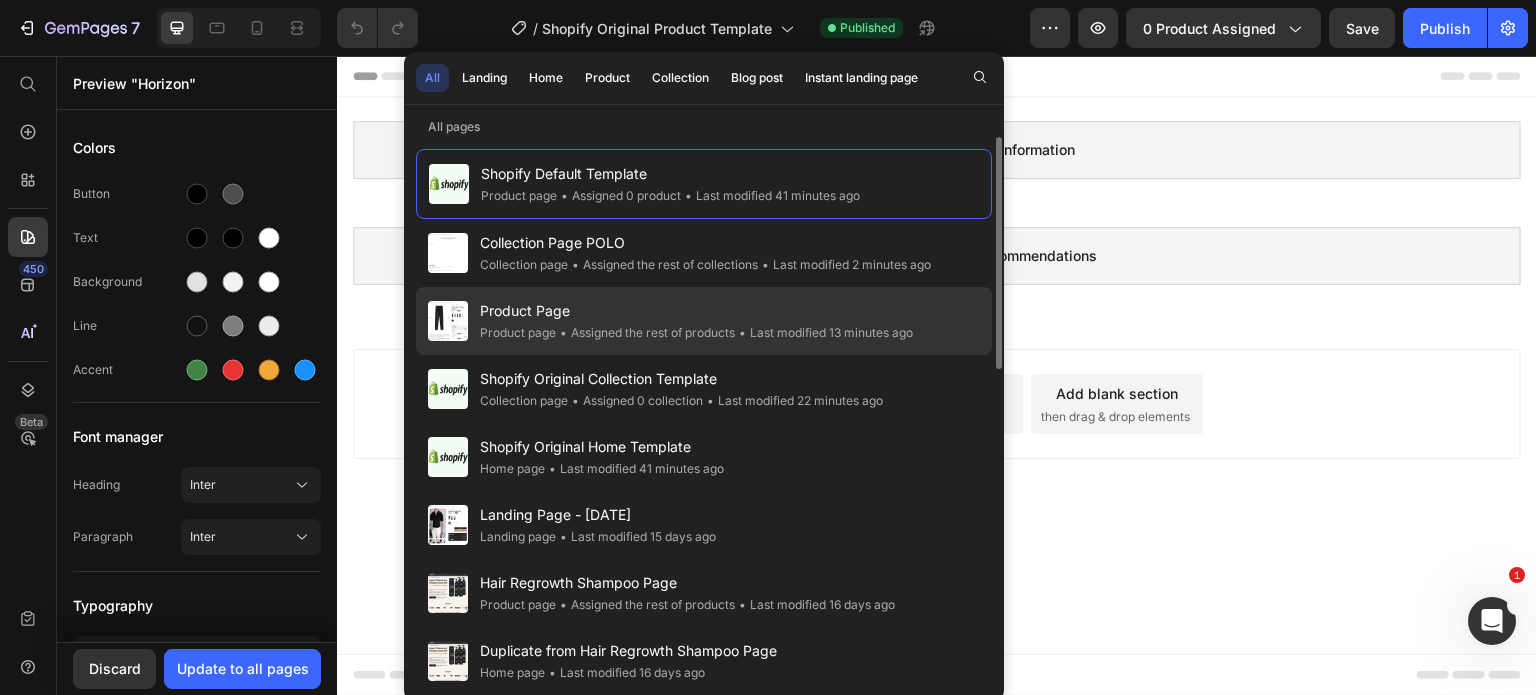 click on "Product Page" at bounding box center (696, 311) 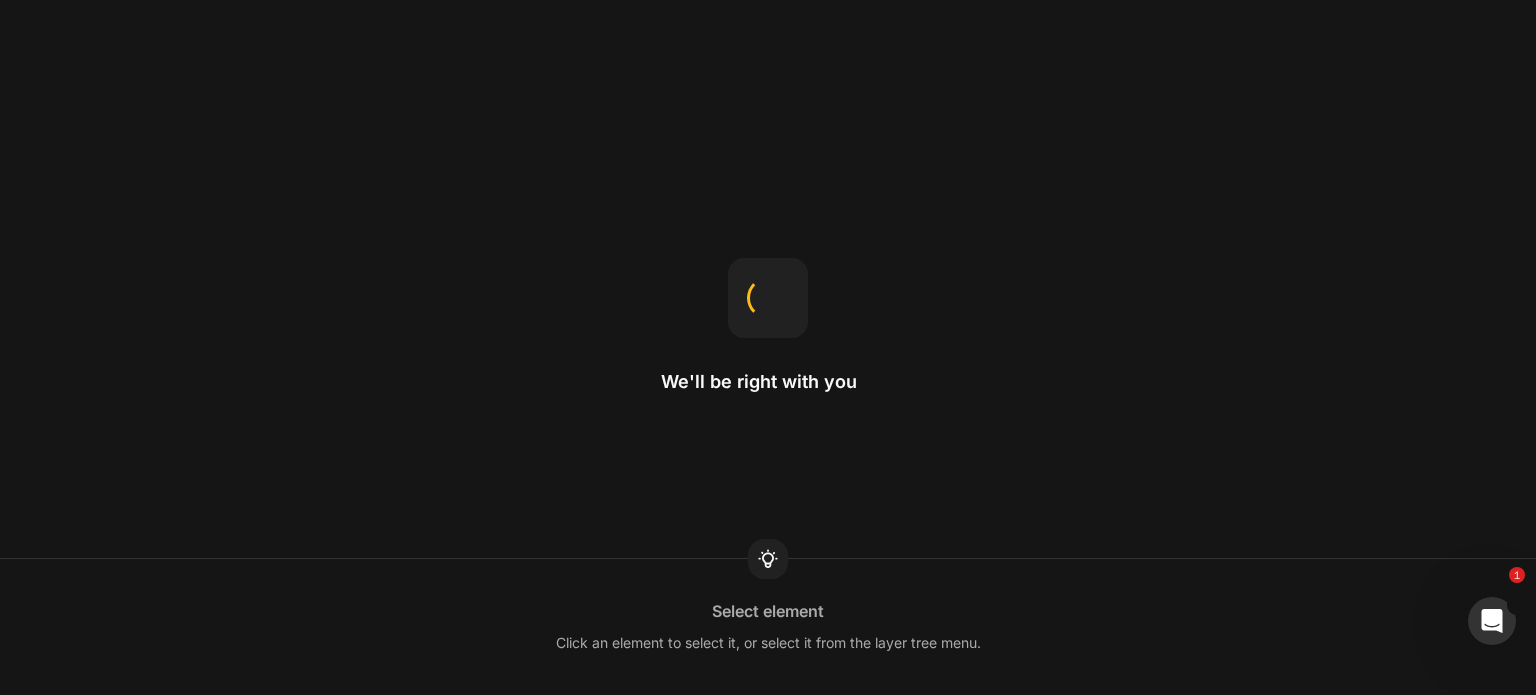 scroll, scrollTop: 0, scrollLeft: 0, axis: both 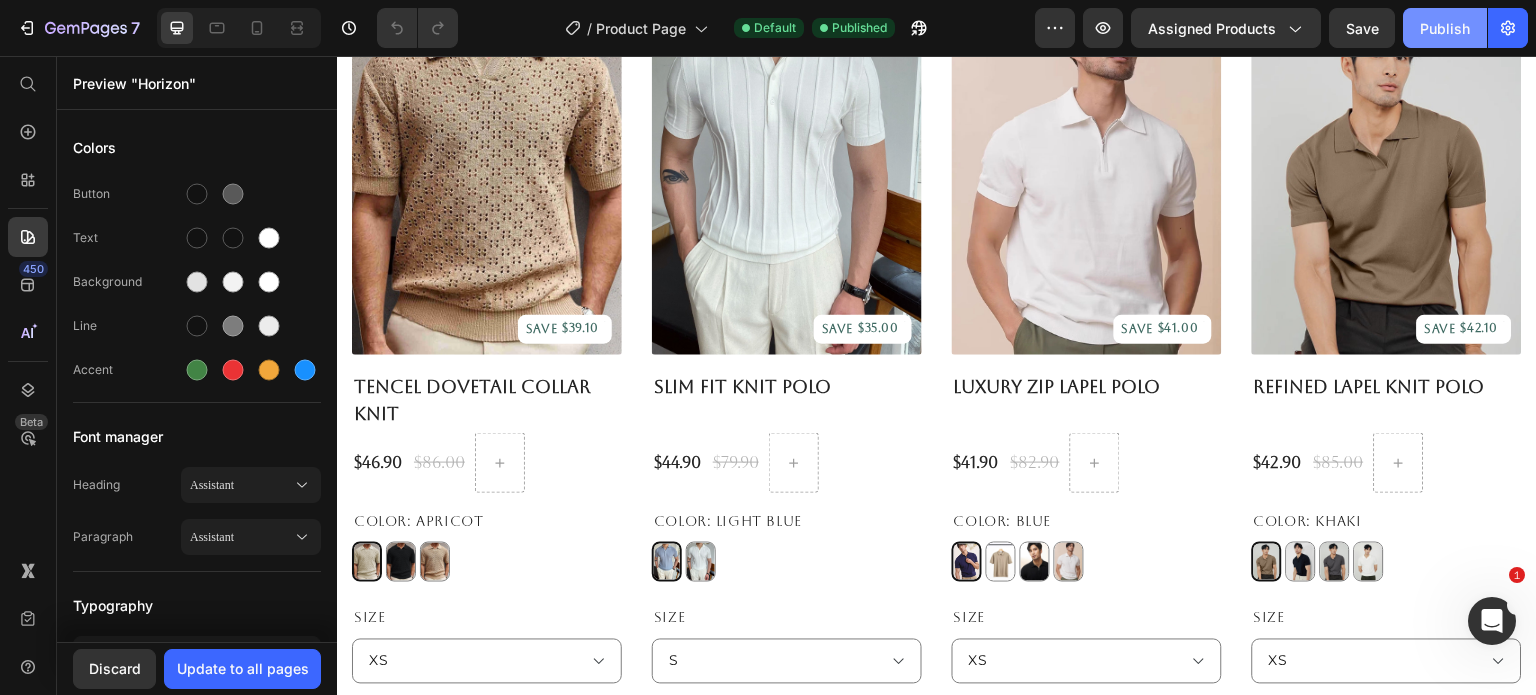 click on "Publish" at bounding box center (1445, 28) 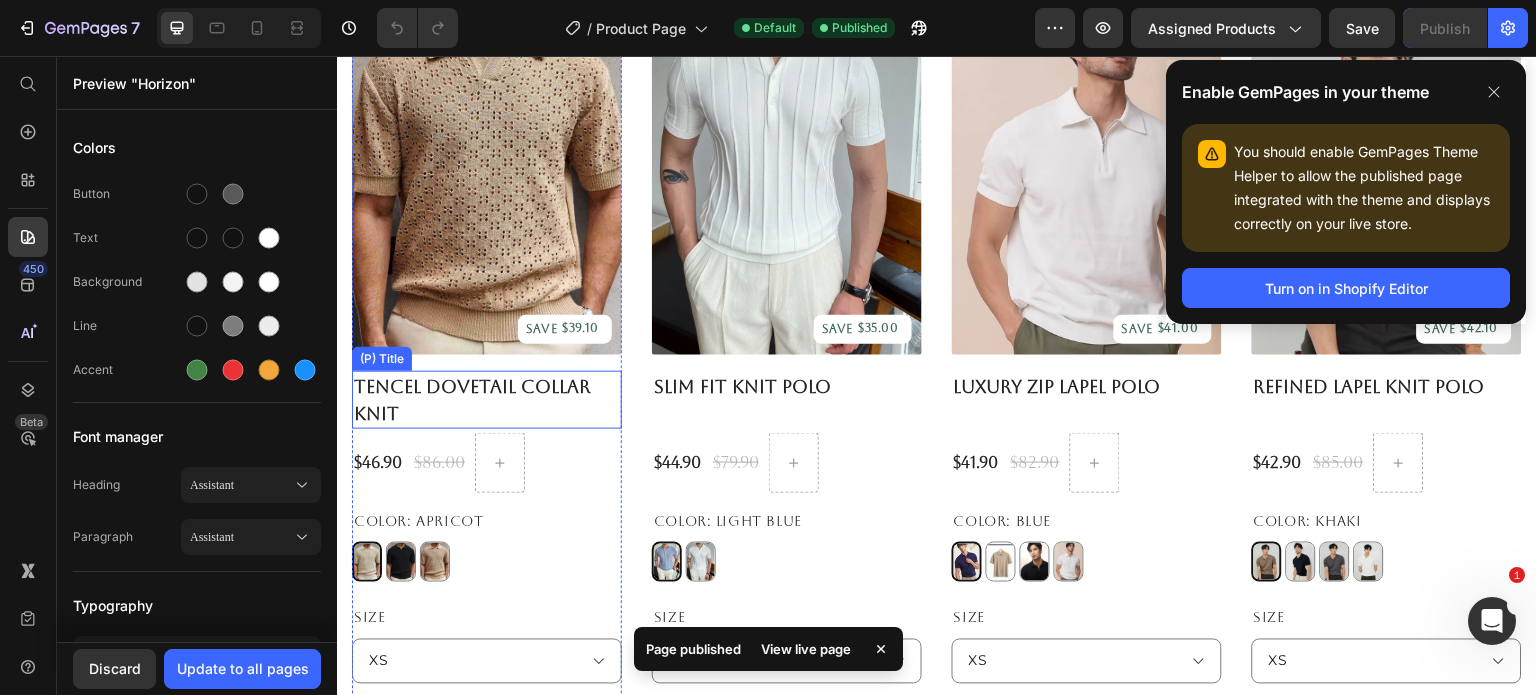 click on "Tencel Dovetail Collar Knit" at bounding box center [487, 400] 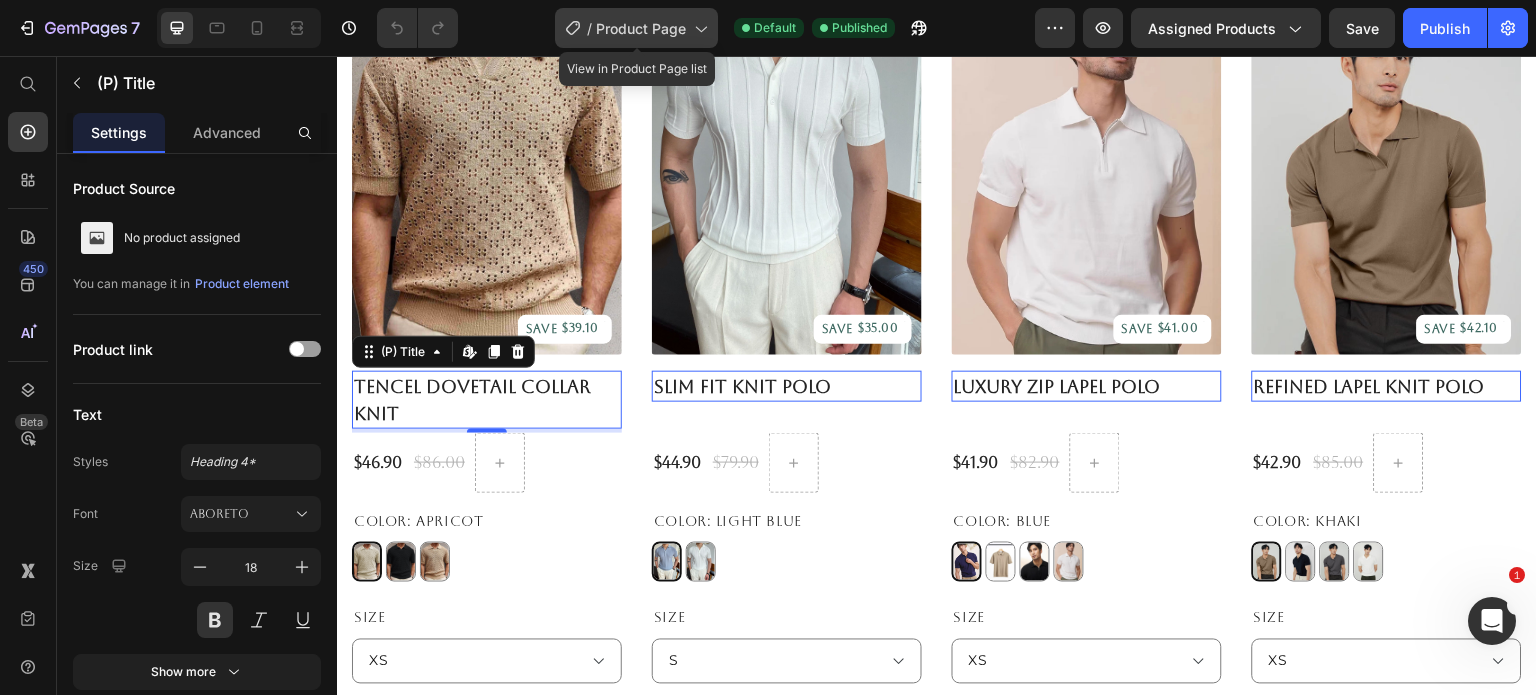 click 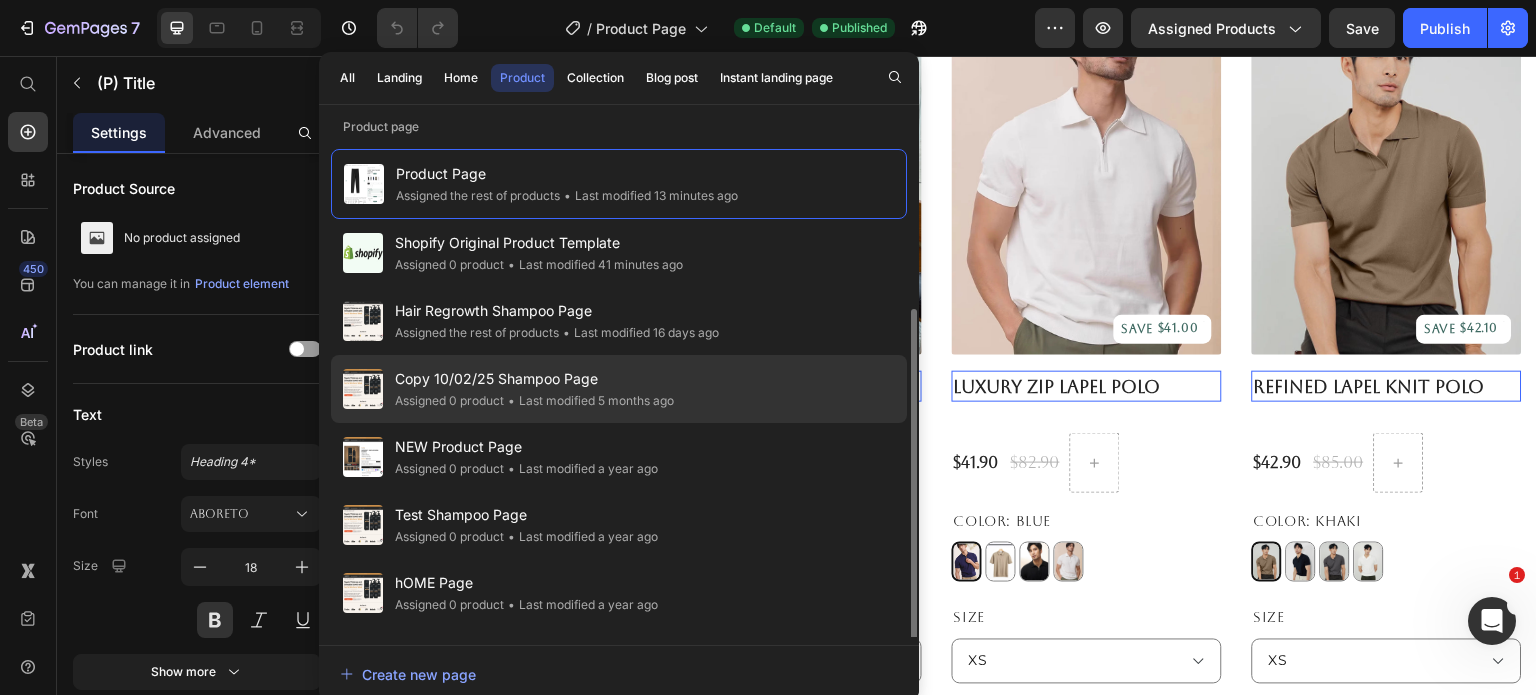 scroll, scrollTop: 193, scrollLeft: 0, axis: vertical 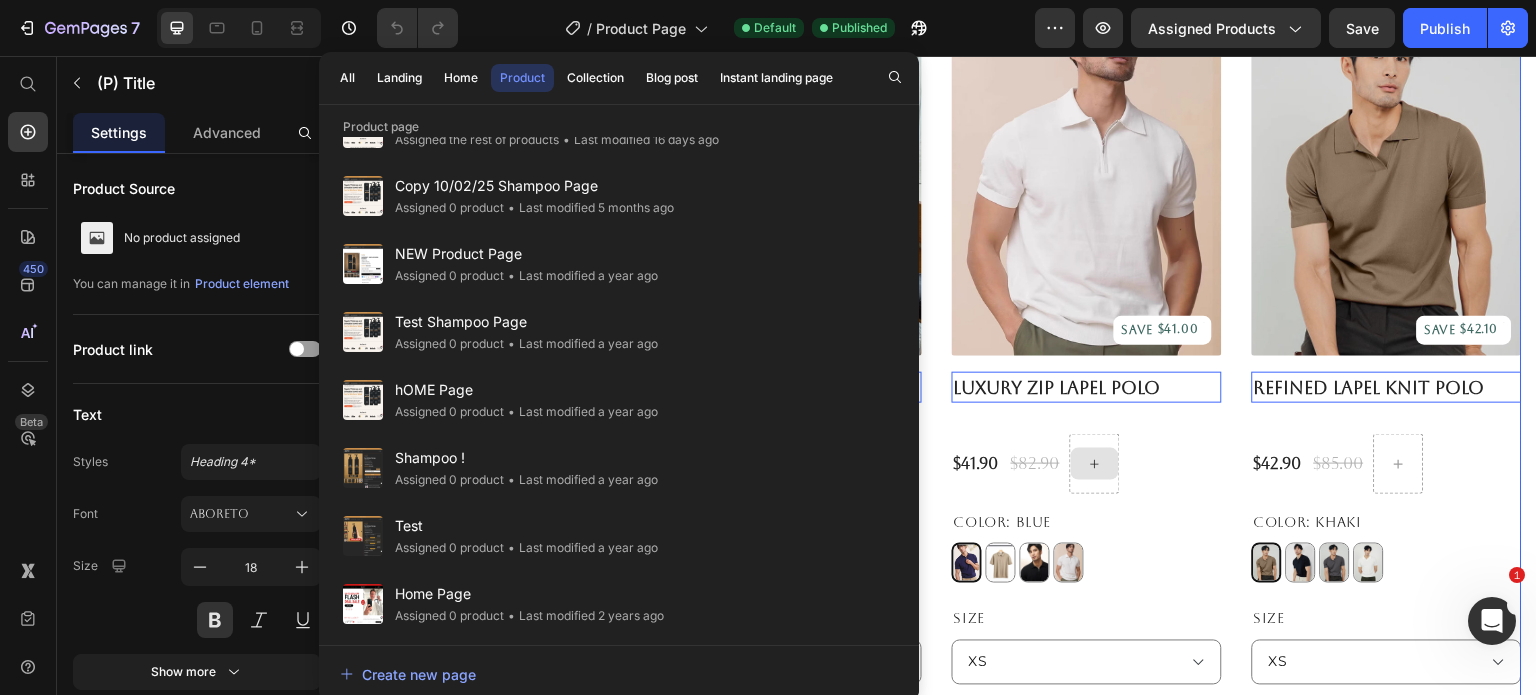 click on "(P) Images SAVE $39.10 Discount Tag Tencel Dovetail Collar Knit (P) Title   Edit content in Shopify 4 SAVE $39.10 (P) Tag SAVE $39.10 (P) Tag $46.90 (P) Price $86.00 (P) Price
Row Color: Apricot Apricot Apricot Black Black Beige Beige Size XS S M L XL Product Variants & Swatches Add To Cart (P) Cart Button Row (P) Images SAVE $35.00 Discount Tag Slim Fit Knit Polo (P) Title   Edit content in Shopify 0 SAVE $35.00 (P) Tag SAVE $35.00 (P) Tag $44.90 (P) Price $79.90 (P) Price
Row Color: Light Blue Light Blue Light Blue White White Size S M L XL Product Variants & Swatches Add To Cart (P) Cart Button Row (P) Images SAVE $41.00 Discount Tag Luxury Zip Lapel Polo (P) Title   Edit content in Shopify 0 SAVE $41.00 (P) Tag SAVE $41.00 (P) Tag $41.90 (P) Price $82.90 (P) Price
Row Color: Blue Blue Blue Apricot Apricot Black Black White White Size XS S M L XL Product Variants & Swatches Add To Cart (P) Cart Button Row (P) Images SAVE $42.10 Discount Tag (P) Title   0" at bounding box center (937, 370) 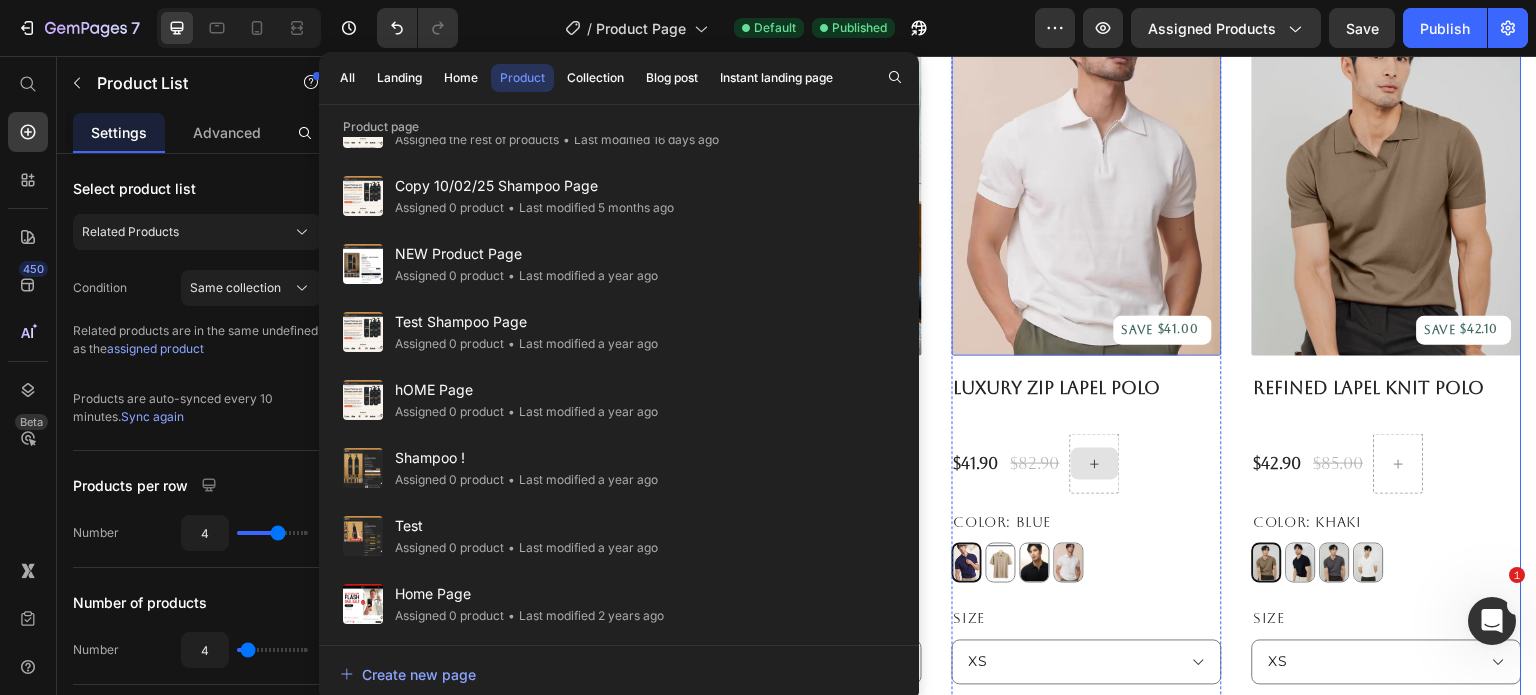 click at bounding box center (1087, 176) 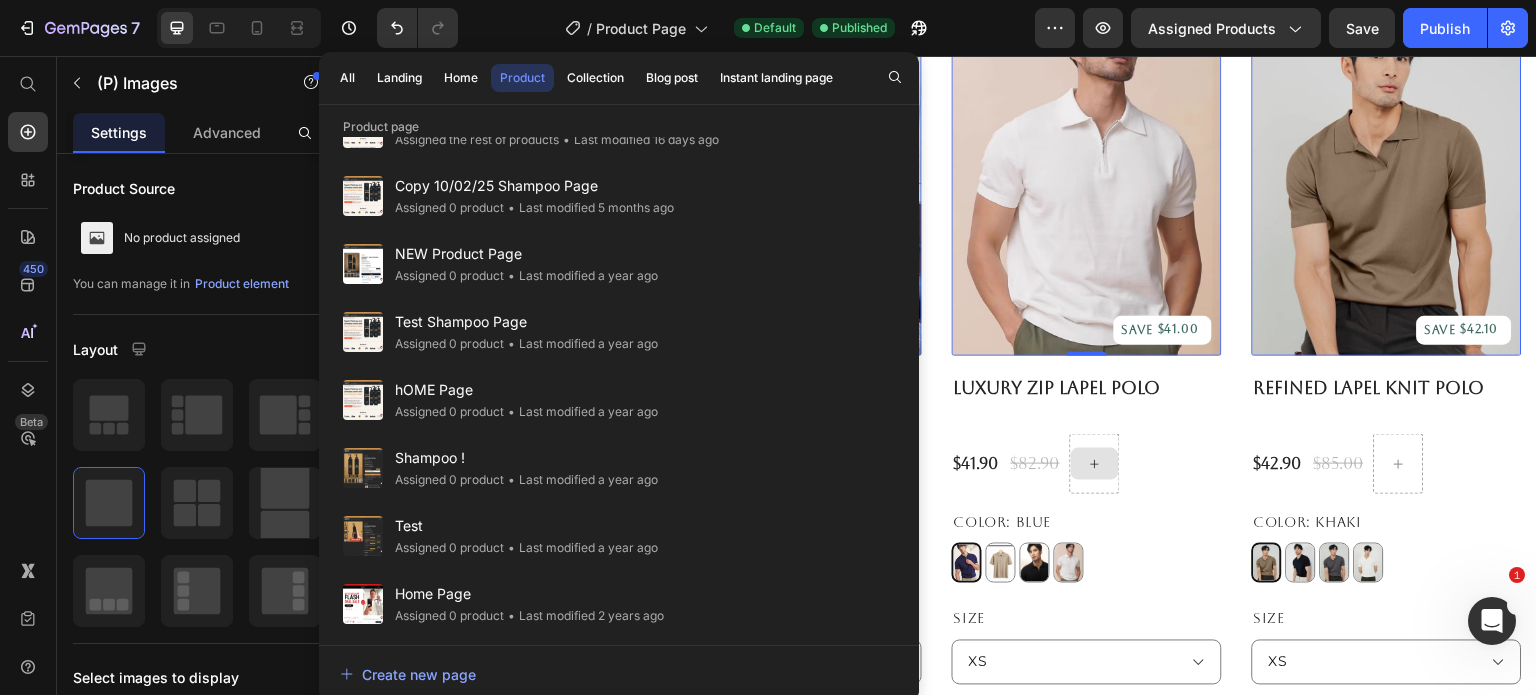 click on "/  Product Page Default Published" 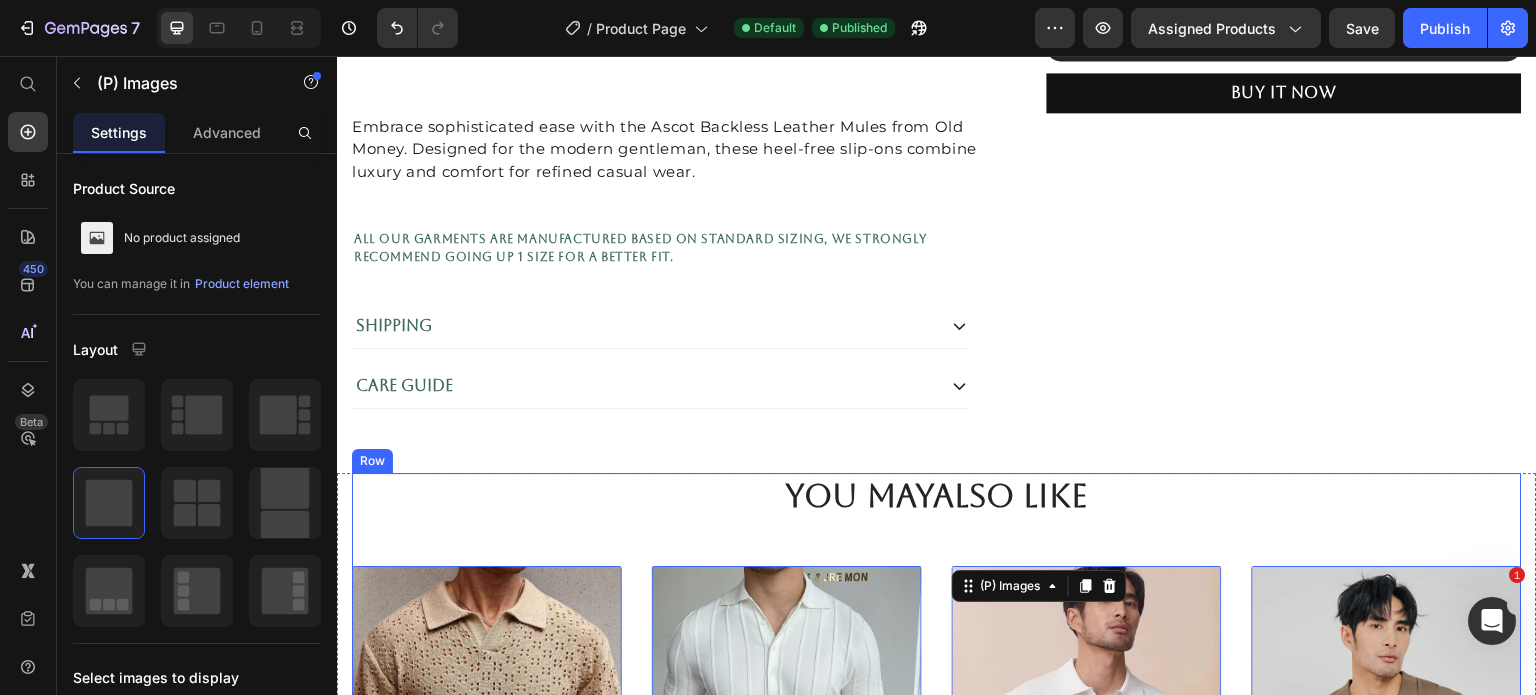 scroll, scrollTop: 760, scrollLeft: 0, axis: vertical 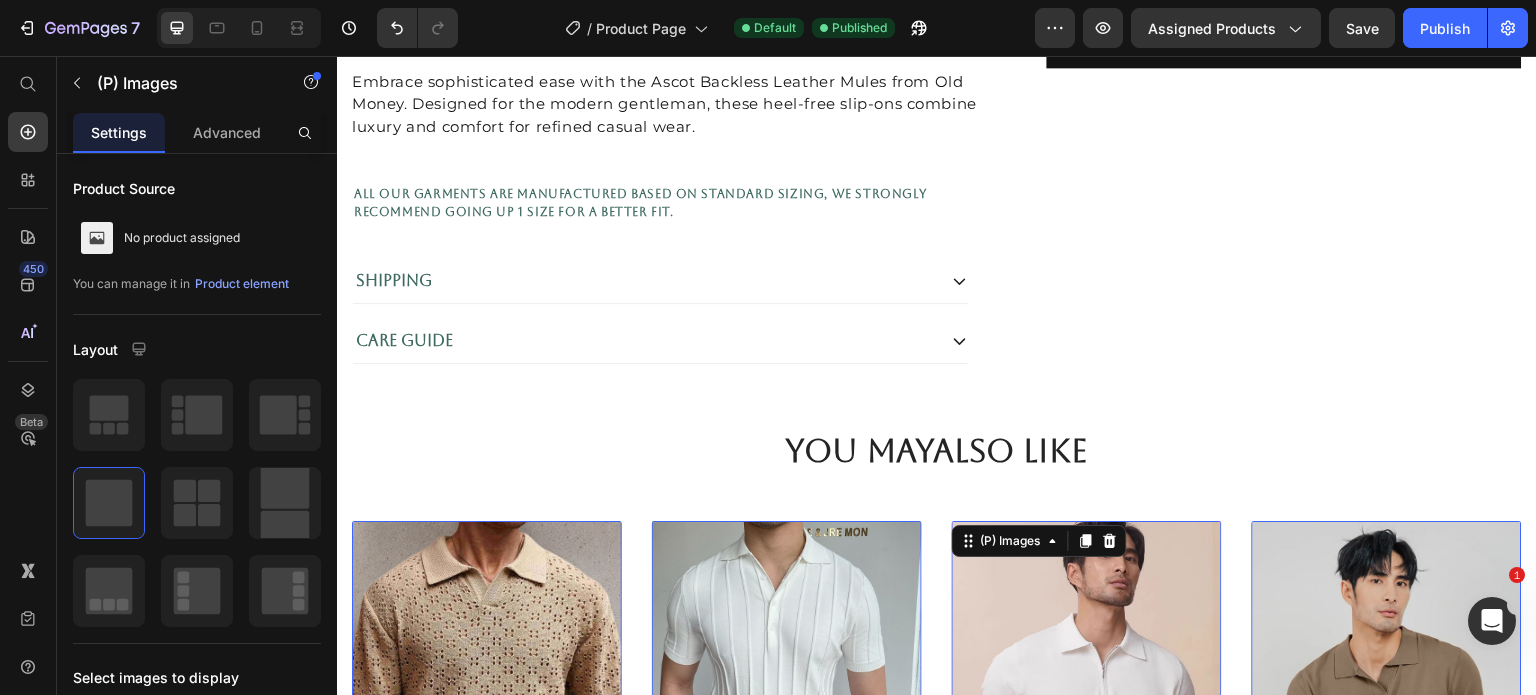 click at bounding box center (487, 701) 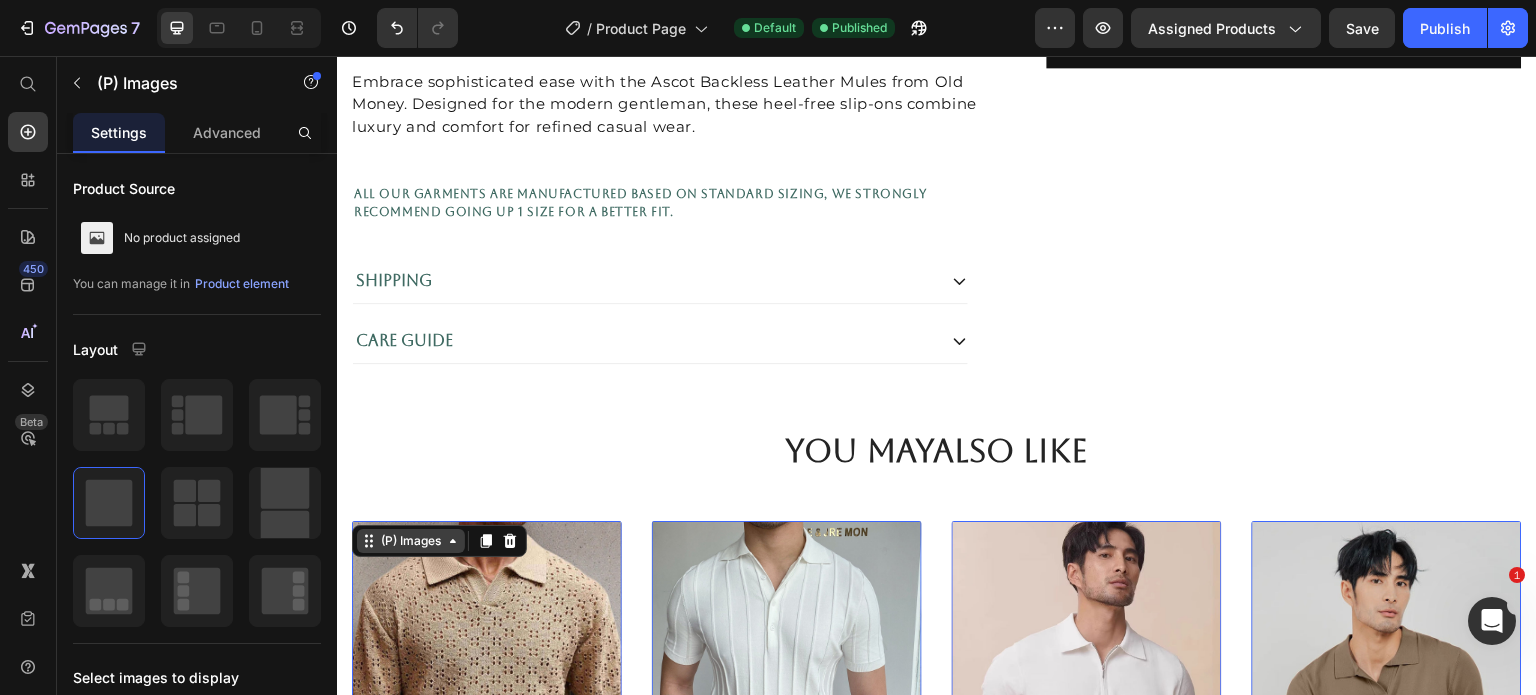 click on "(P) Images" at bounding box center [411, 541] 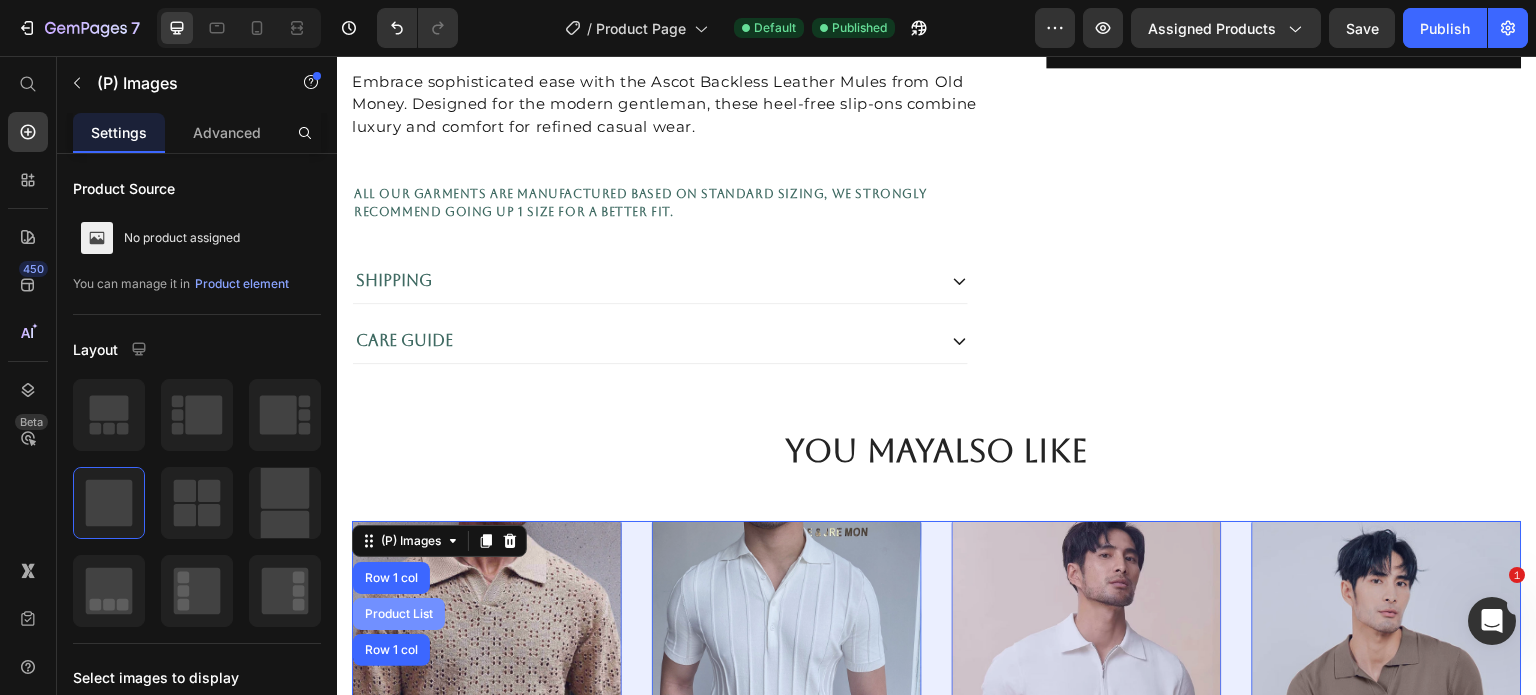 click on "Product List" at bounding box center [399, 614] 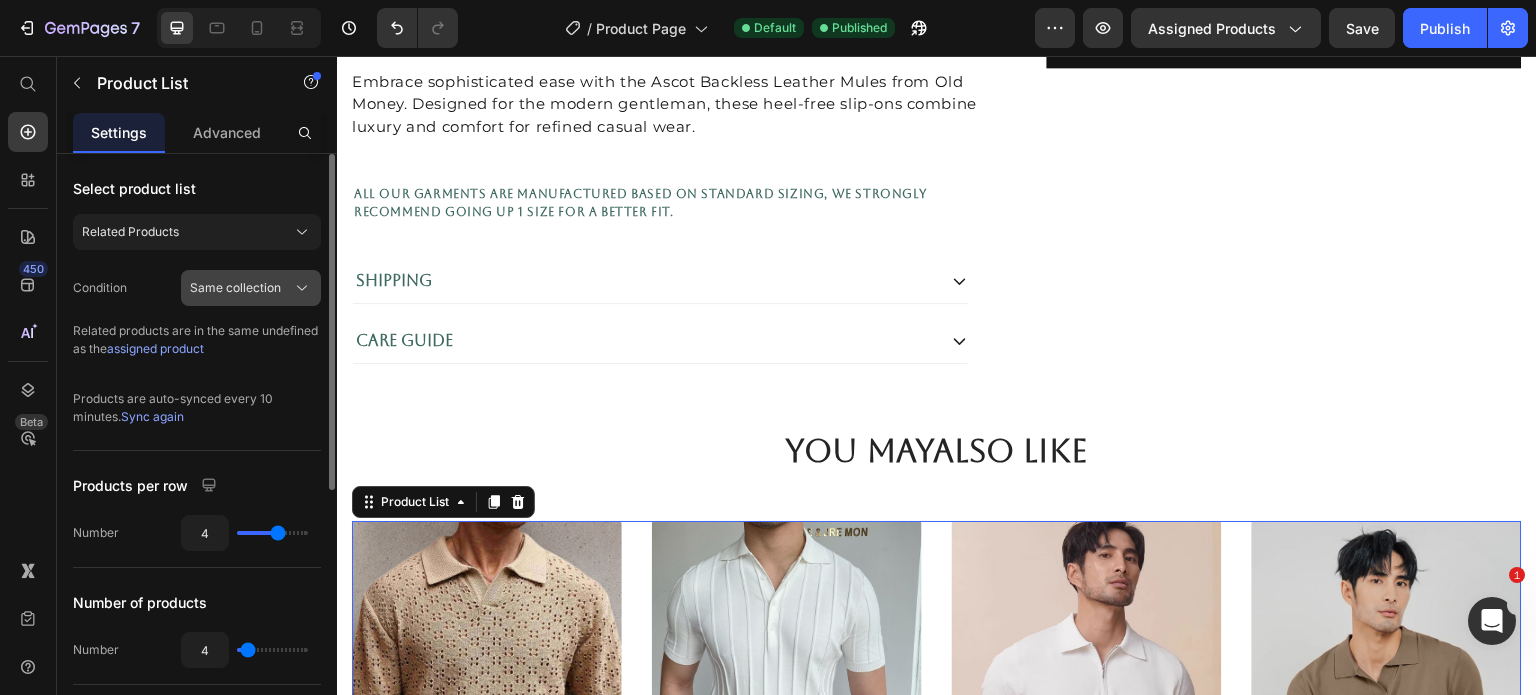 click on "Same collection" at bounding box center (235, 288) 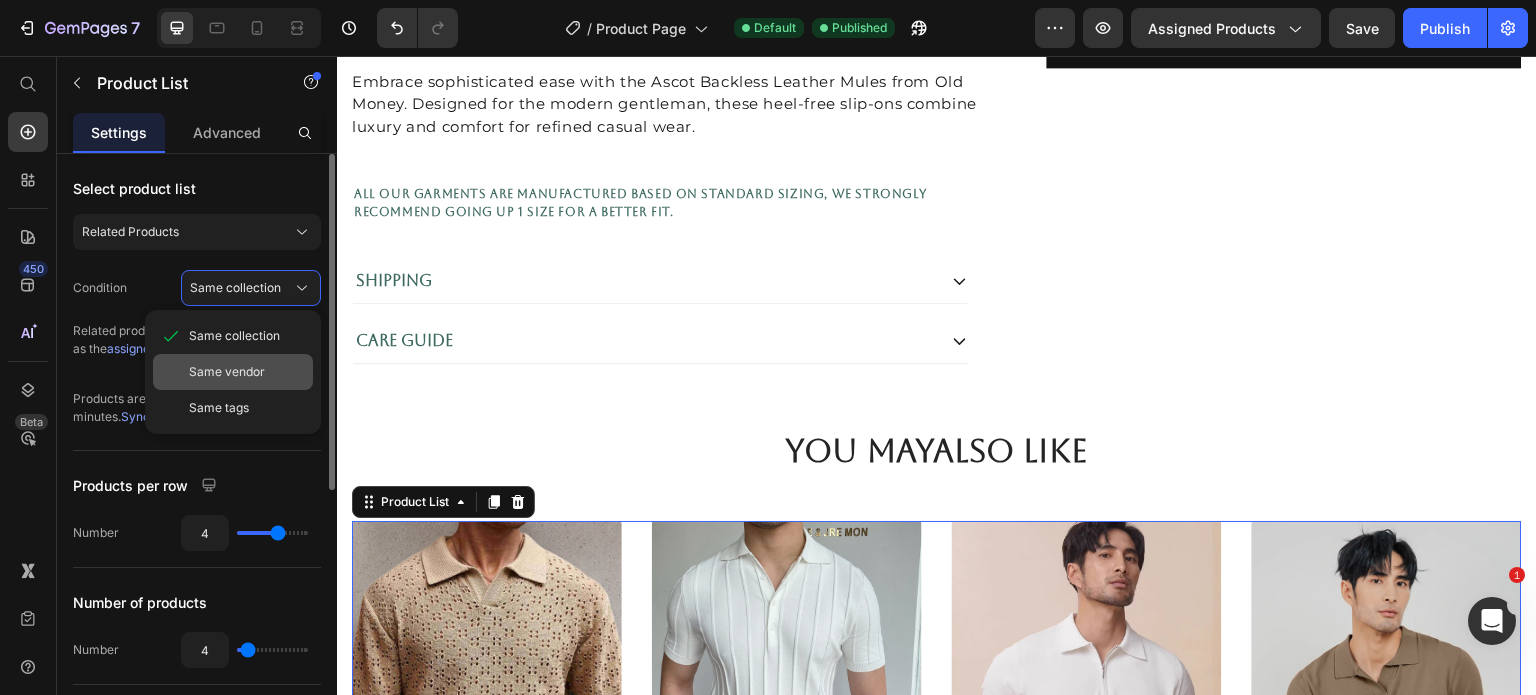 click on "Same vendor" at bounding box center [227, 372] 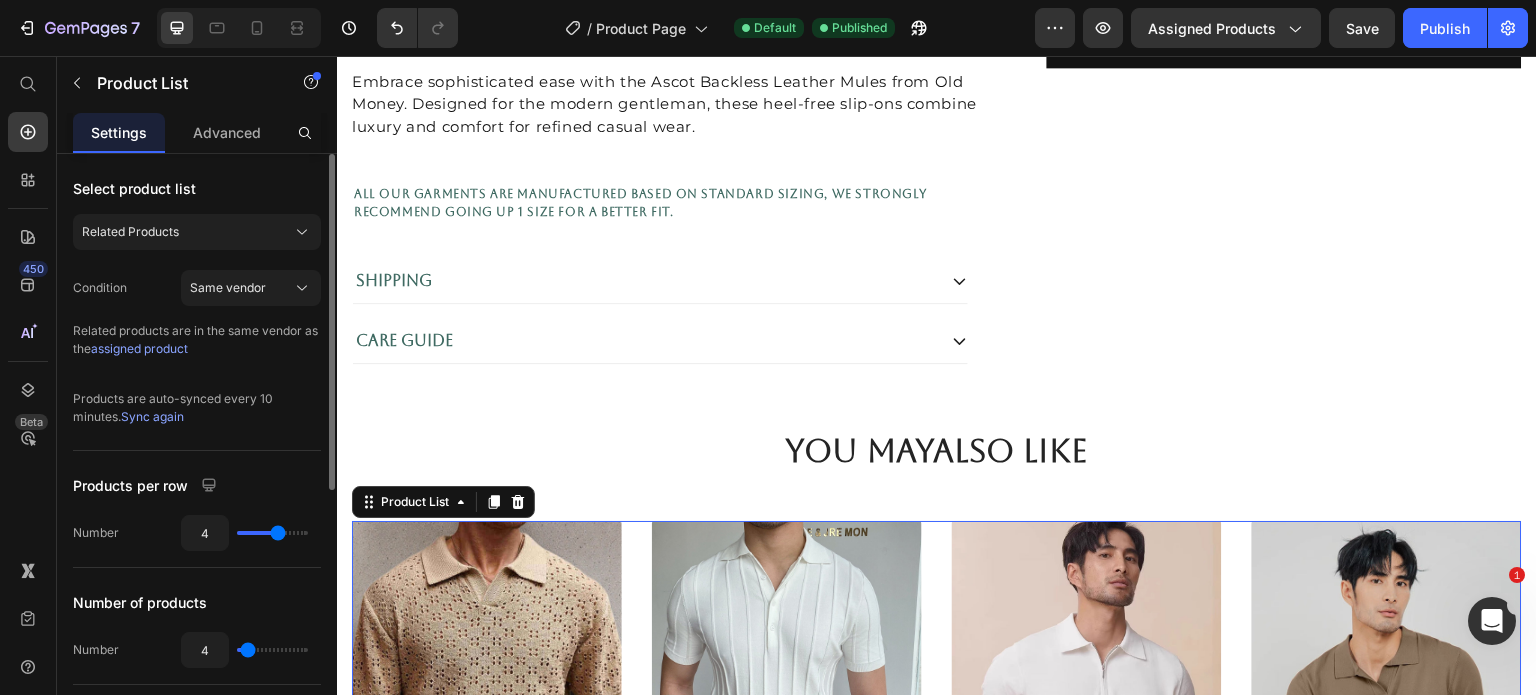 select on "EU 43 / US 9.5 / UK 9" 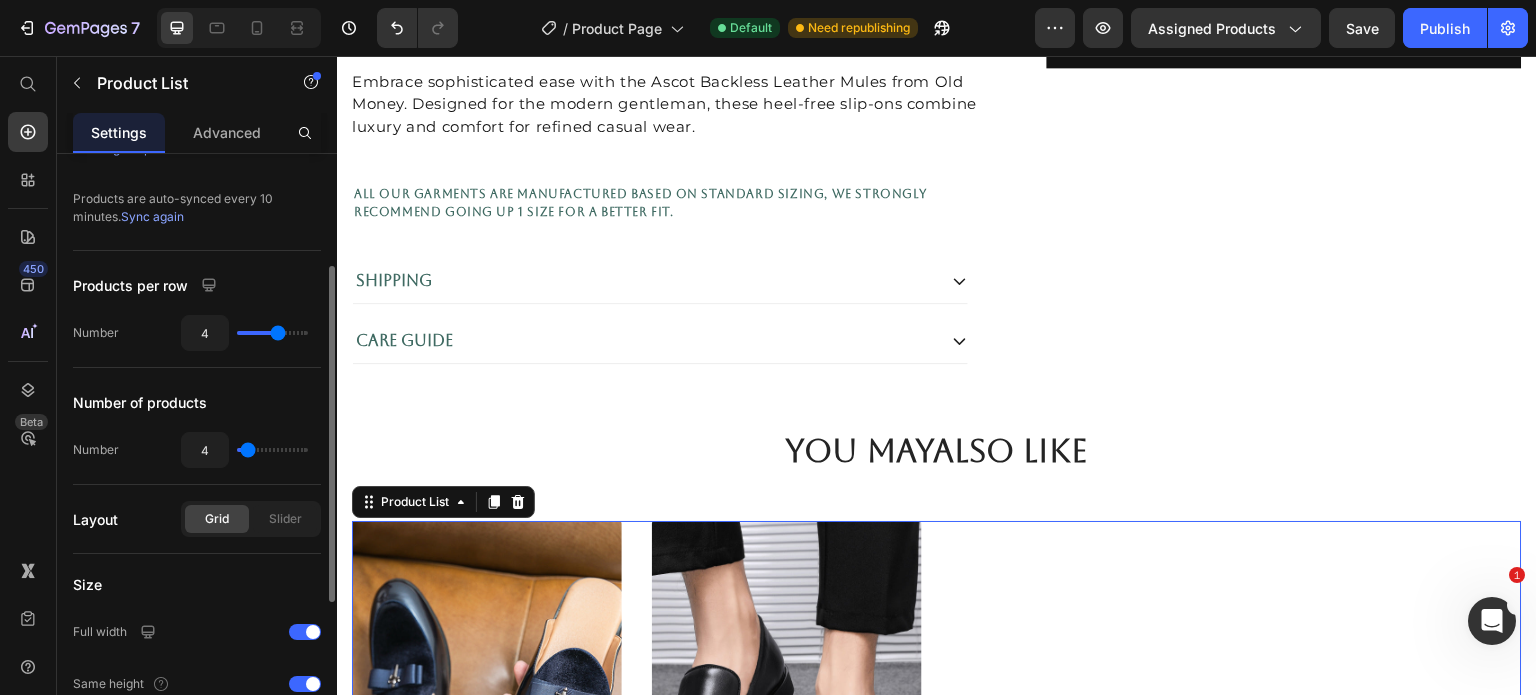 scroll, scrollTop: 100, scrollLeft: 0, axis: vertical 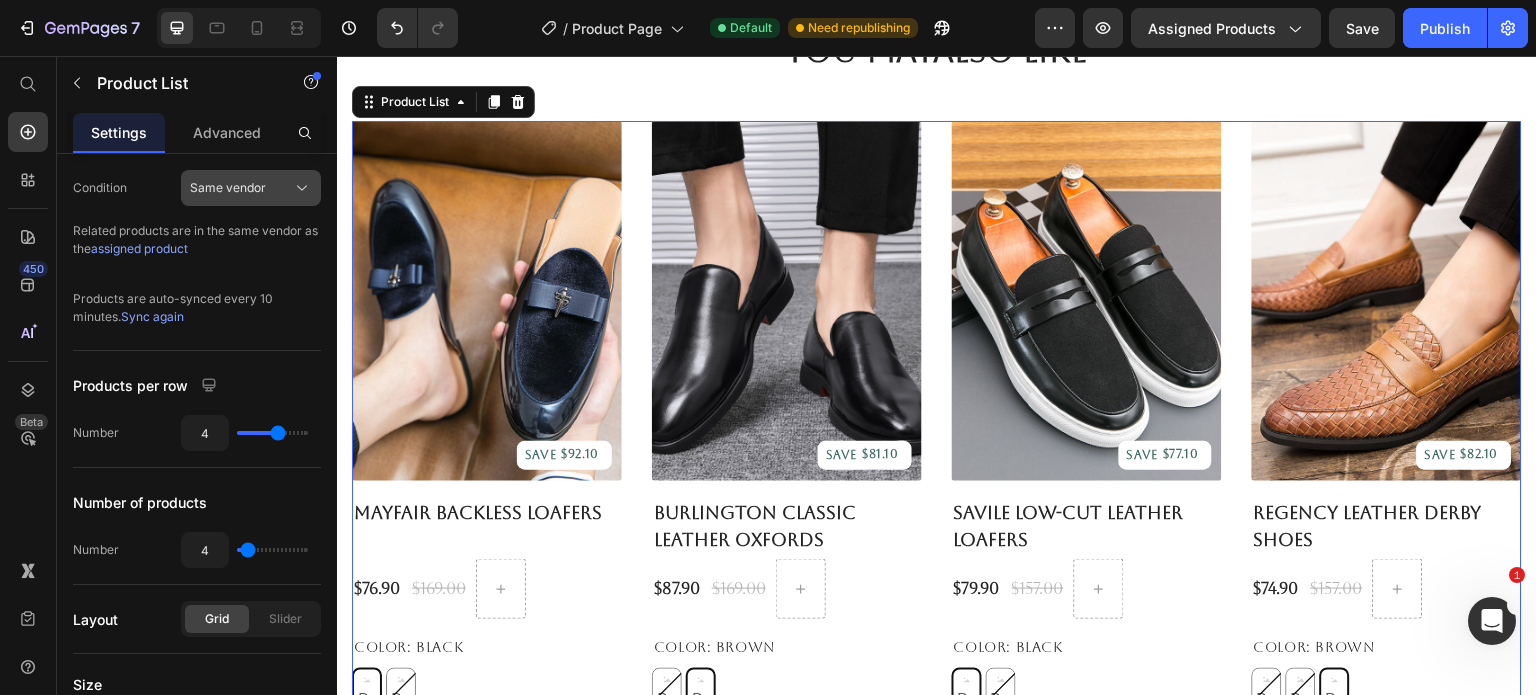 click on "Same vendor" at bounding box center [251, 188] 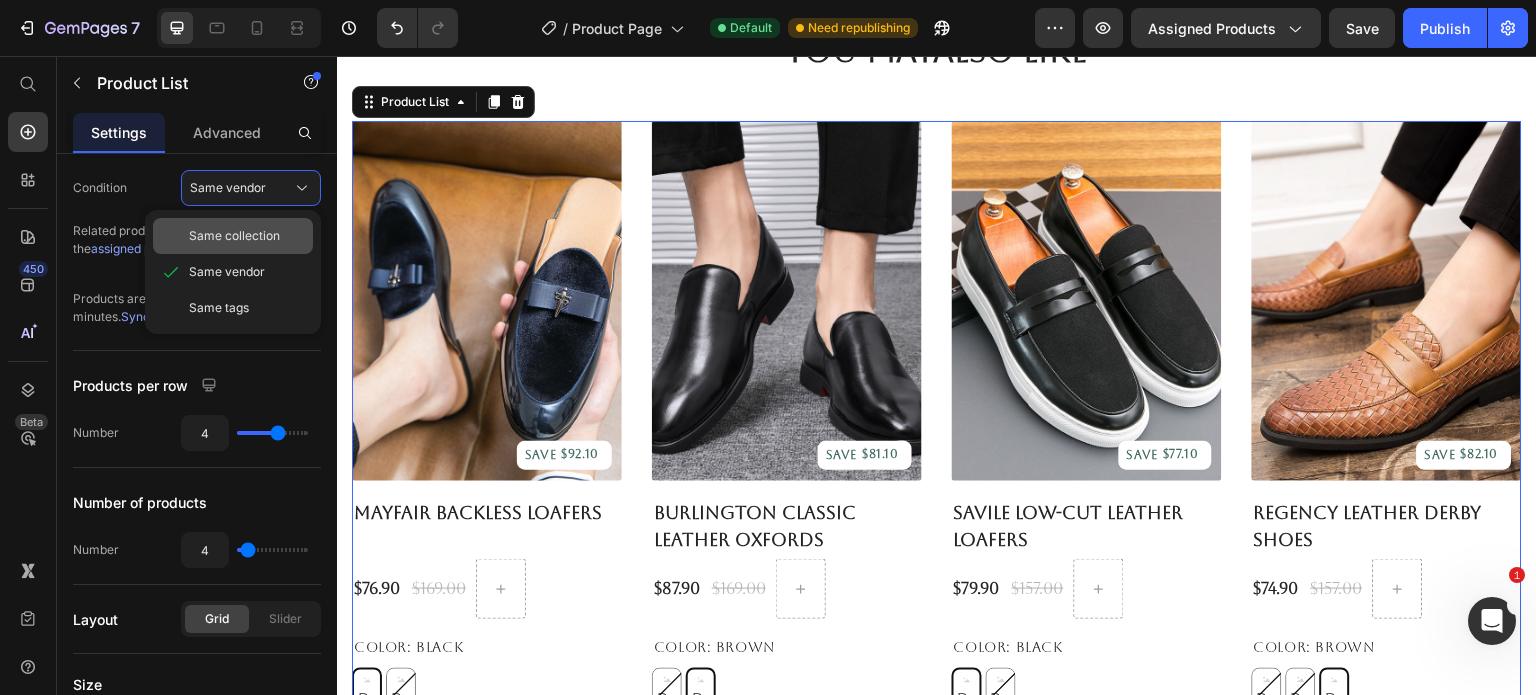 click on "Same collection" at bounding box center [234, 236] 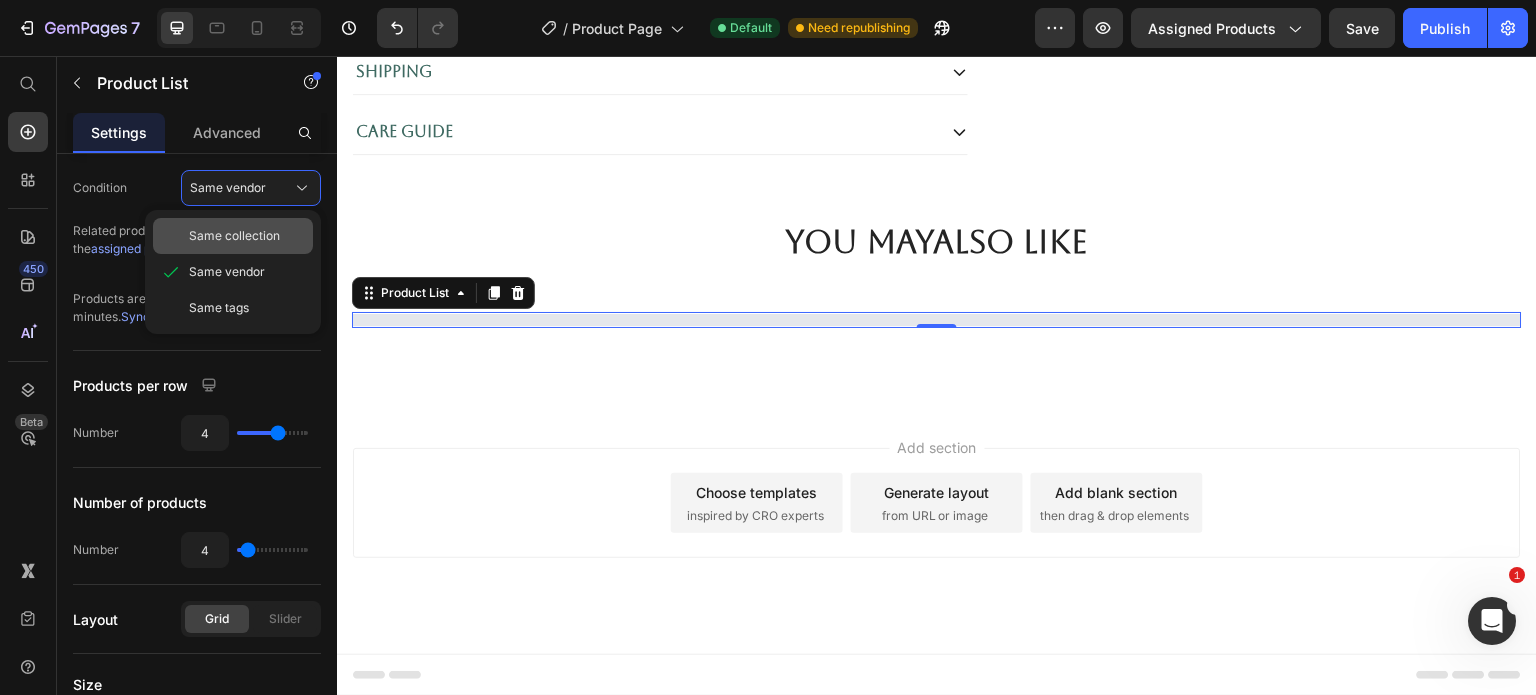 scroll, scrollTop: 1072, scrollLeft: 0, axis: vertical 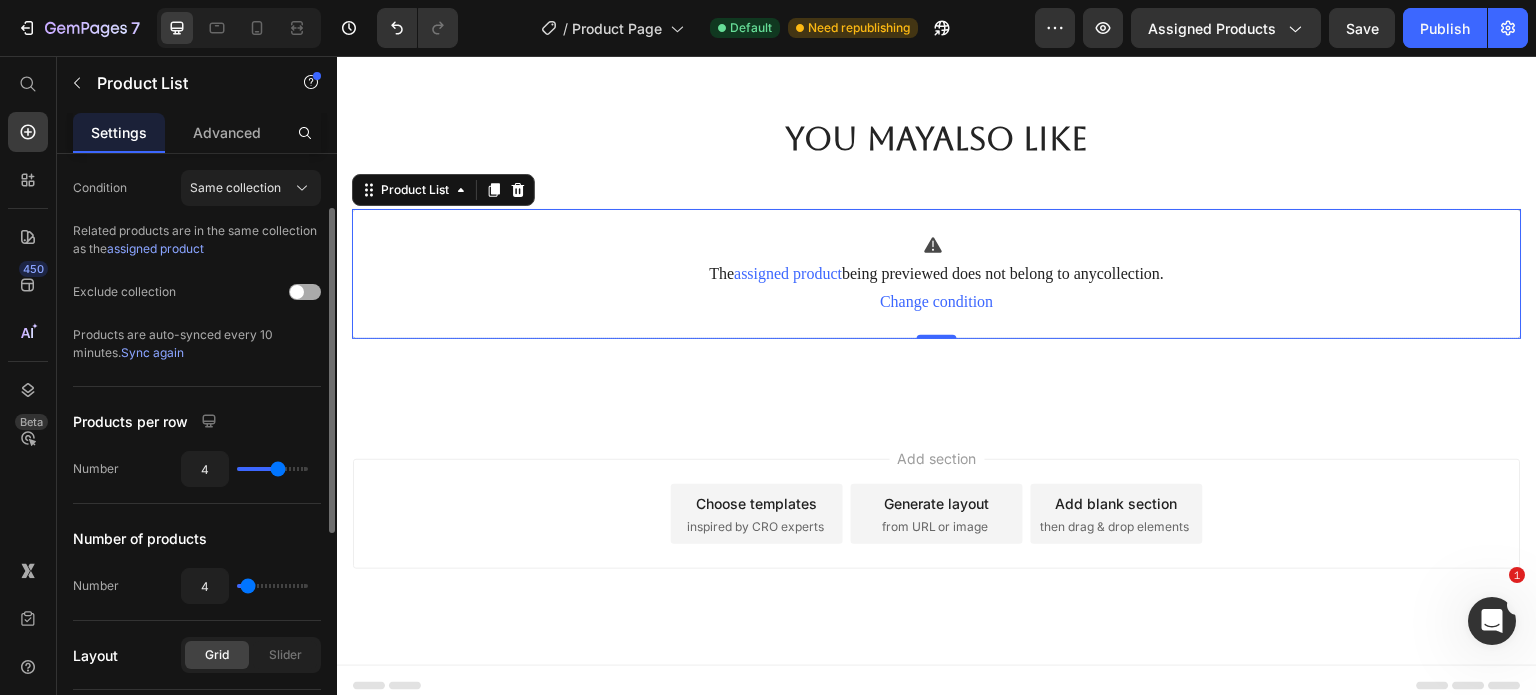 click on "Sync again" at bounding box center [152, 352] 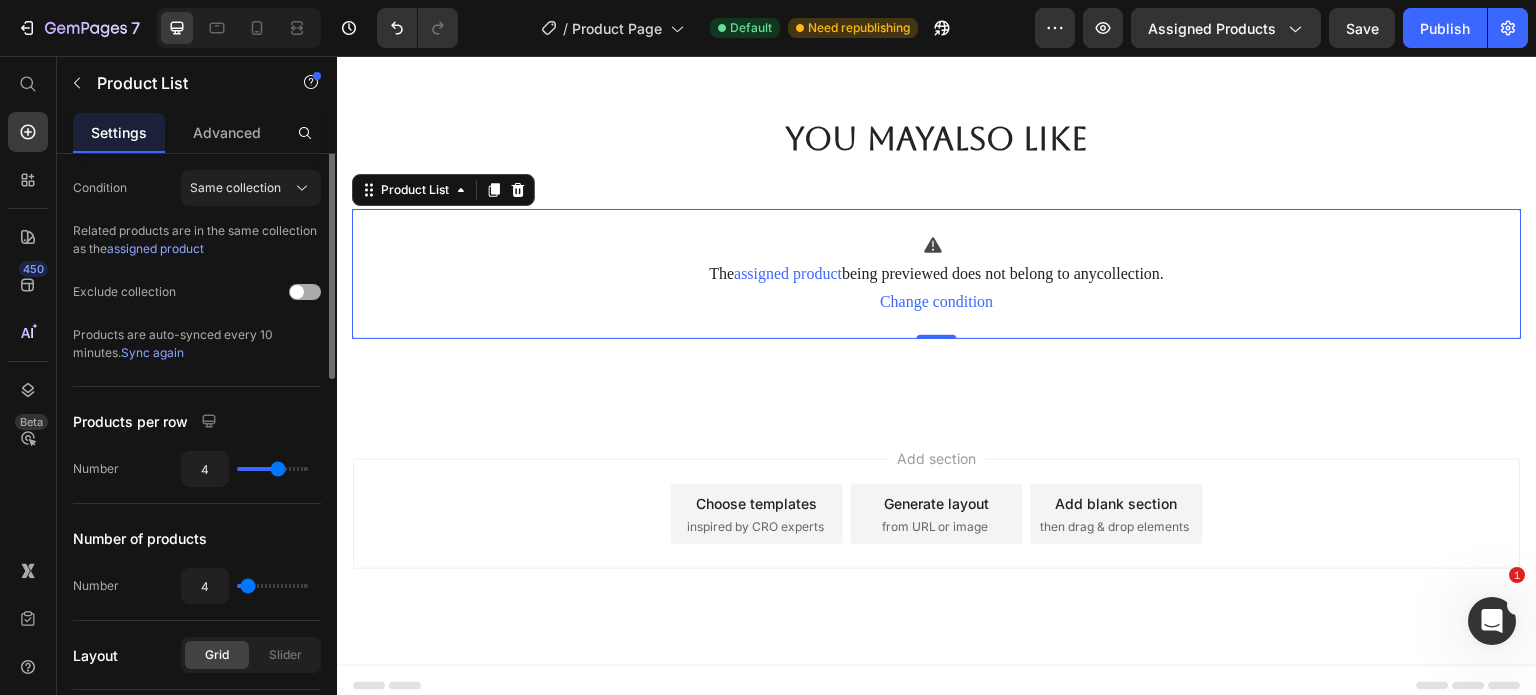 scroll, scrollTop: 0, scrollLeft: 0, axis: both 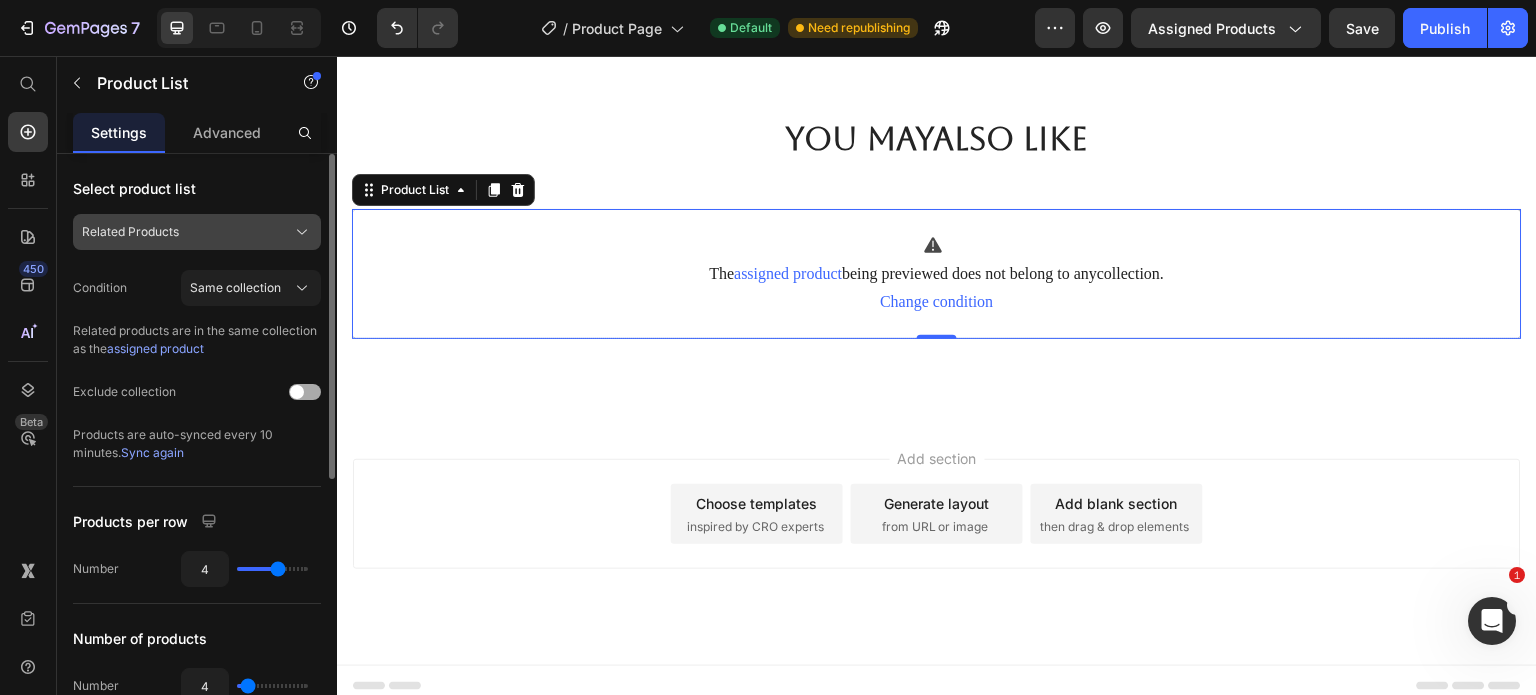 click on "Related Products" at bounding box center [130, 232] 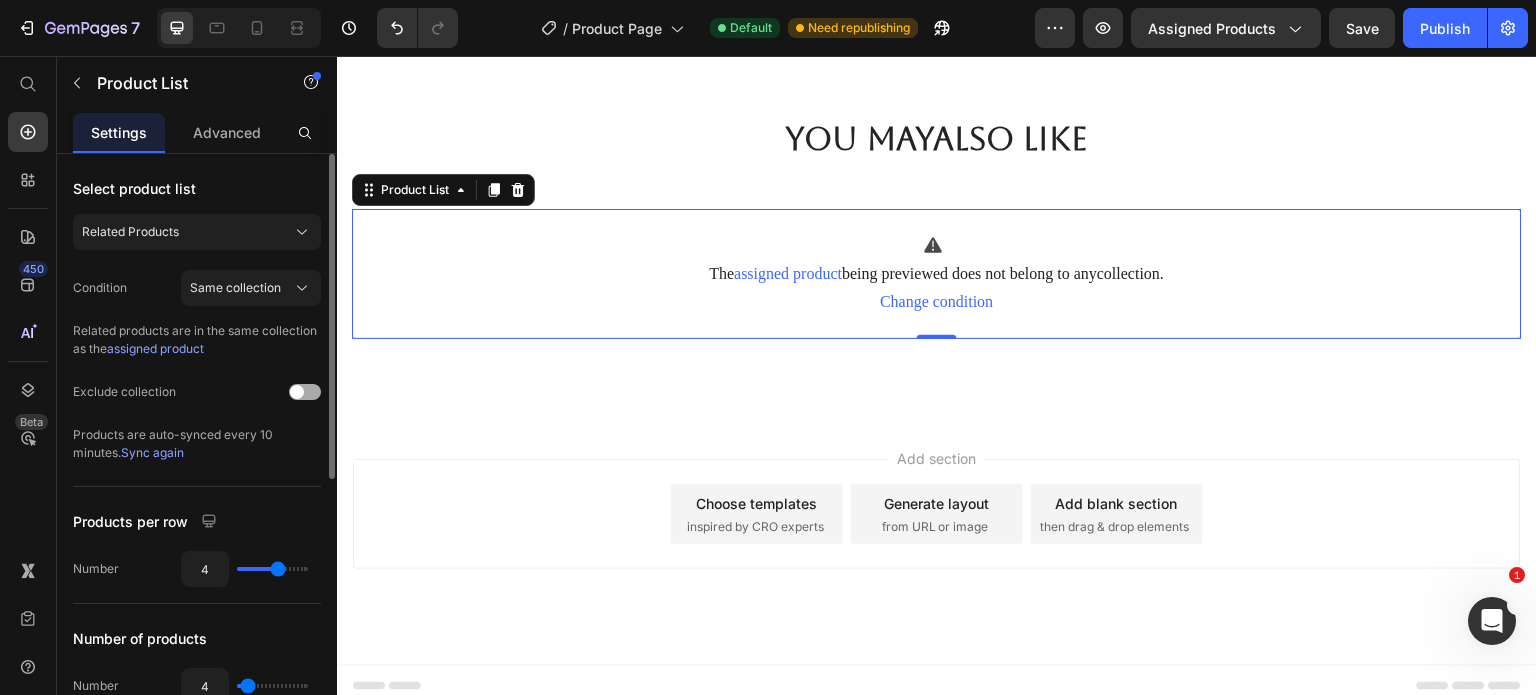 click on "Select product list" at bounding box center (197, 188) 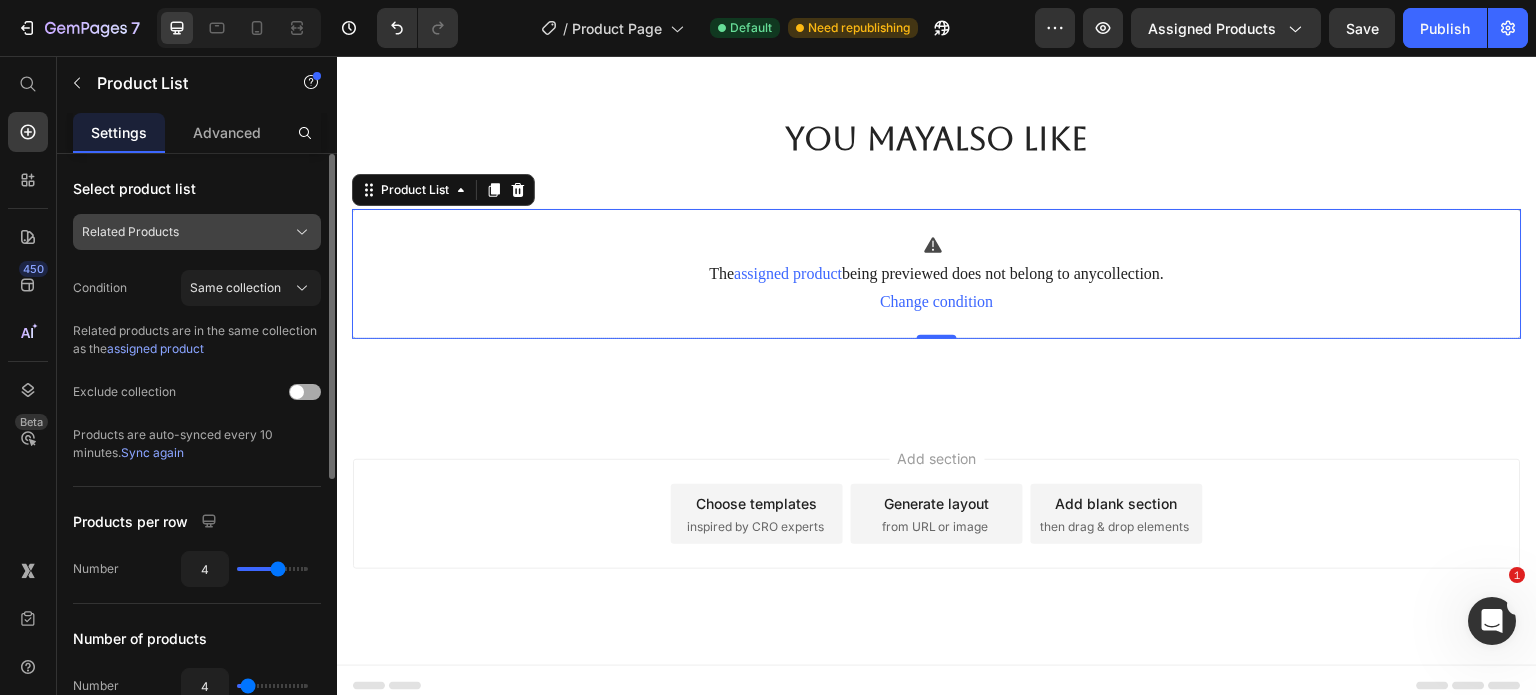 click on "Related Products" 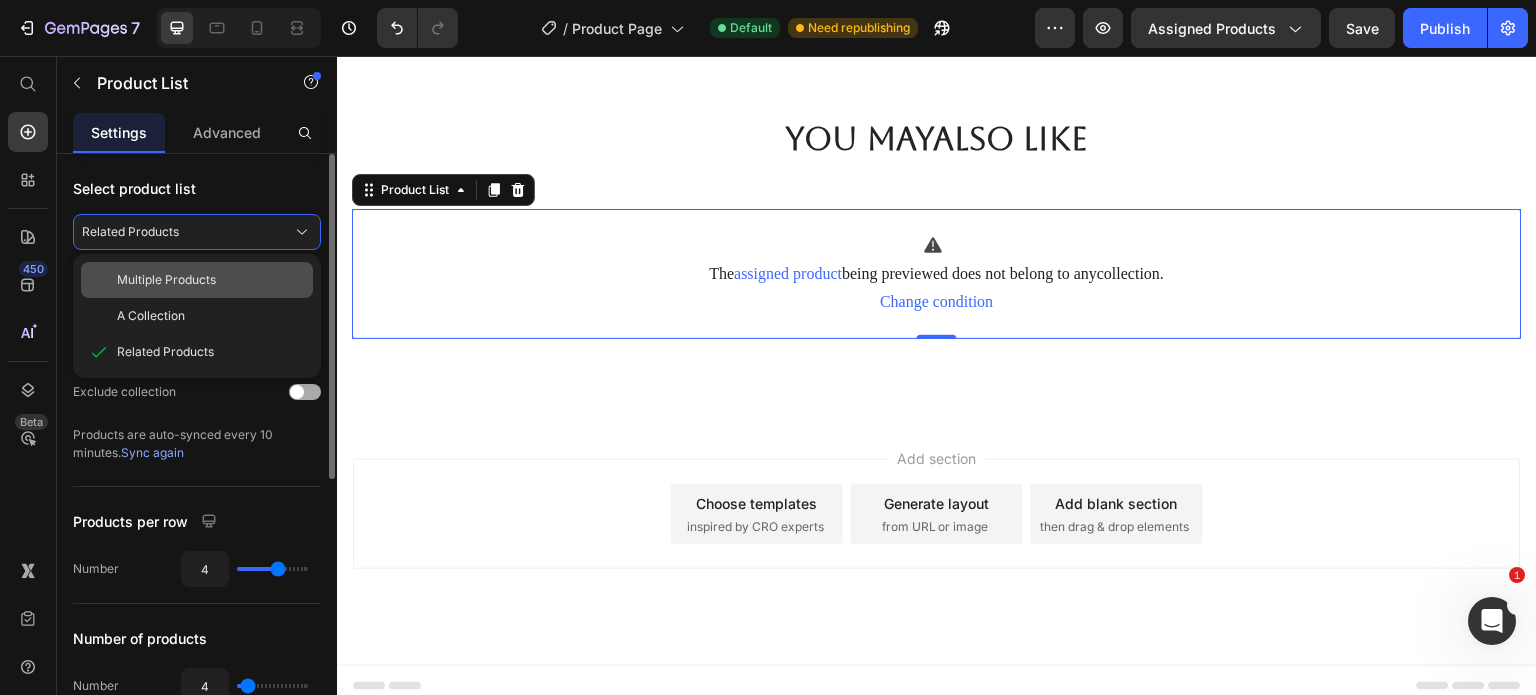 click on "Multiple Products" 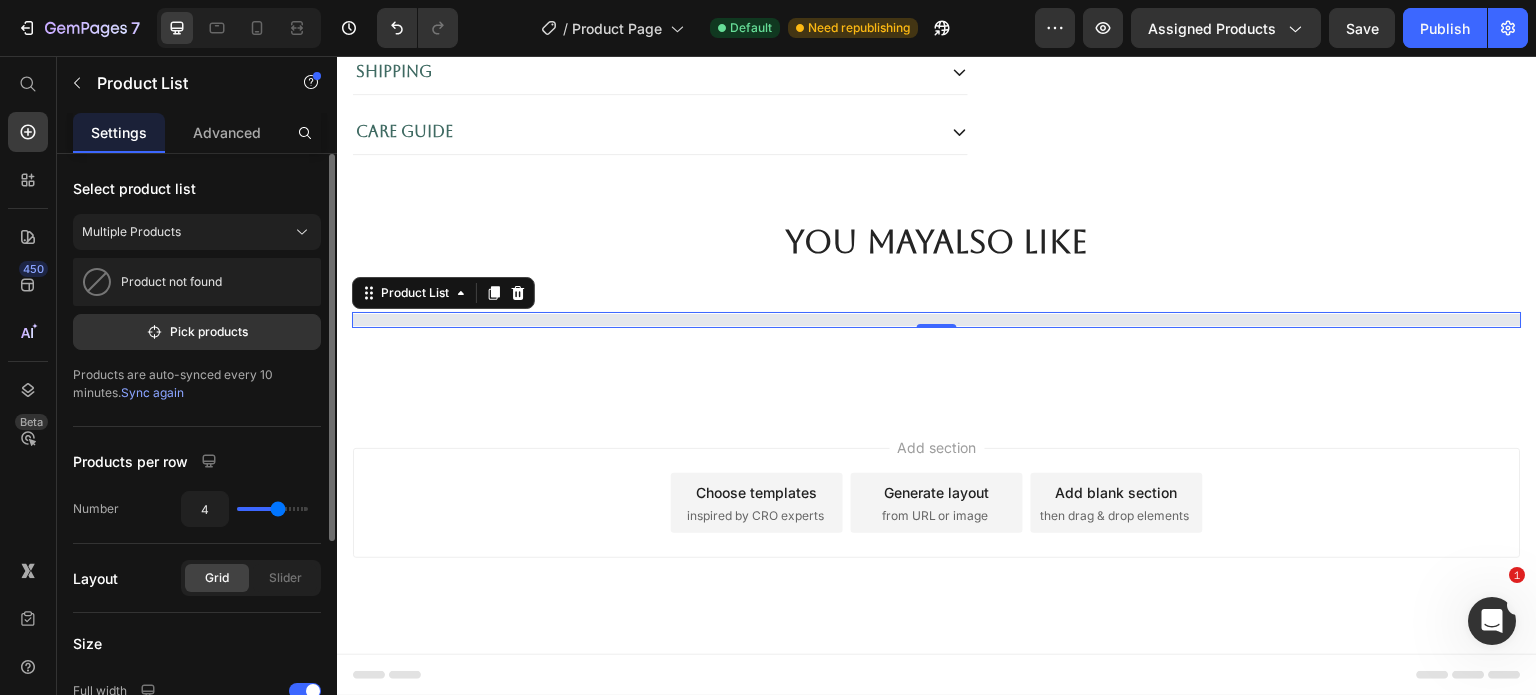 scroll, scrollTop: 1040, scrollLeft: 0, axis: vertical 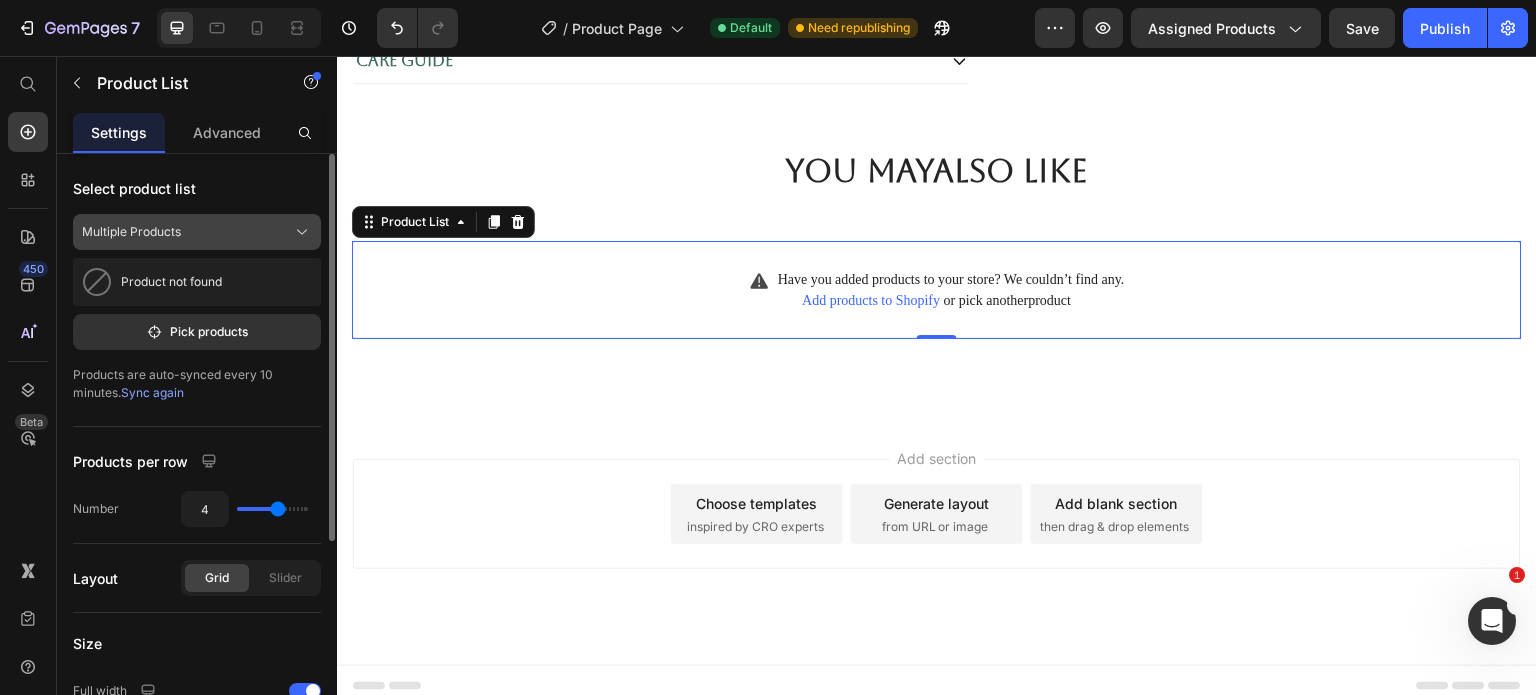 click on "Multiple Products" 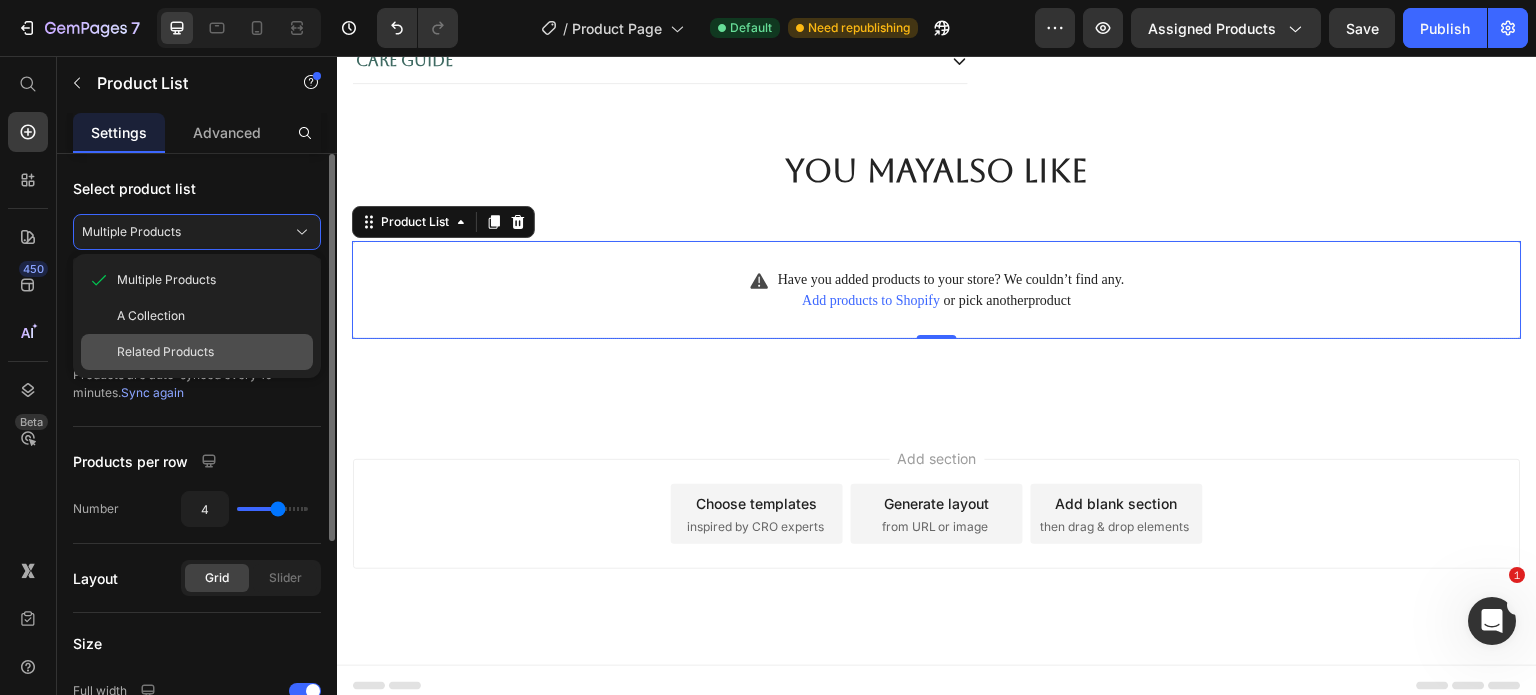 click on "Related Products" at bounding box center [211, 352] 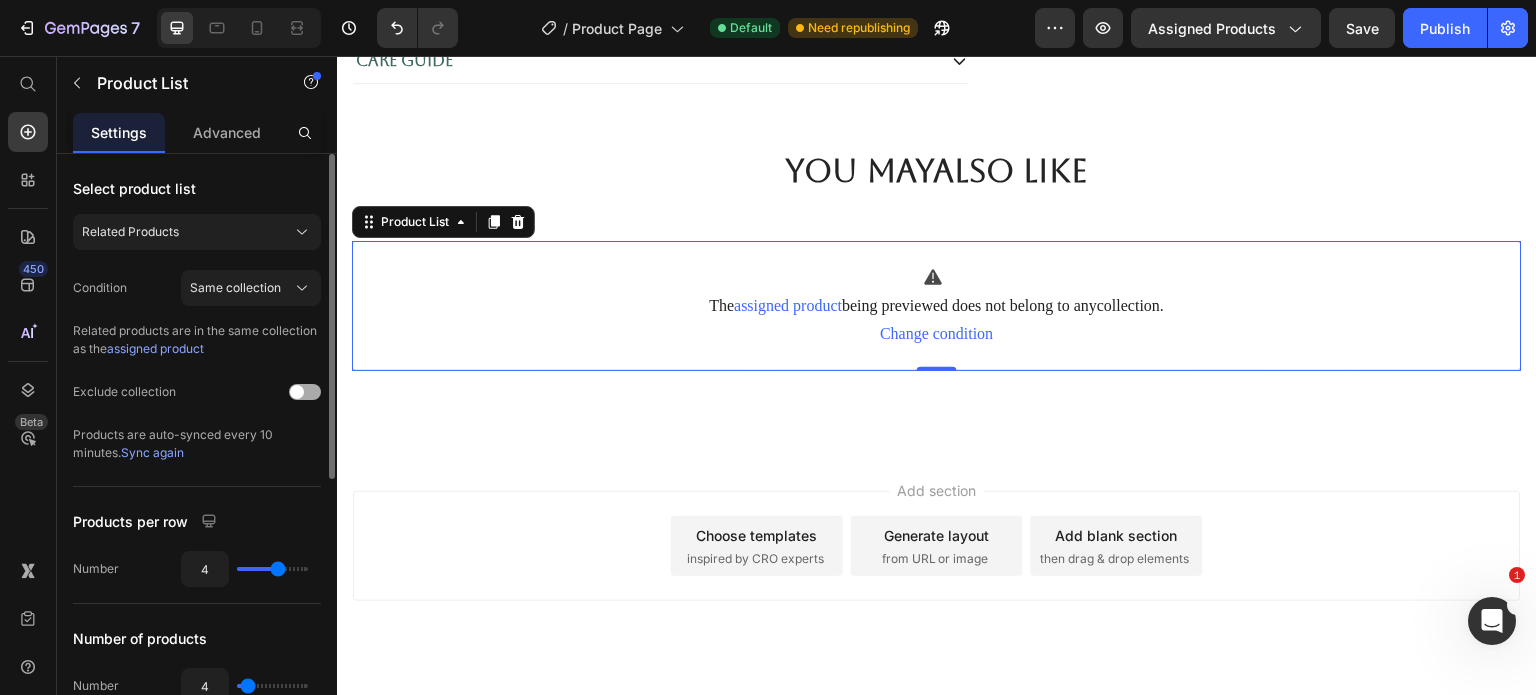 scroll, scrollTop: 1072, scrollLeft: 0, axis: vertical 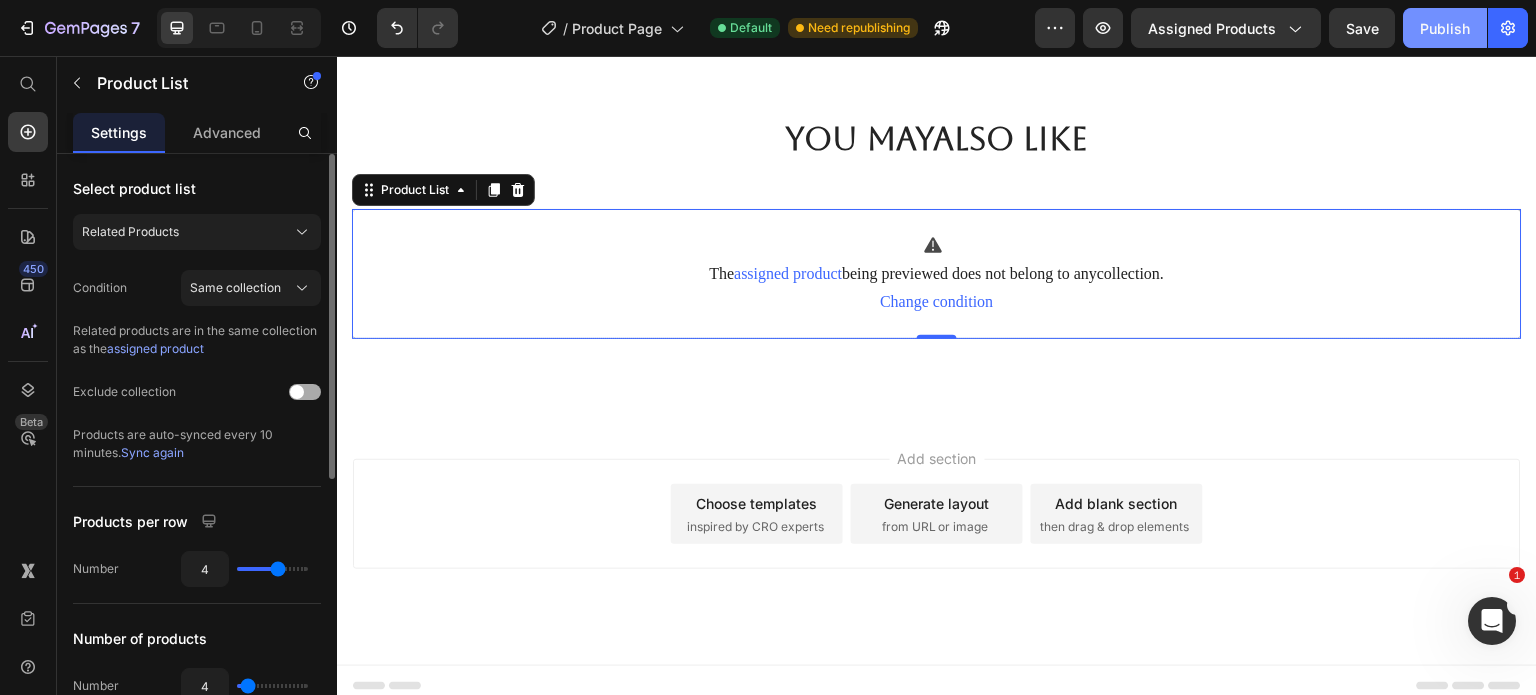 click on "Publish" at bounding box center (1445, 28) 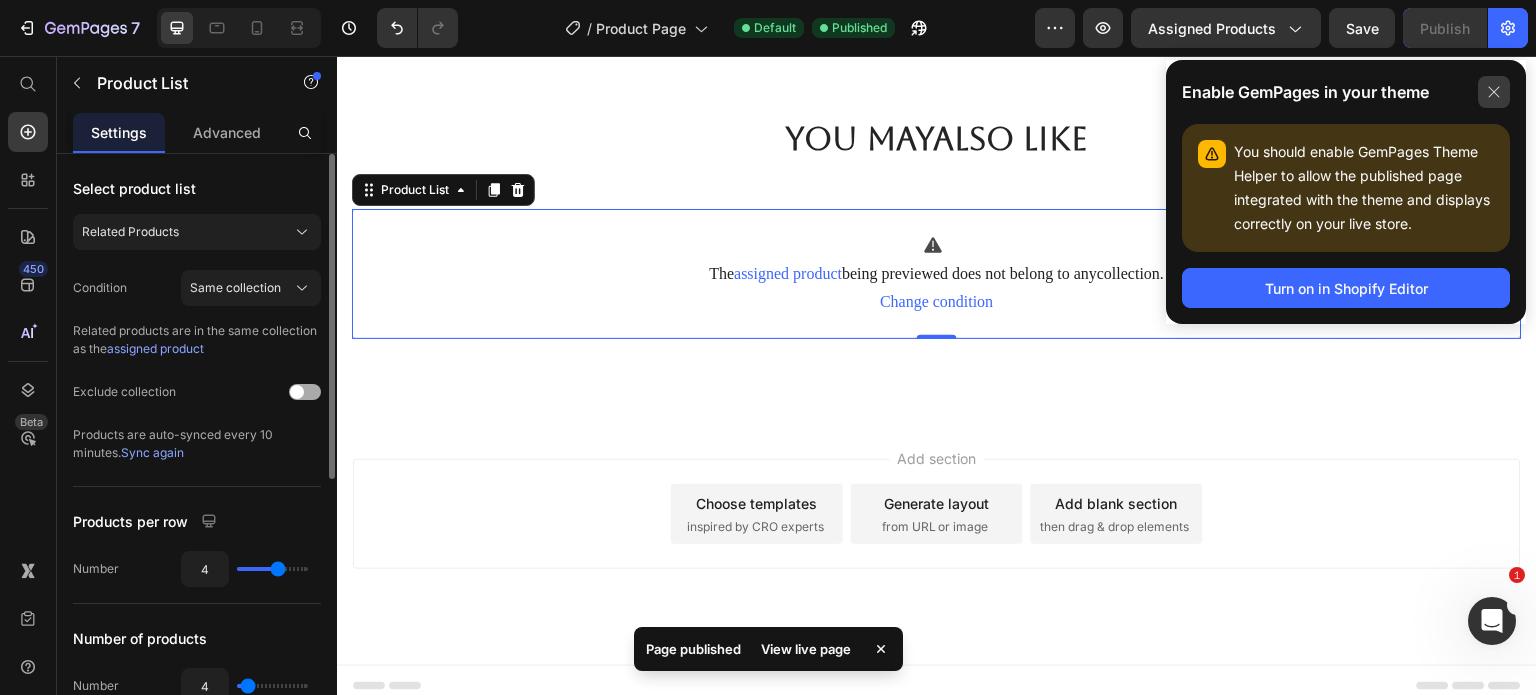 click 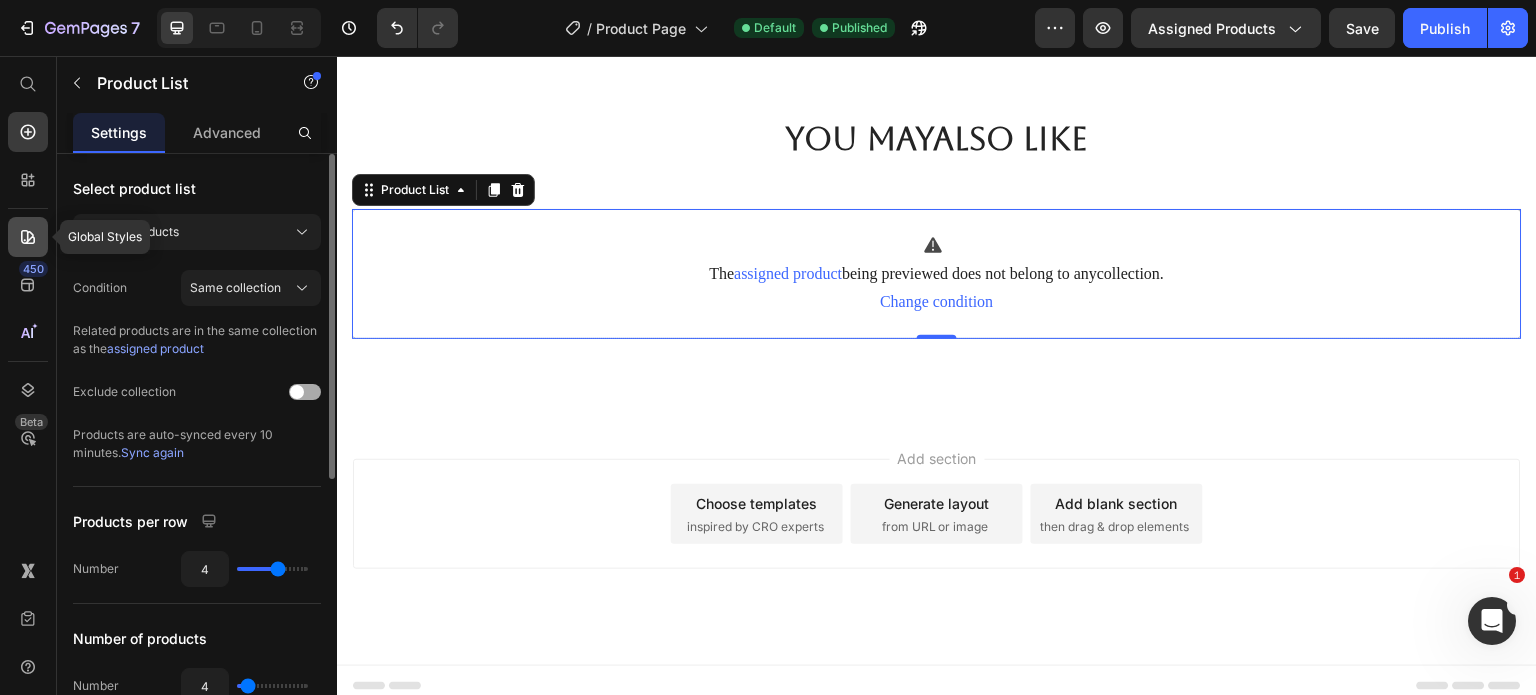 click 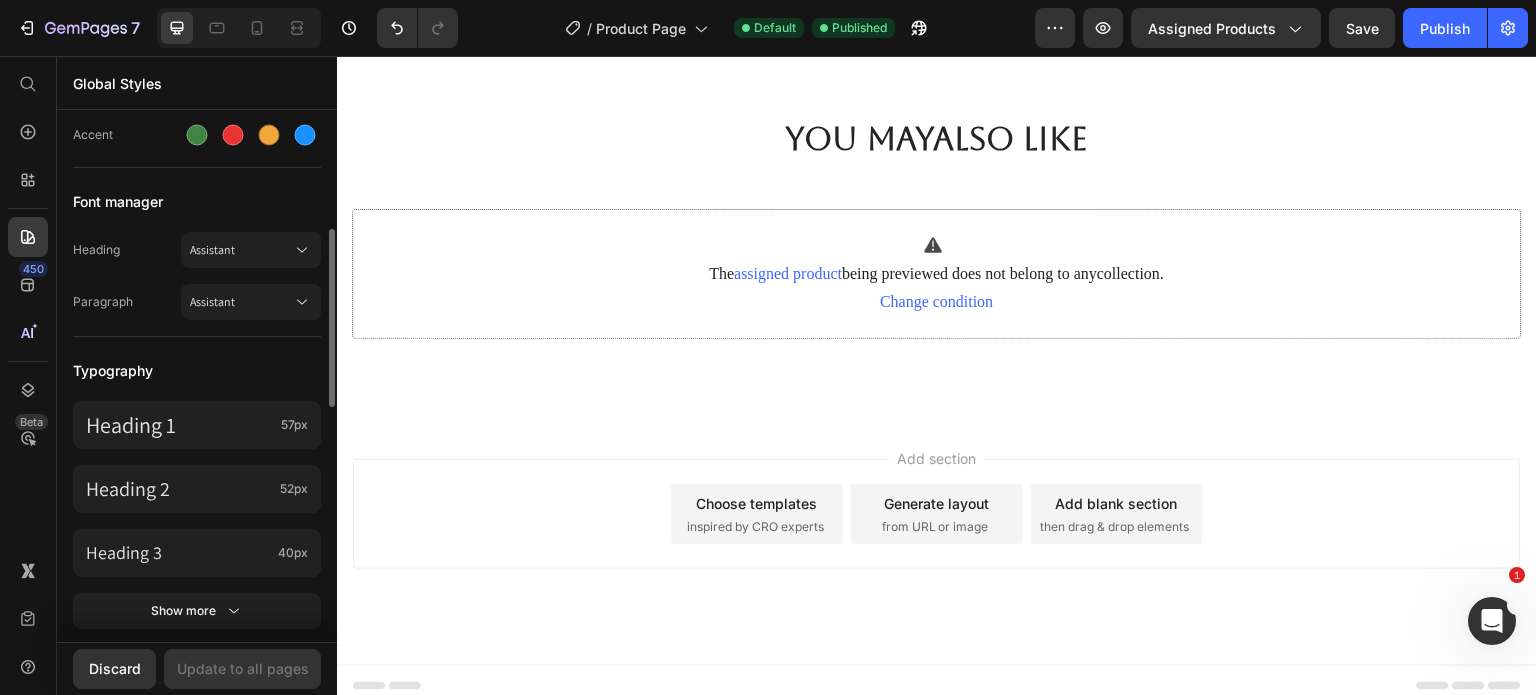 scroll, scrollTop: 0, scrollLeft: 0, axis: both 